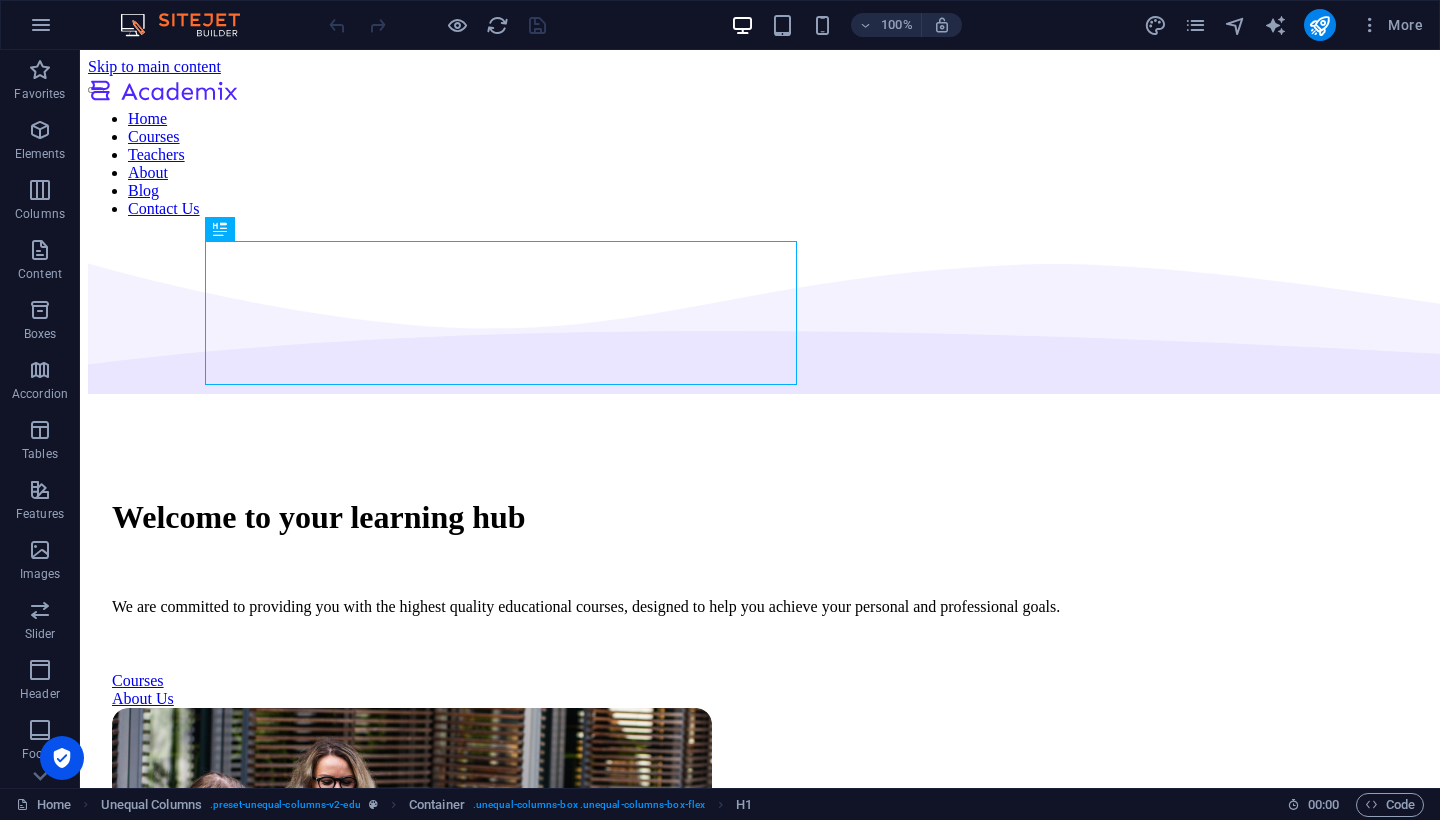 scroll, scrollTop: 0, scrollLeft: 0, axis: both 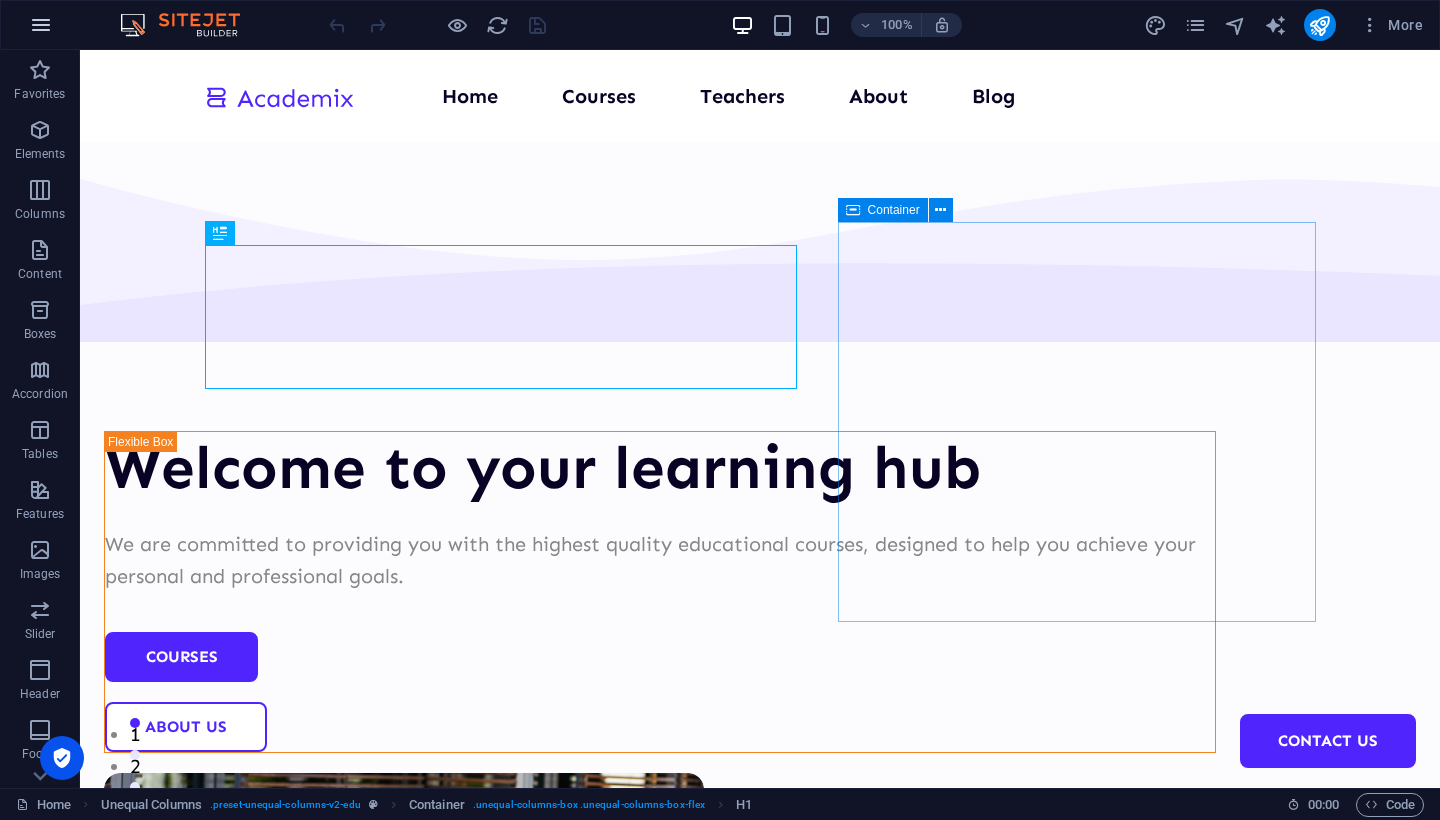 click at bounding box center [41, 25] 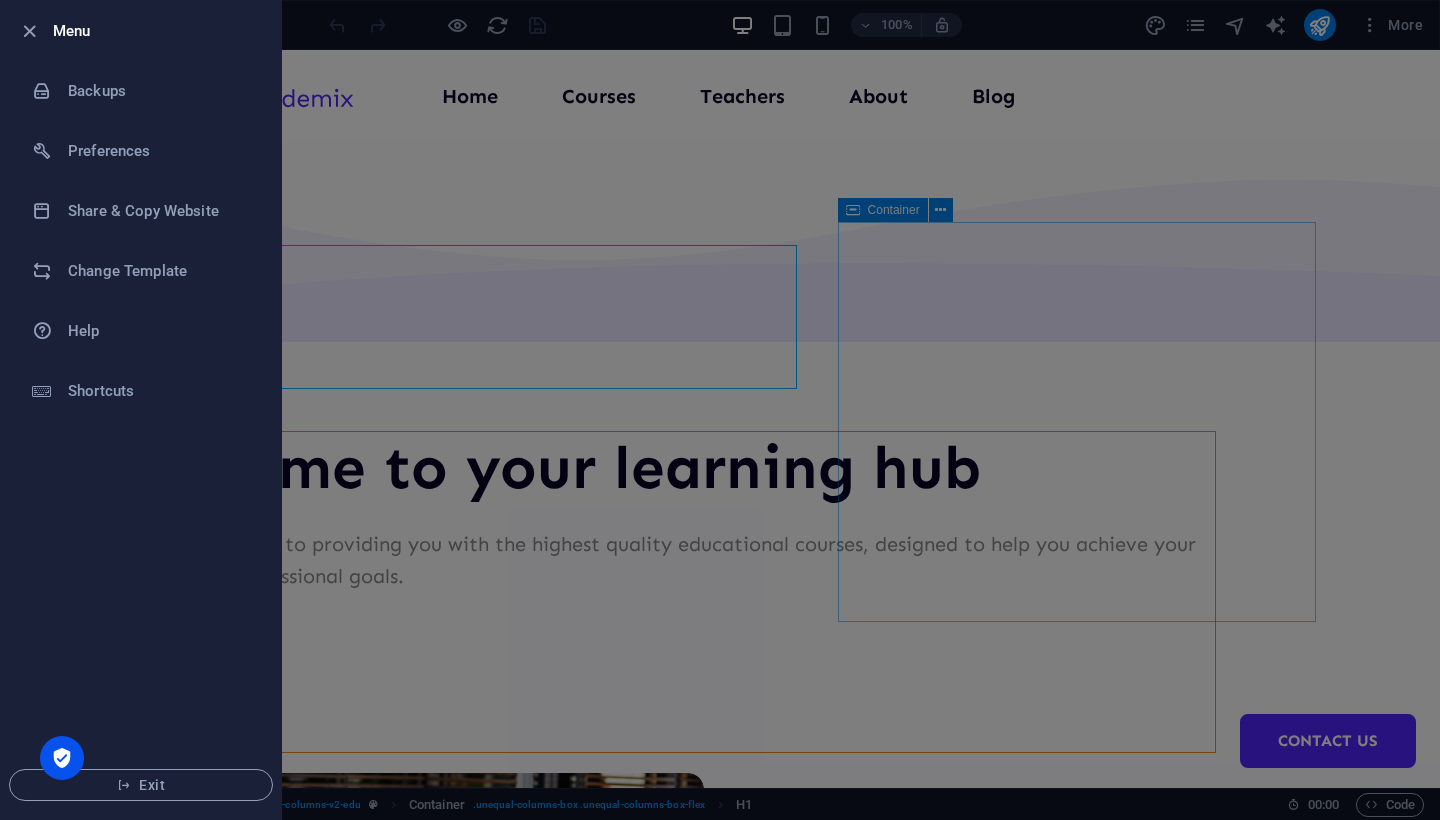 click at bounding box center [720, 410] 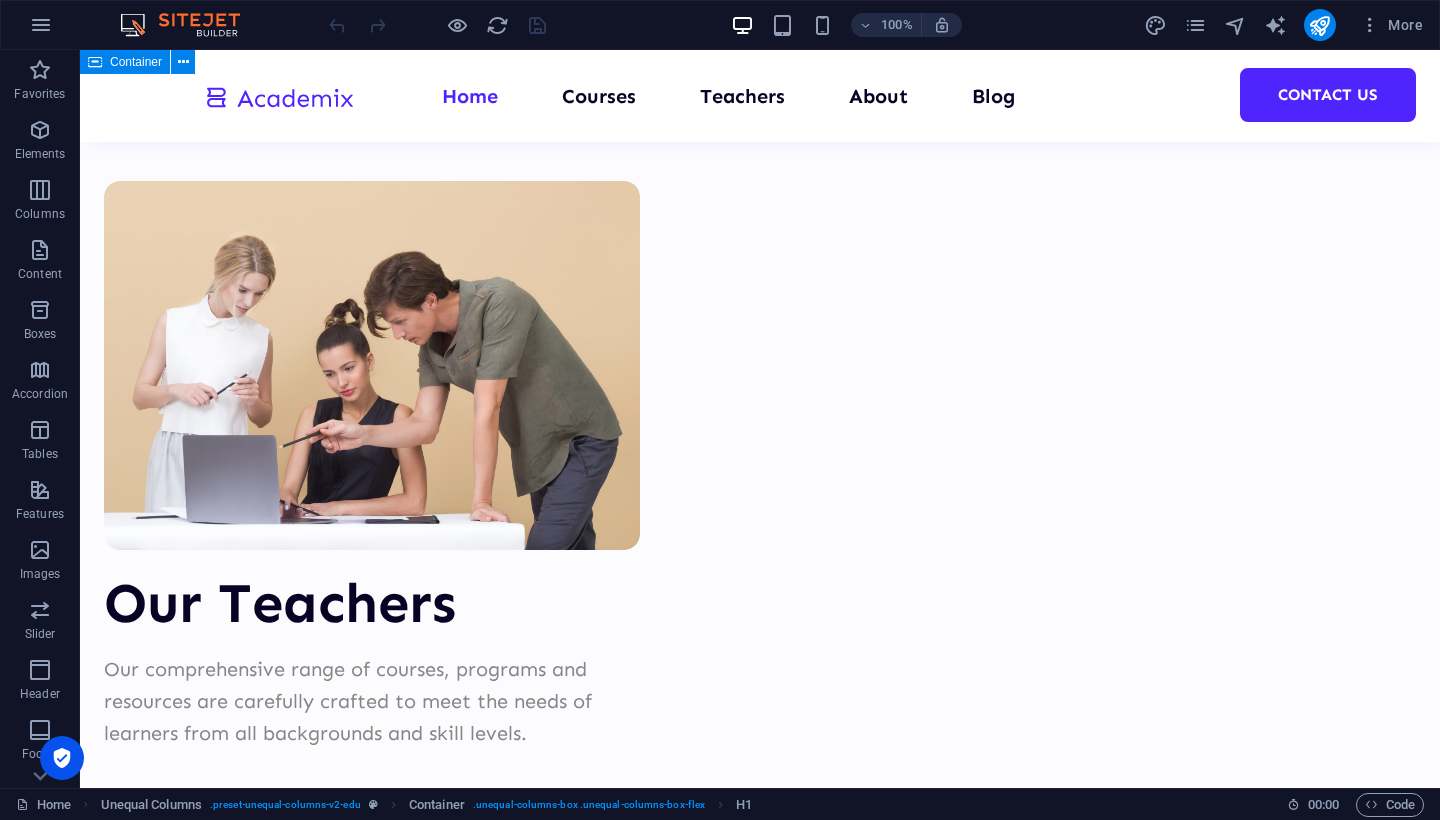 scroll, scrollTop: 7626, scrollLeft: 0, axis: vertical 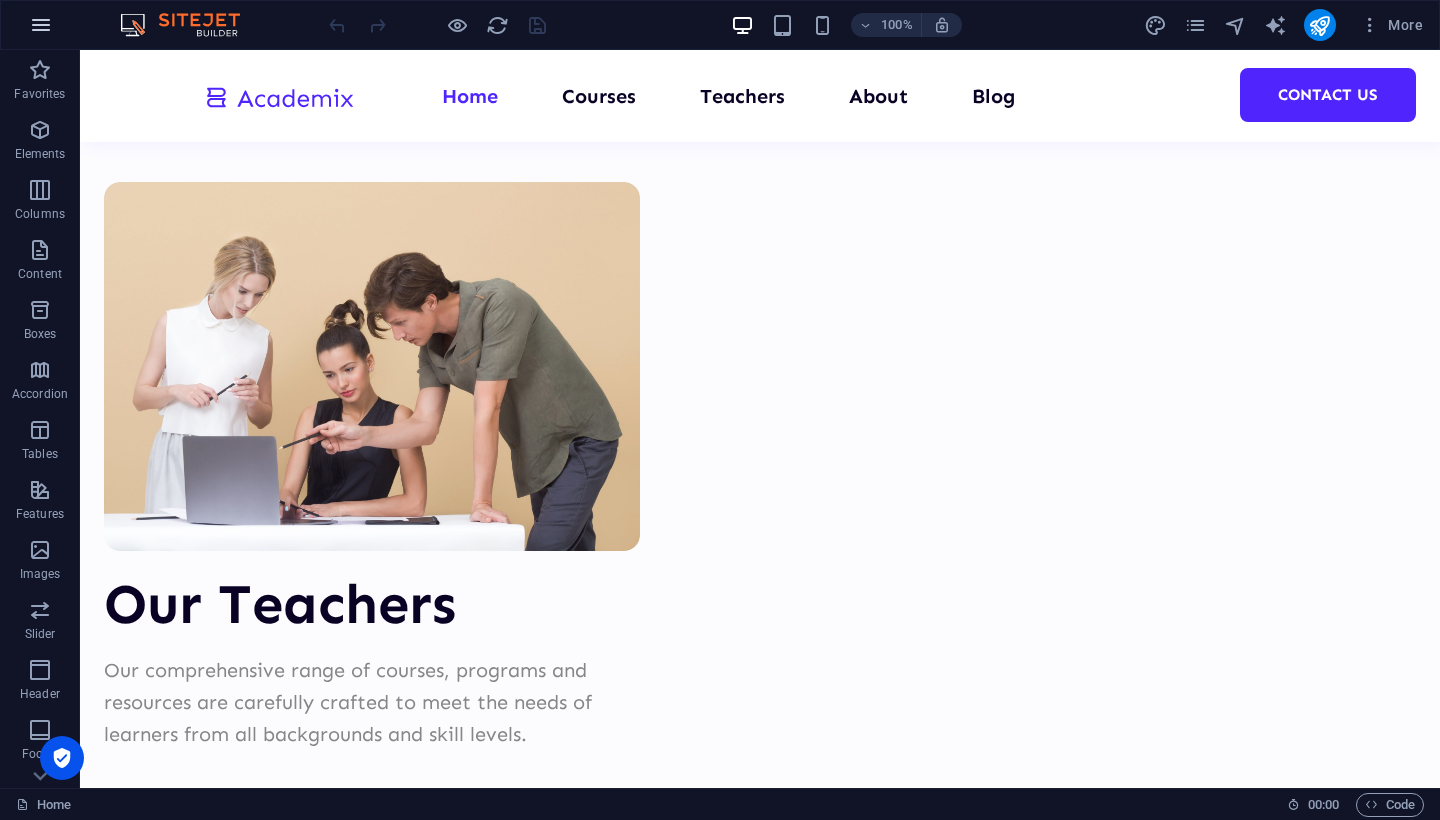 click at bounding box center (41, 25) 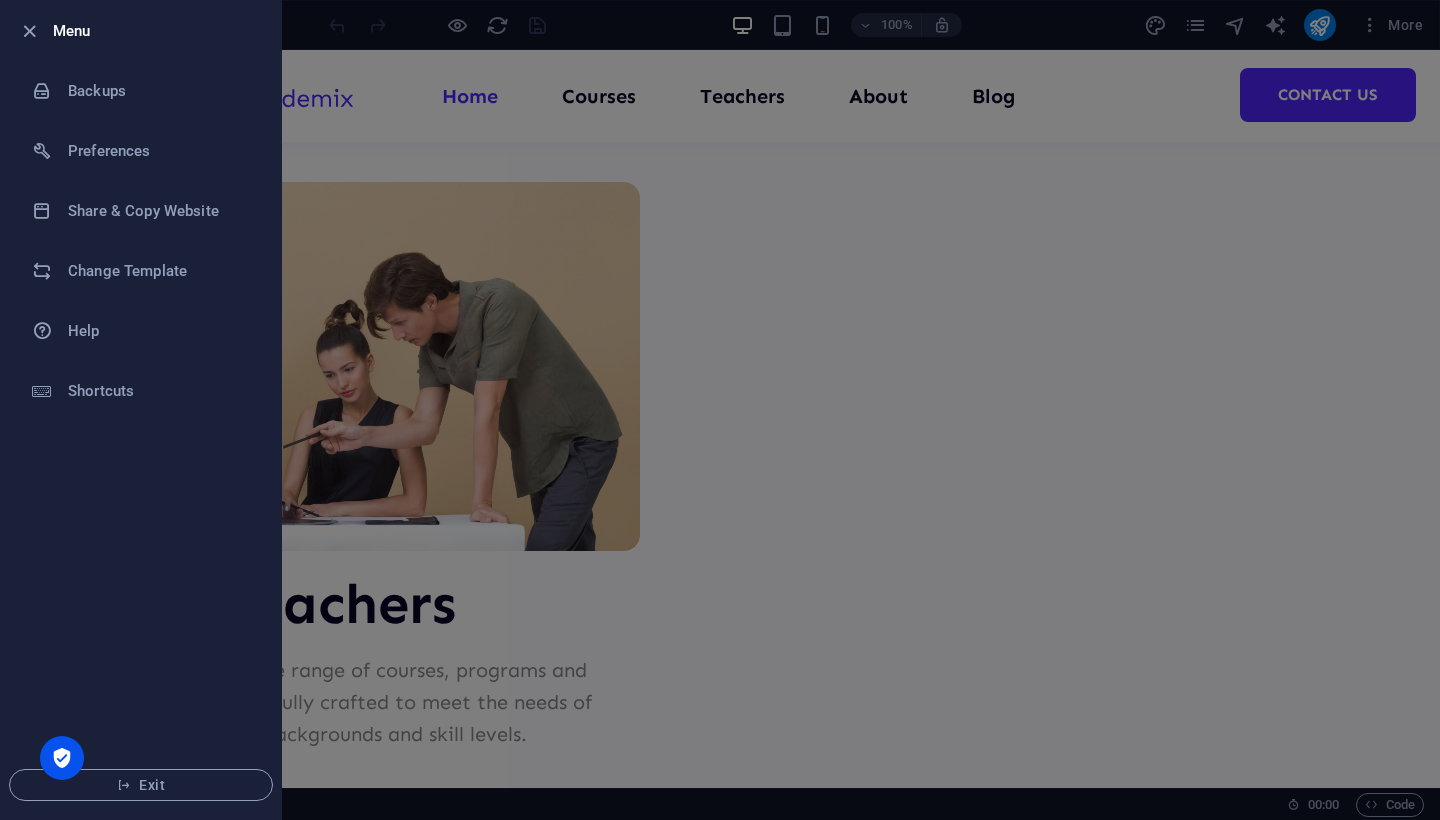 click at bounding box center [720, 410] 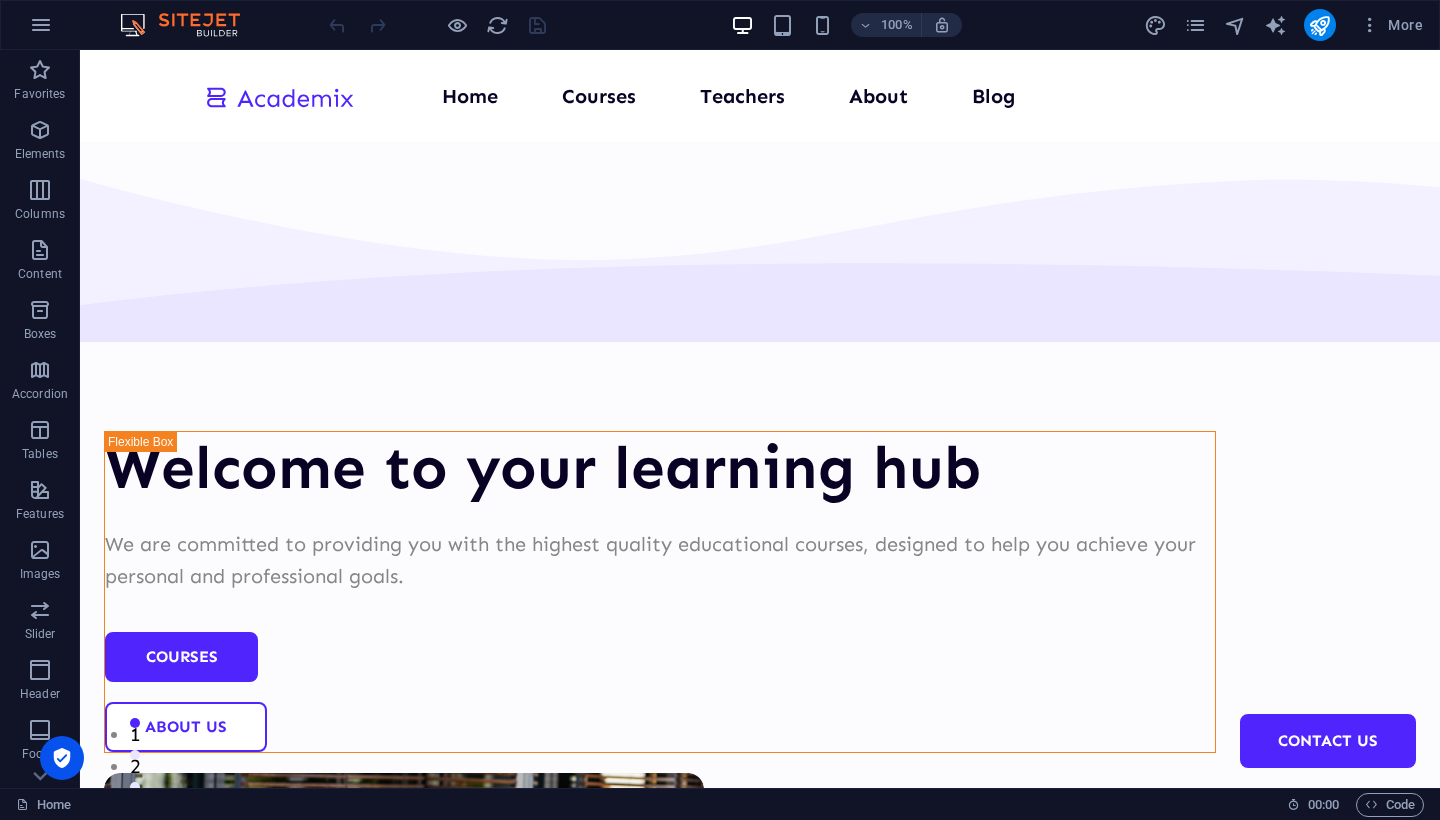 scroll, scrollTop: 0, scrollLeft: 0, axis: both 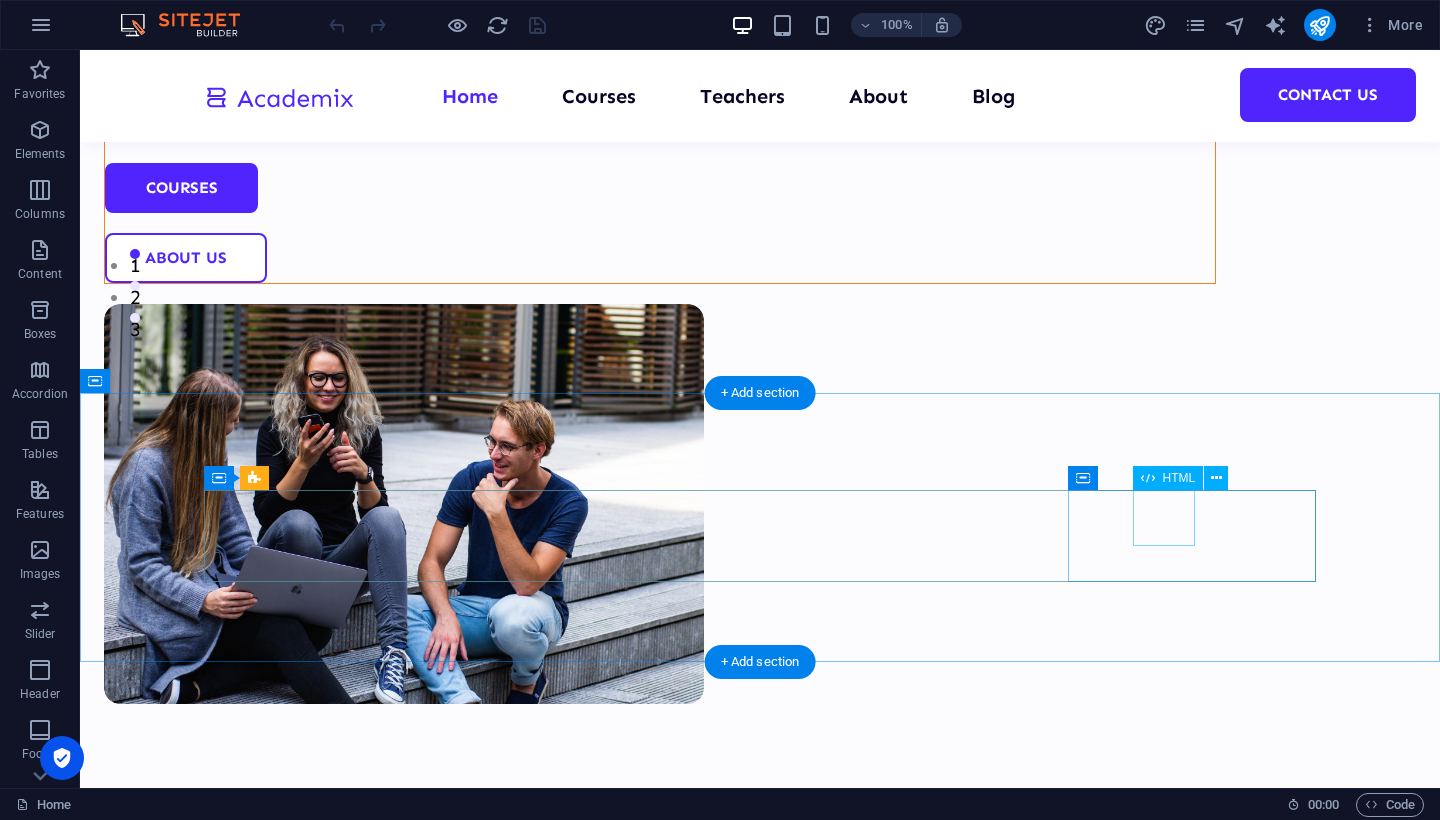 click on "20" at bounding box center (328, 2498) 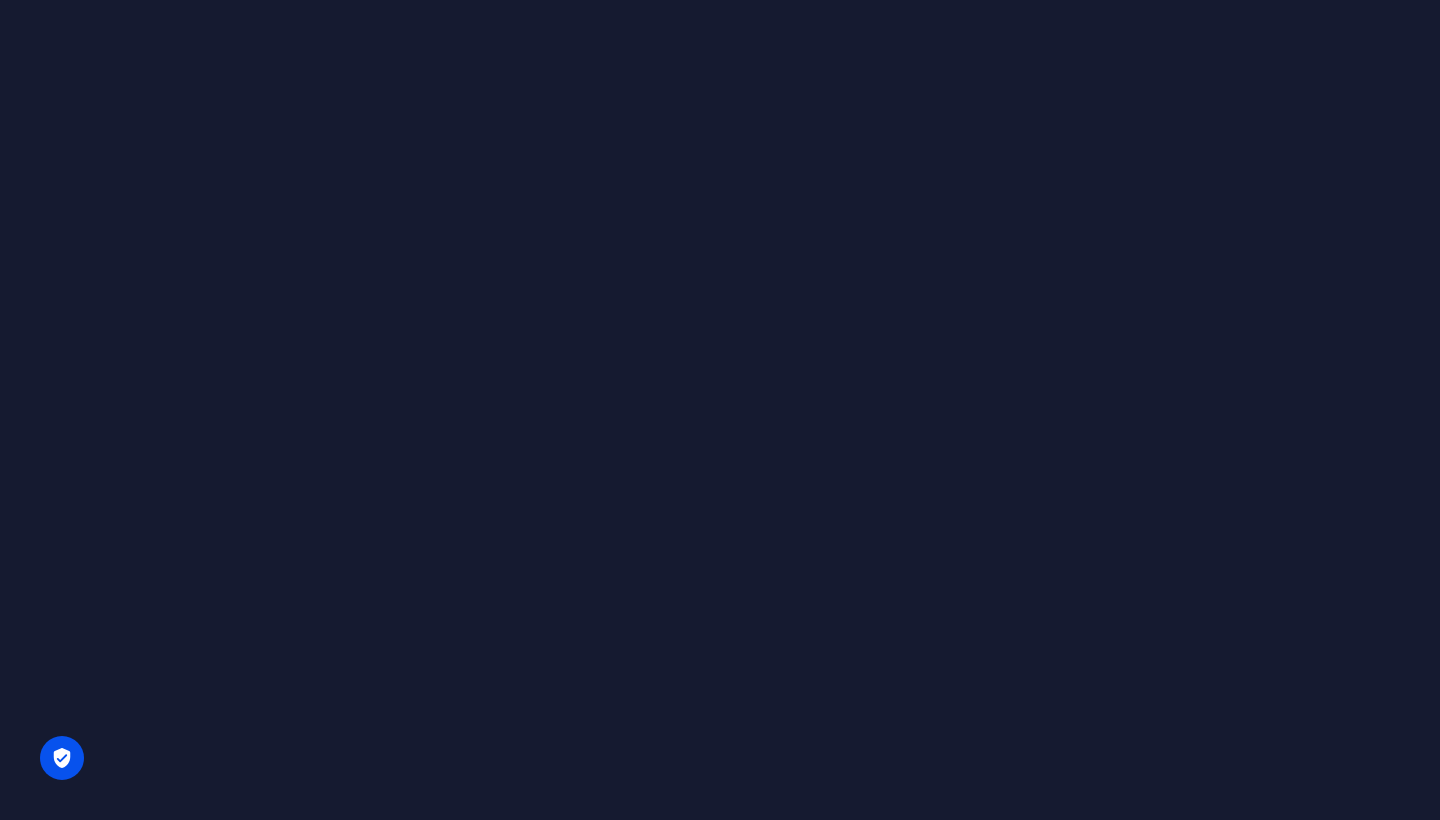scroll, scrollTop: 0, scrollLeft: 0, axis: both 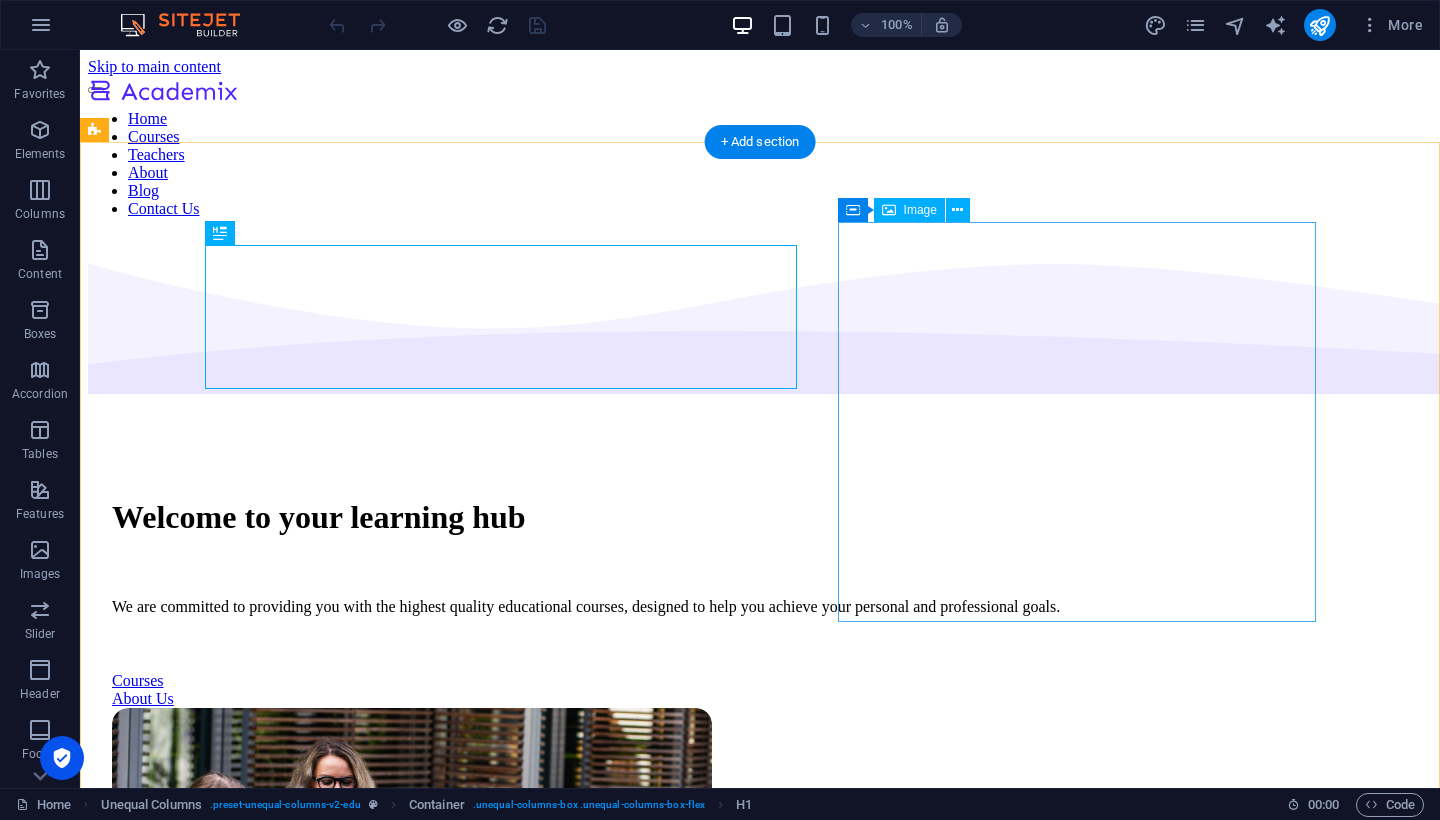 click at bounding box center [760, 910] 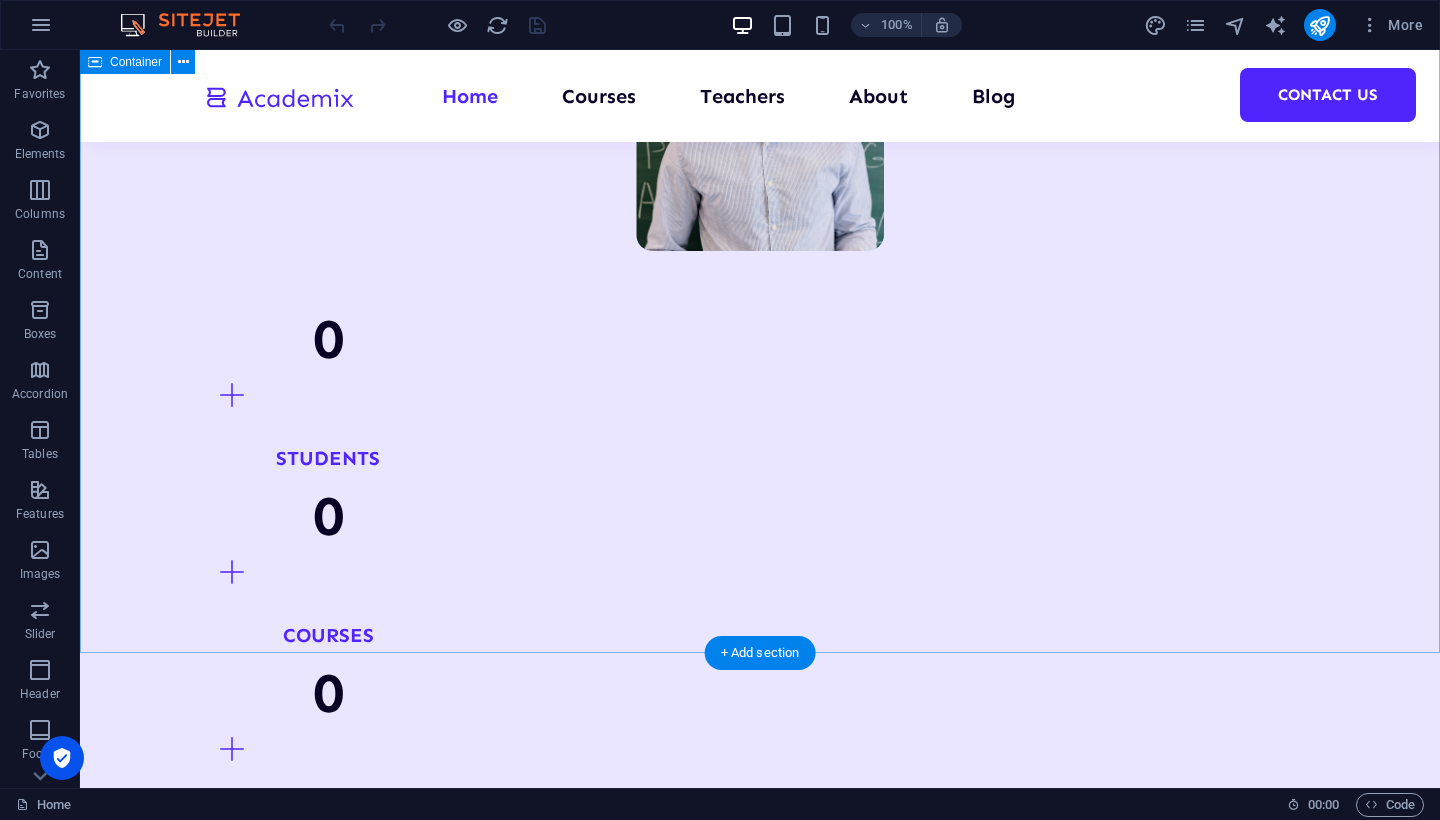 scroll, scrollTop: 2098, scrollLeft: 0, axis: vertical 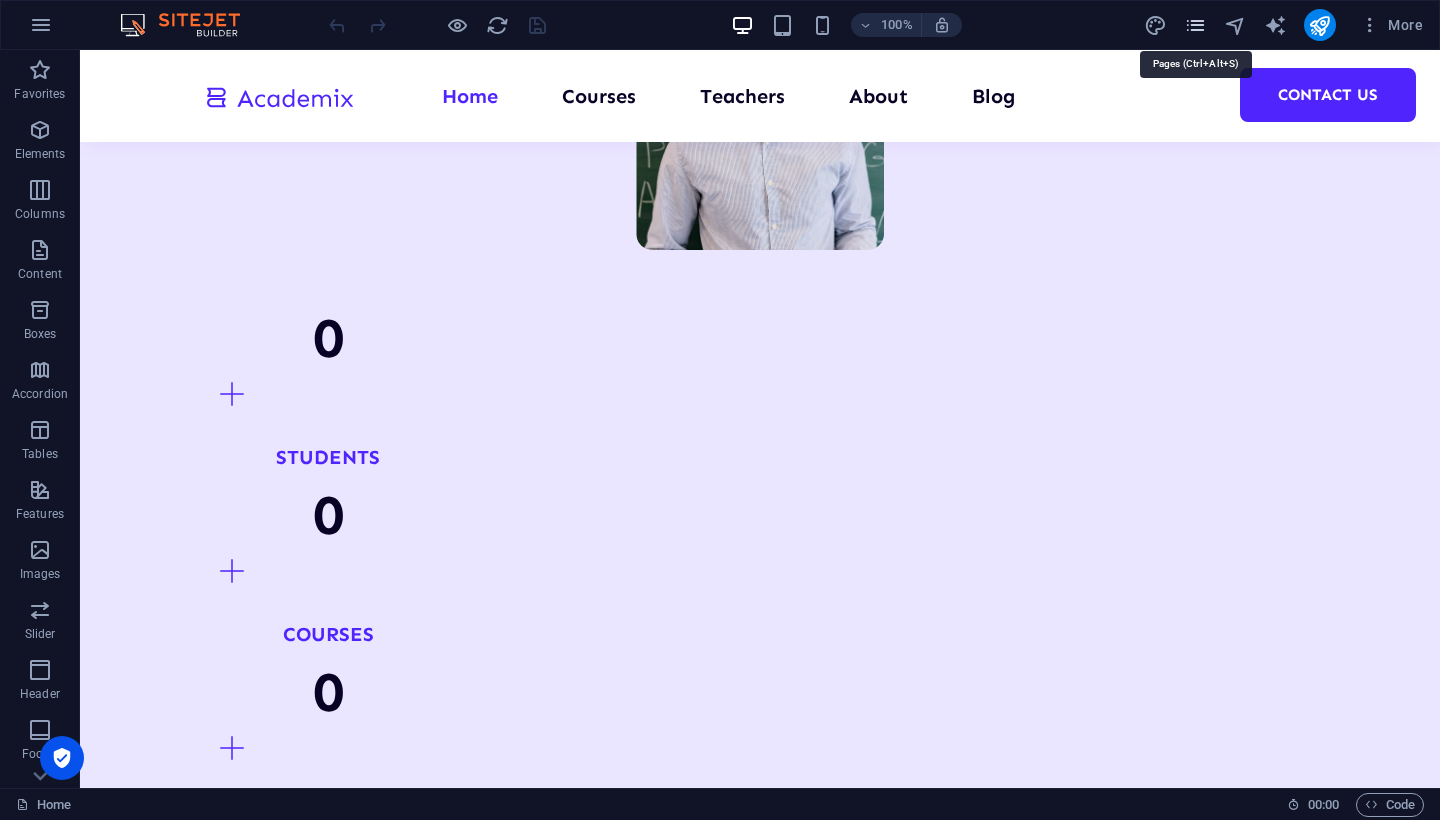 click at bounding box center (1195, 25) 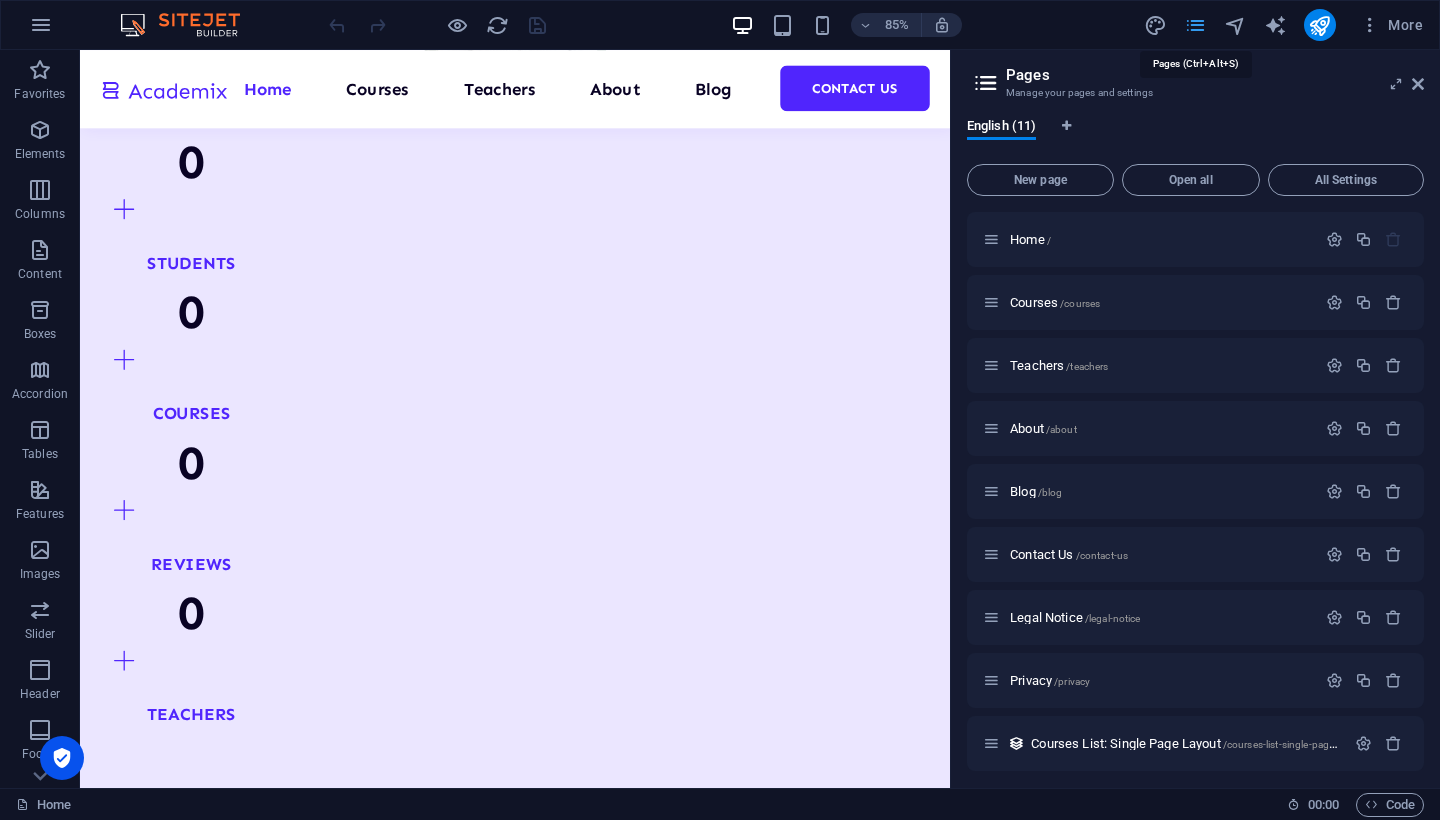 click at bounding box center (1195, 25) 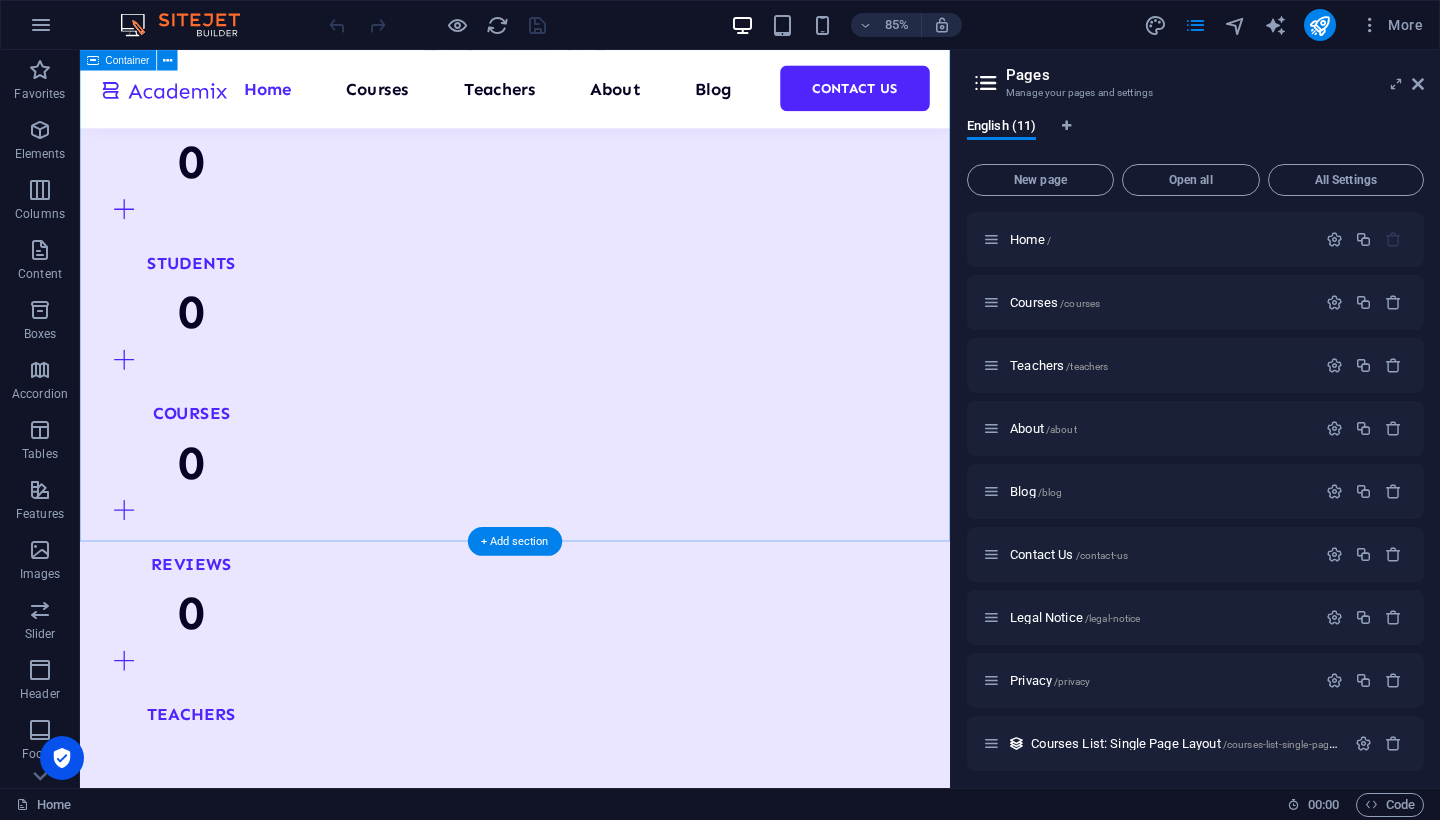 click on "Top courses this month We are committed to providing you with the highest quality educational courses, designed to help you achieve your personal and professional goals. UI/UX Design Lorem ipsum dolor sit amet consectetur. 8hrs $499 Programming 101 Lorem ipsum dolor sit amet consectetur. 8hrs $499 Management Lorem ipsum dolor sit amet consectetur. 8hrs $499  Vorherige Nächste  All Courses" at bounding box center (592, 3577) 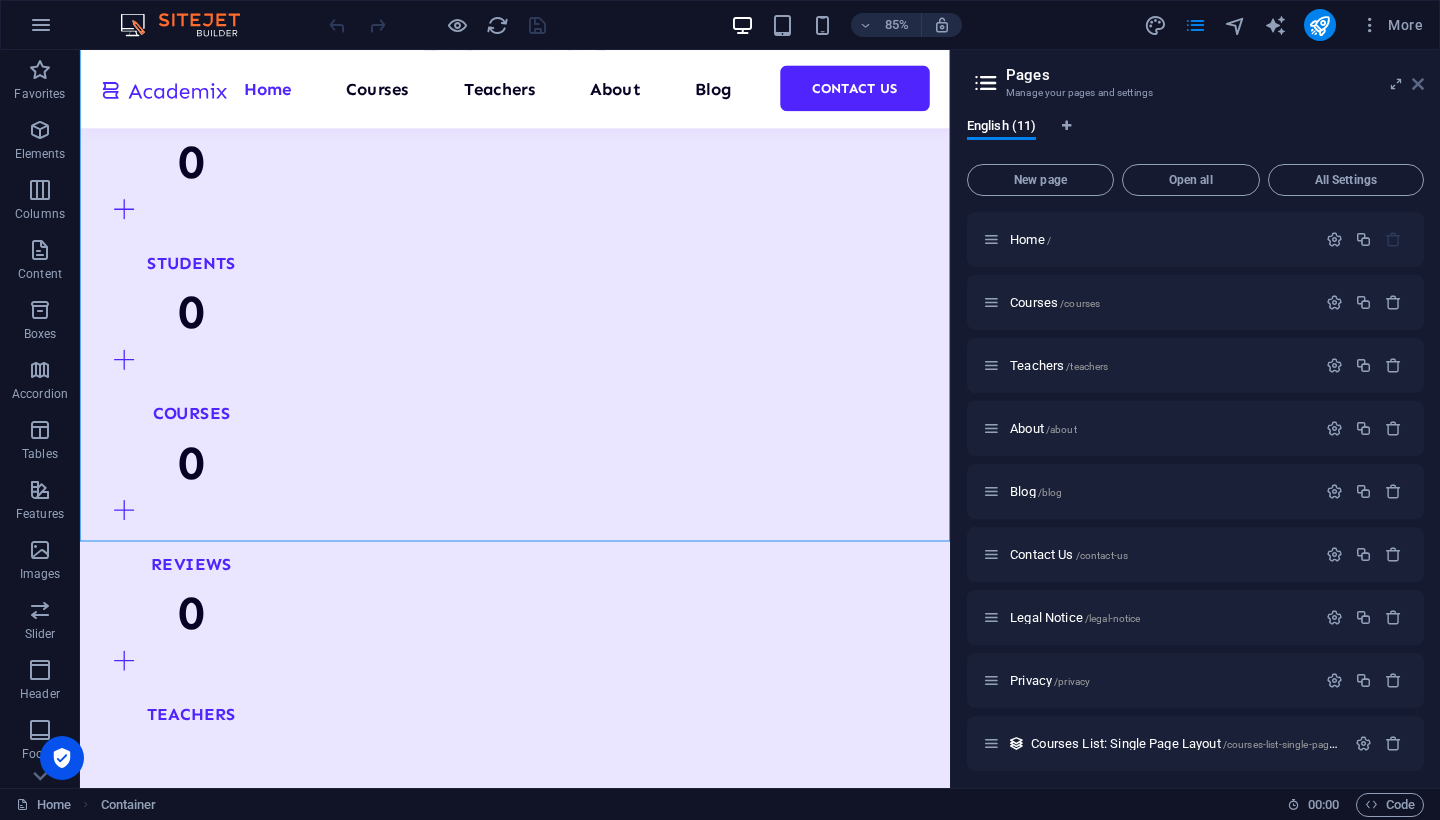 click at bounding box center [1418, 84] 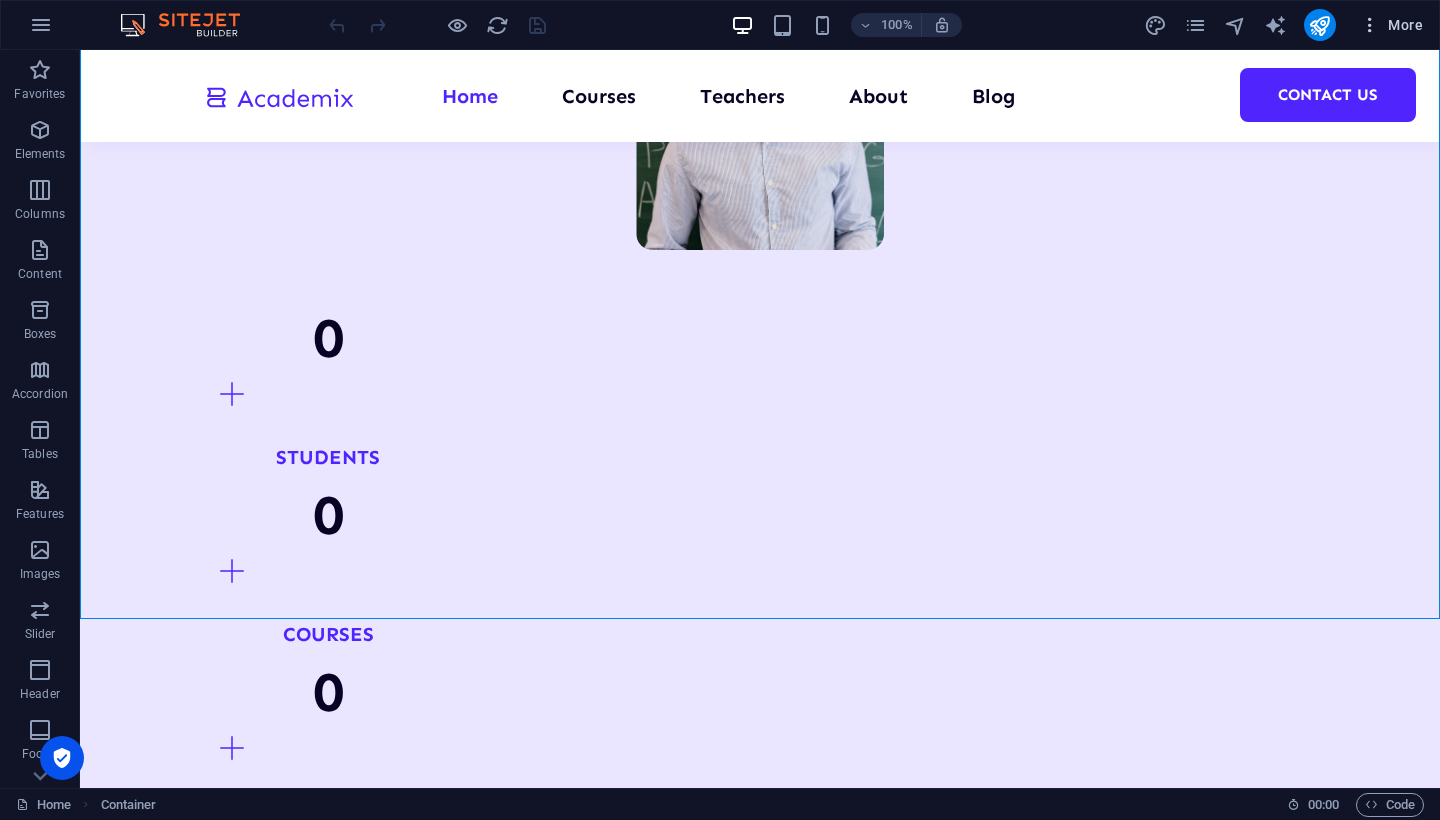 click on "More" at bounding box center (1391, 25) 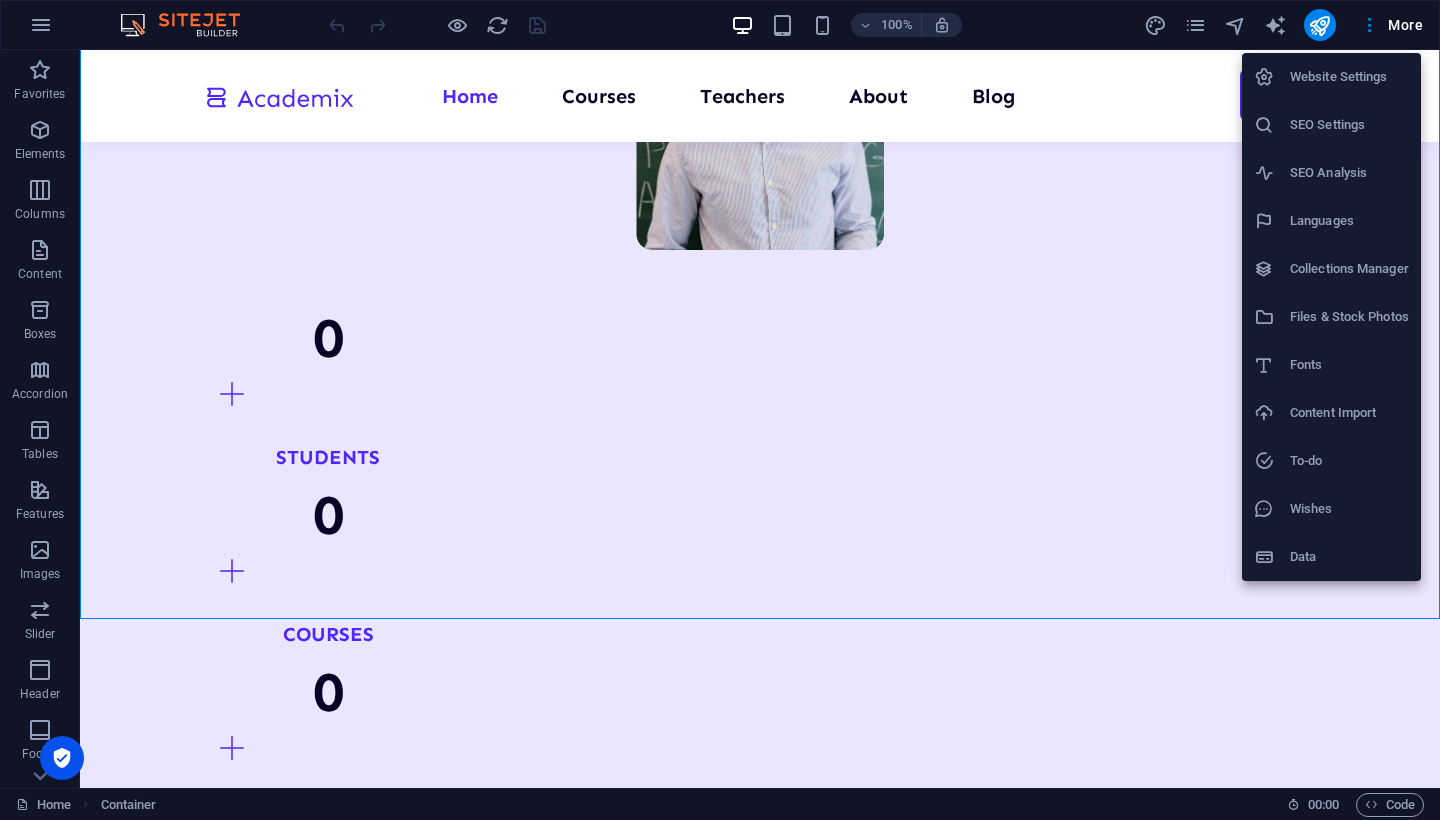 click at bounding box center (720, 410) 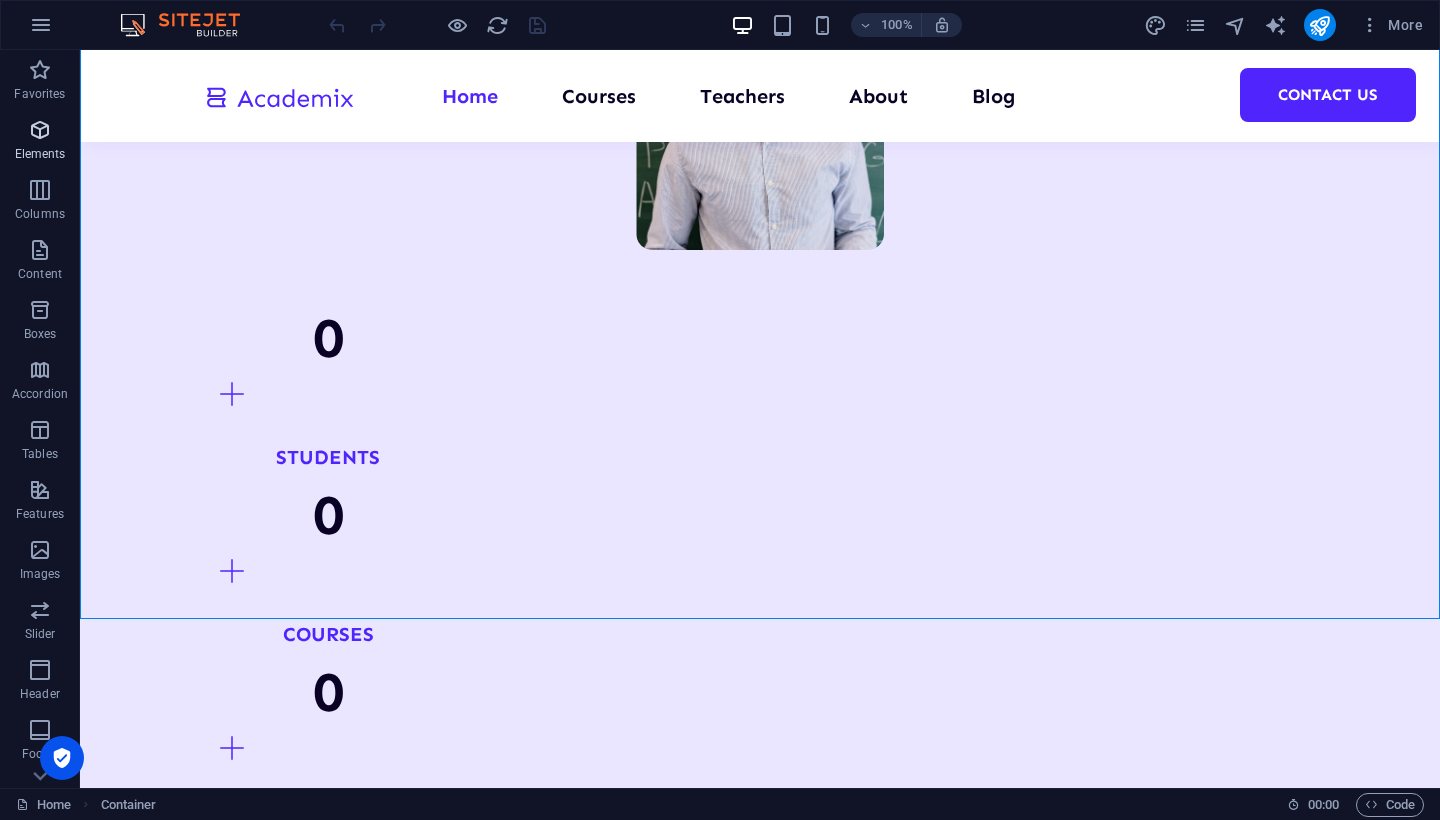 click at bounding box center (40, 130) 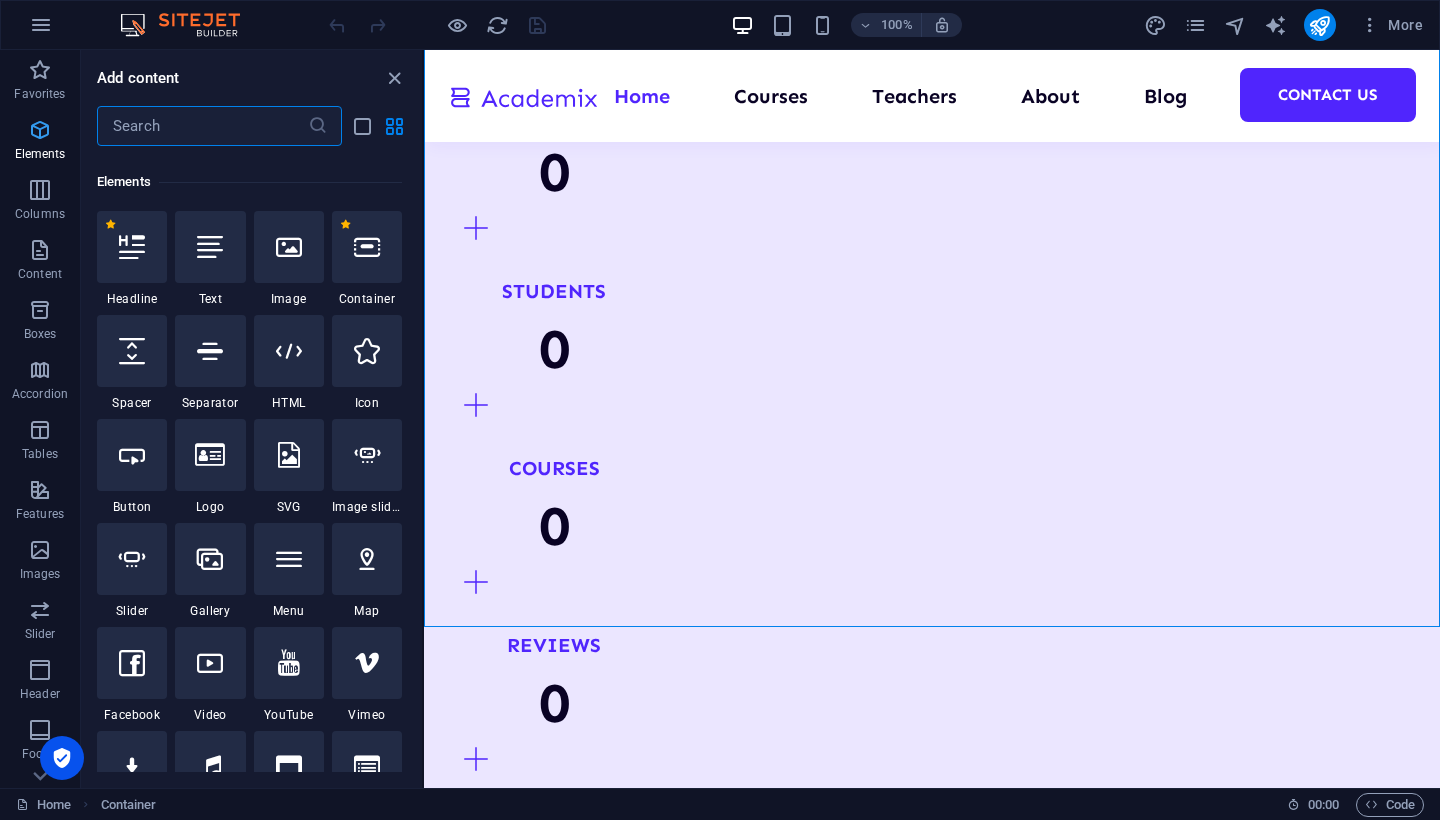 scroll, scrollTop: 213, scrollLeft: 0, axis: vertical 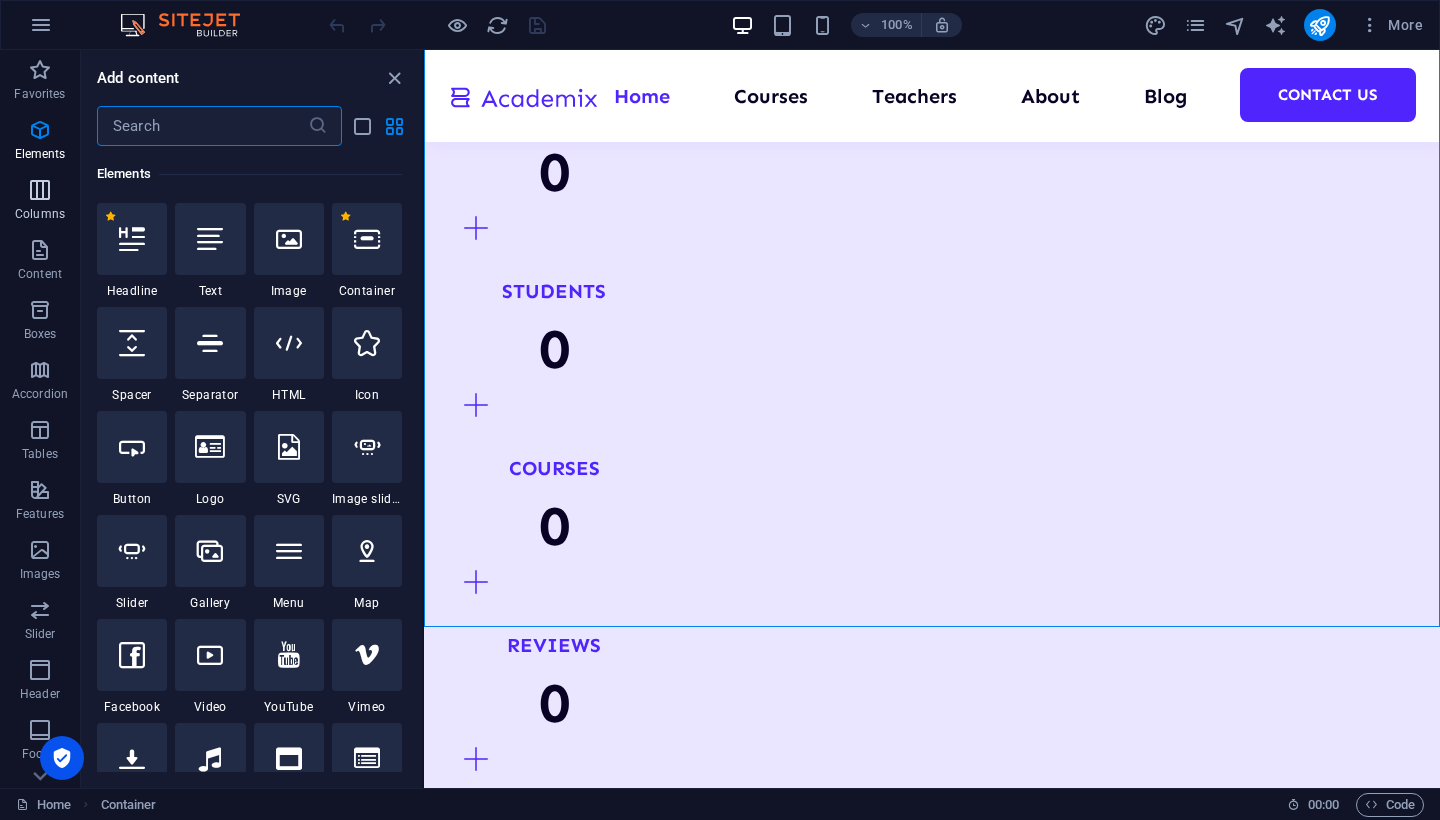 click on "Columns" at bounding box center [40, 202] 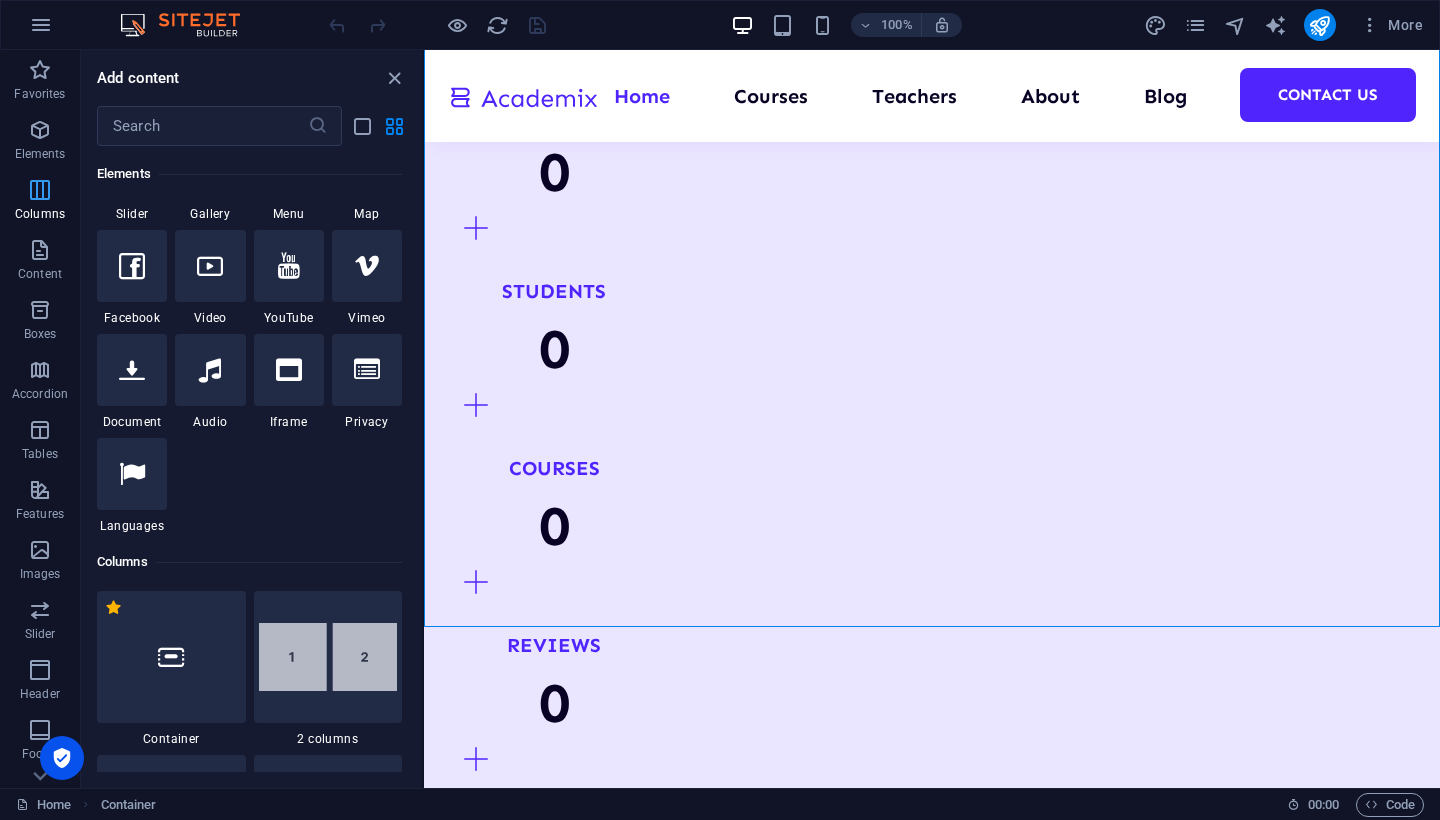 scroll, scrollTop: 990, scrollLeft: 0, axis: vertical 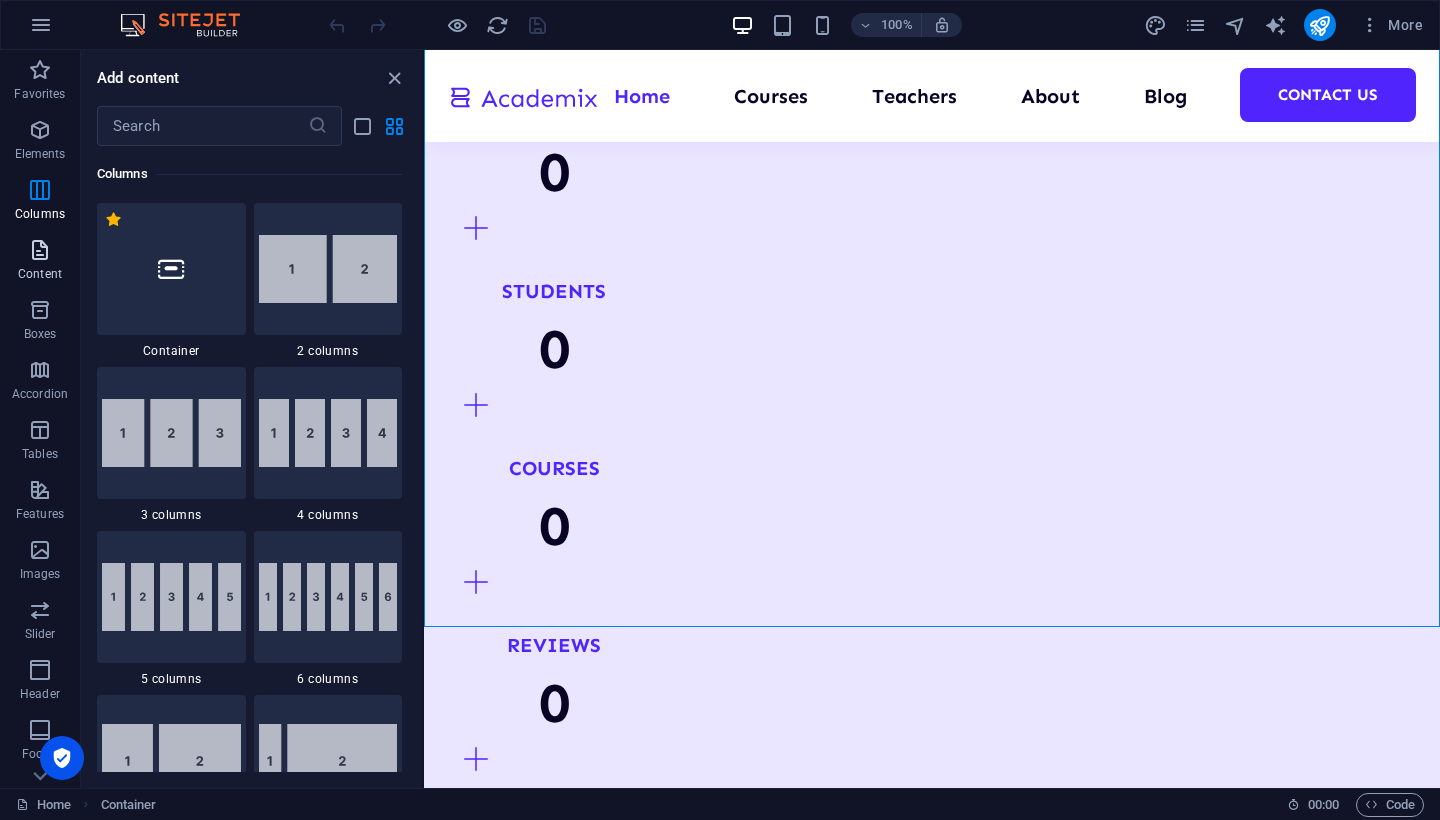click at bounding box center (40, 250) 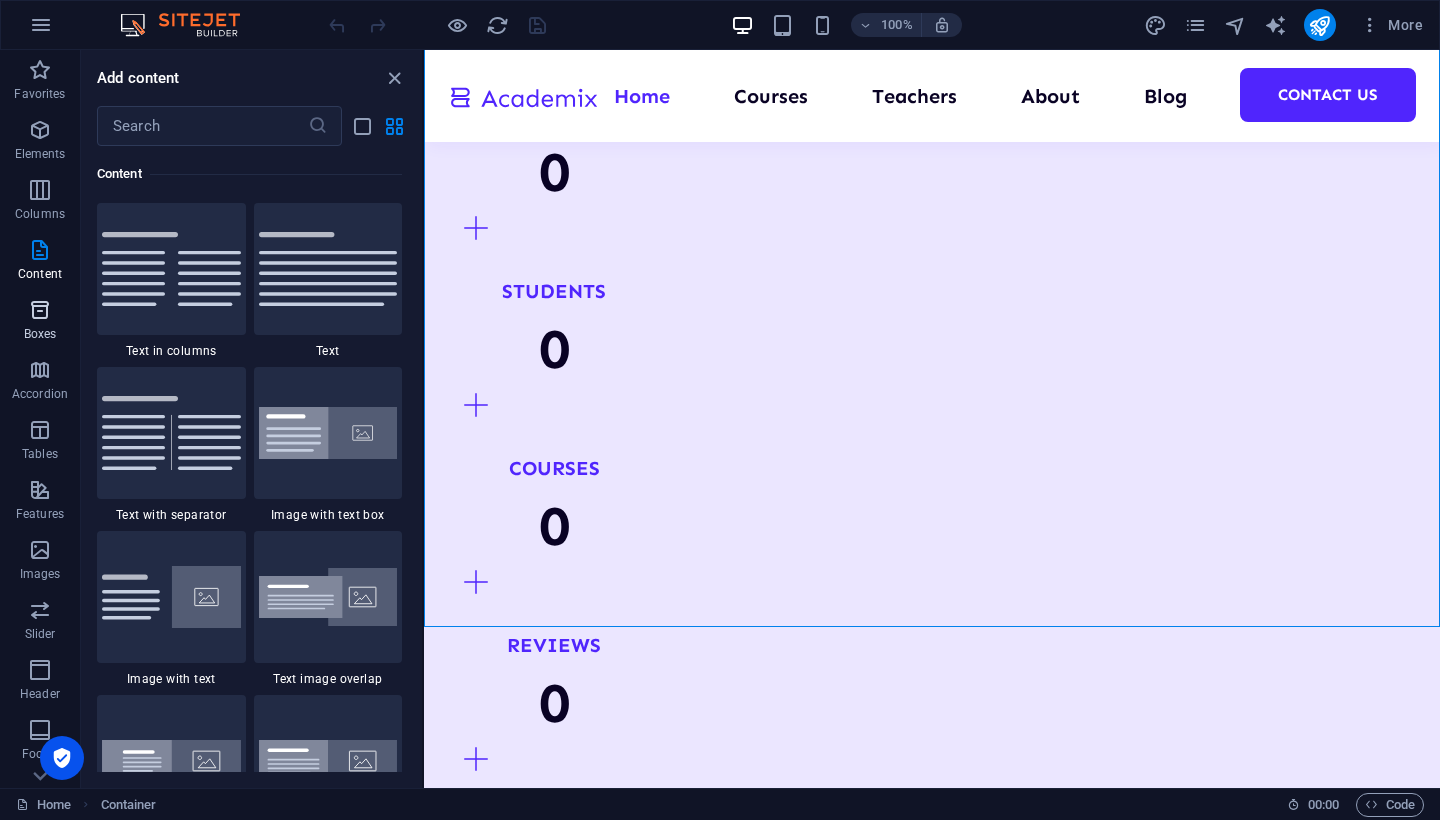 click on "Boxes" at bounding box center [40, 334] 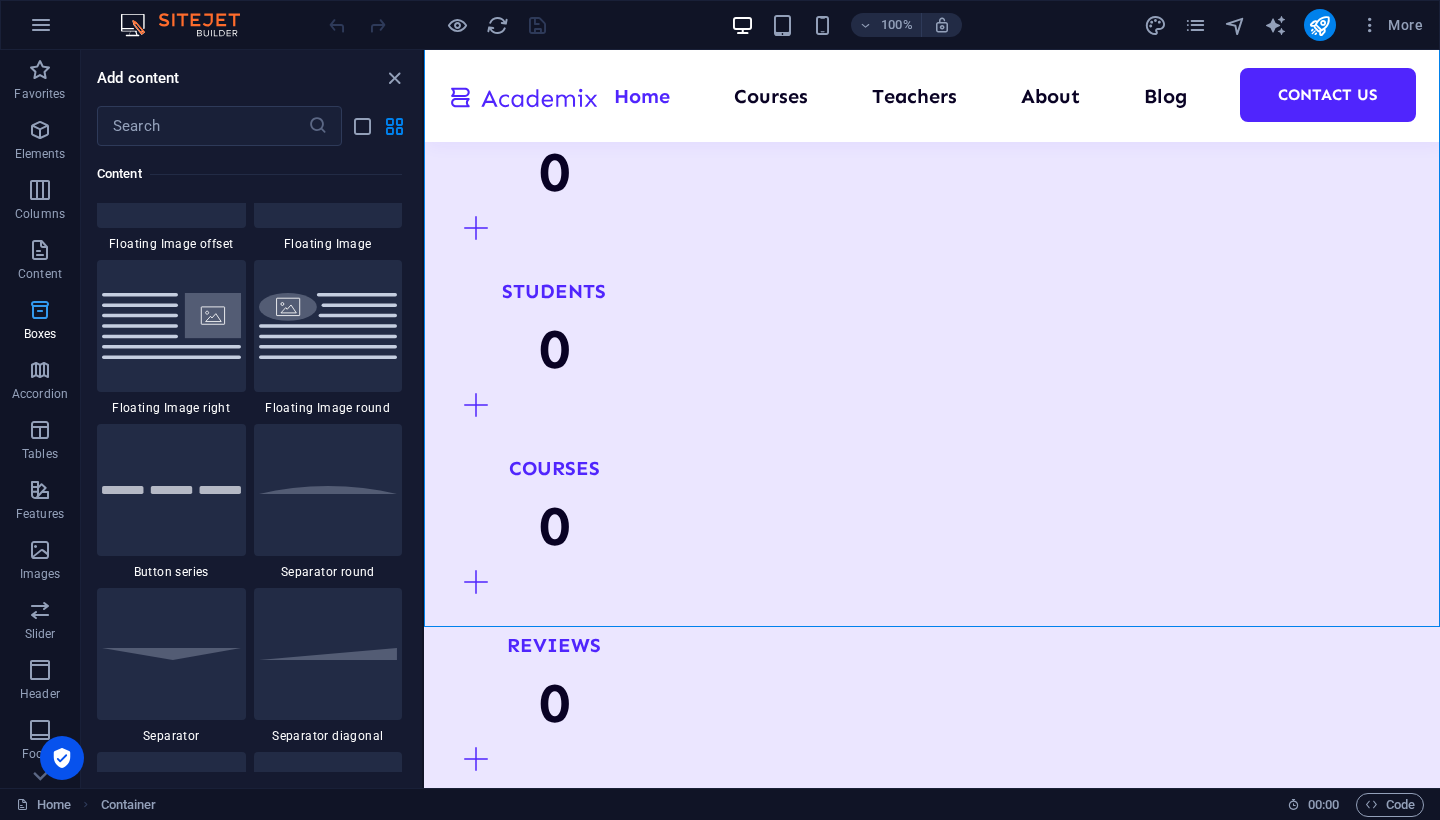 scroll, scrollTop: 5352, scrollLeft: 0, axis: vertical 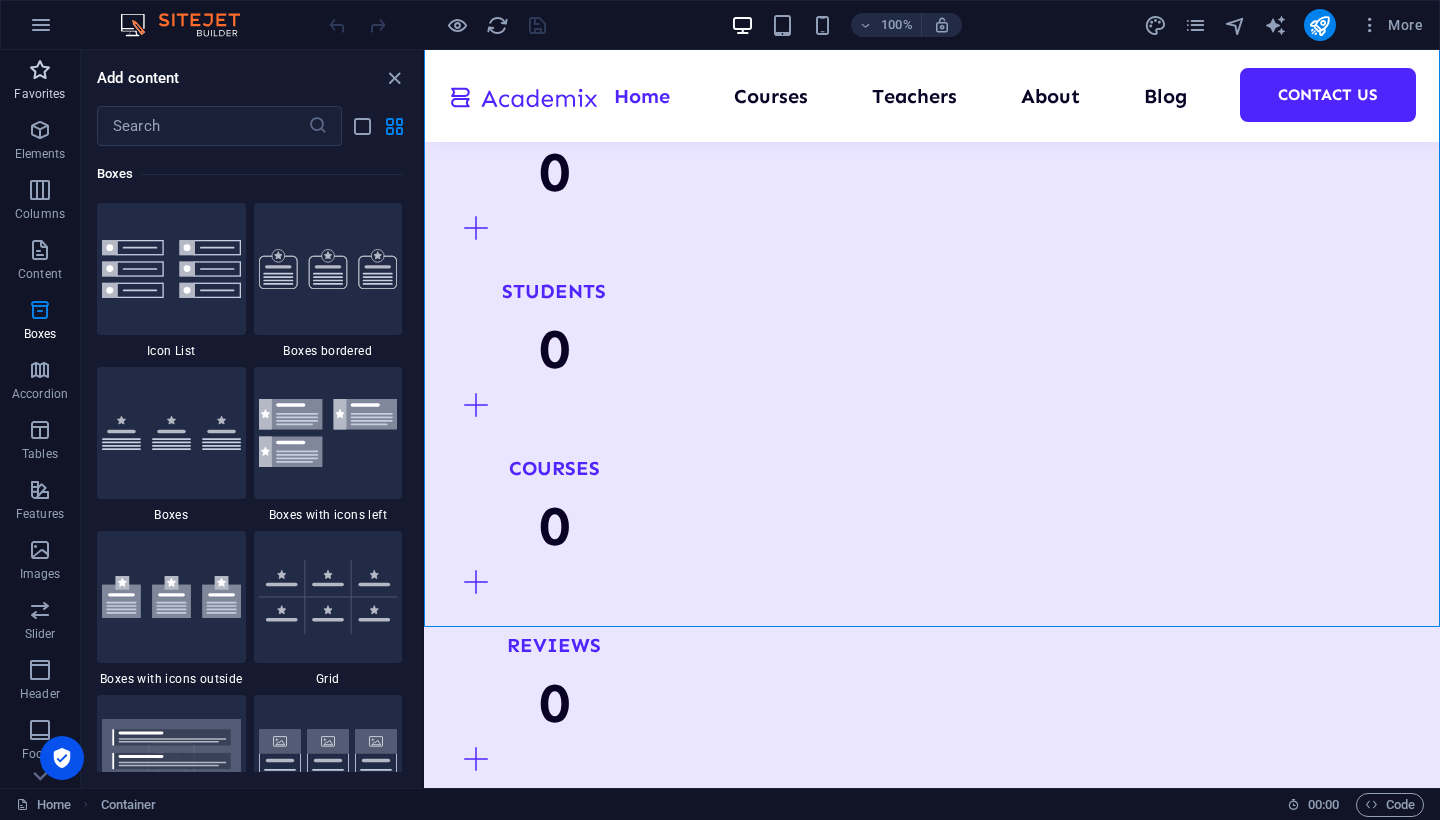 click at bounding box center [40, 70] 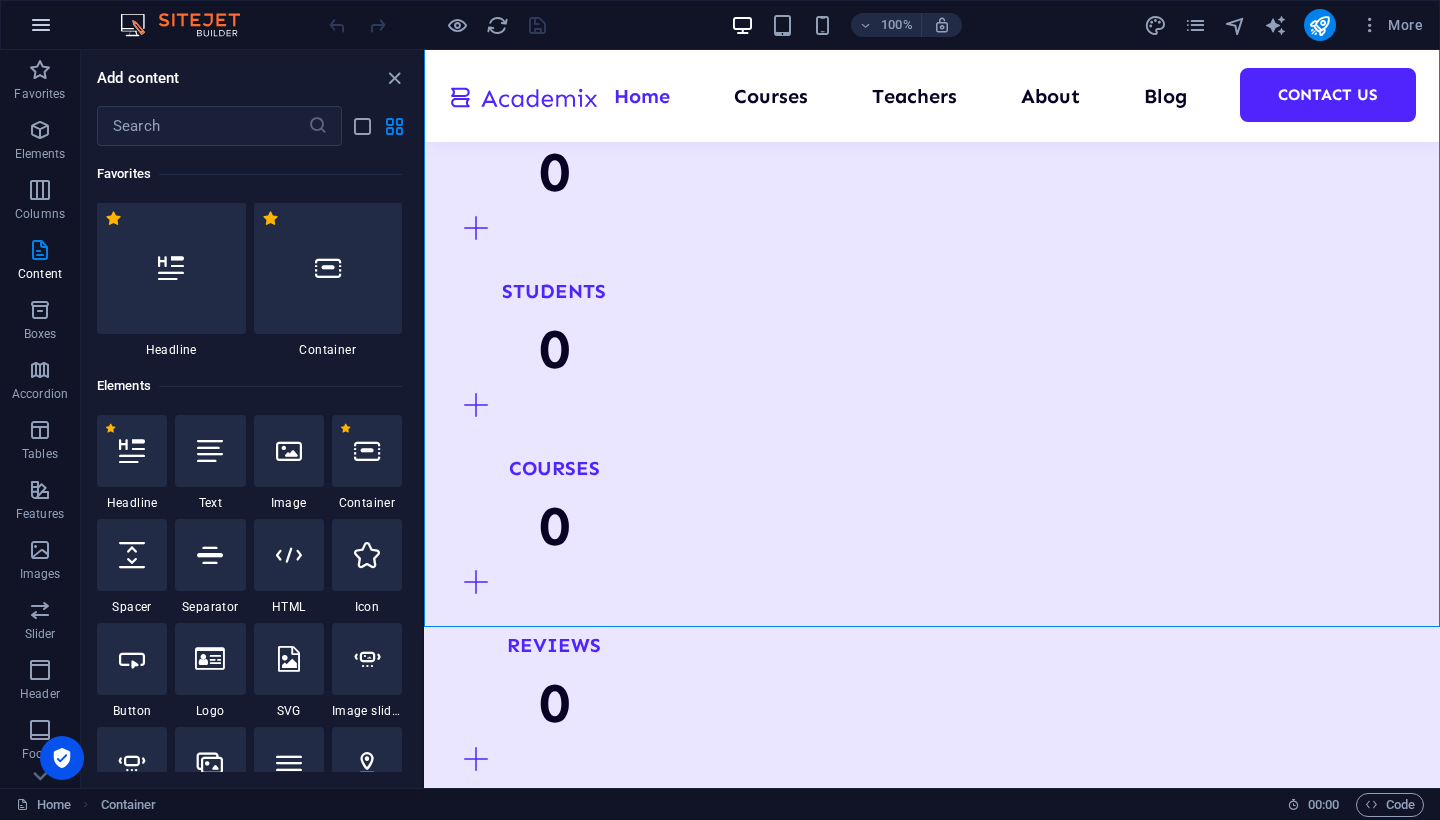 scroll, scrollTop: 0, scrollLeft: 0, axis: both 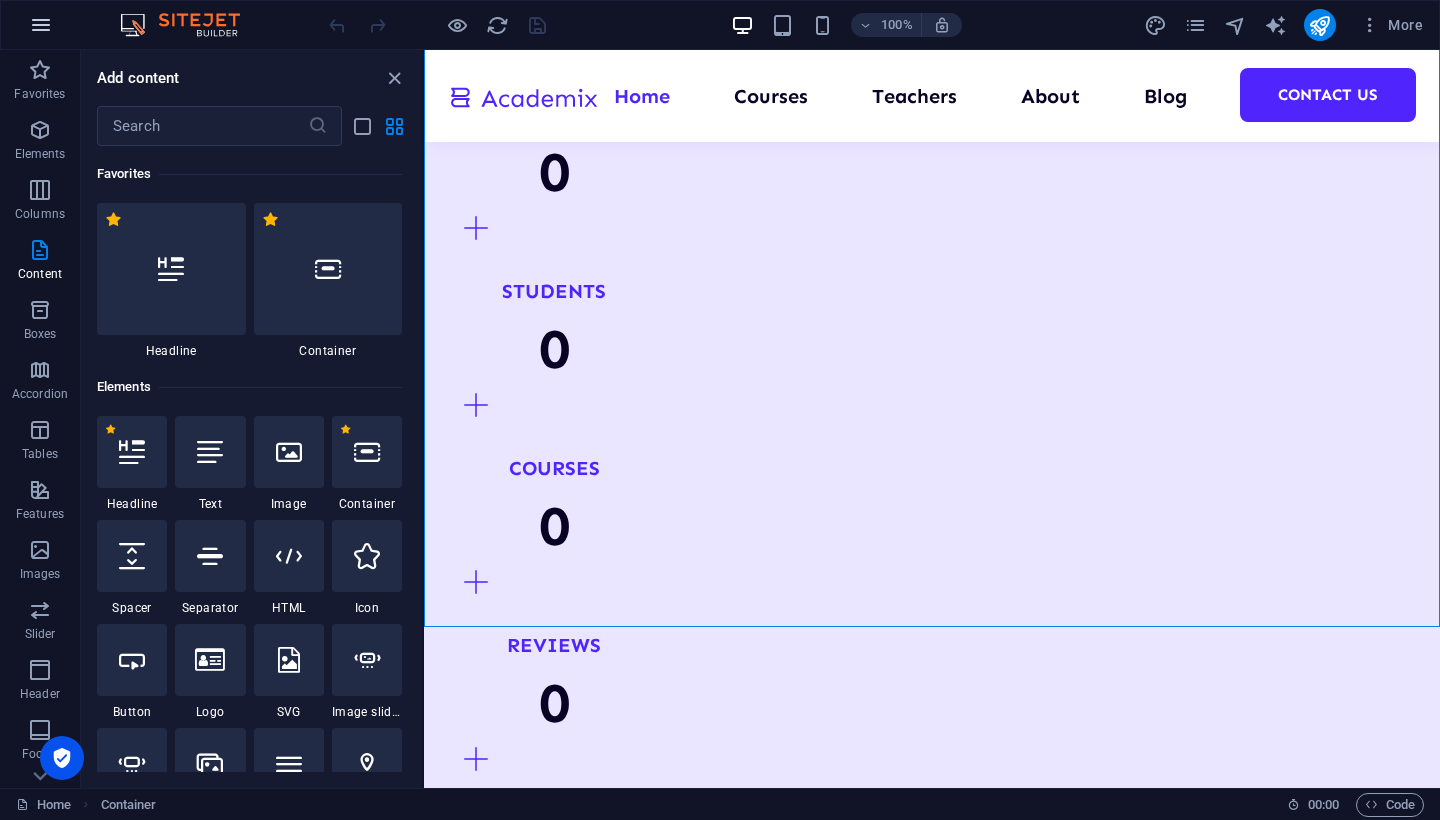 click at bounding box center (41, 25) 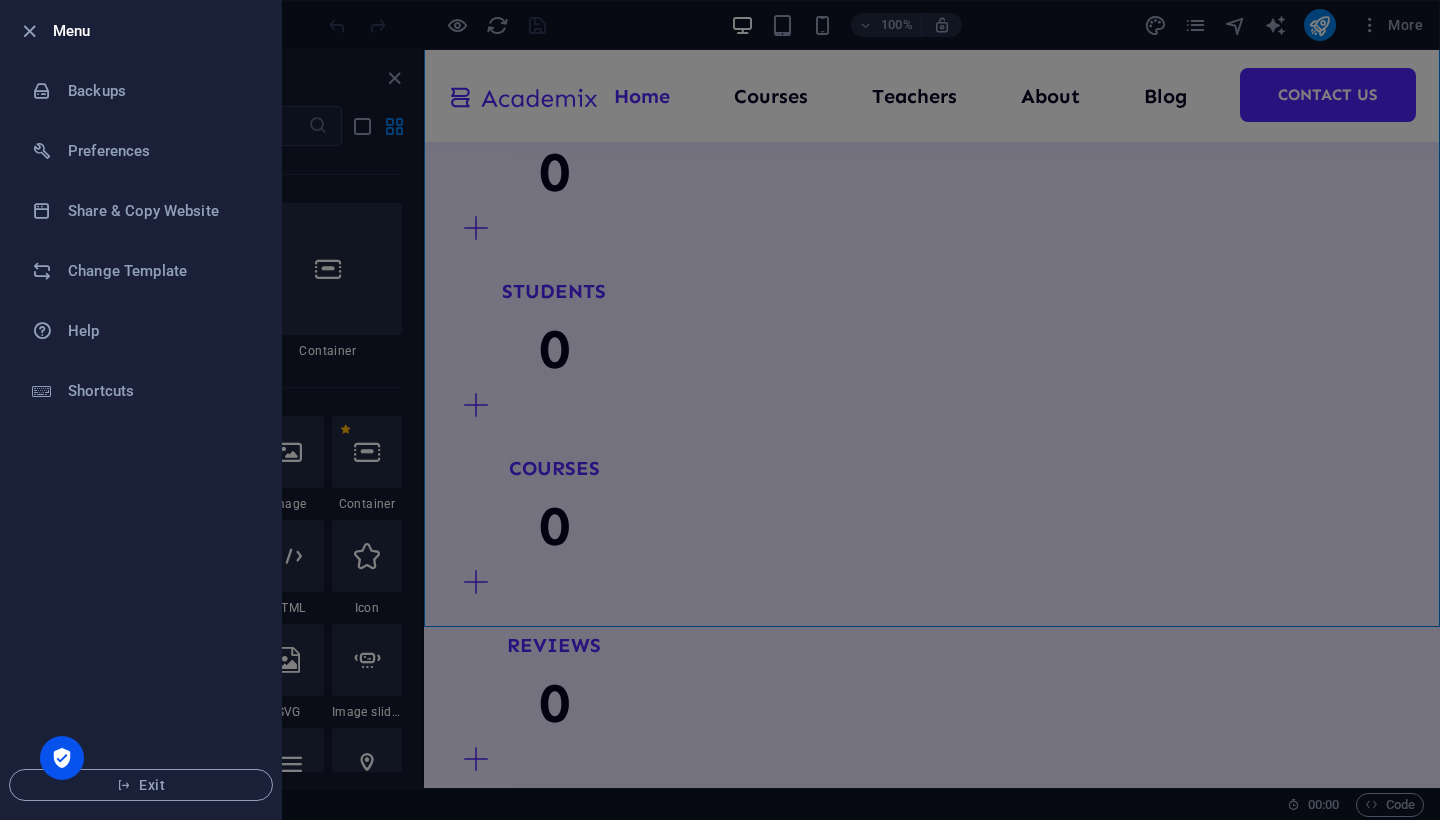 click at bounding box center [720, 410] 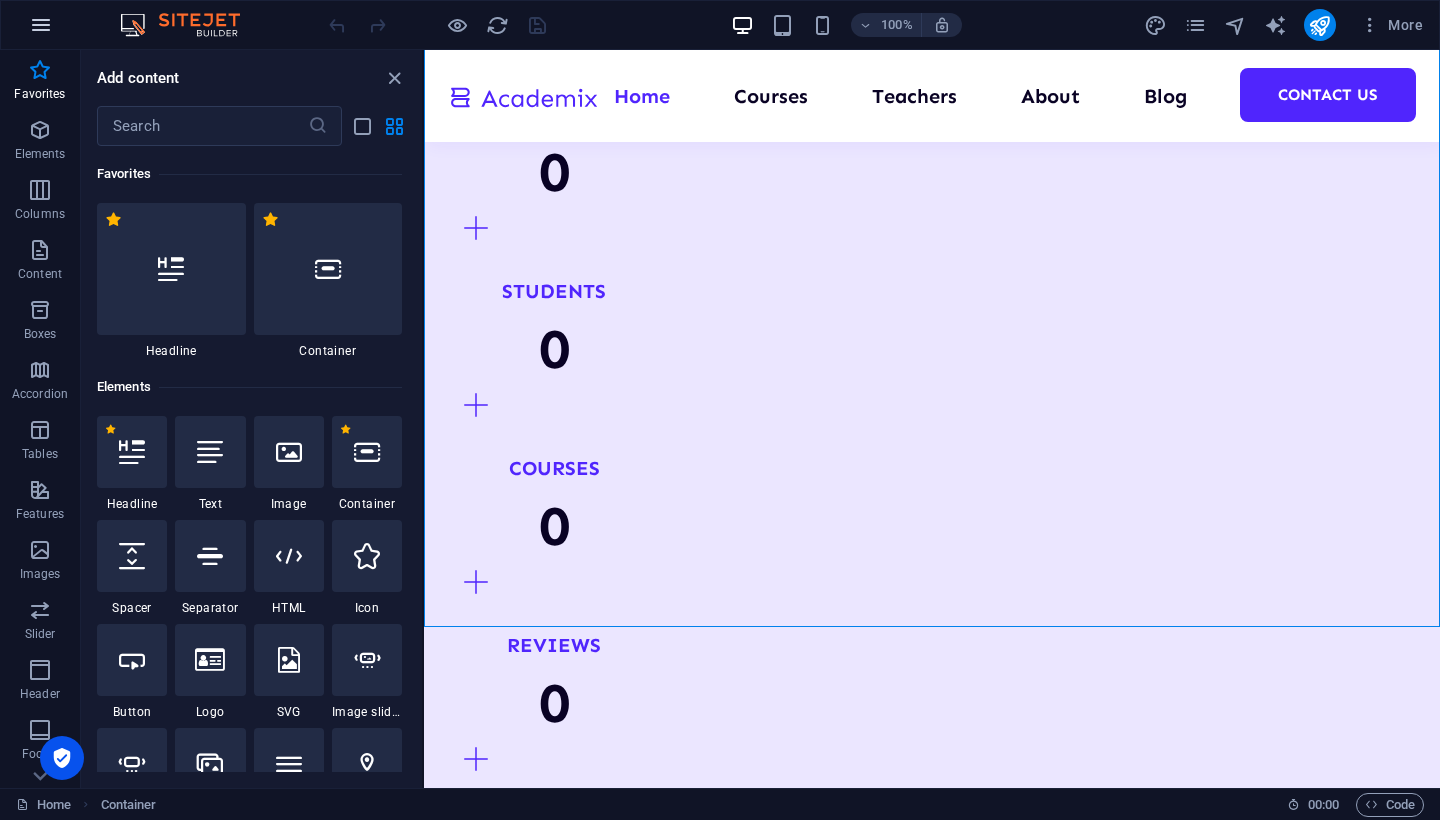 click at bounding box center (41, 25) 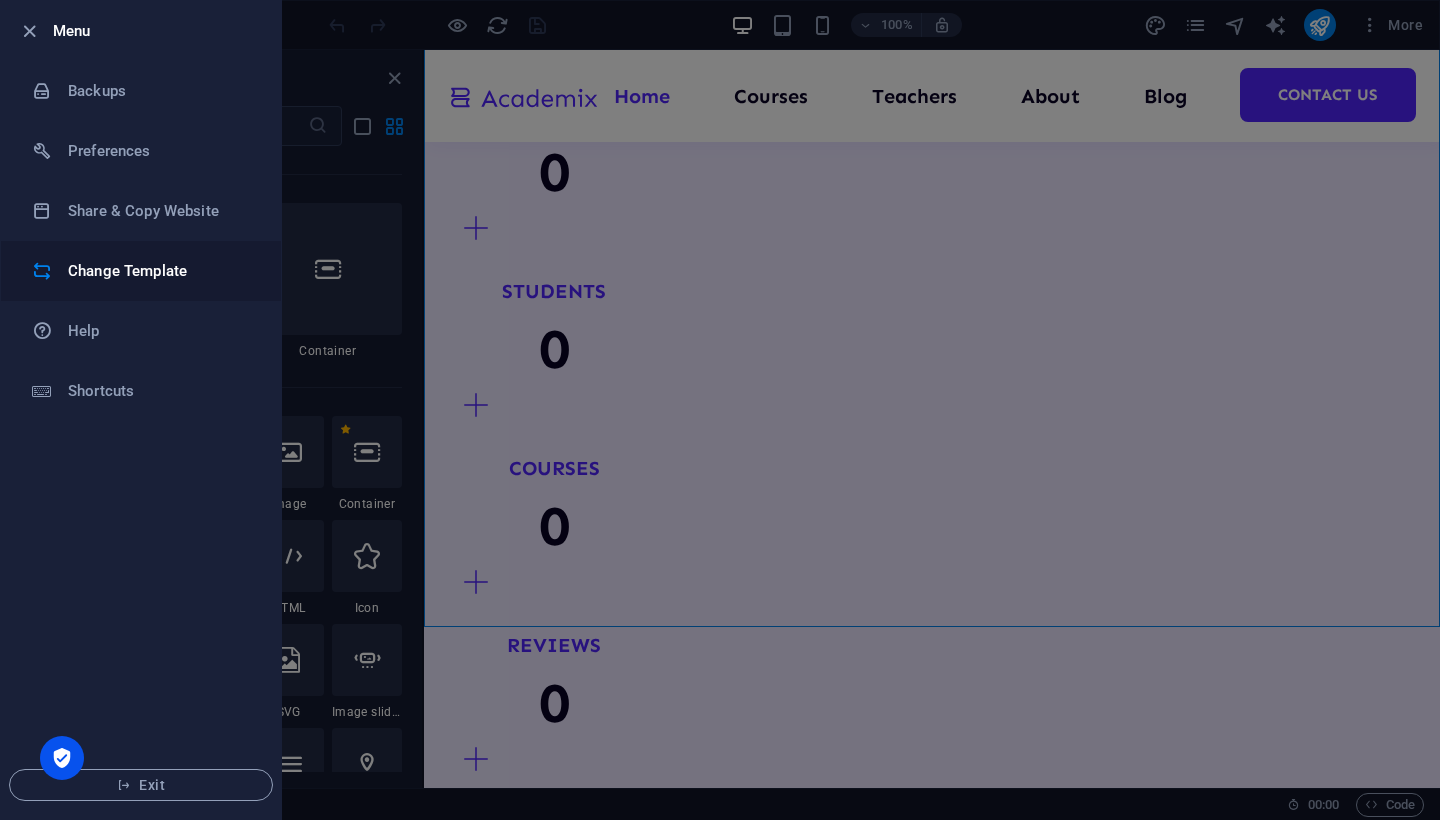 click on "Change Template" at bounding box center (160, 271) 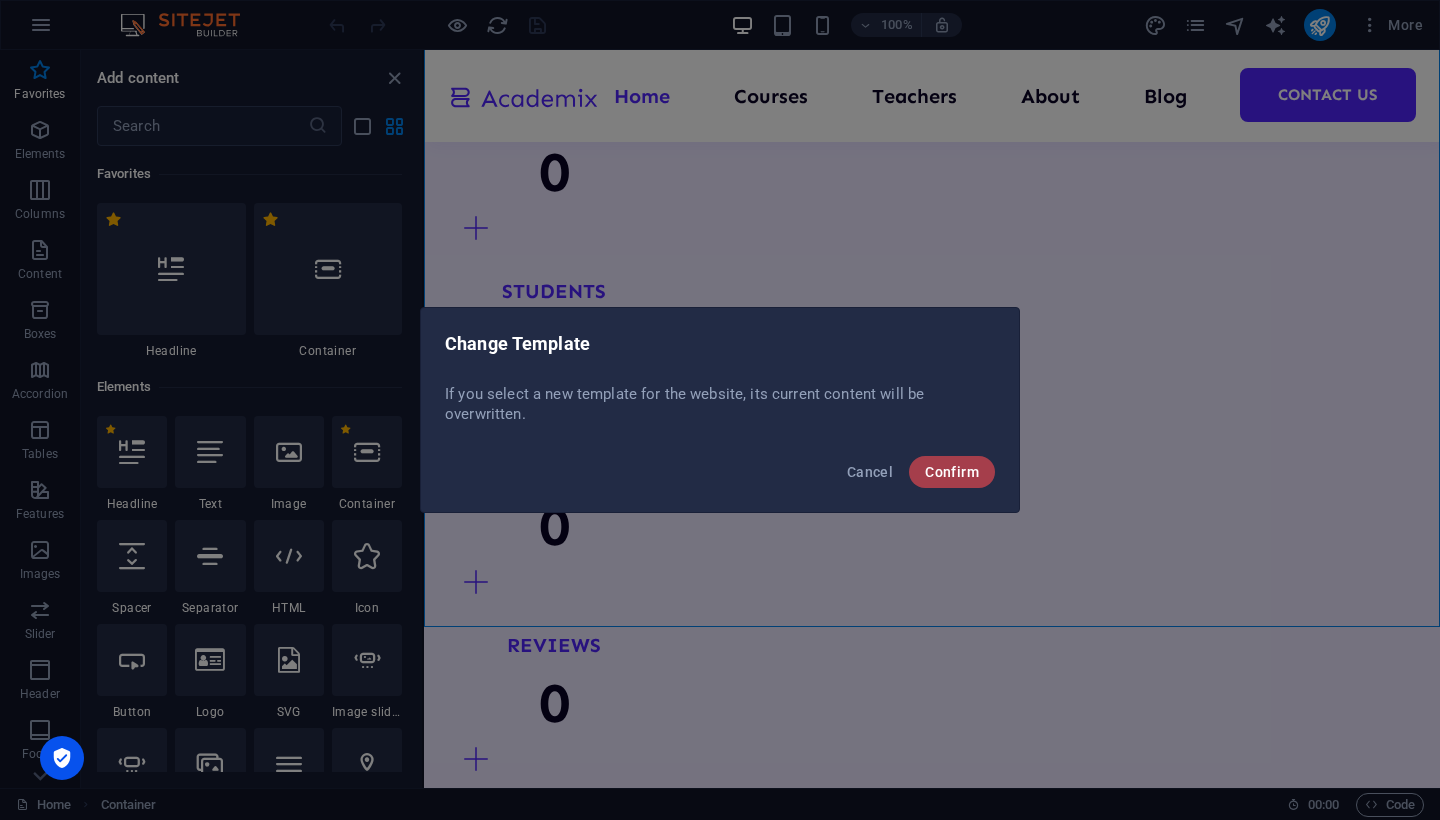 click on "Confirm" at bounding box center [952, 472] 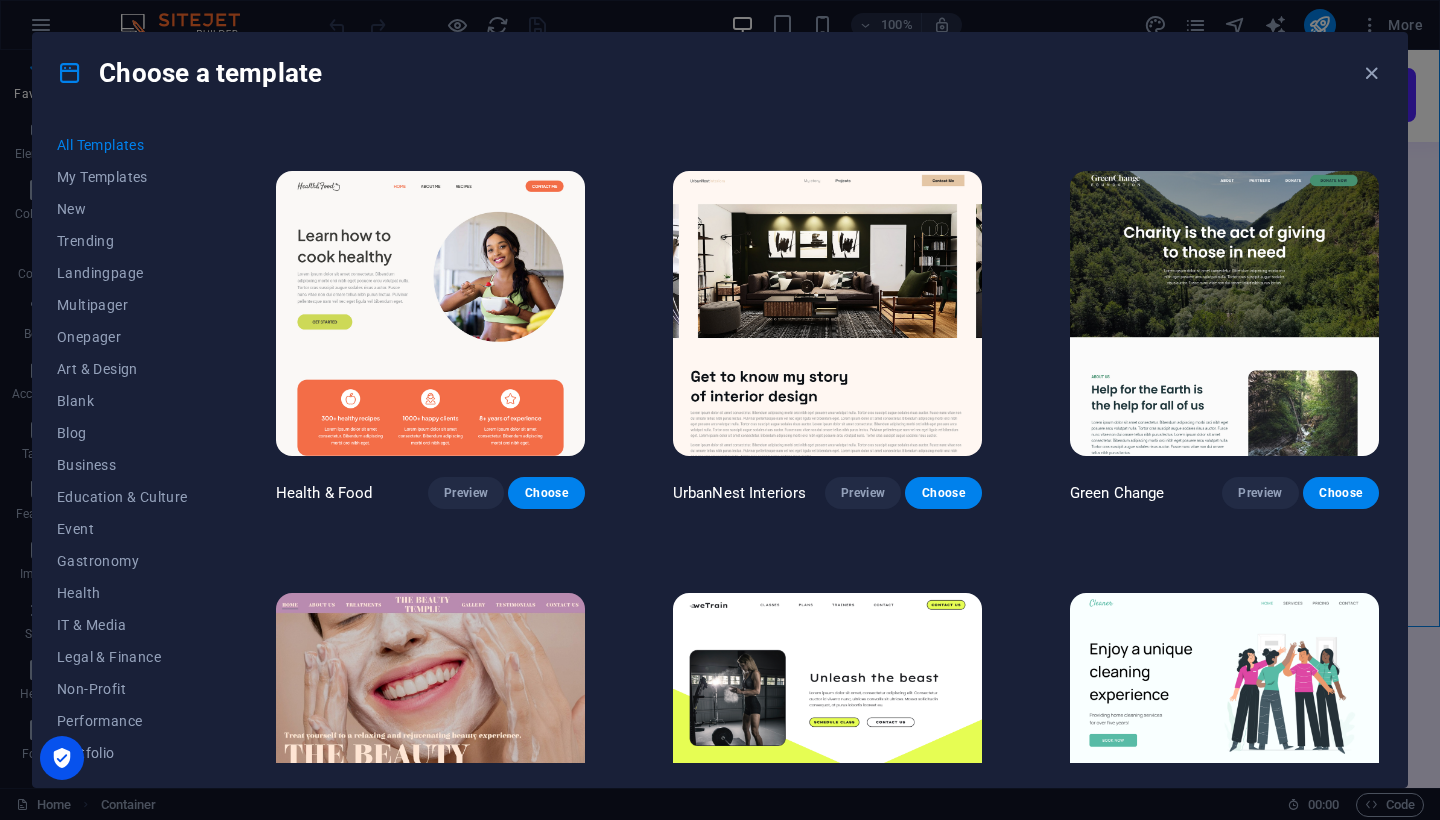scroll, scrollTop: 1653, scrollLeft: 0, axis: vertical 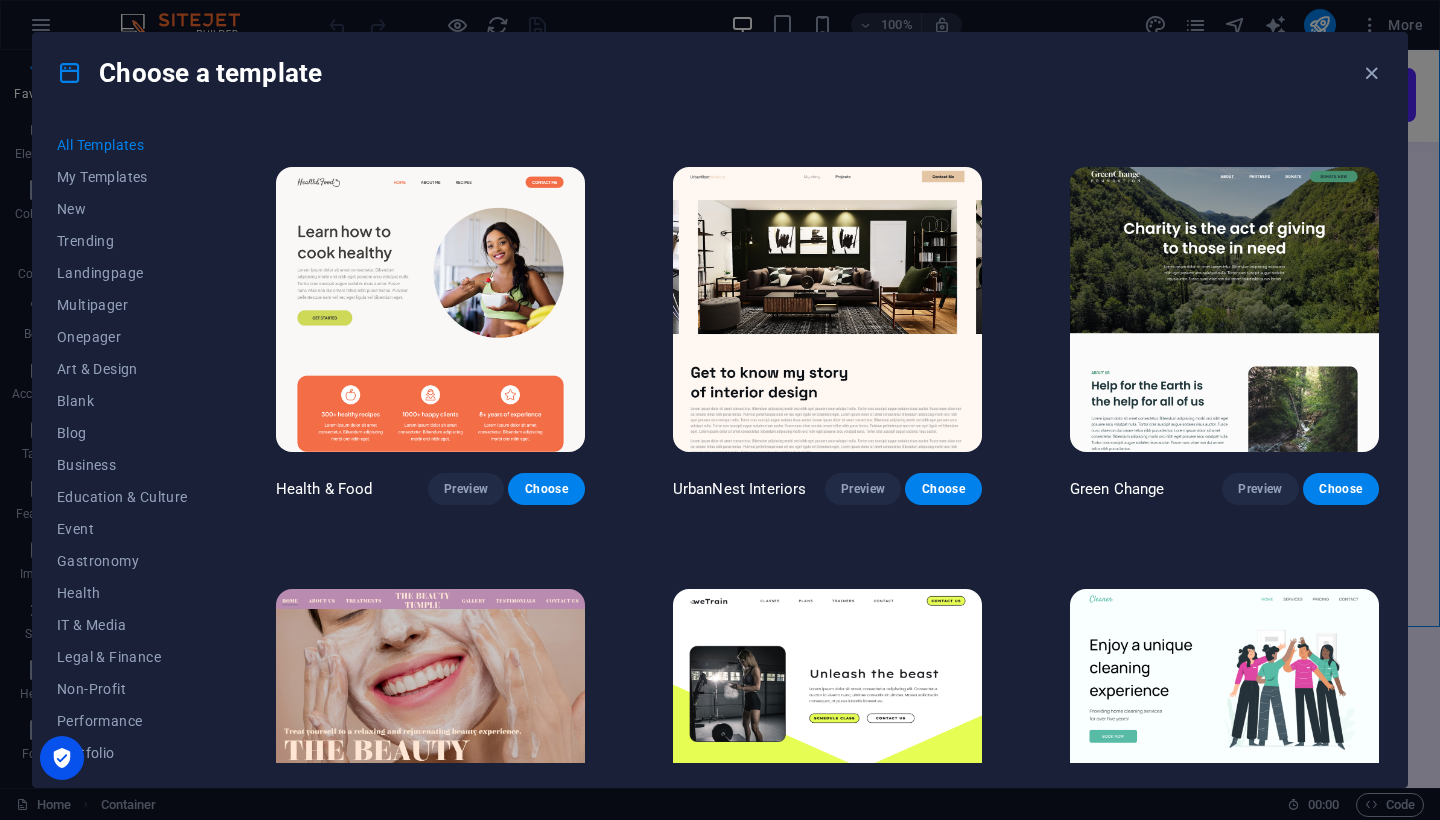 click at bounding box center [827, 731] 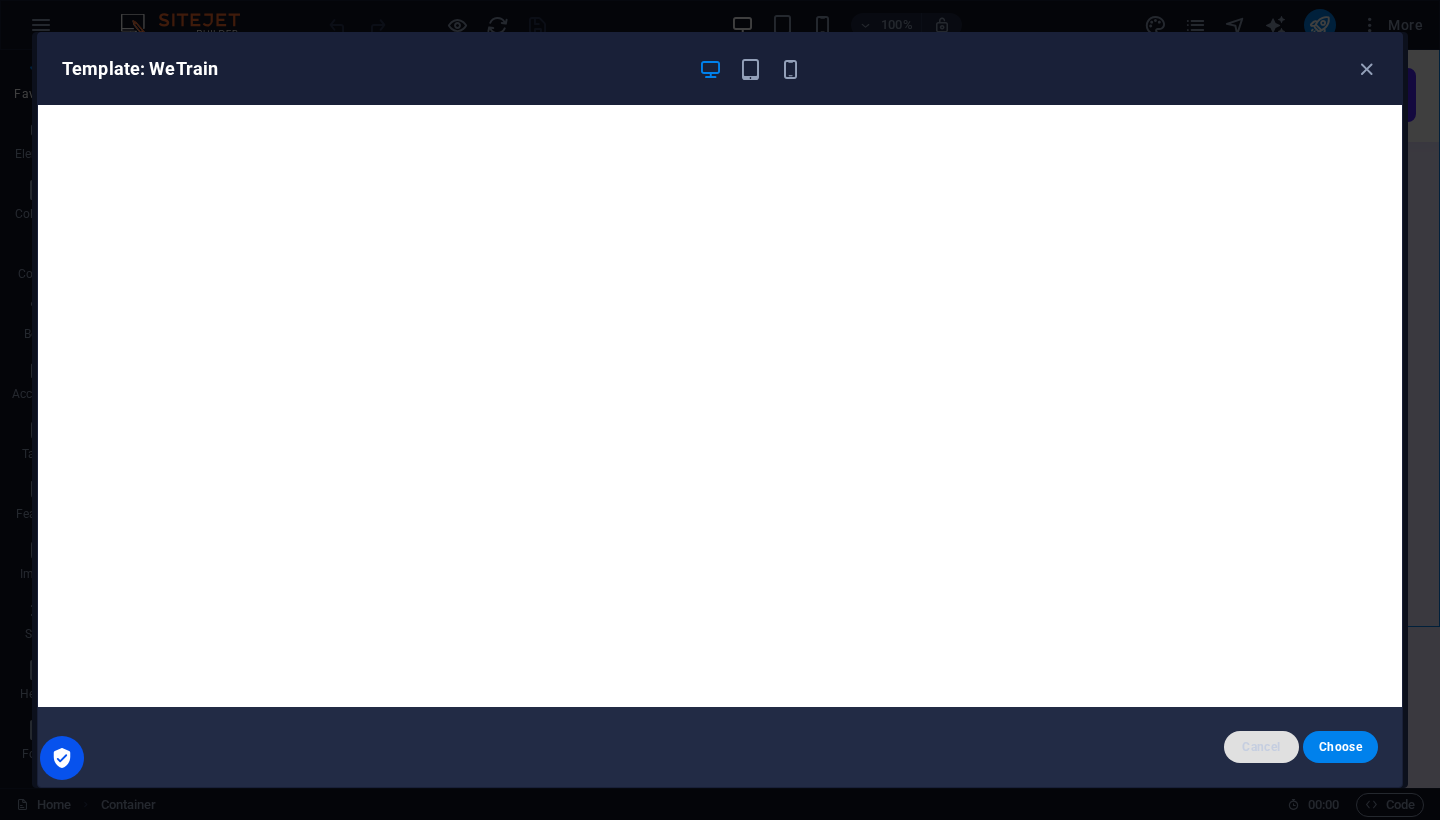 click on "Cancel" at bounding box center [1261, 747] 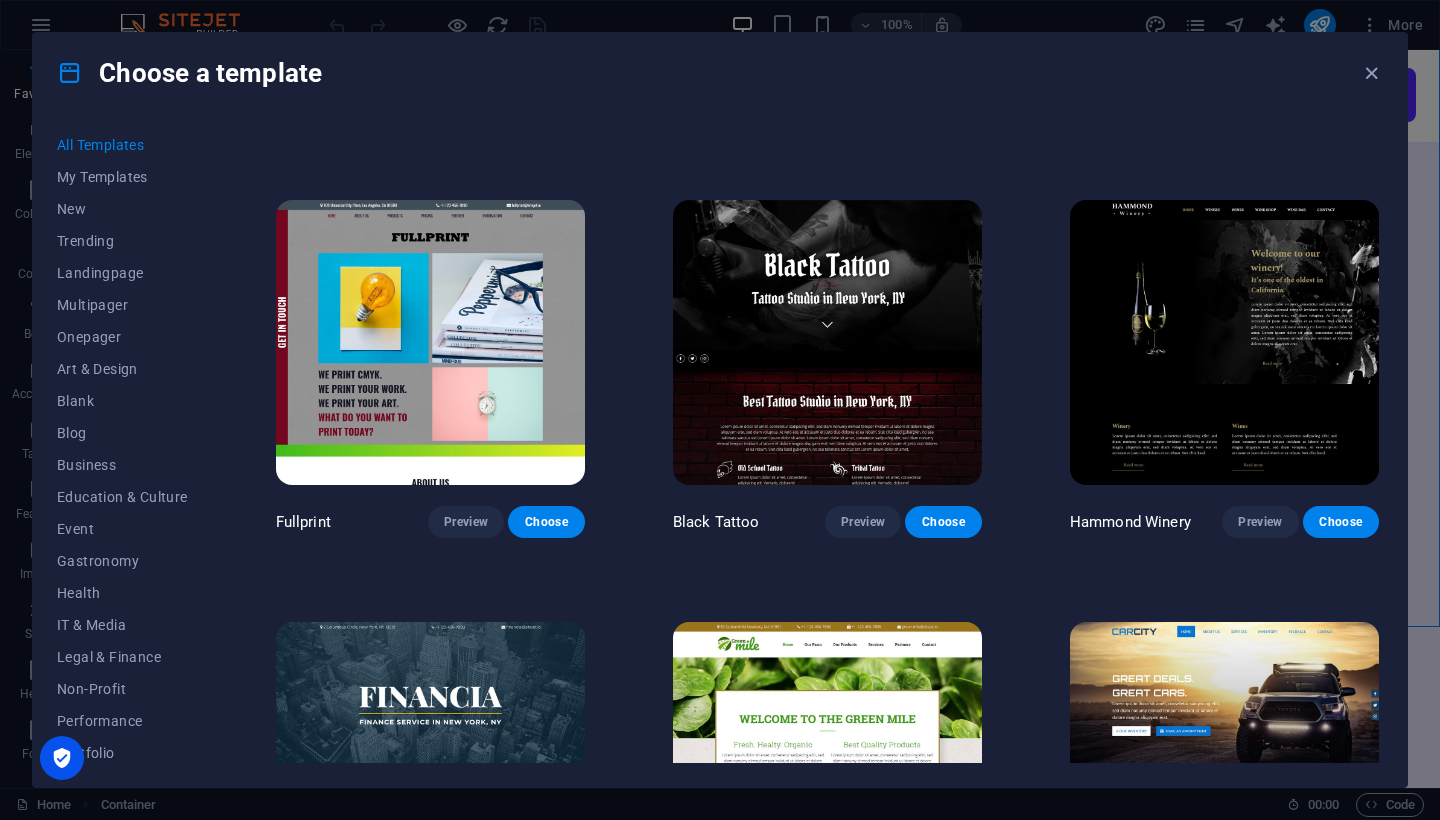 scroll, scrollTop: 11331, scrollLeft: 0, axis: vertical 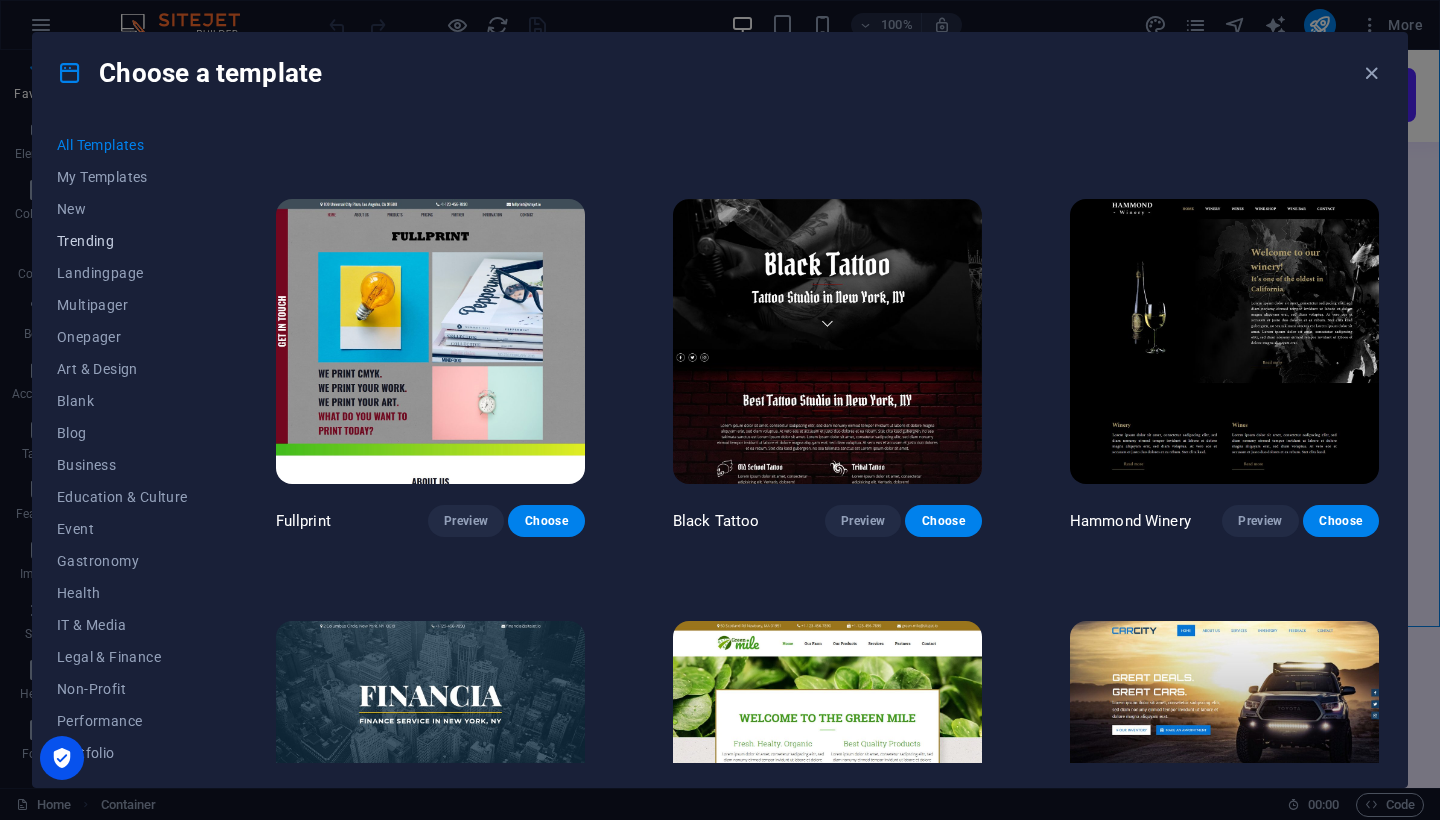 click on "Trending" at bounding box center [122, 241] 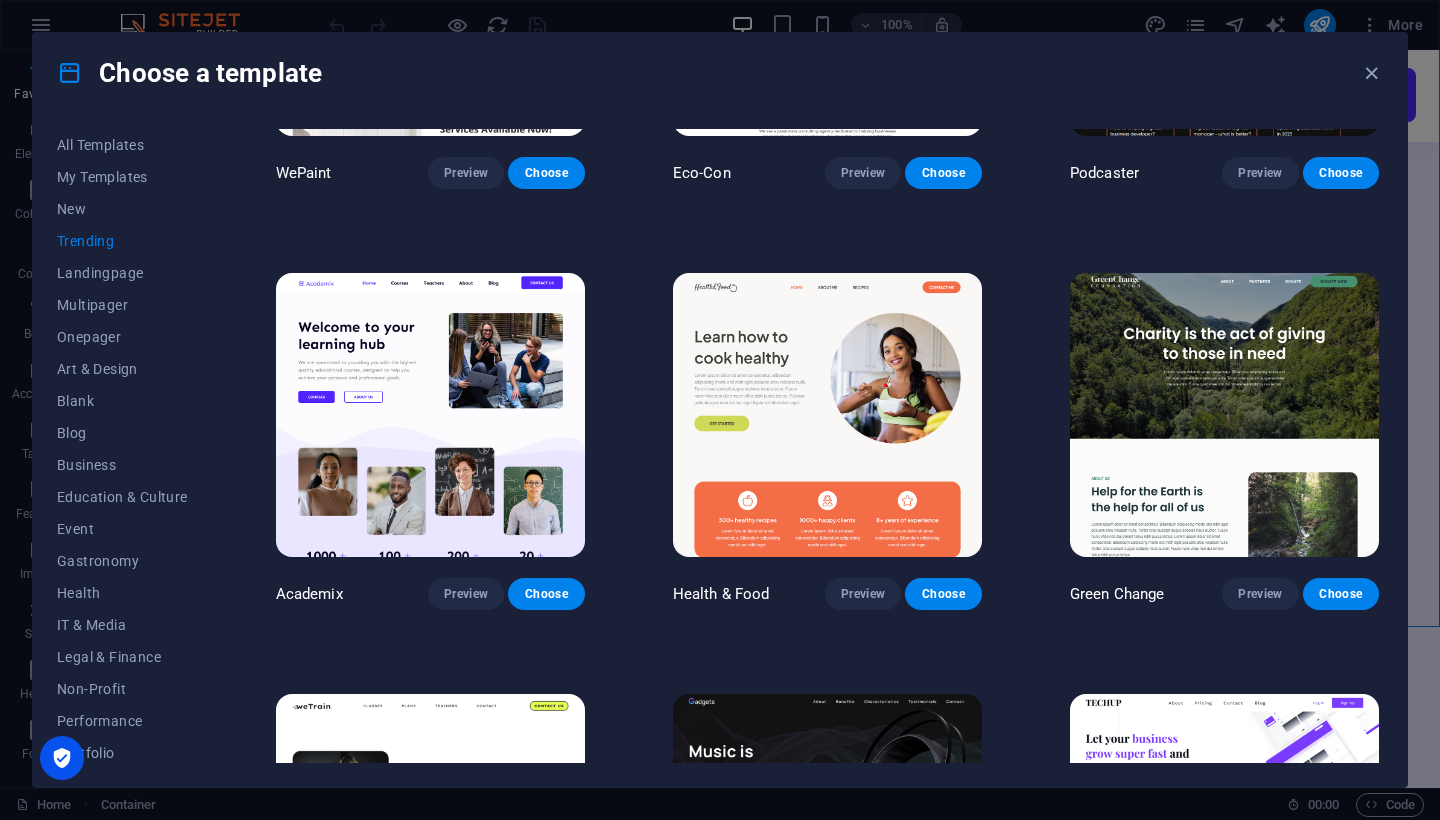 scroll, scrollTop: 700, scrollLeft: 0, axis: vertical 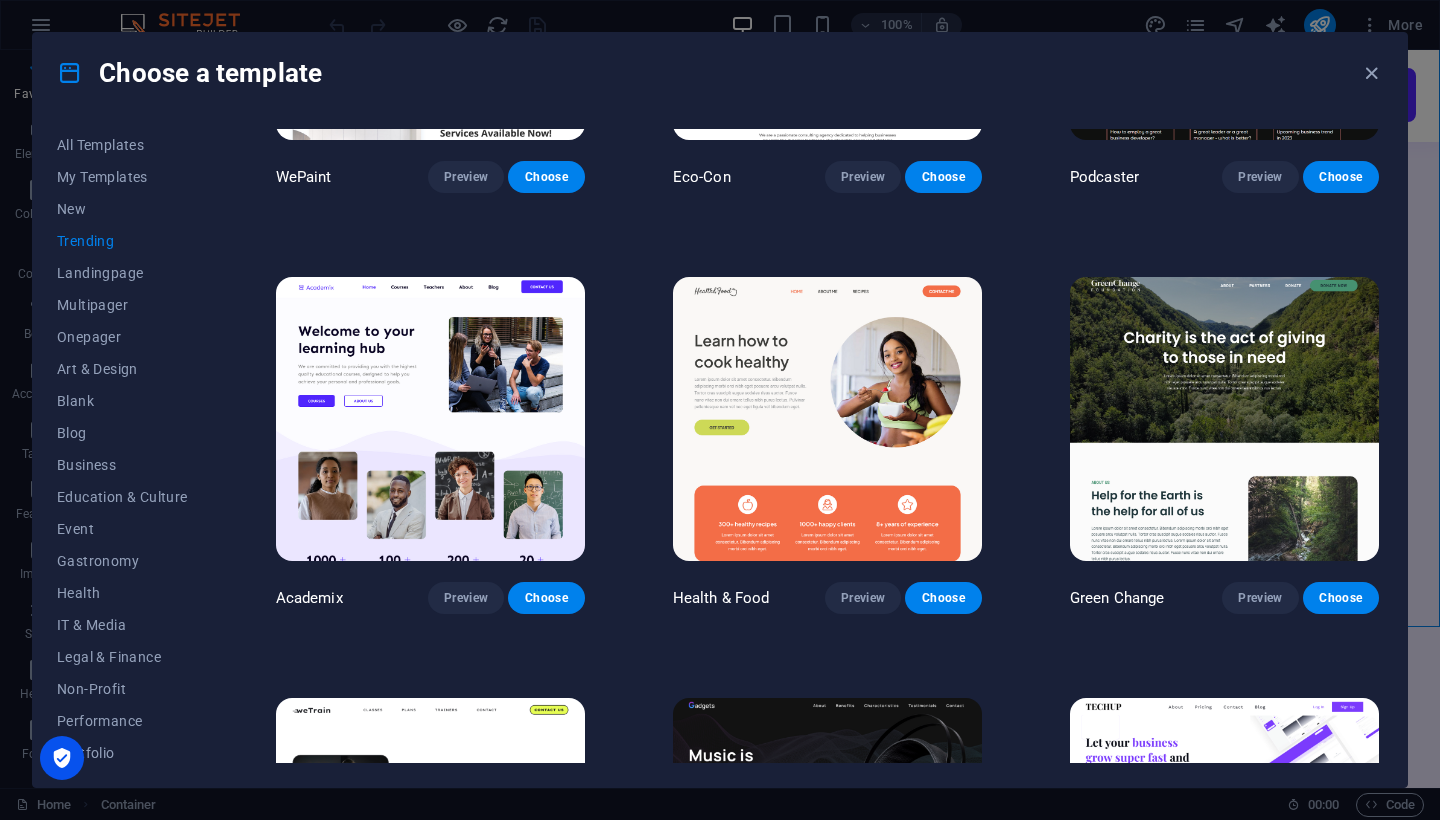click at bounding box center [430, 419] 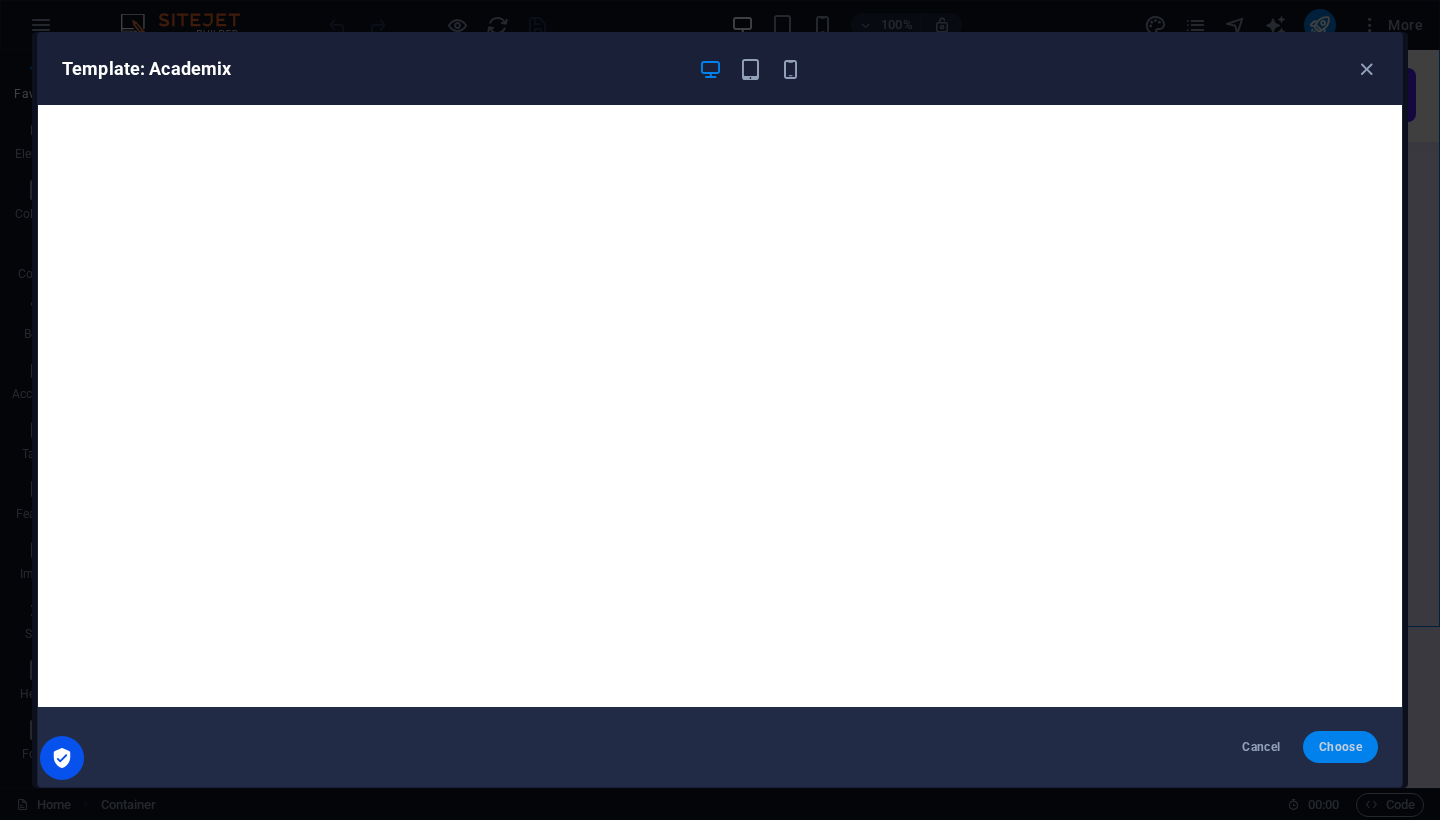 click on "Choose" at bounding box center (1340, 747) 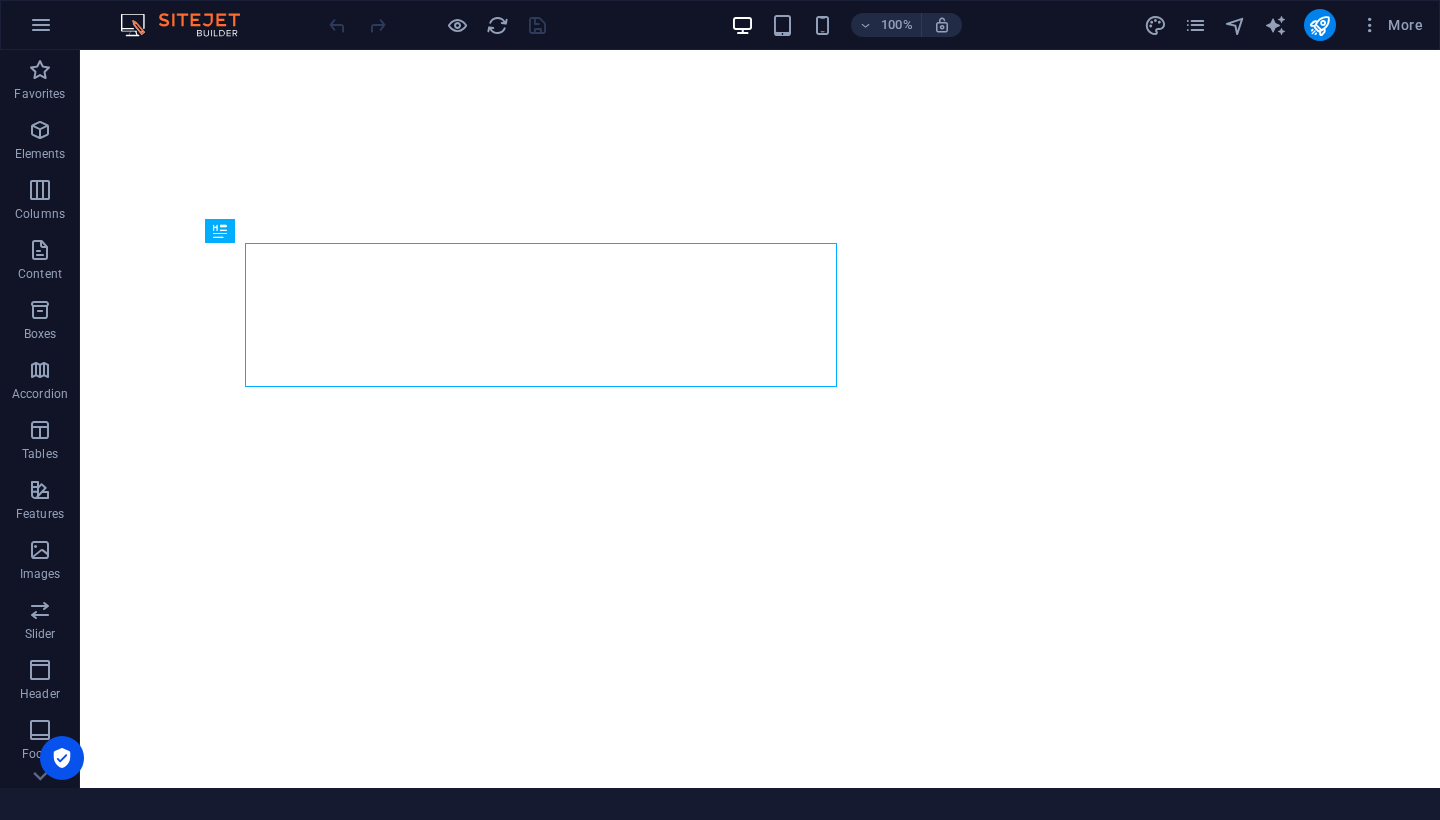 scroll, scrollTop: 0, scrollLeft: 0, axis: both 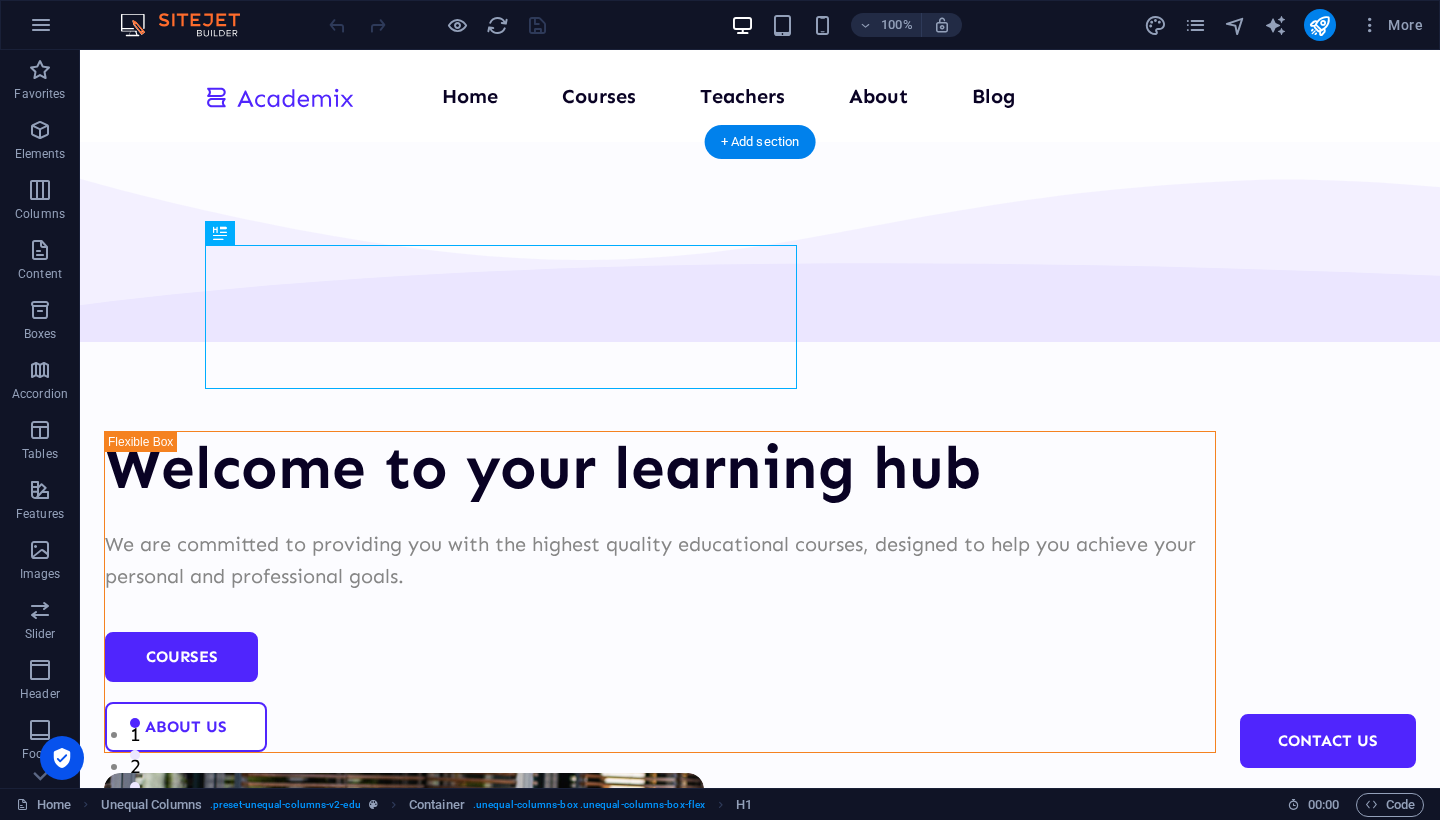 click on "Welcome to your learning hub We are committed to providing you with the highest quality educational courses, designed to help you achieve your personal and professional goals. Courses About Us" at bounding box center (760, 777) 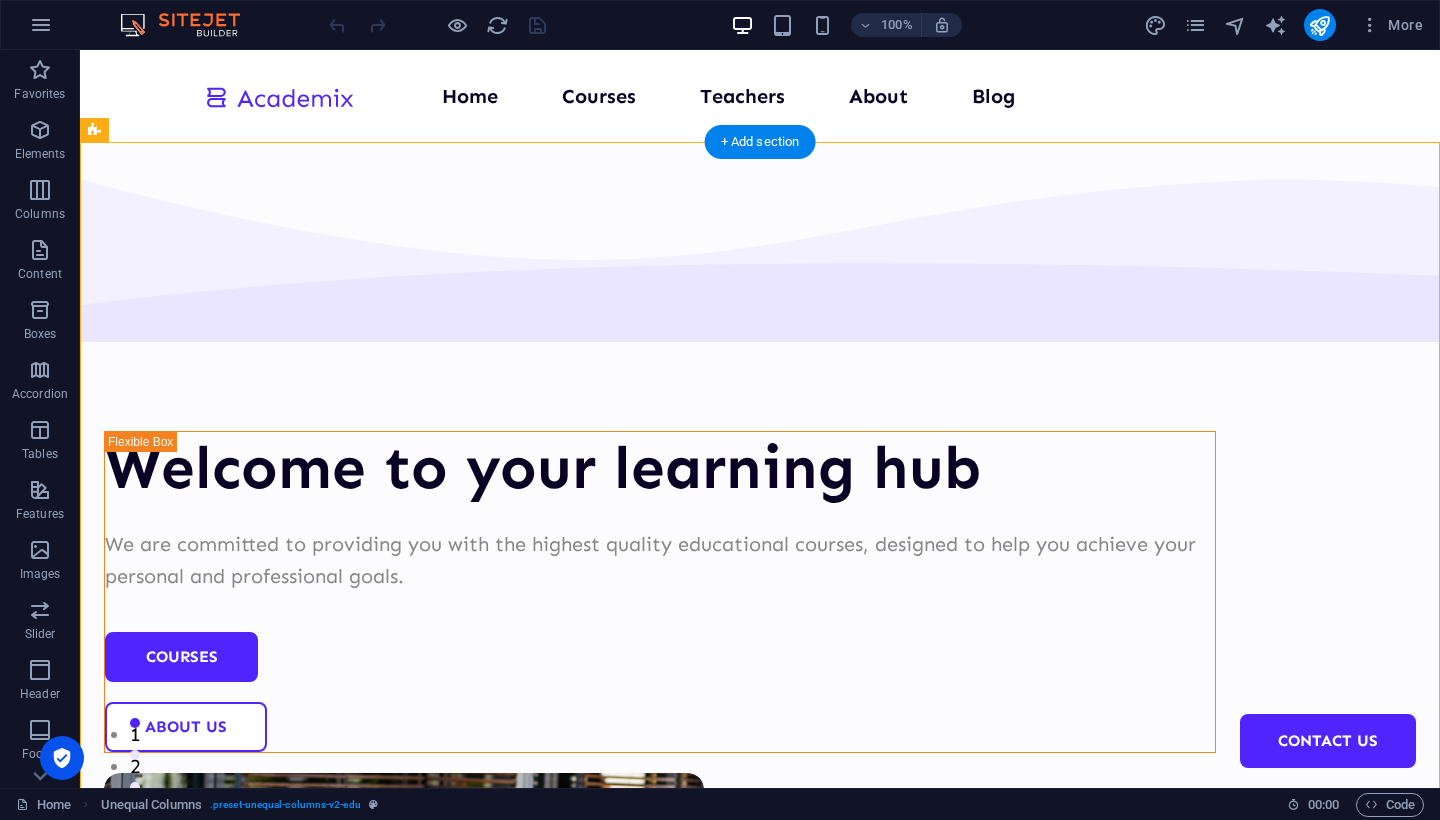 click on "Welcome to your learning hub We are committed to providing you with the highest quality educational courses, designed to help you achieve your personal and professional goals. Courses About Us" at bounding box center [760, 777] 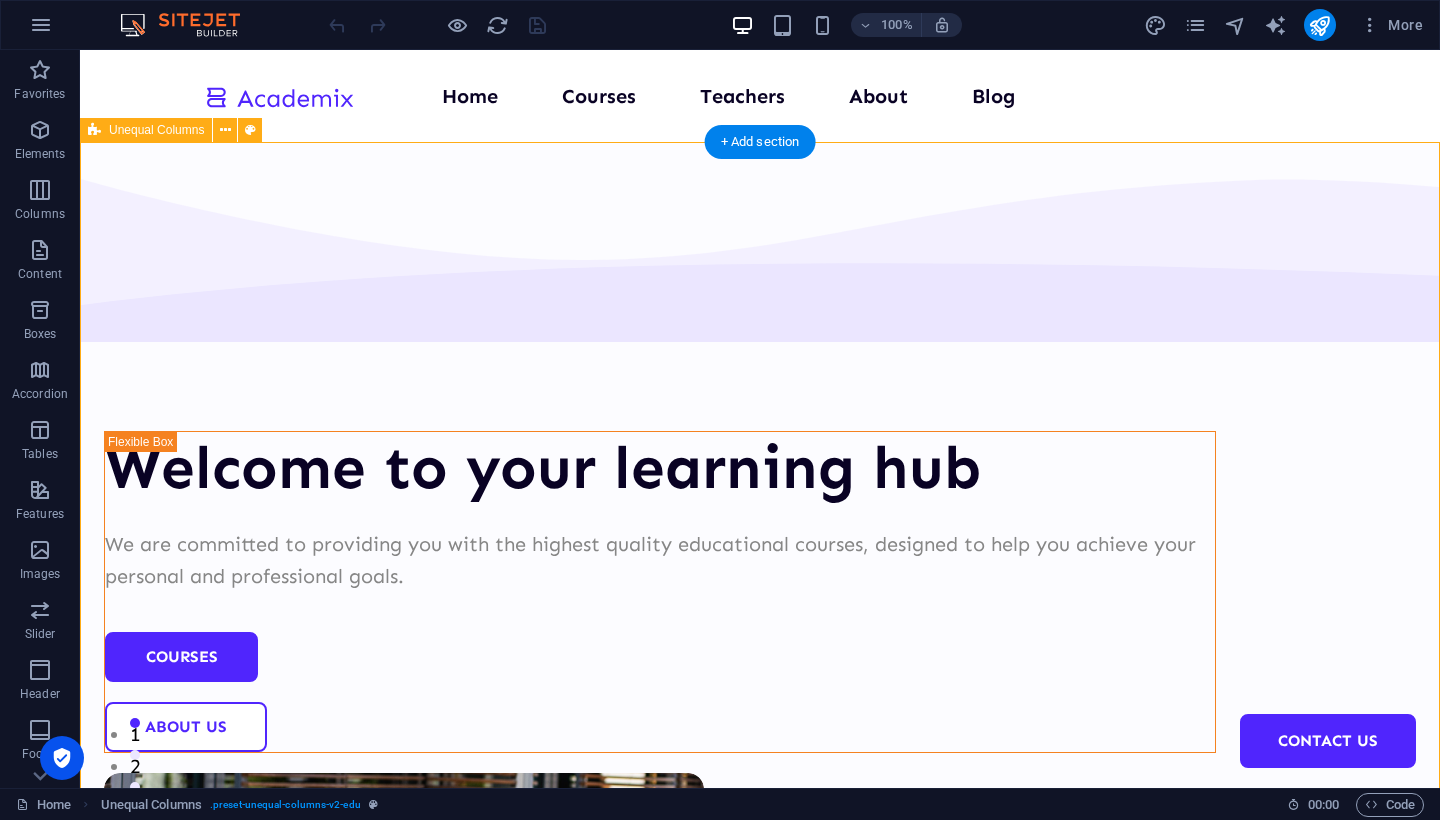 click on "Welcome to your learning hub We are committed to providing you with the highest quality educational courses, designed to help you achieve your personal and professional goals. Courses About Us" at bounding box center (760, 777) 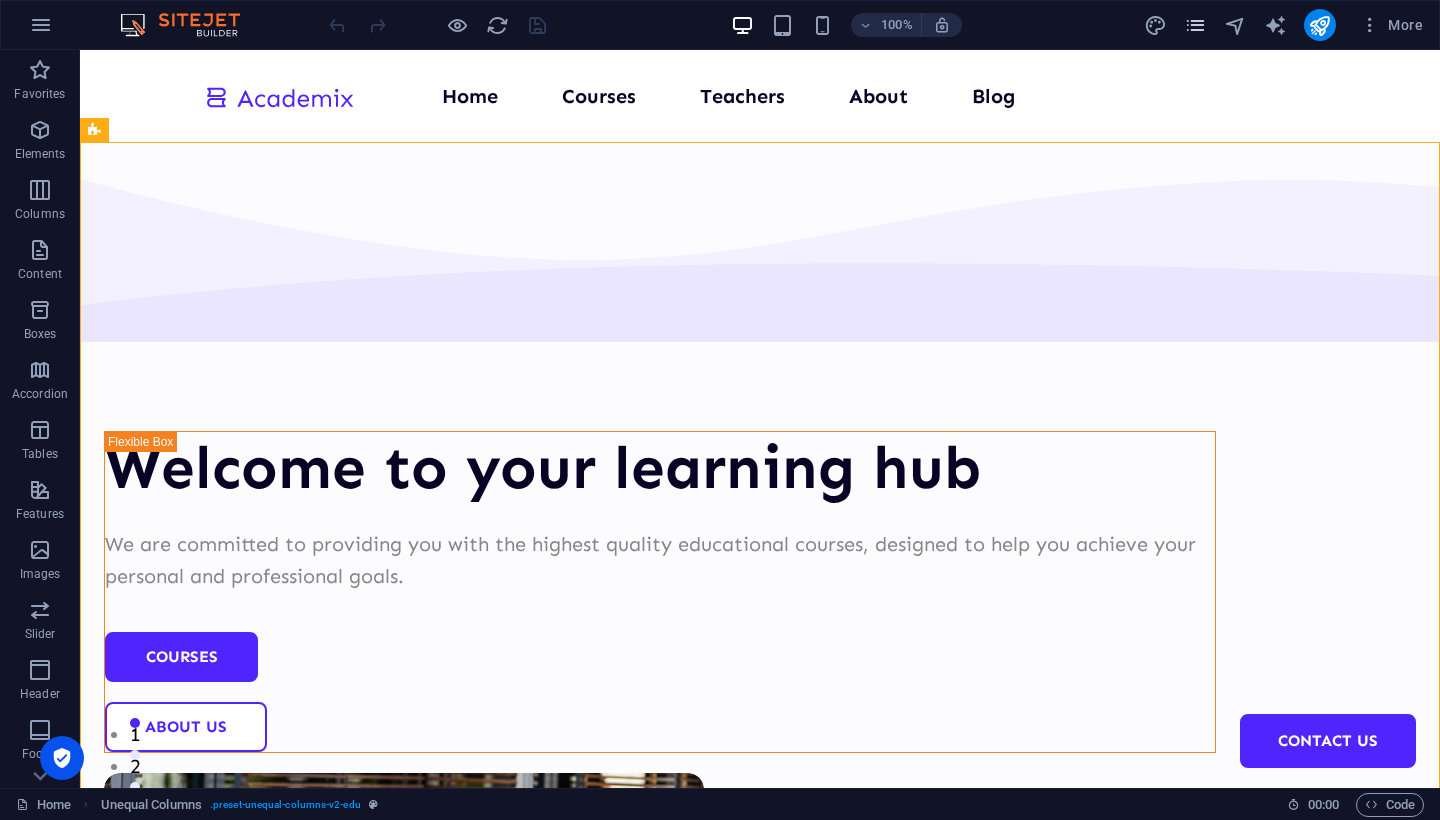 scroll, scrollTop: 0, scrollLeft: 0, axis: both 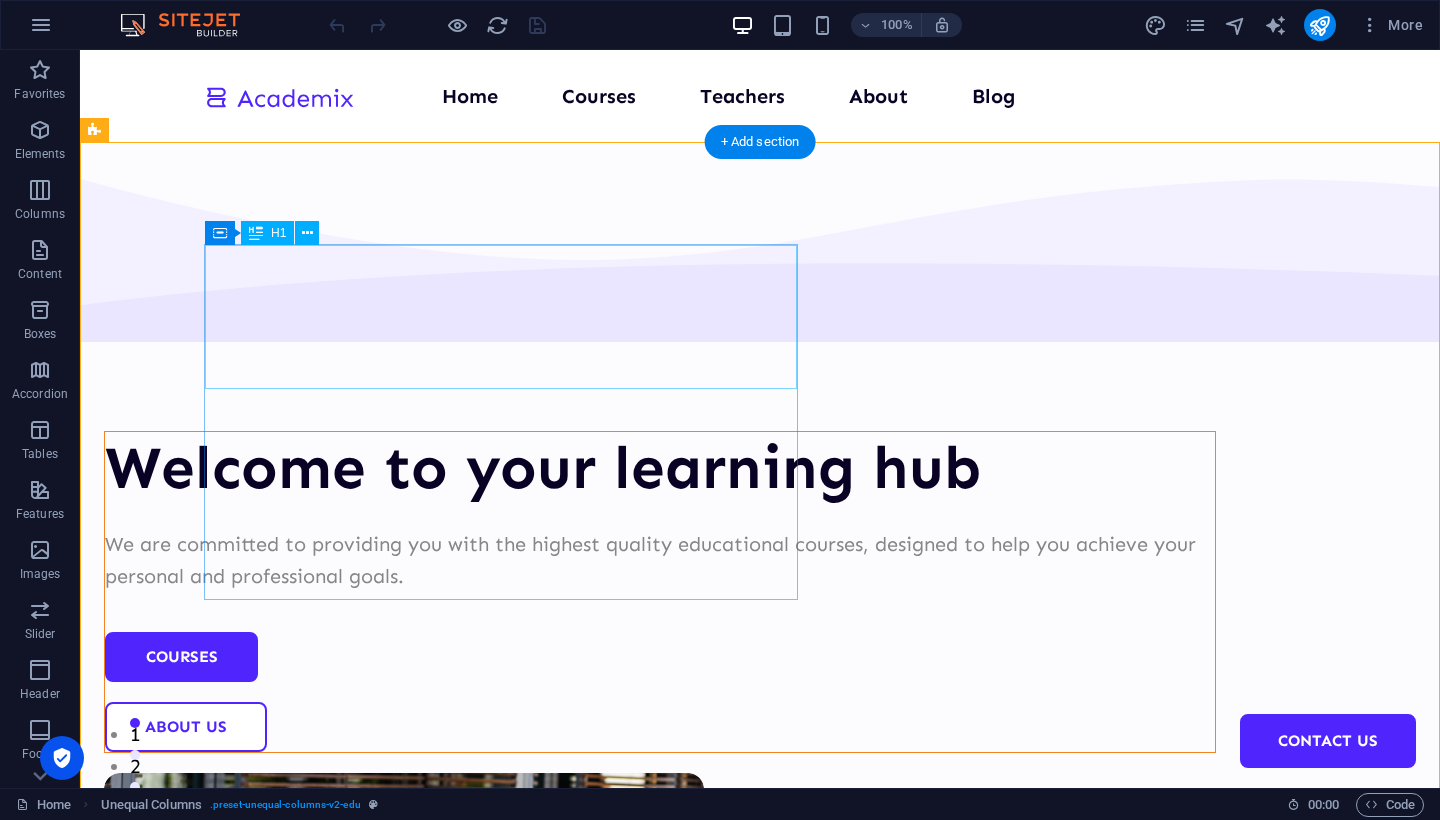 click on "Welcome to your learning hub" at bounding box center [660, 468] 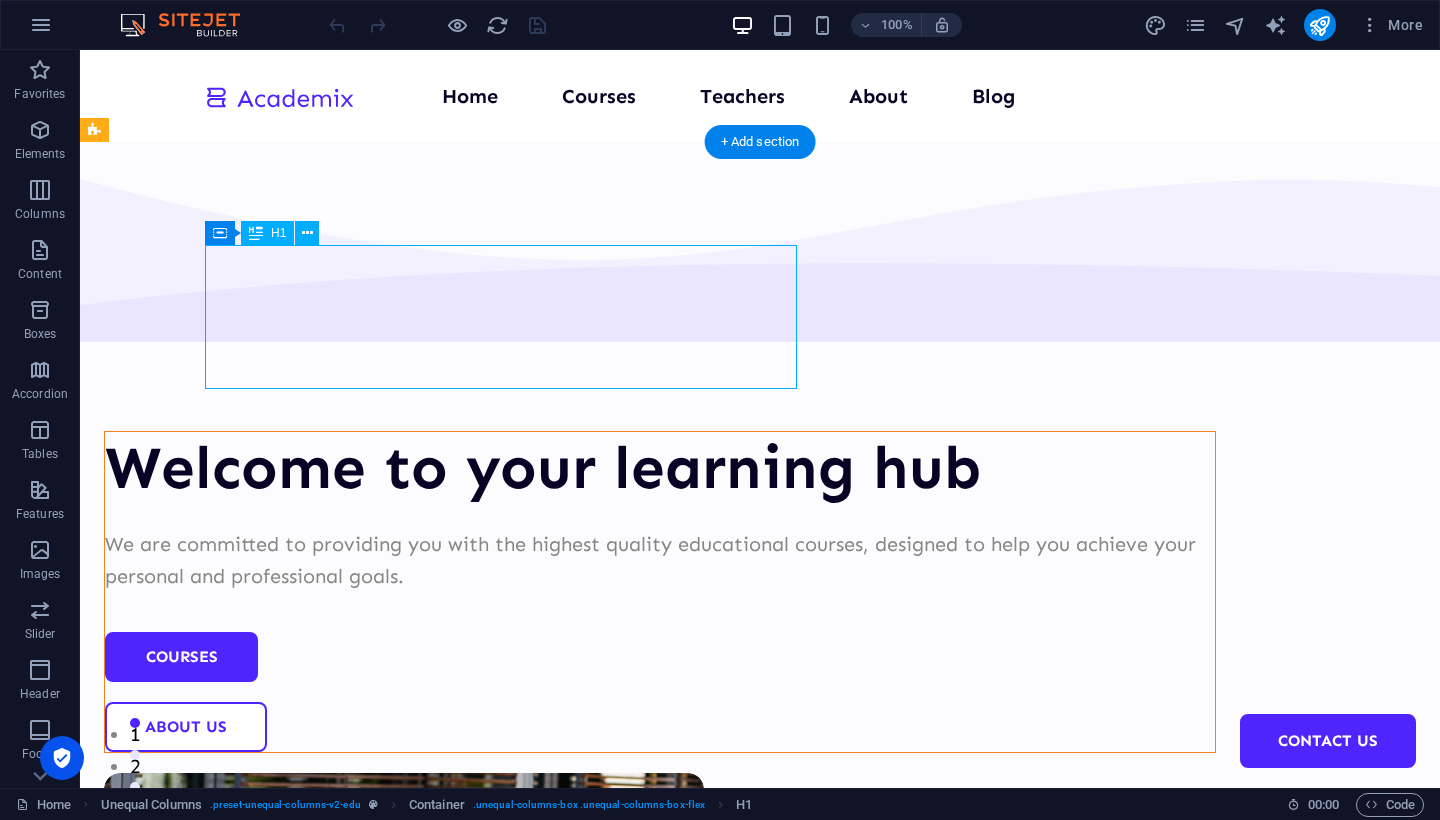 click on "Welcome to your learning hub" at bounding box center (660, 468) 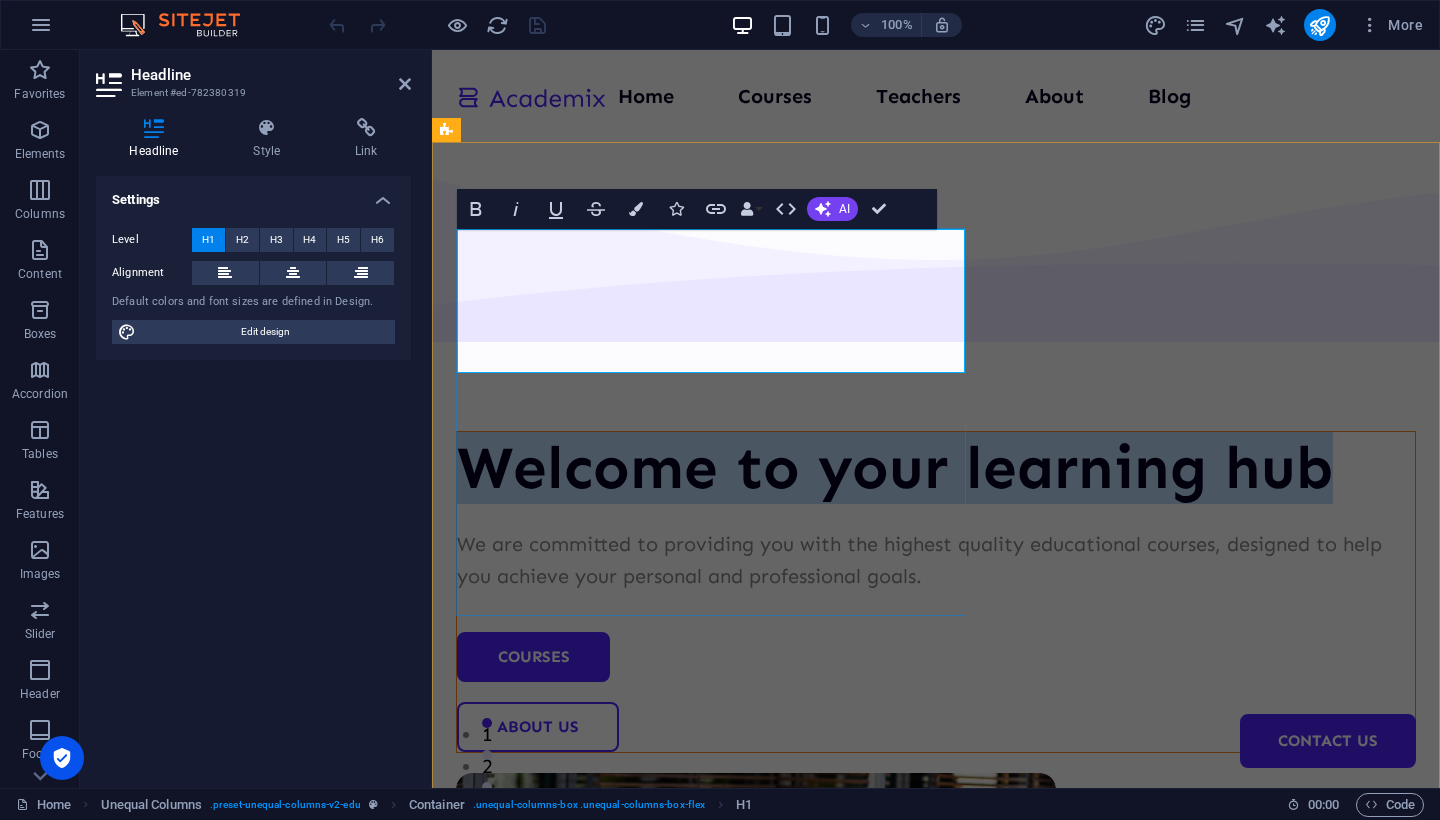 click on "Welcome to your learning hub" at bounding box center [936, 468] 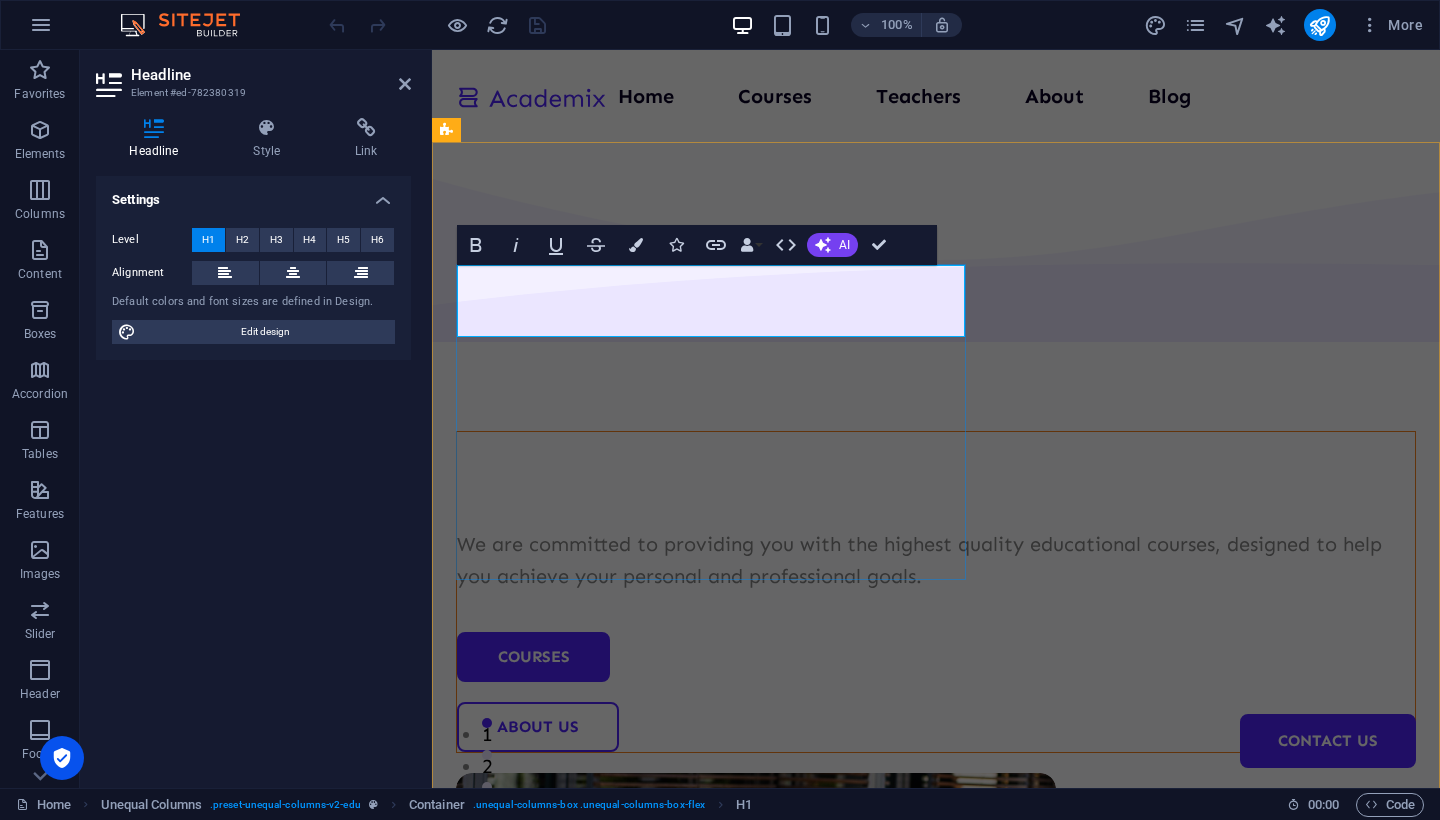type 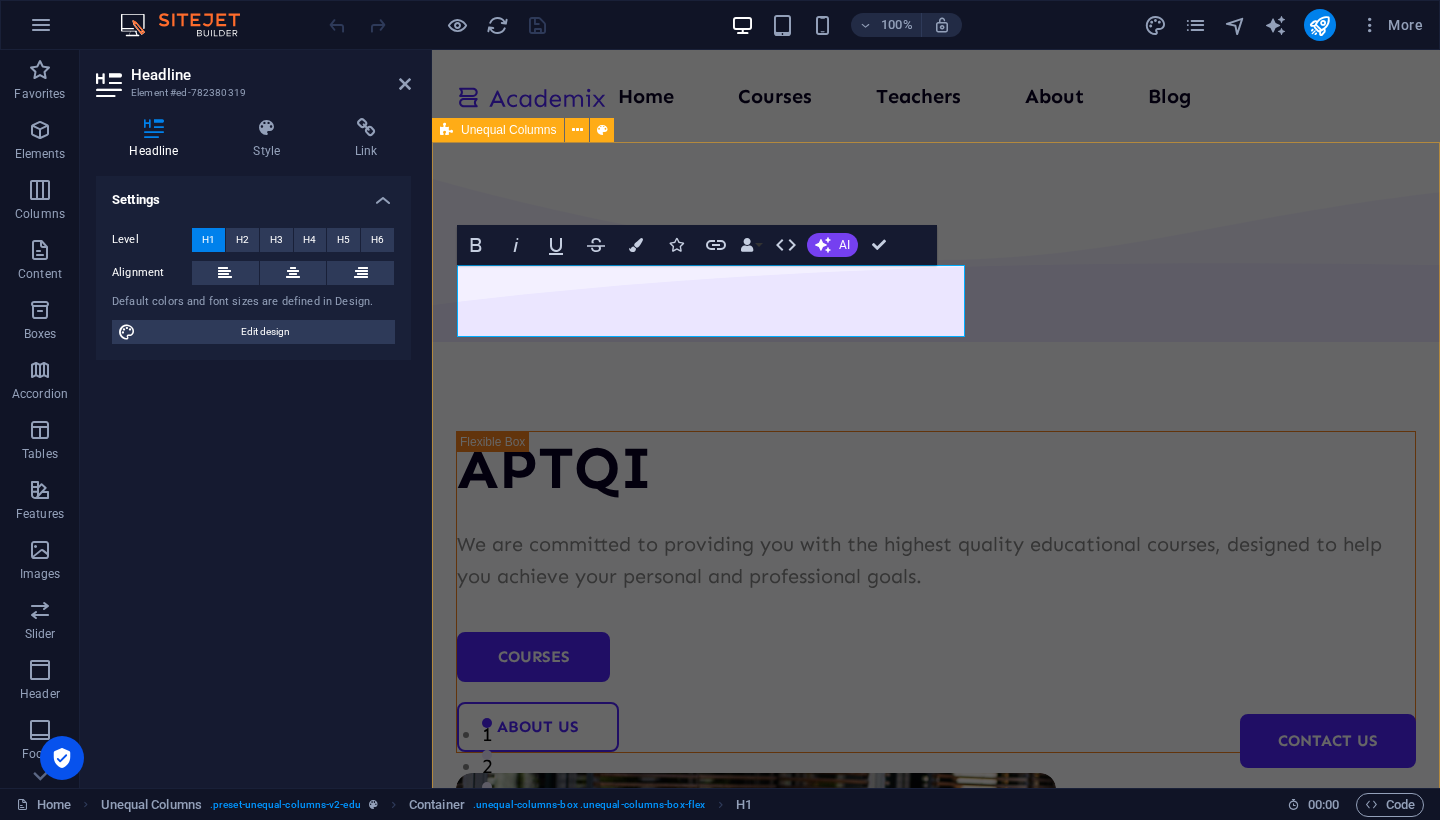 click on "APTQI We are committed to providing you with the highest quality educational courses, designed to help you achieve your personal and professional goals. Courses About Us" at bounding box center (936, 777) 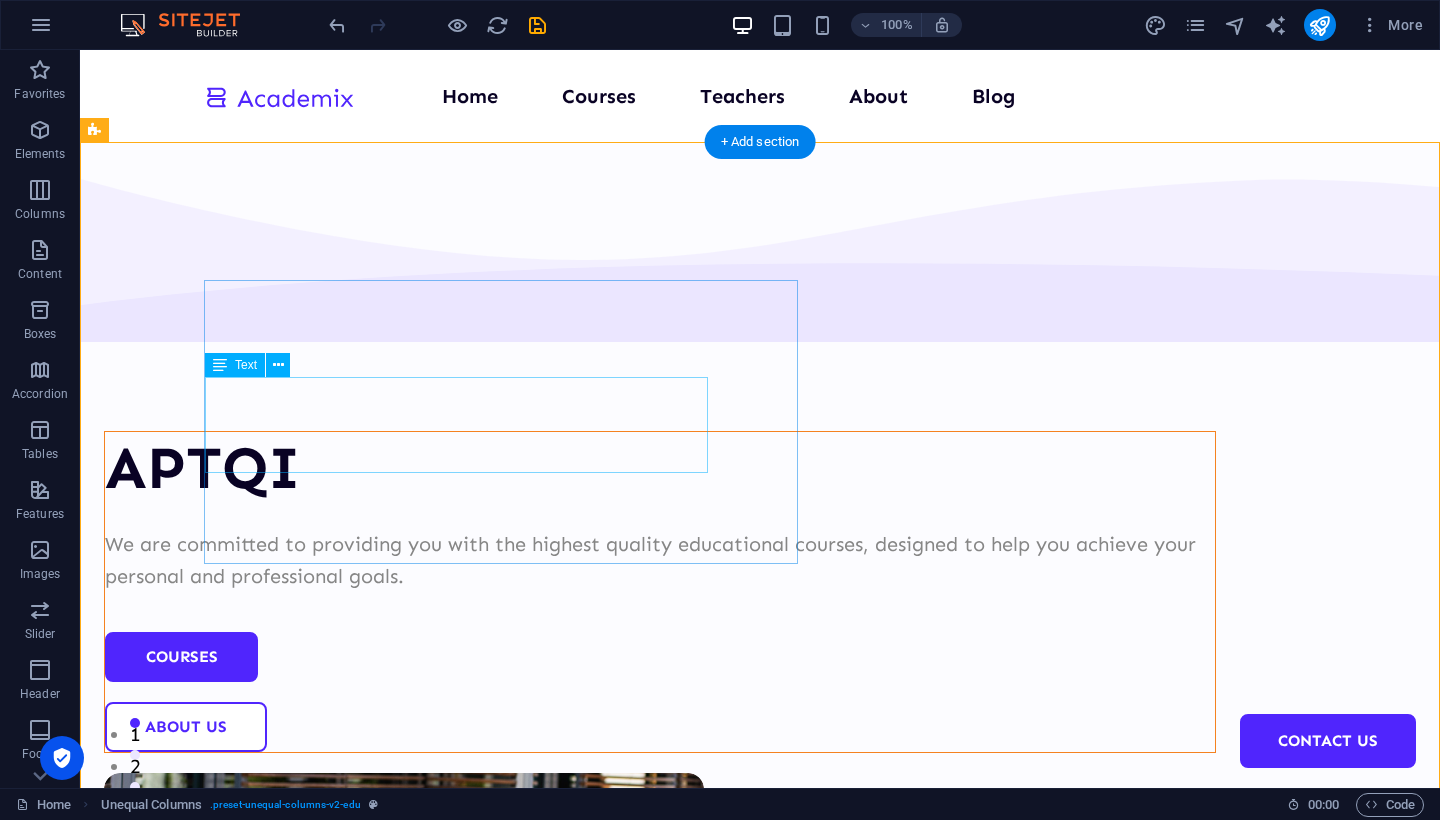 click on "We are committed to providing you with the highest quality educational courses, designed to help you achieve your personal and professional goals." at bounding box center (660, 560) 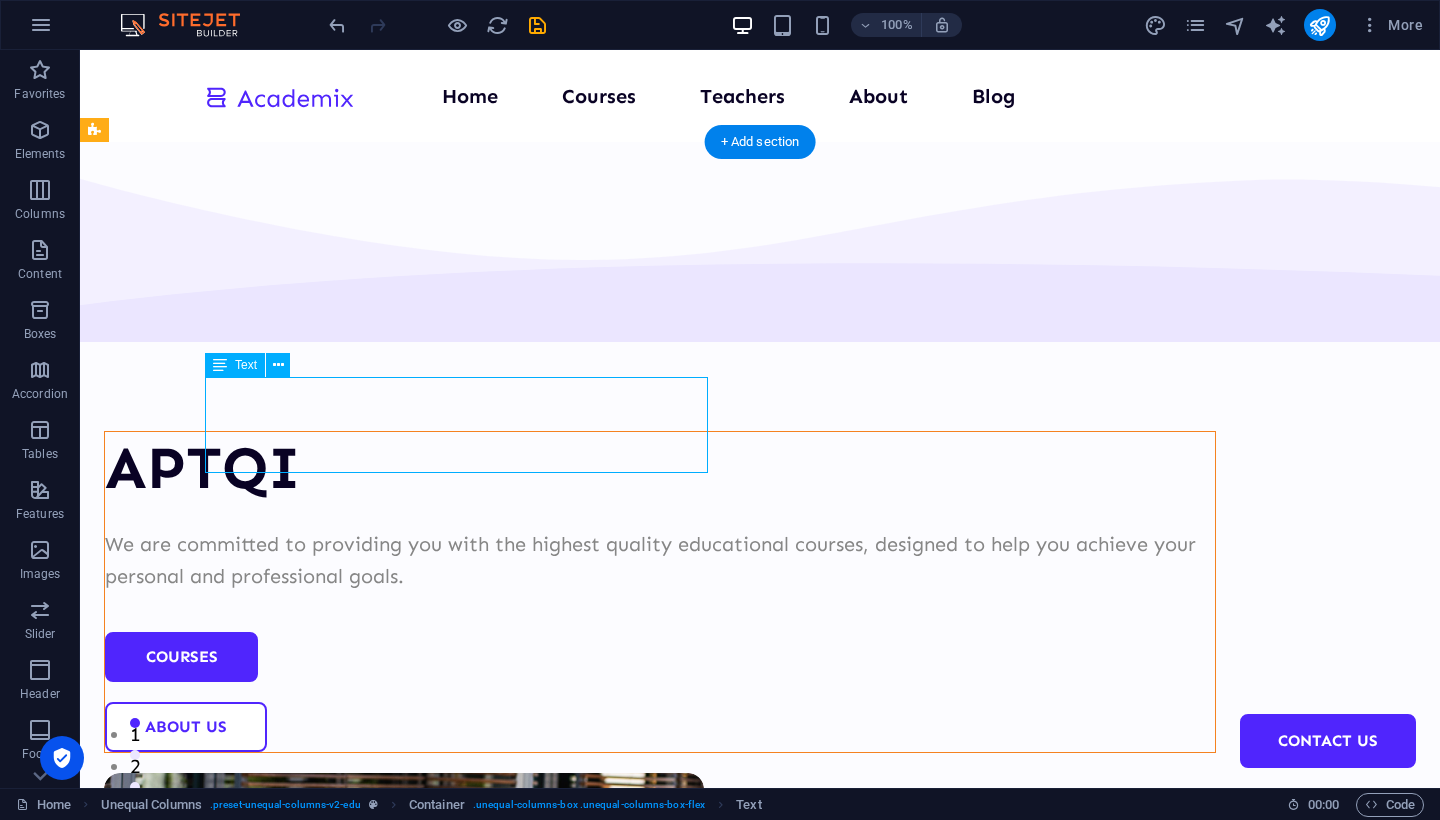 click on "We are committed to providing you with the highest quality educational courses, designed to help you achieve your personal and professional goals." at bounding box center [660, 560] 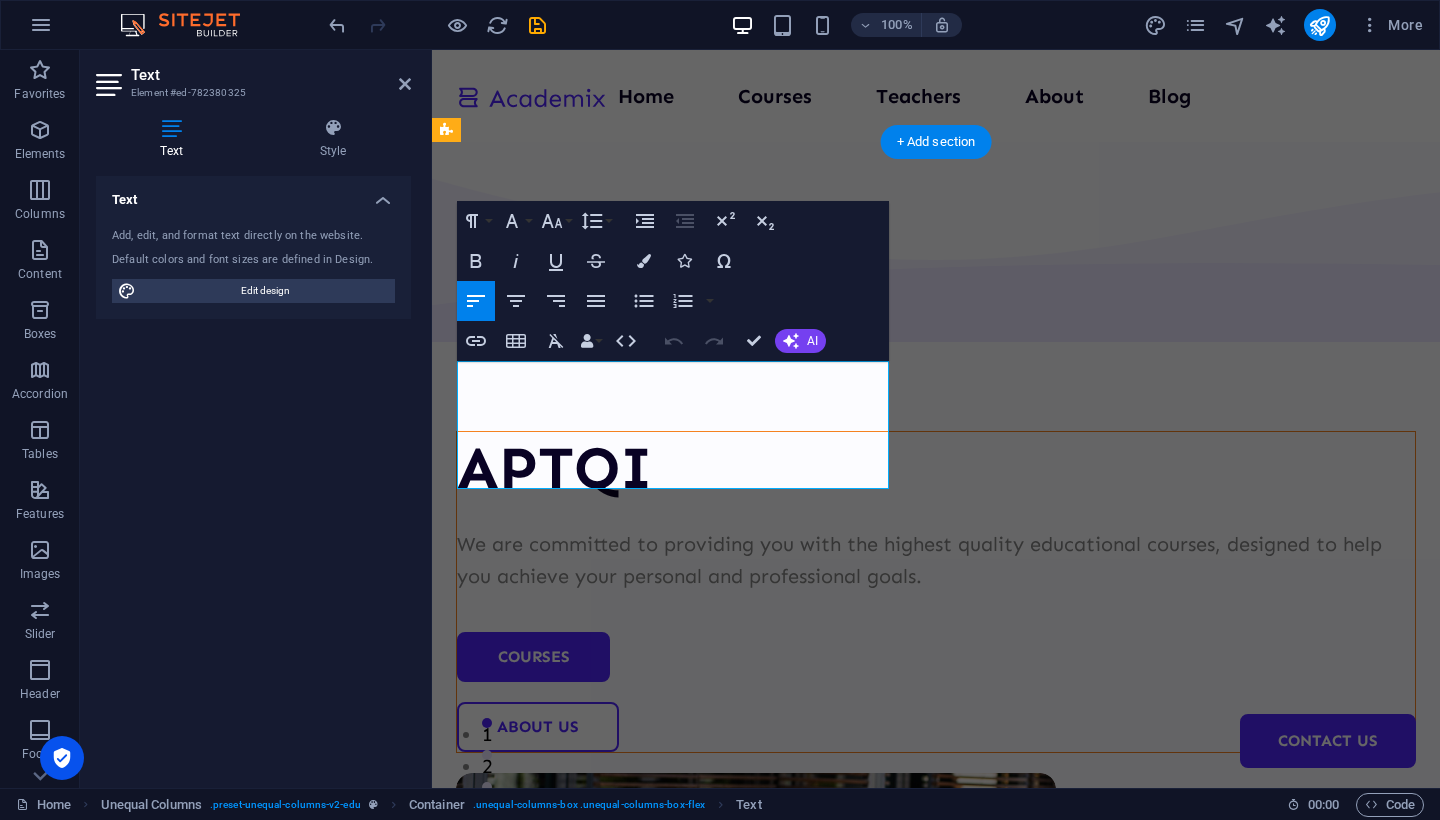 click on "We are committed to providing you with the highest quality educational courses, designed to help you achieve your personal and professional goals." at bounding box center [936, 560] 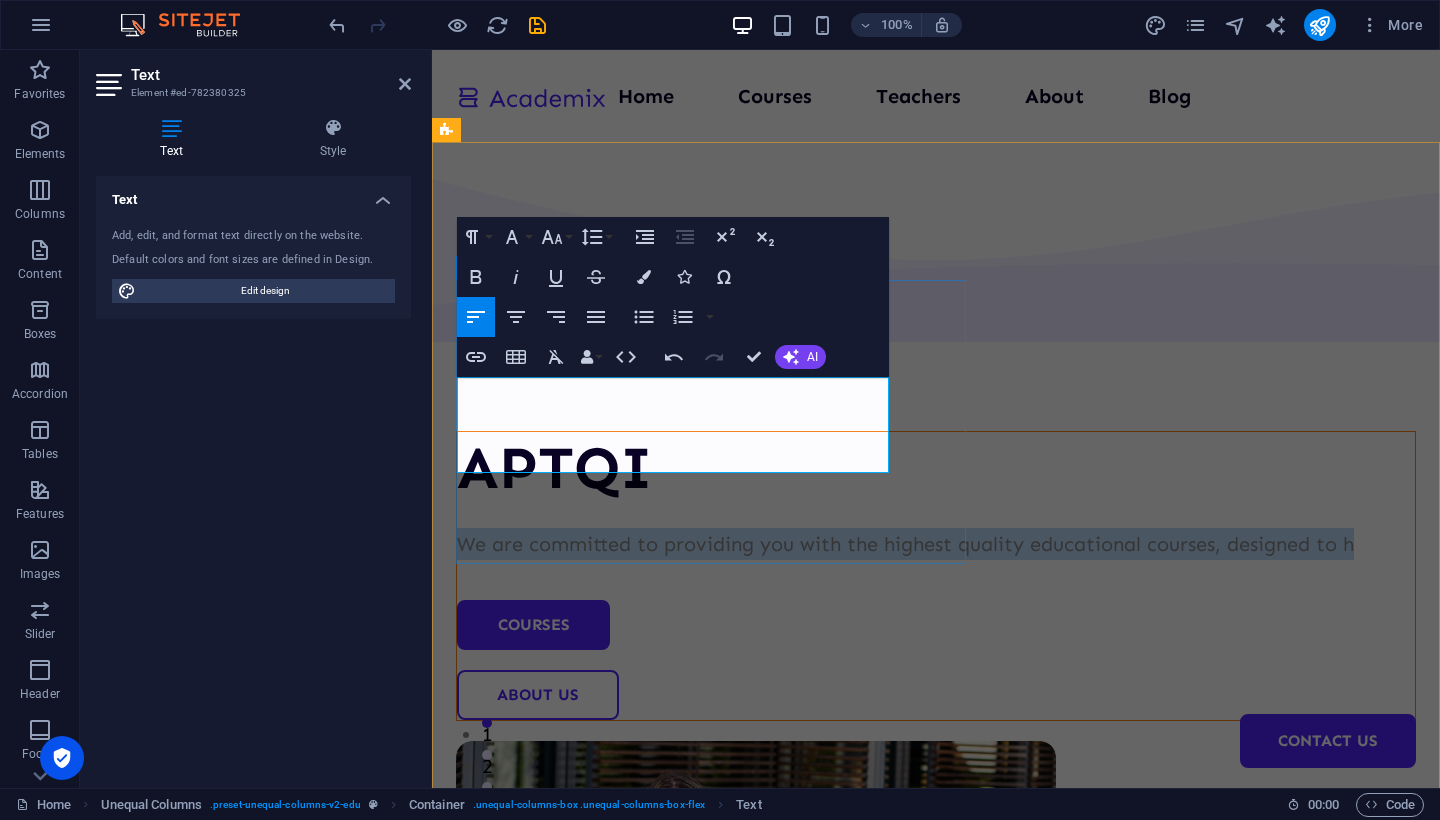 drag, startPoint x: 460, startPoint y: 394, endPoint x: 516, endPoint y: 471, distance: 95.2103 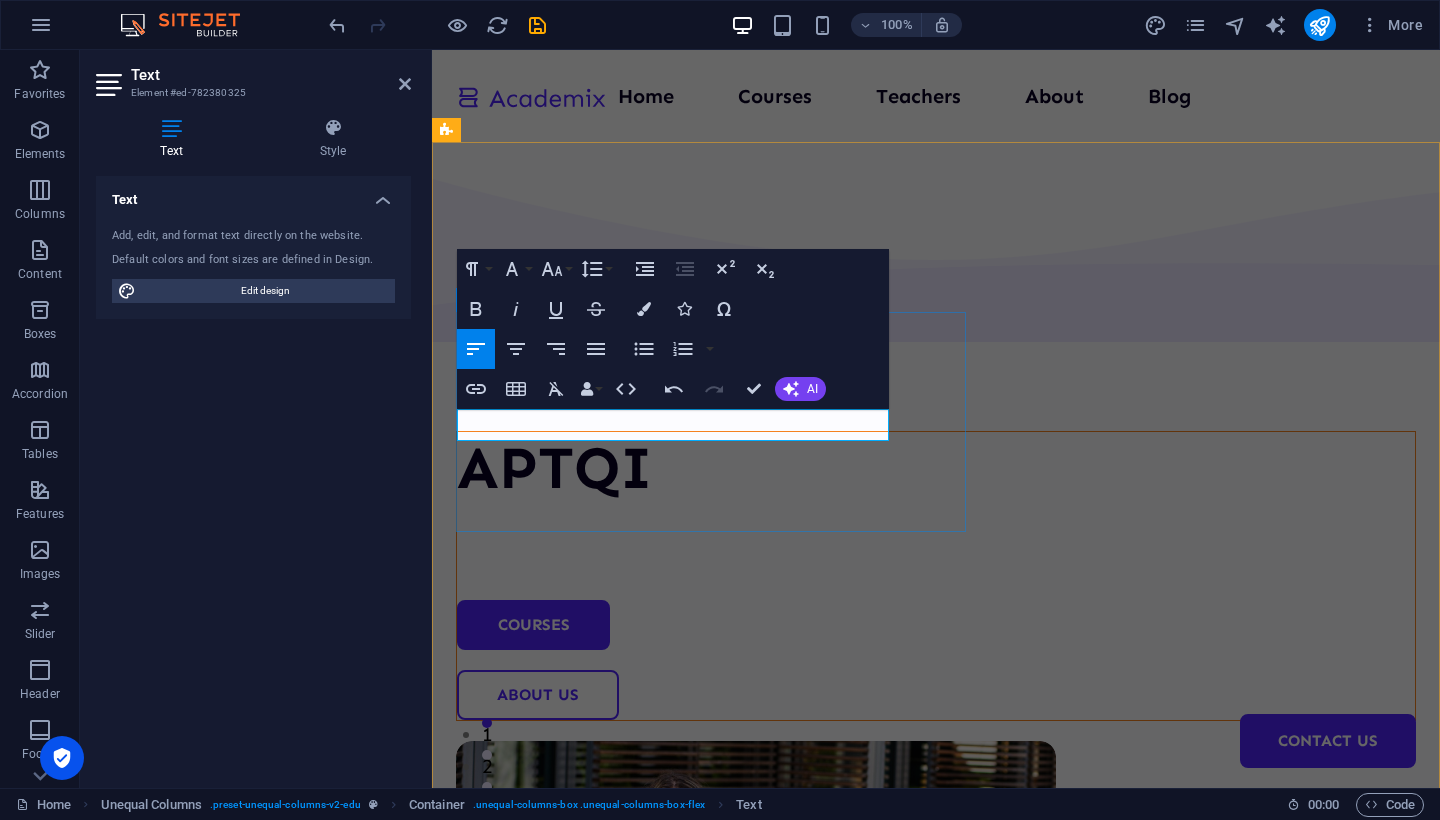 type 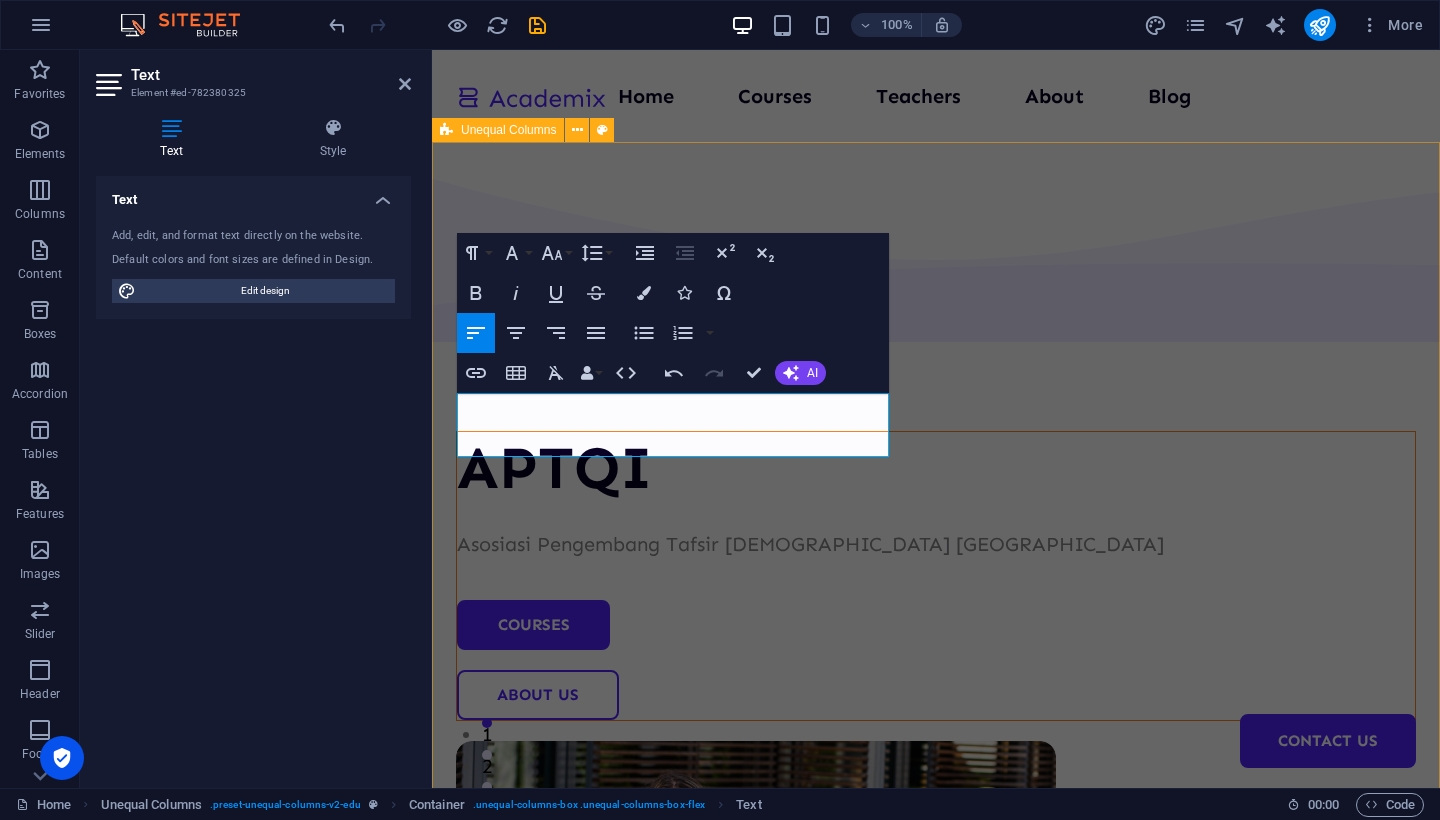 click on "APTQI Asosiasi Pengembang Tafsir [DEMOGRAPHIC_DATA] Indonesia Courses About Us" at bounding box center [936, 761] 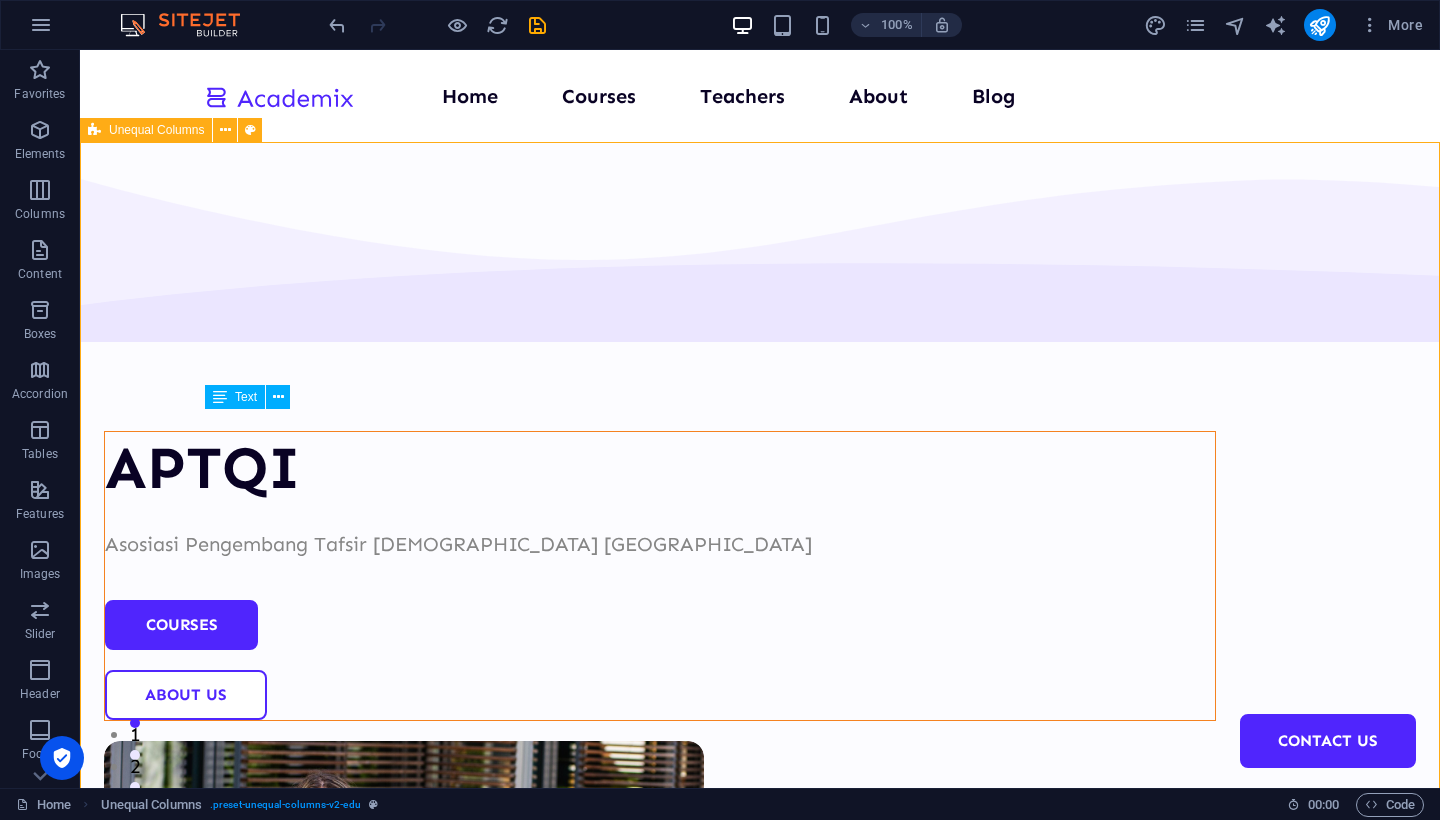 click on "APTQI Asosiasi Pengembang Tafsir [DEMOGRAPHIC_DATA] Indonesia Courses About Us" at bounding box center (760, 761) 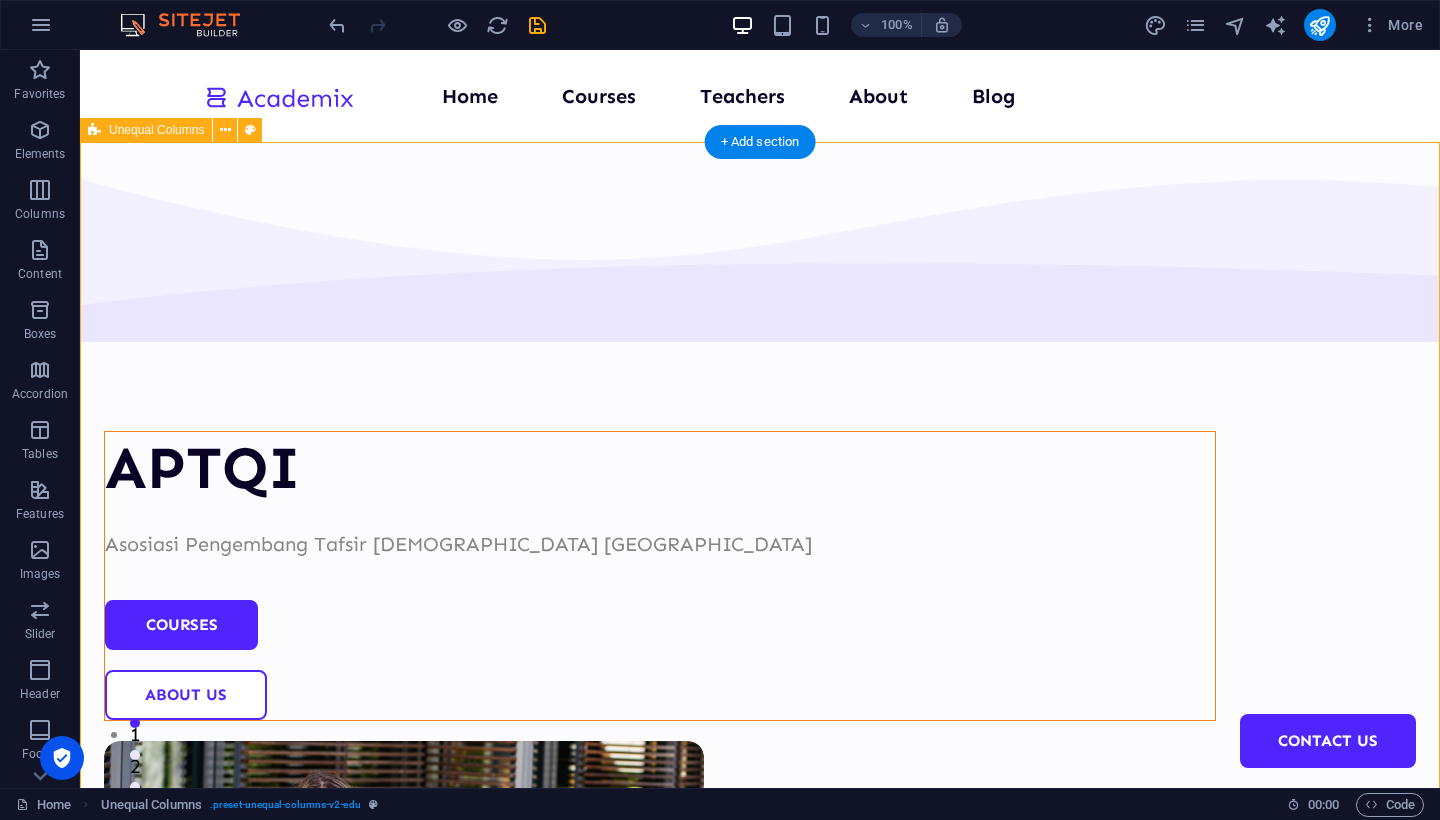 scroll, scrollTop: 0, scrollLeft: 0, axis: both 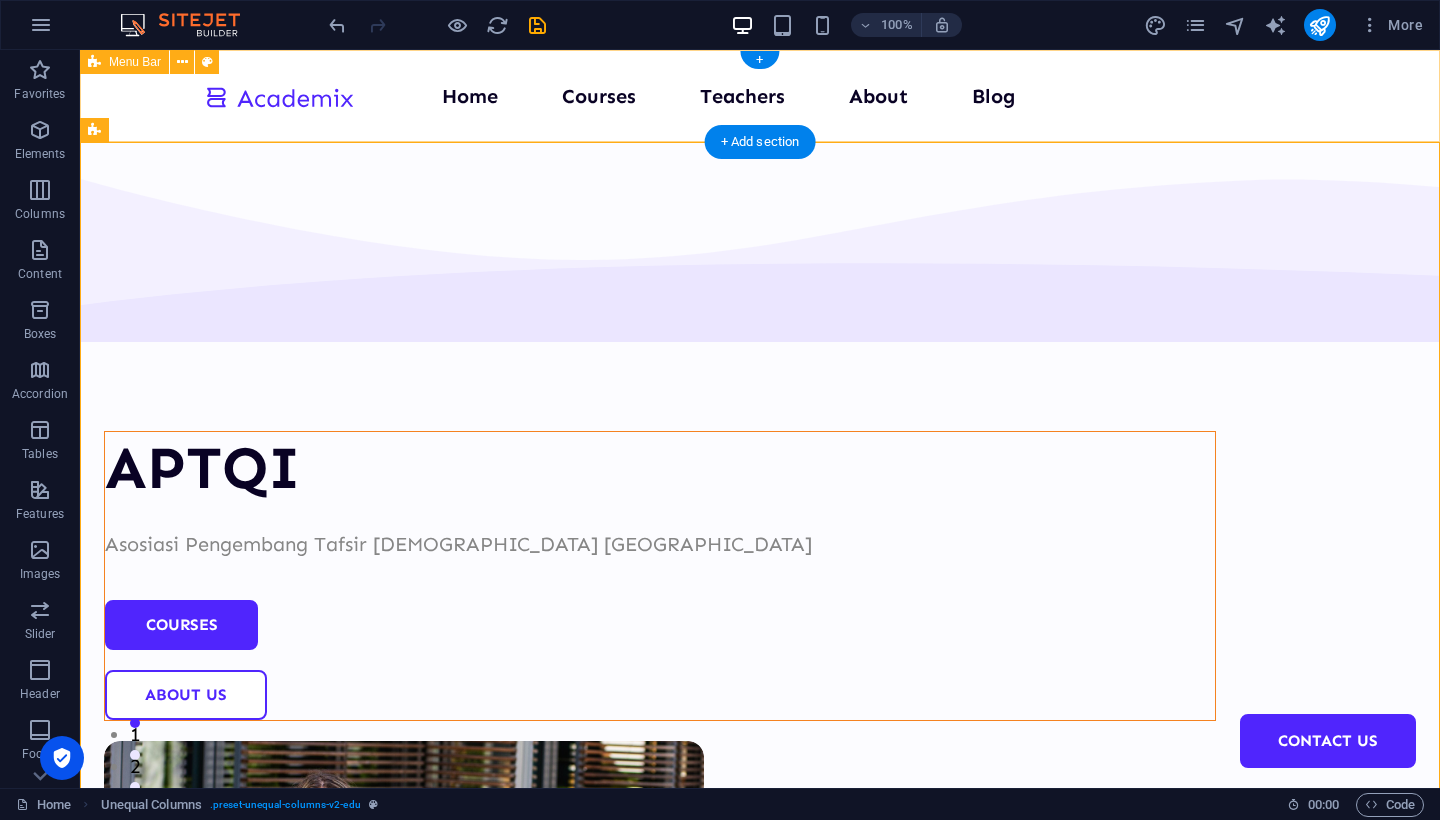click on "Home Courses Teachers About Blog Contact Us" at bounding box center [760, 96] 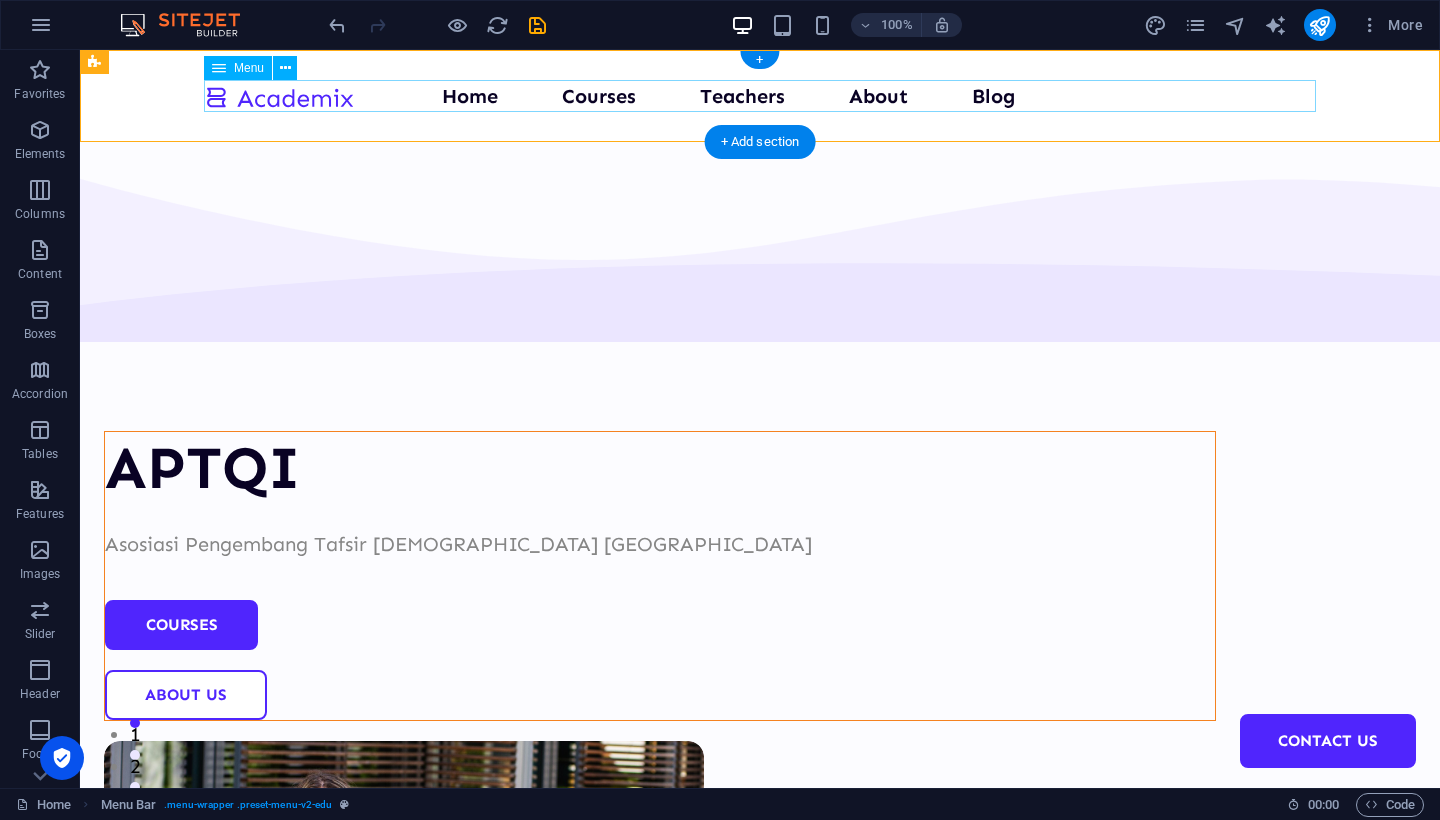 click on "Home Courses Teachers About Blog Contact Us" at bounding box center [760, 96] 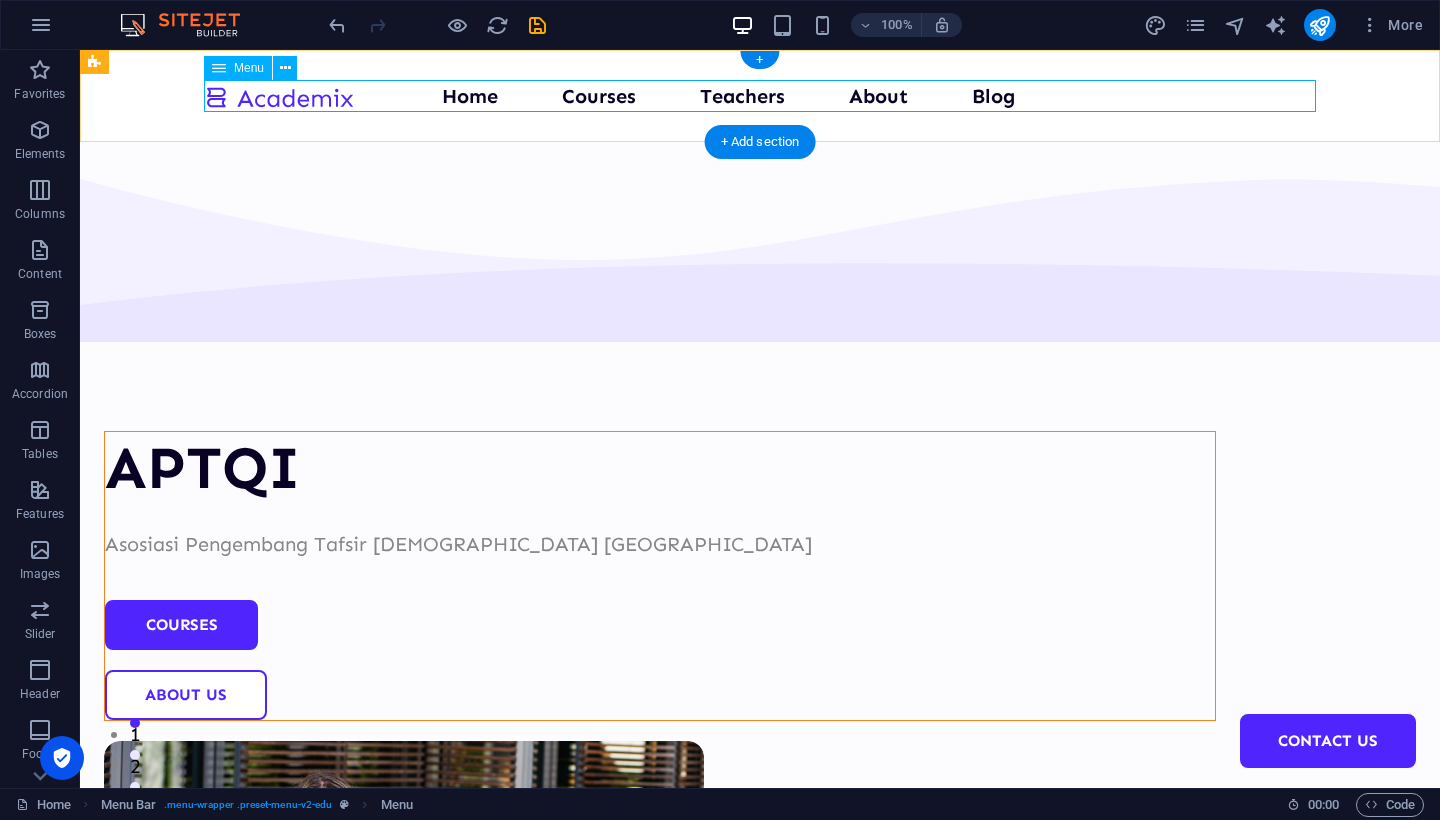 click on "Home Courses Teachers About Blog Contact Us" at bounding box center (760, 96) 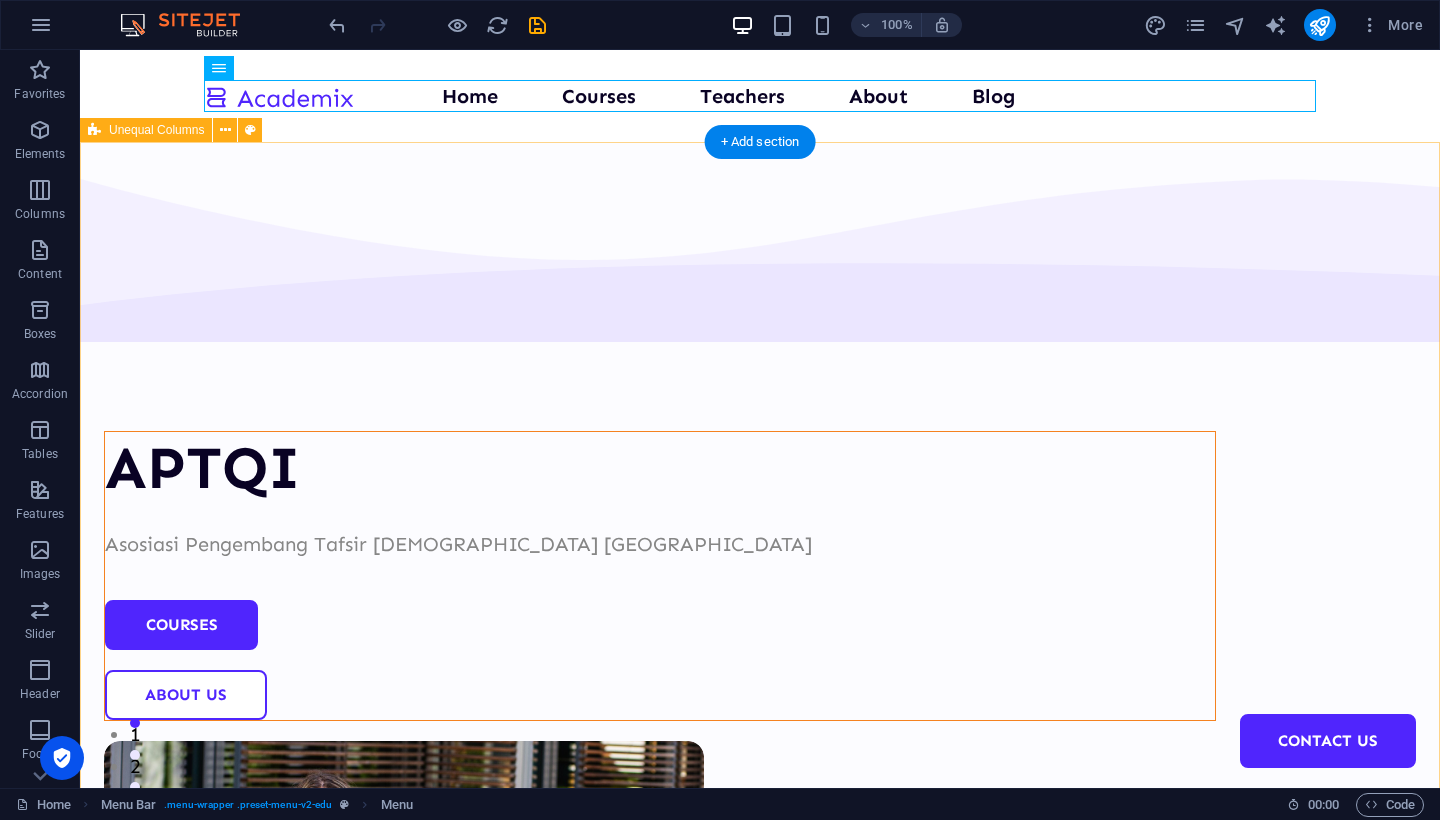 click on "APTQI Asosiasi Pengembang Tafsir [DEMOGRAPHIC_DATA] Indonesia Courses About Us" at bounding box center [760, 761] 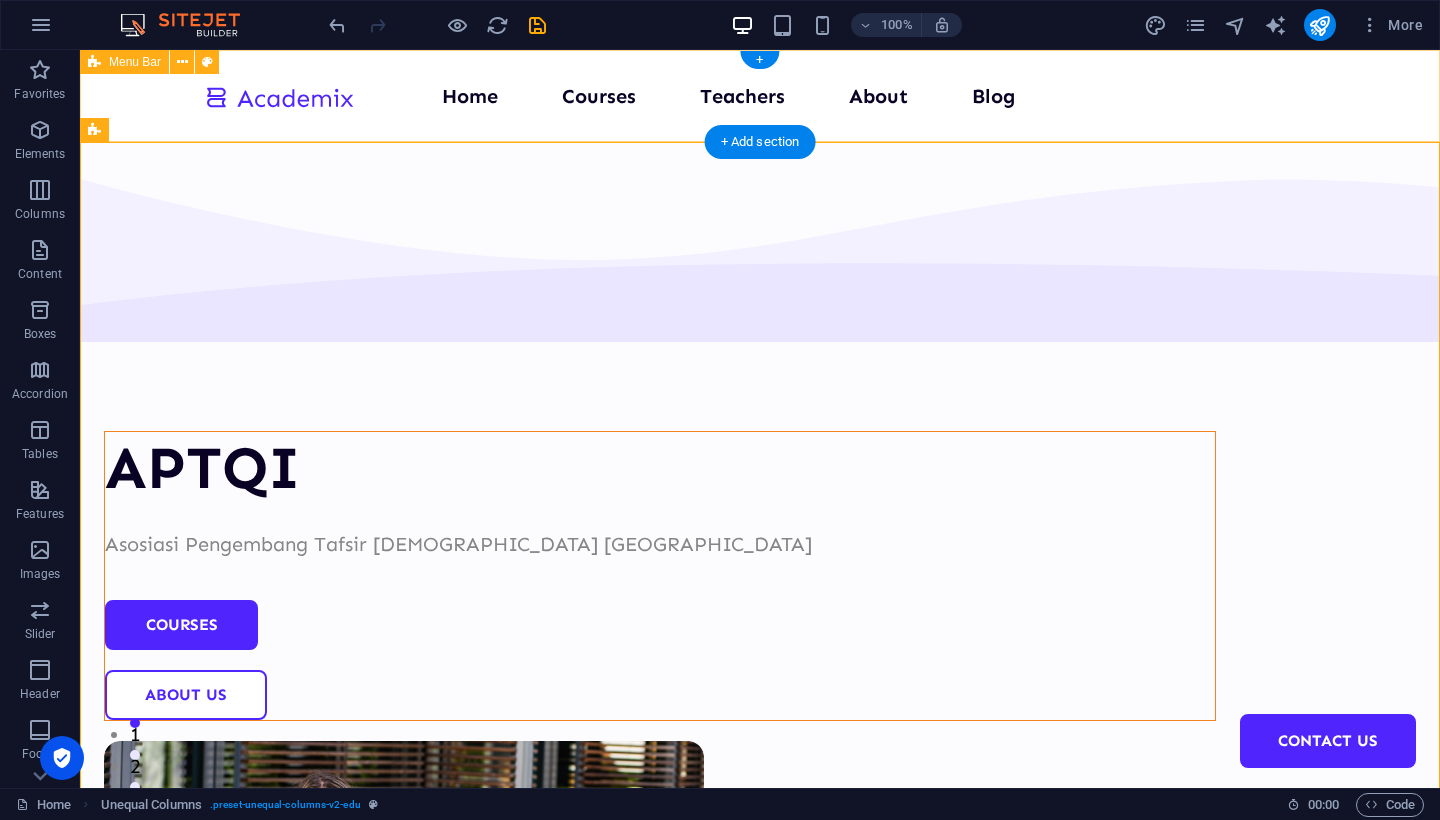 click on "Home Courses Teachers About Blog Contact Us" at bounding box center [760, 96] 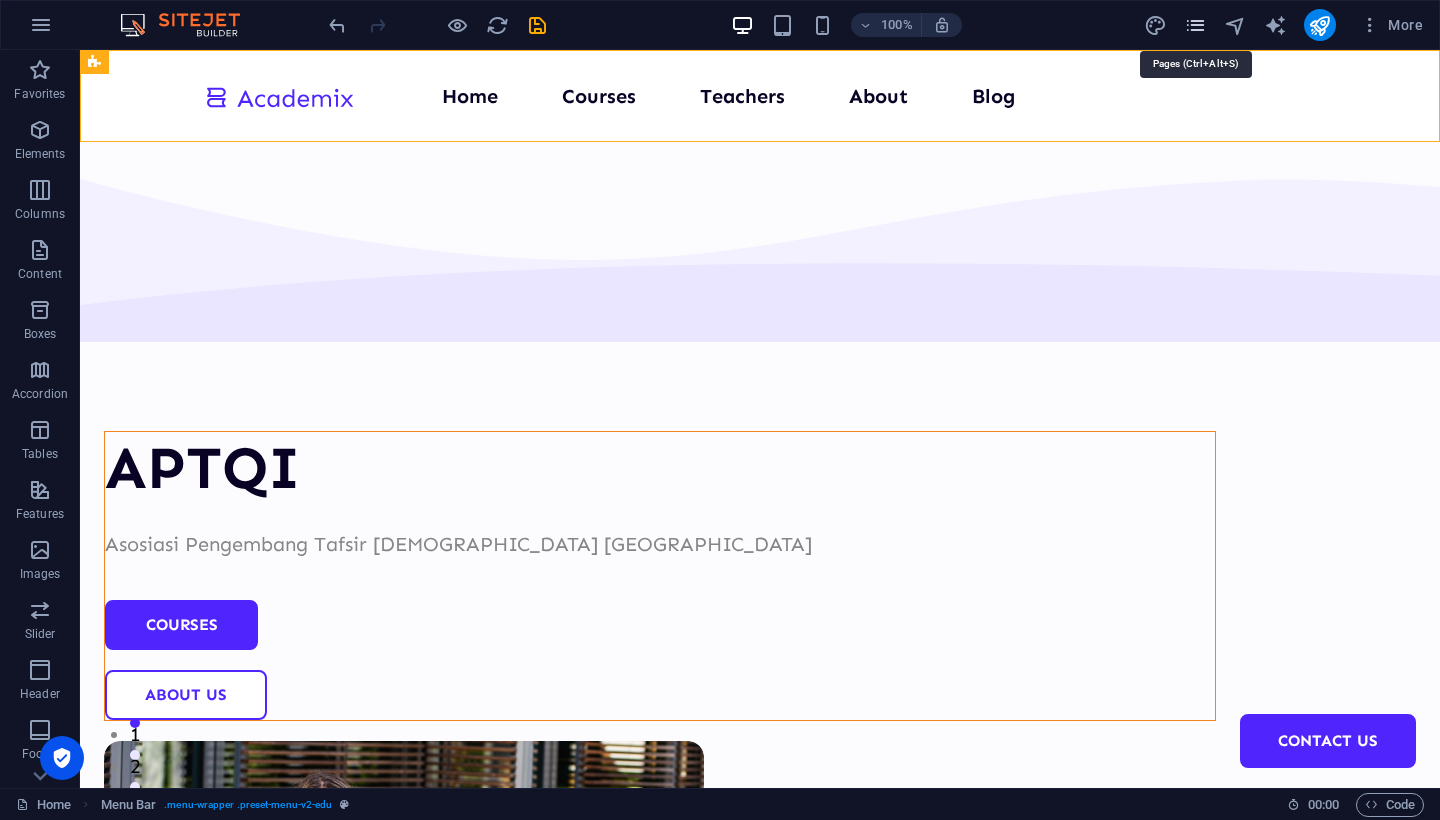 click at bounding box center [1195, 25] 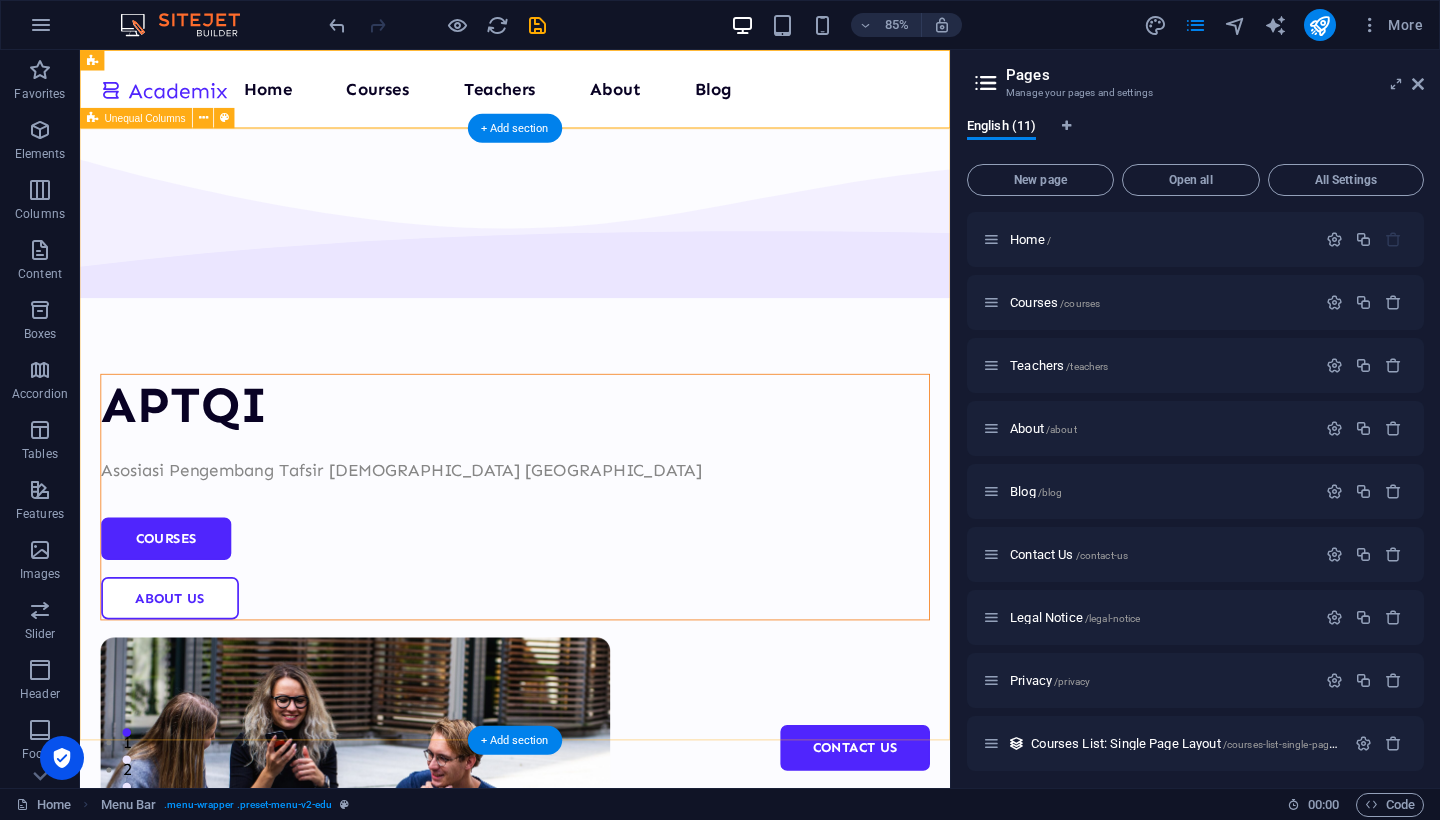 click on "APTQI Asosiasi Pengembang Tafsir [DEMOGRAPHIC_DATA] Indonesia Courses About Us" at bounding box center [592, 761] 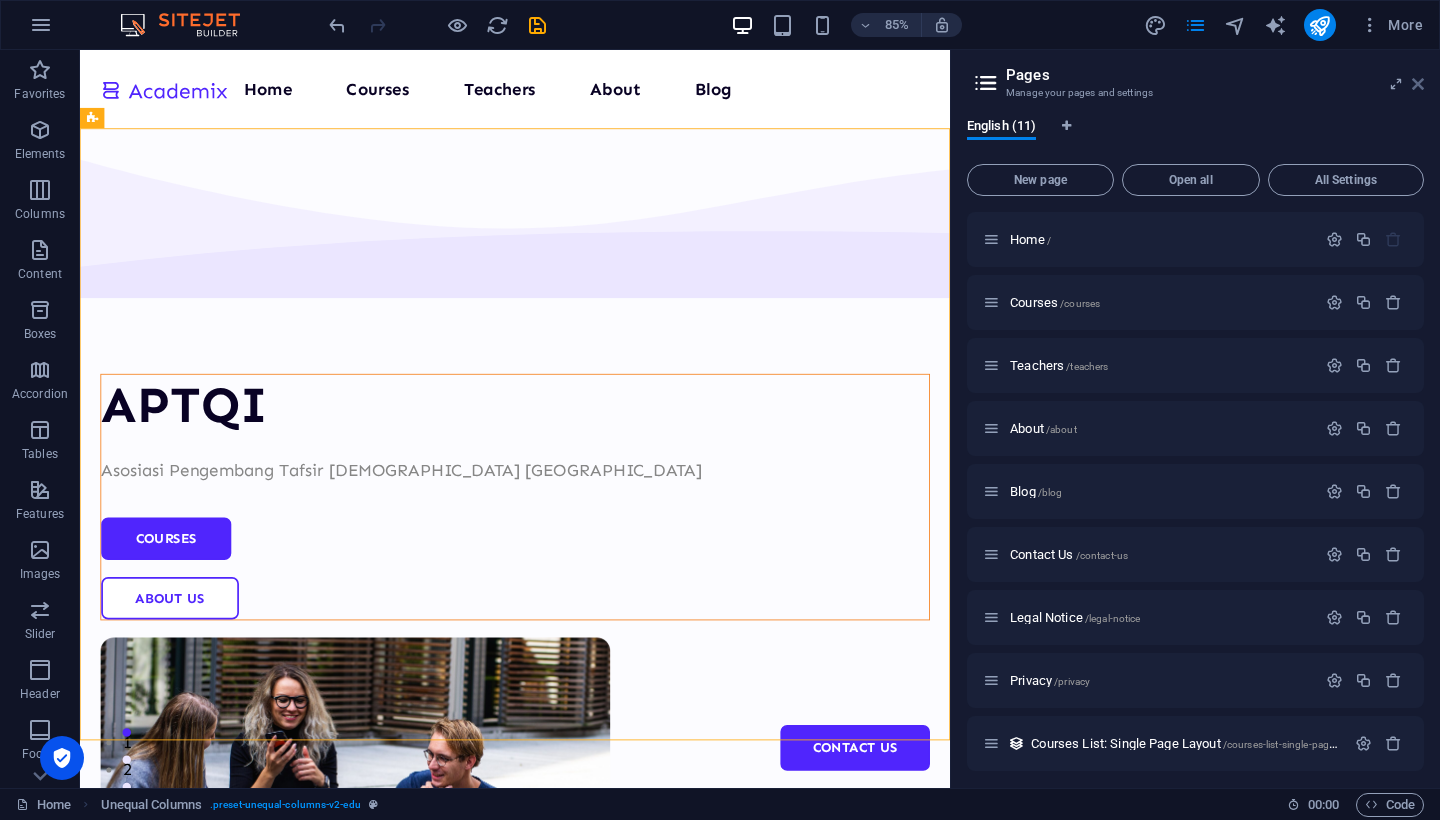 click at bounding box center [1418, 84] 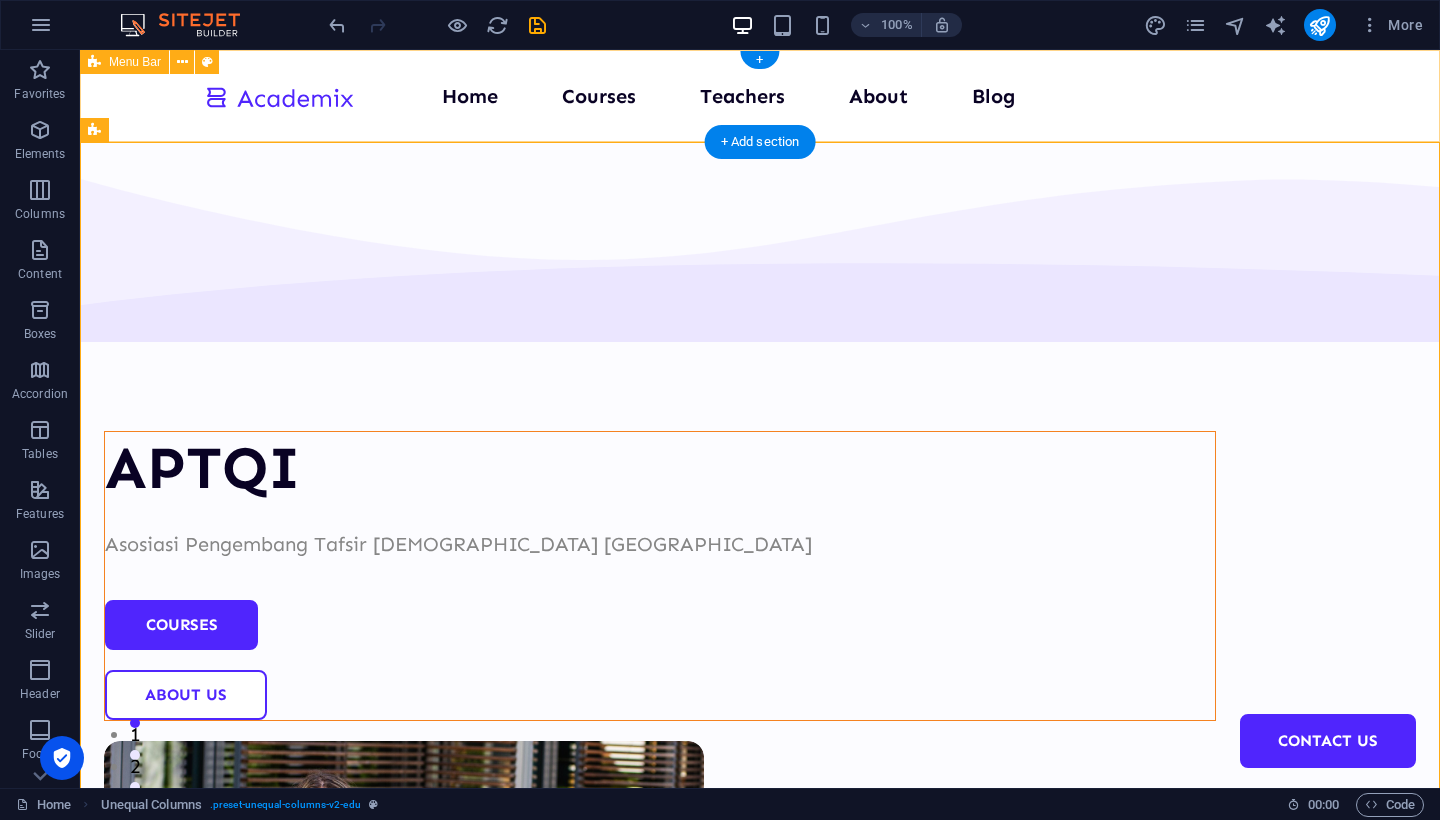 click on "Home Courses Teachers About Blog Contact Us" at bounding box center [760, 96] 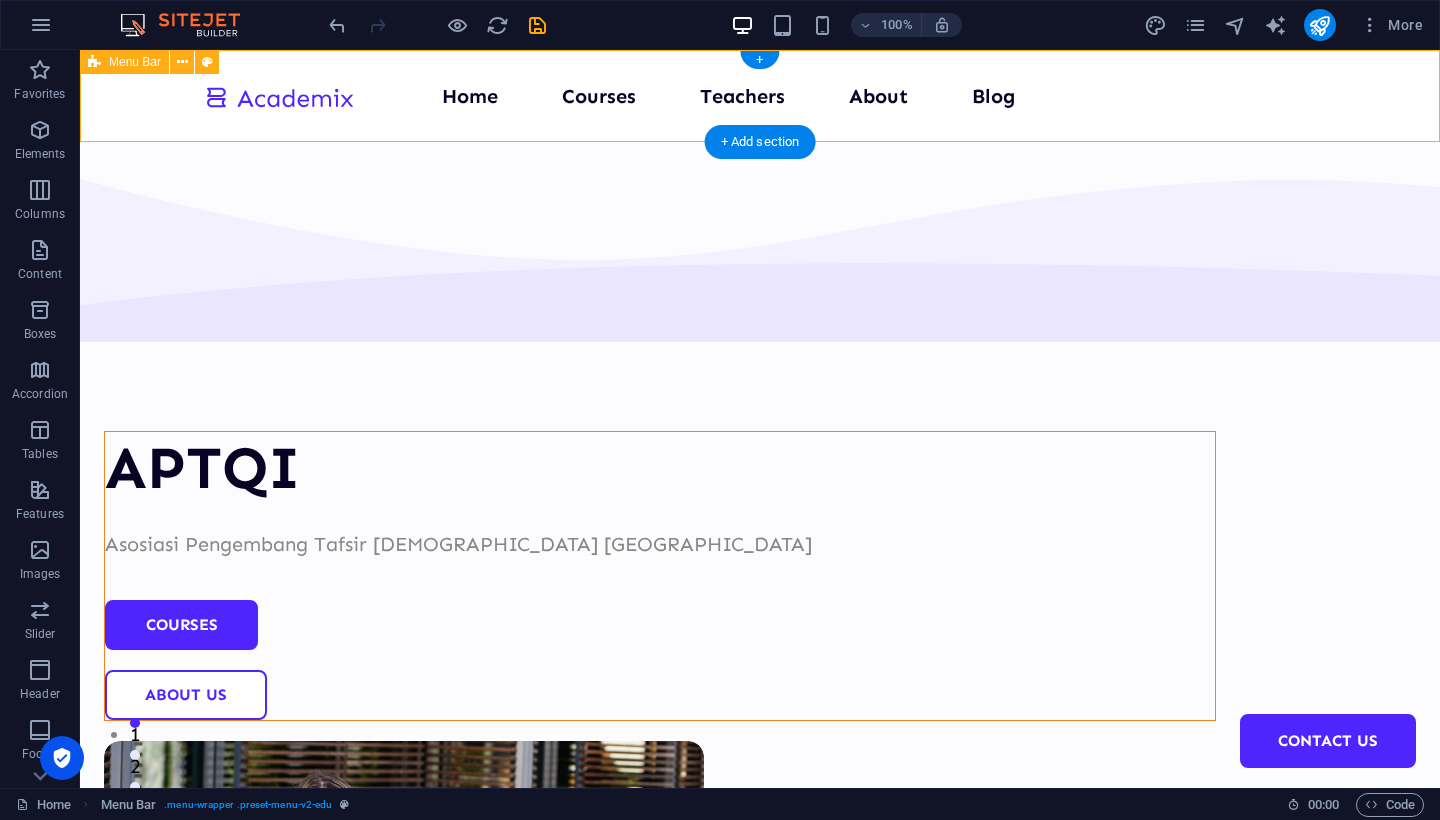 click on "Home Courses Teachers About Blog Contact Us" at bounding box center [760, 96] 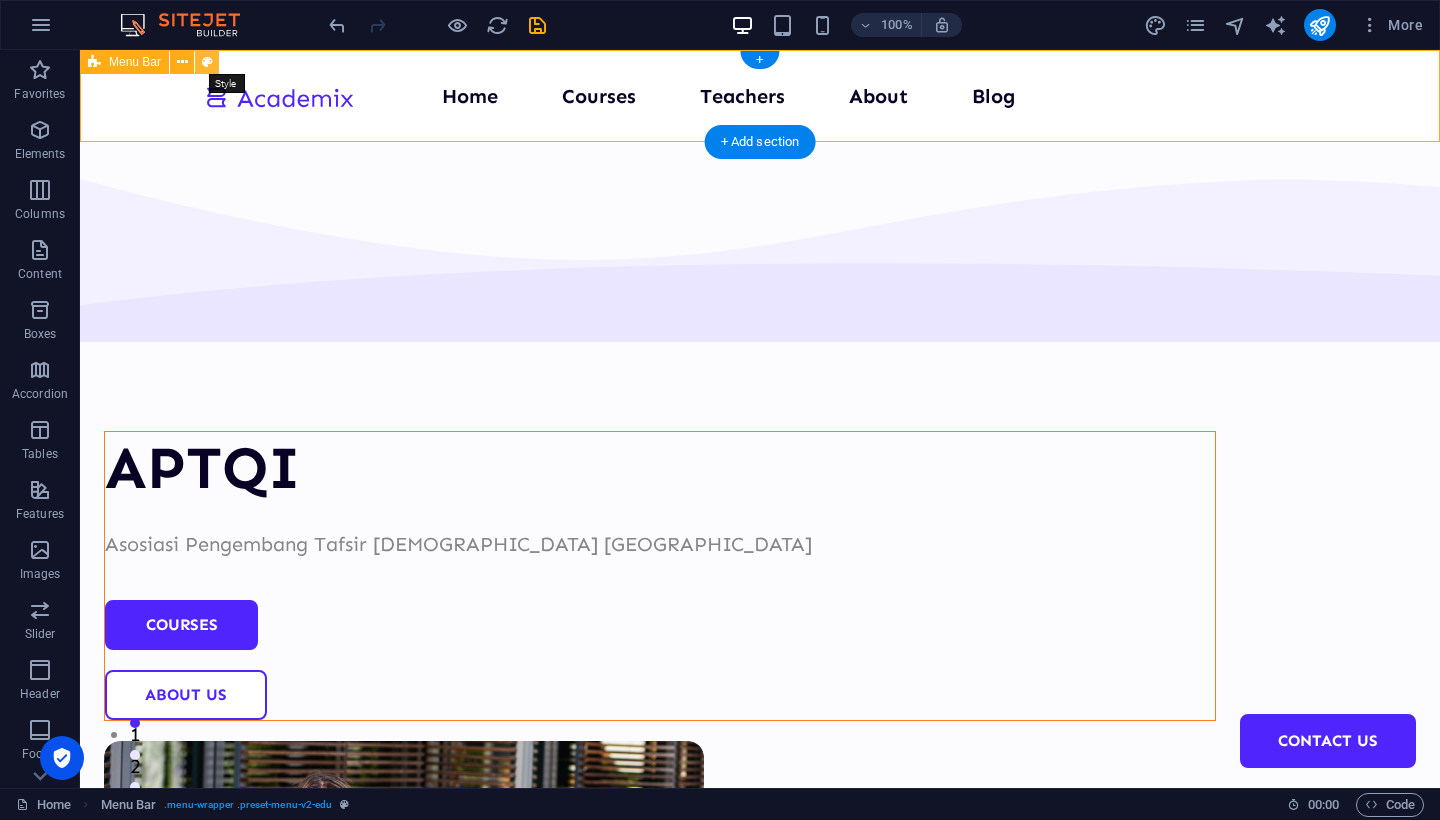 click at bounding box center (207, 62) 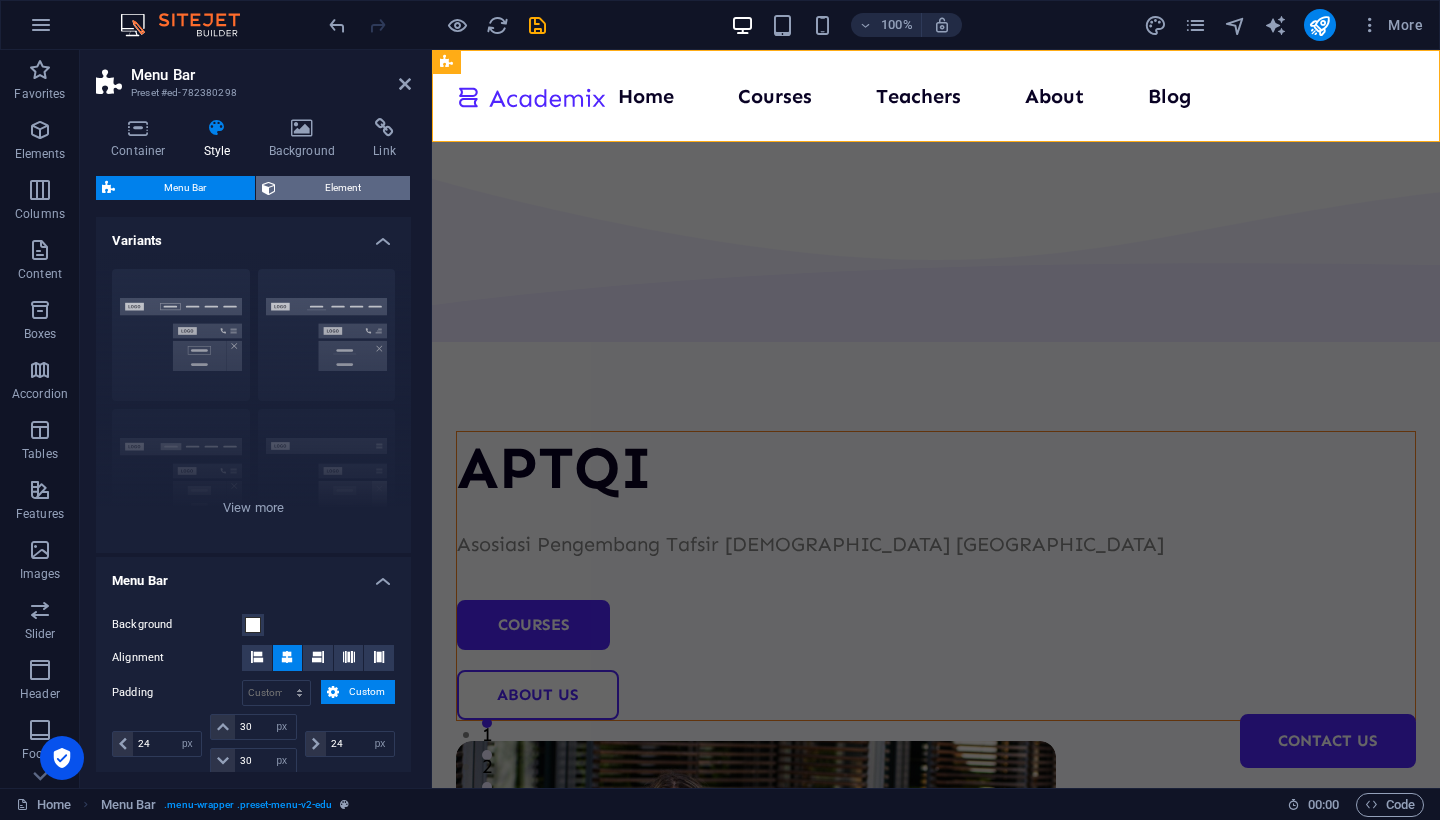 click on "Element" at bounding box center (343, 188) 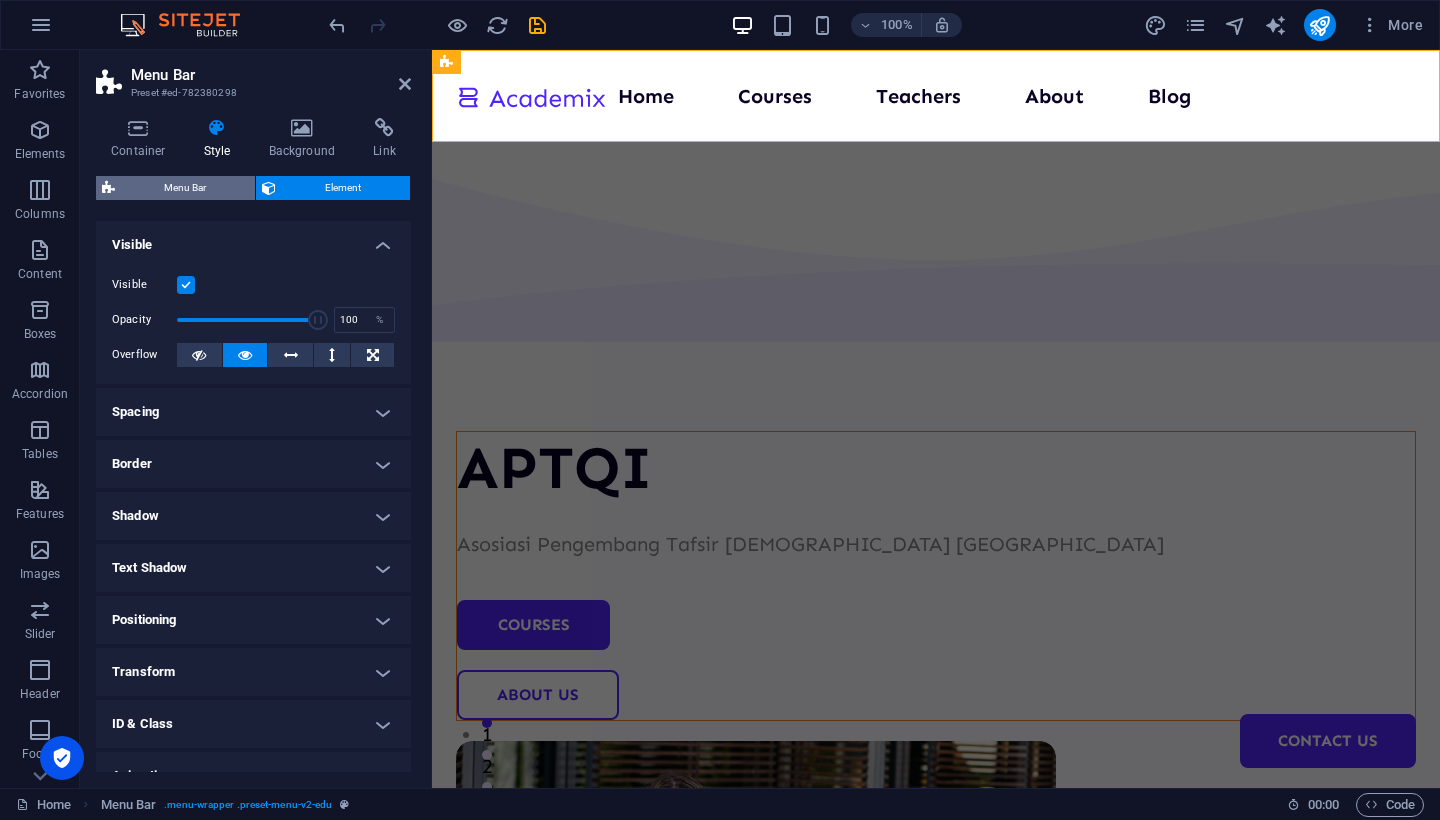 click on "Menu Bar" at bounding box center [185, 188] 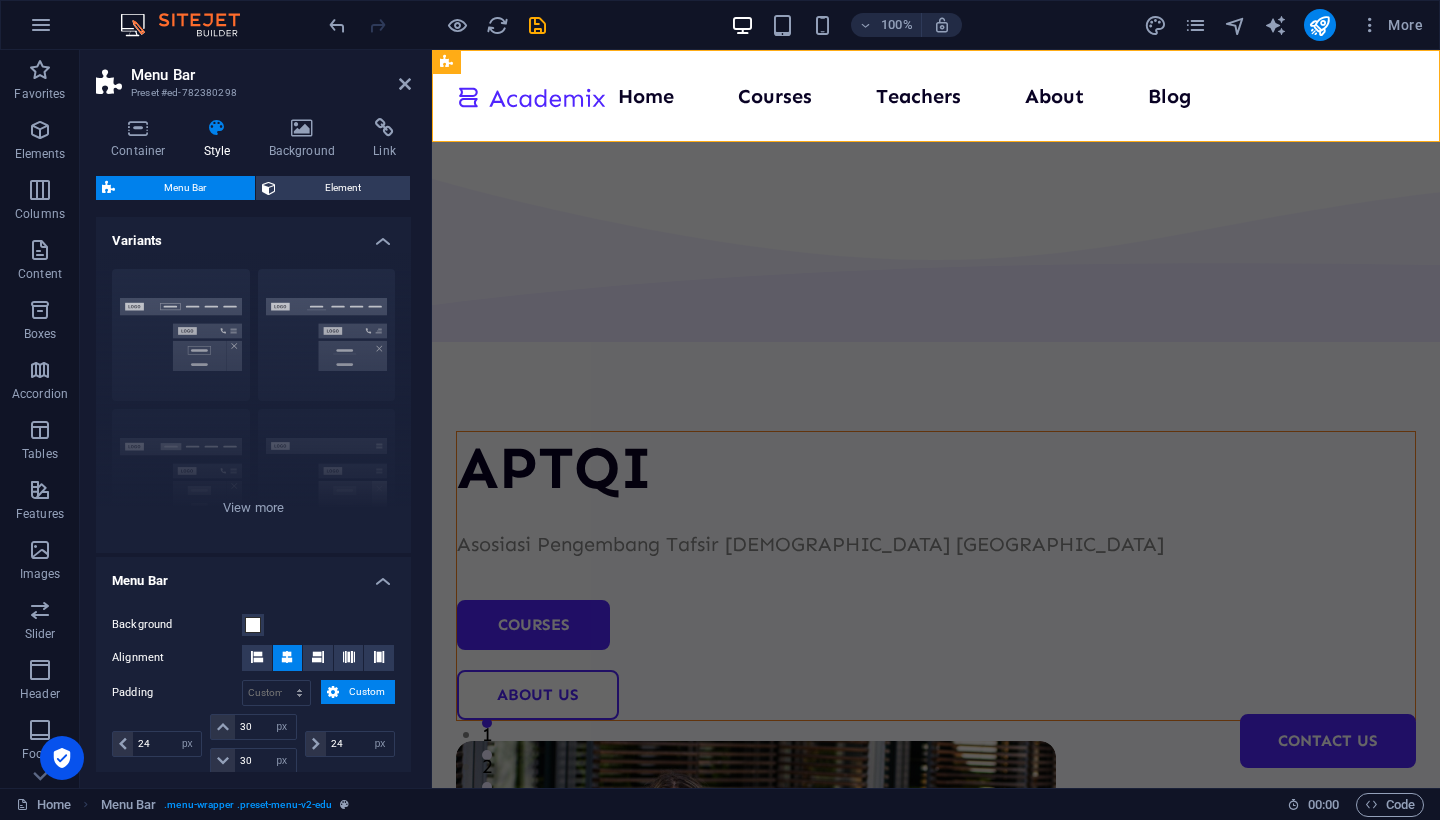 scroll, scrollTop: 0, scrollLeft: 0, axis: both 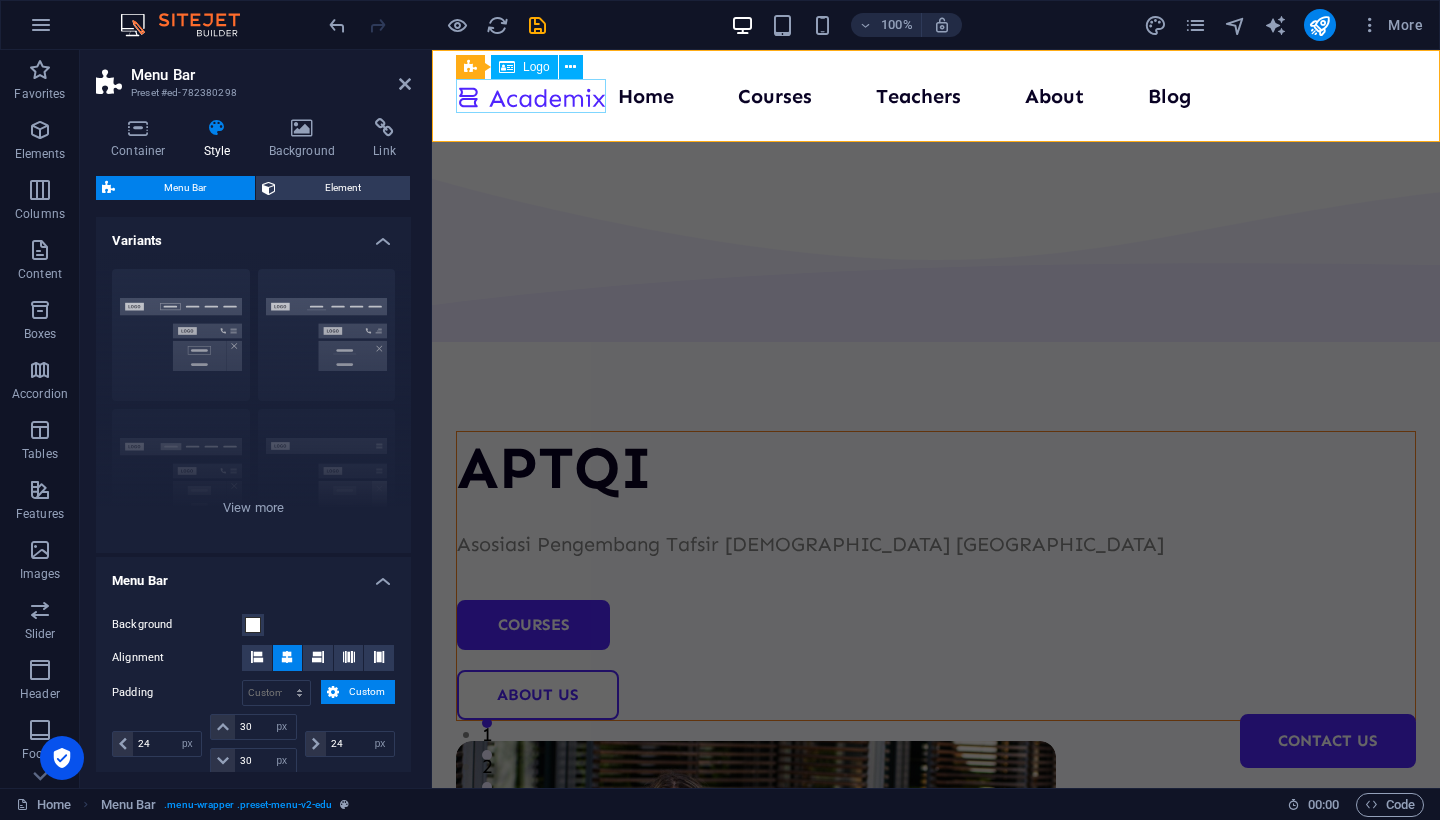 click at bounding box center [531, 96] 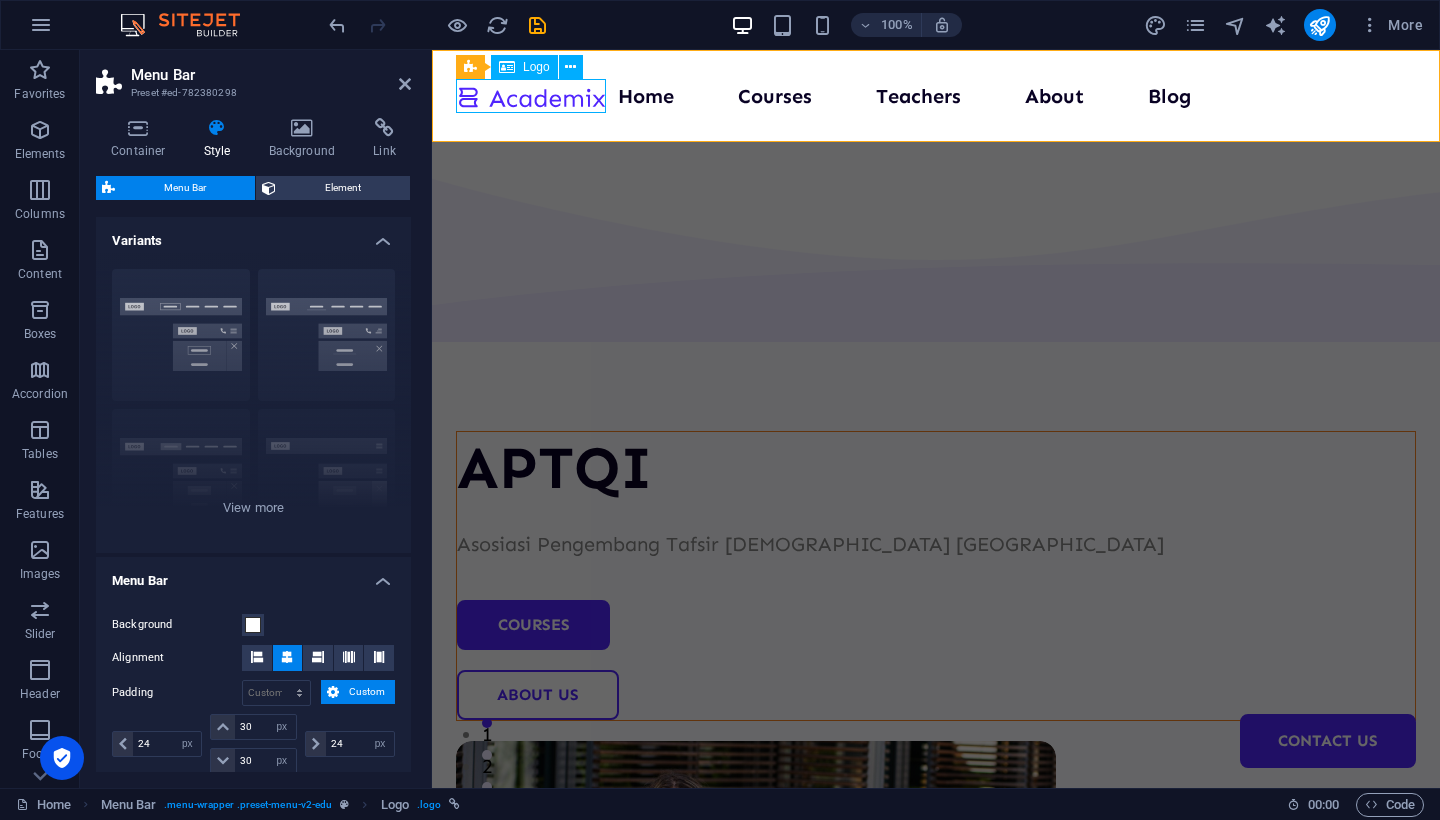 click at bounding box center (531, 96) 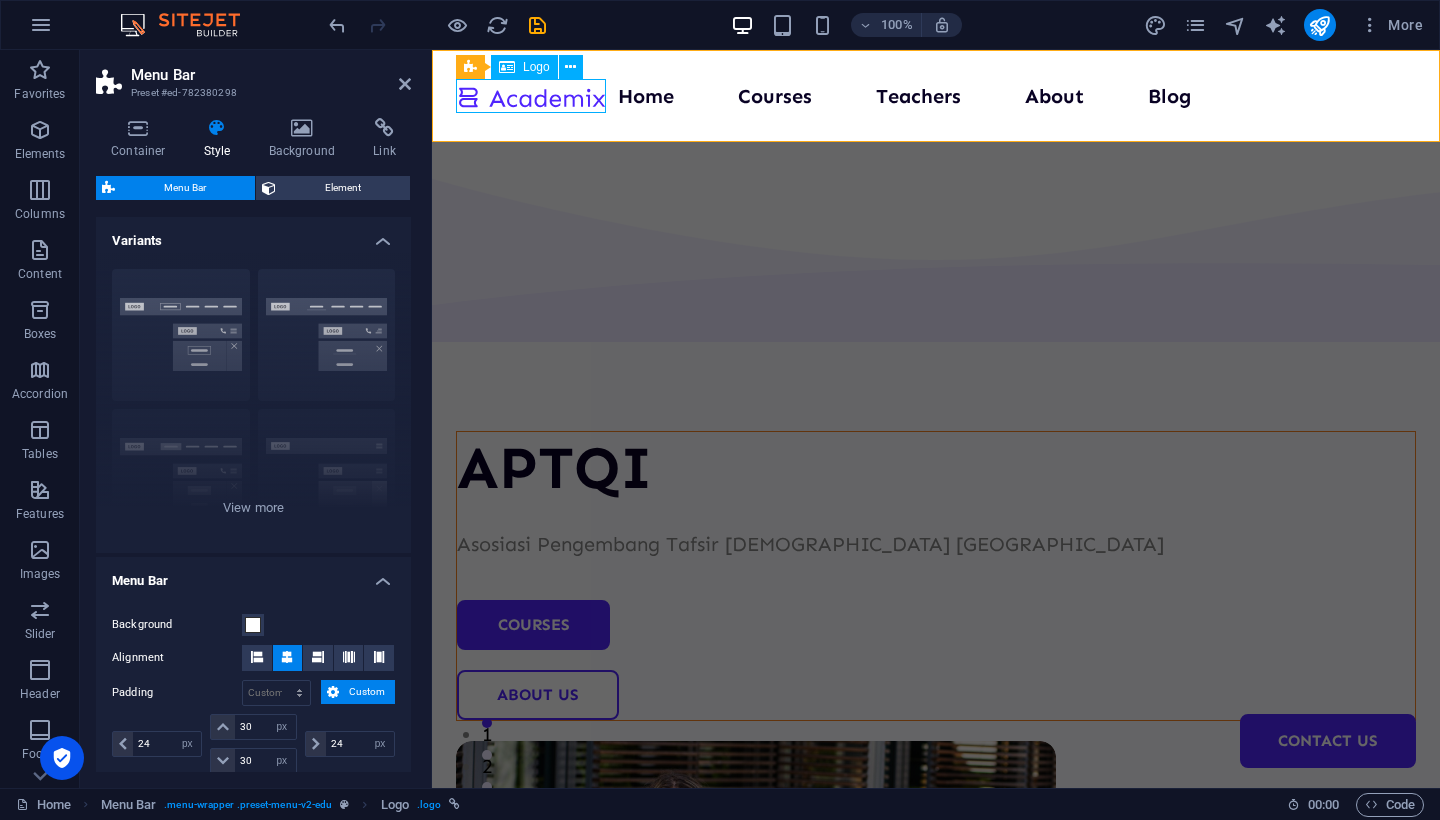 click at bounding box center [531, 96] 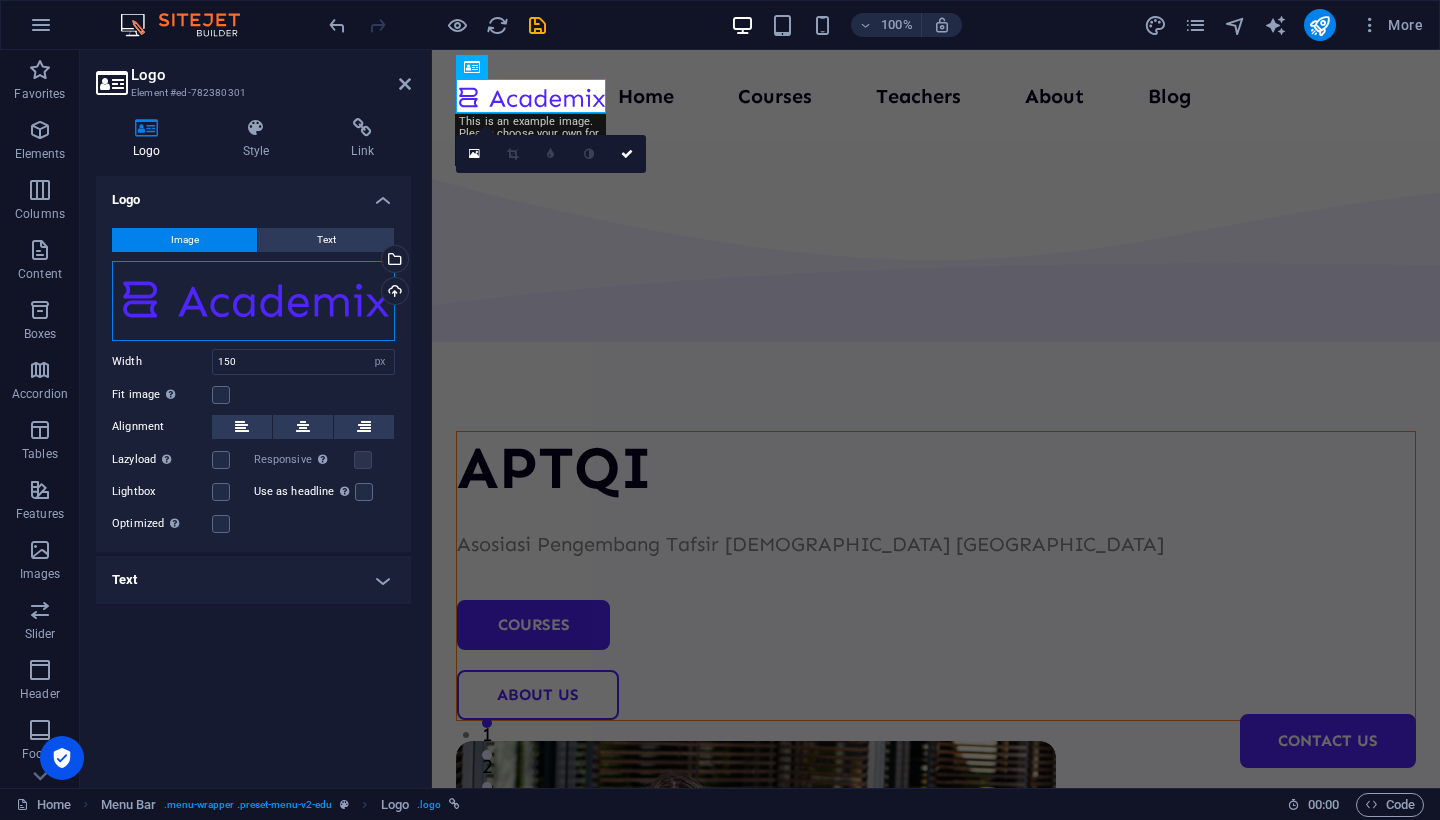 click on "Drag files here, click to choose files or select files from Files or our free stock photos & videos" at bounding box center (253, 301) 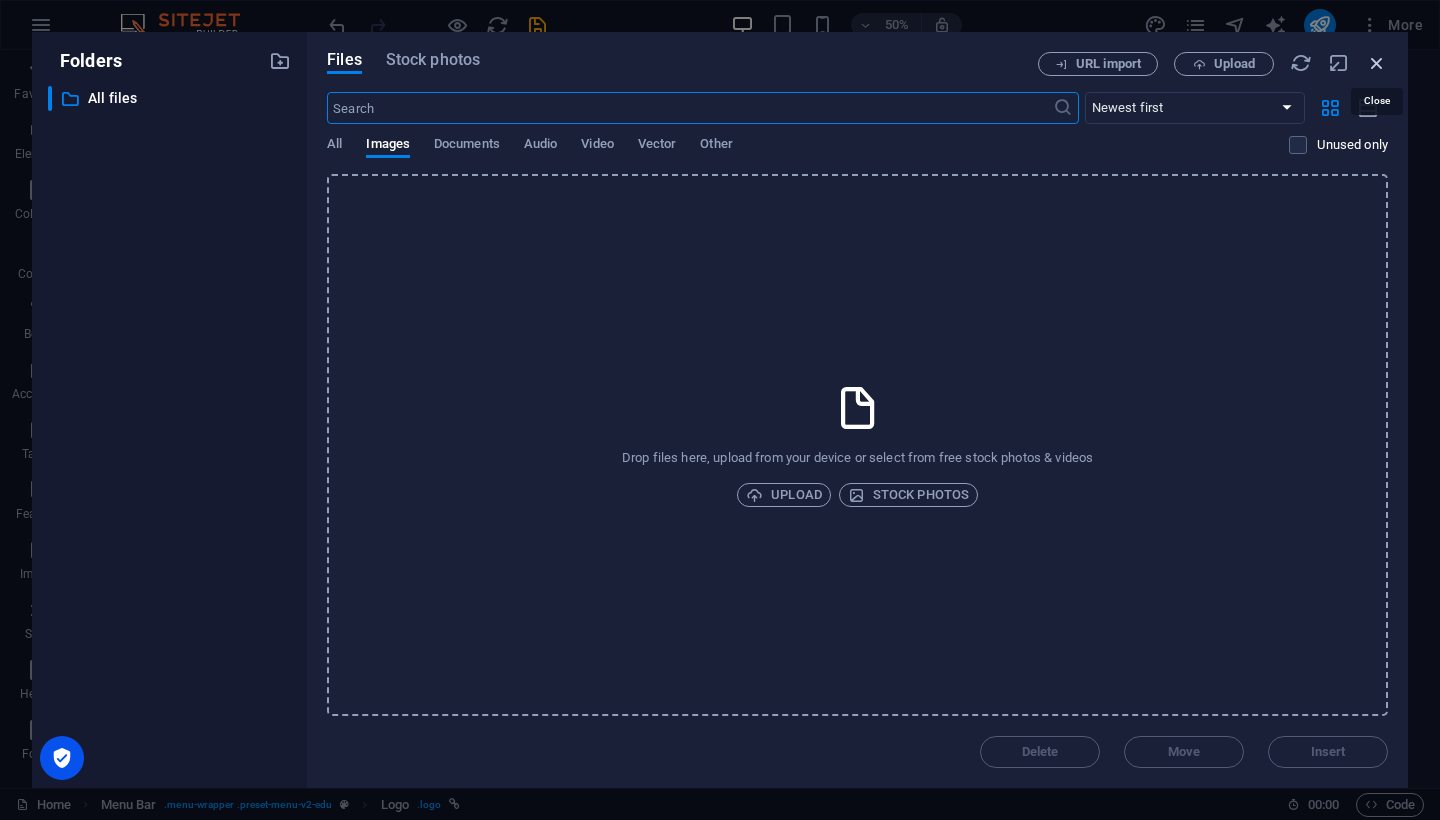 click at bounding box center (1377, 63) 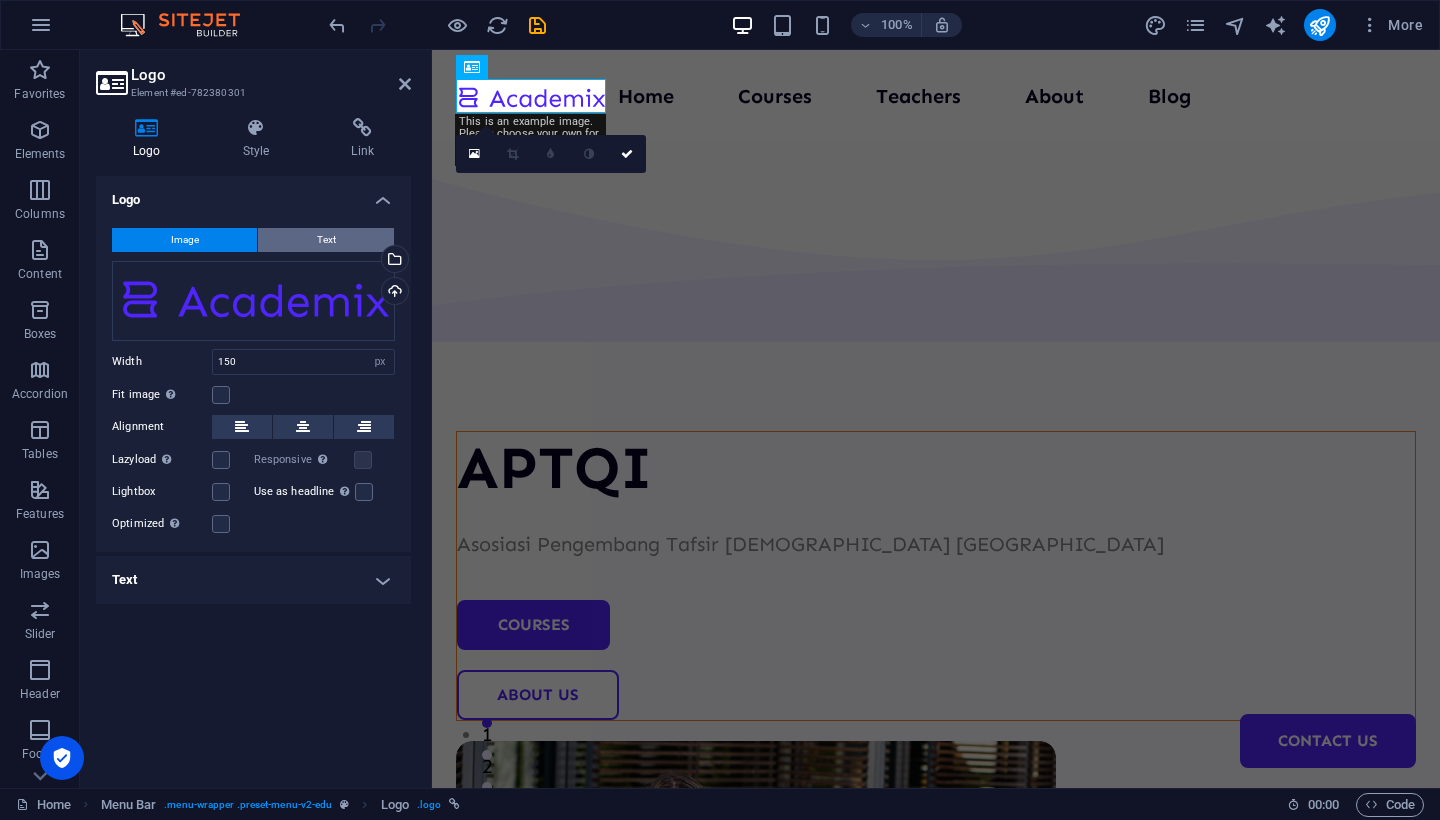 click on "Text" at bounding box center [326, 240] 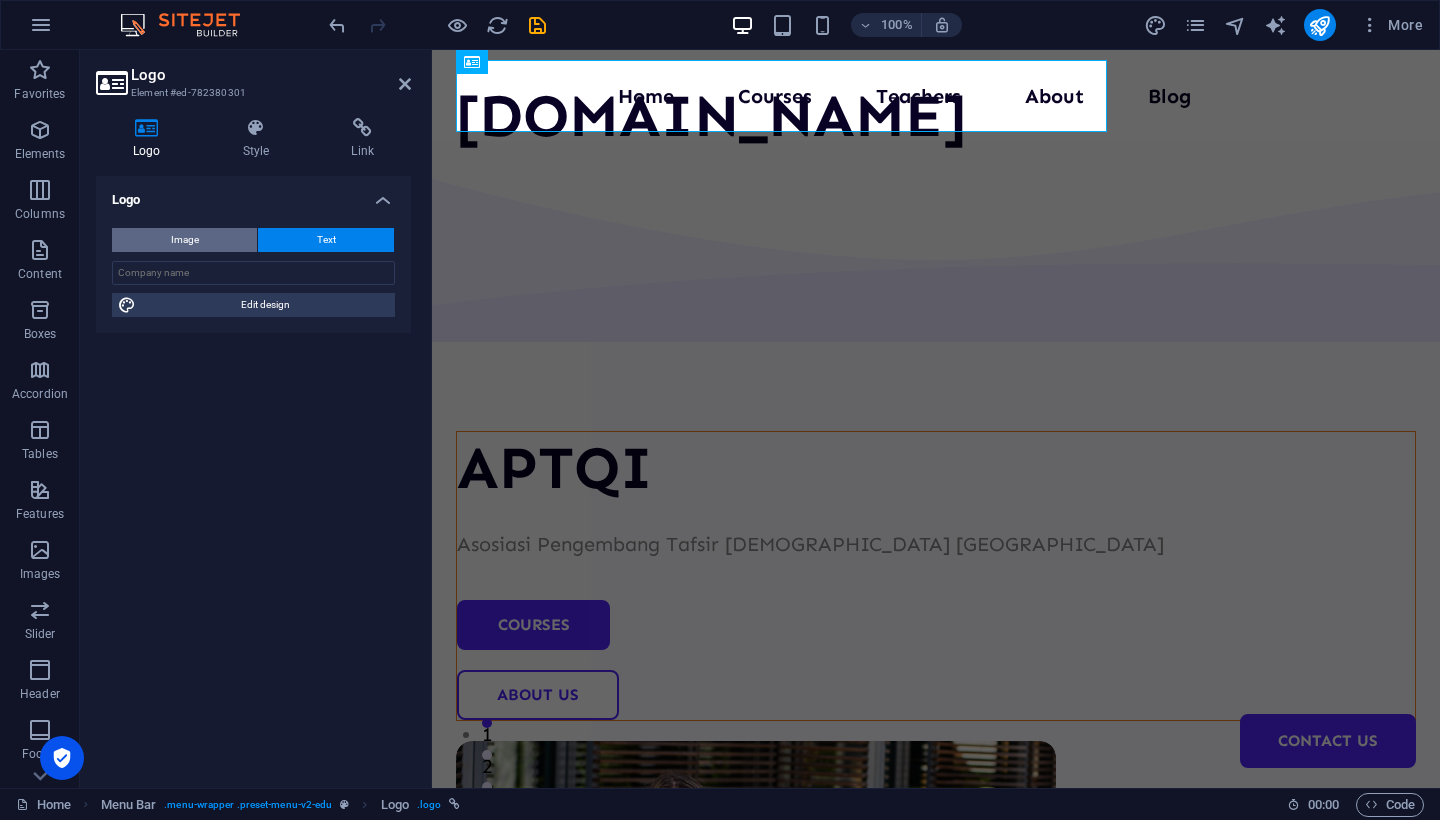 click on "Image" at bounding box center [185, 240] 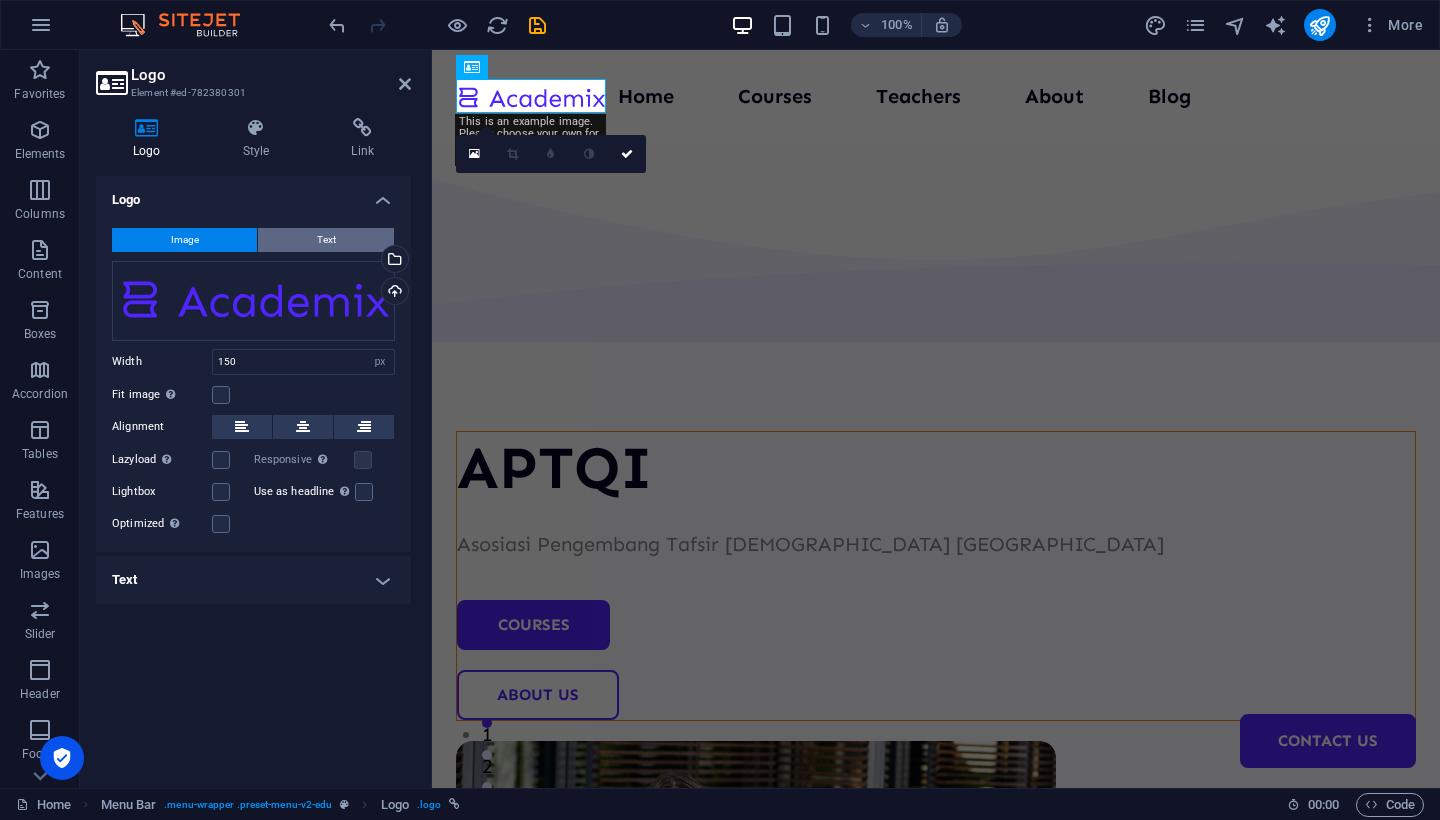 click on "Text" at bounding box center [326, 240] 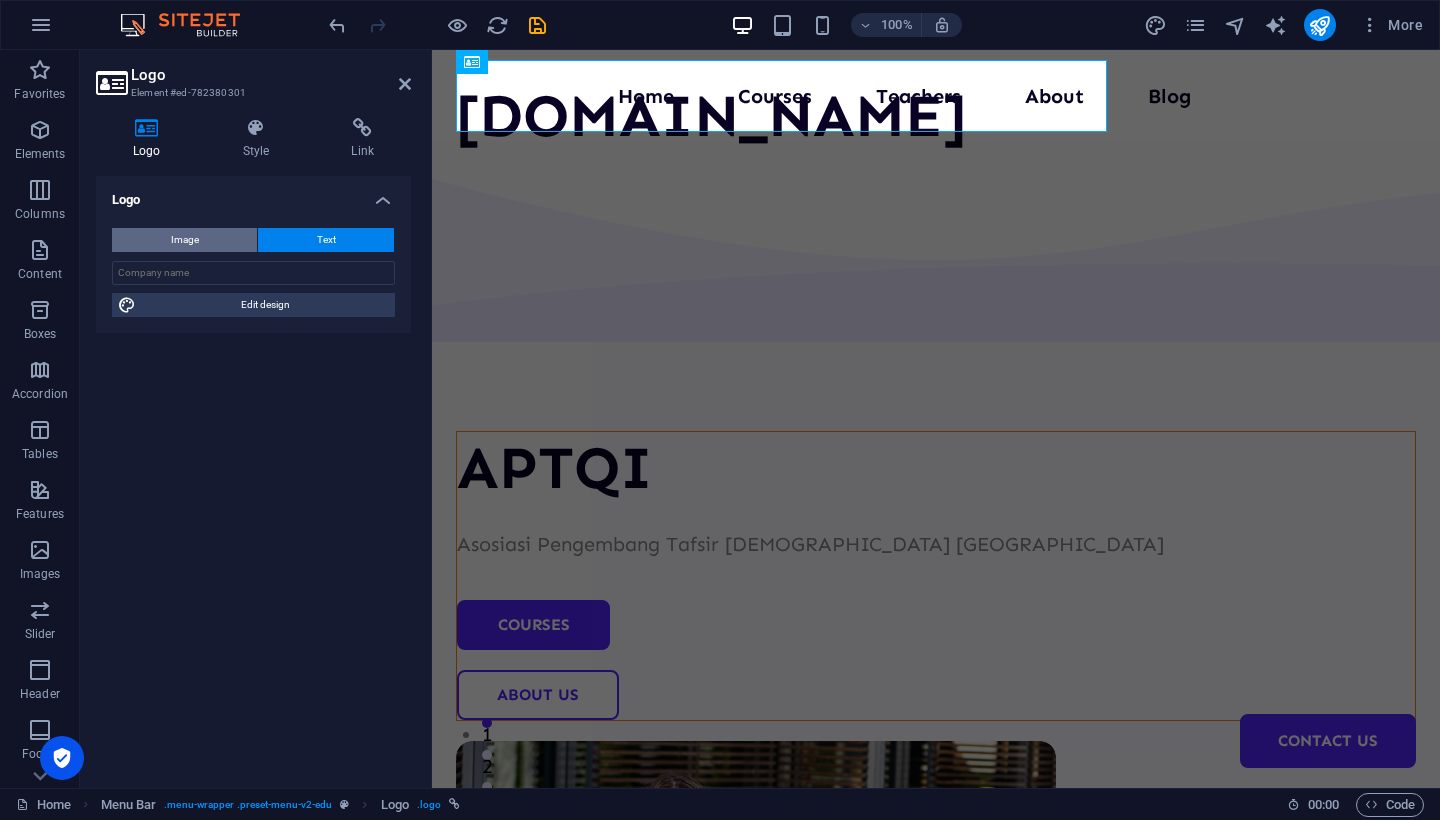 click on "Image" at bounding box center (185, 240) 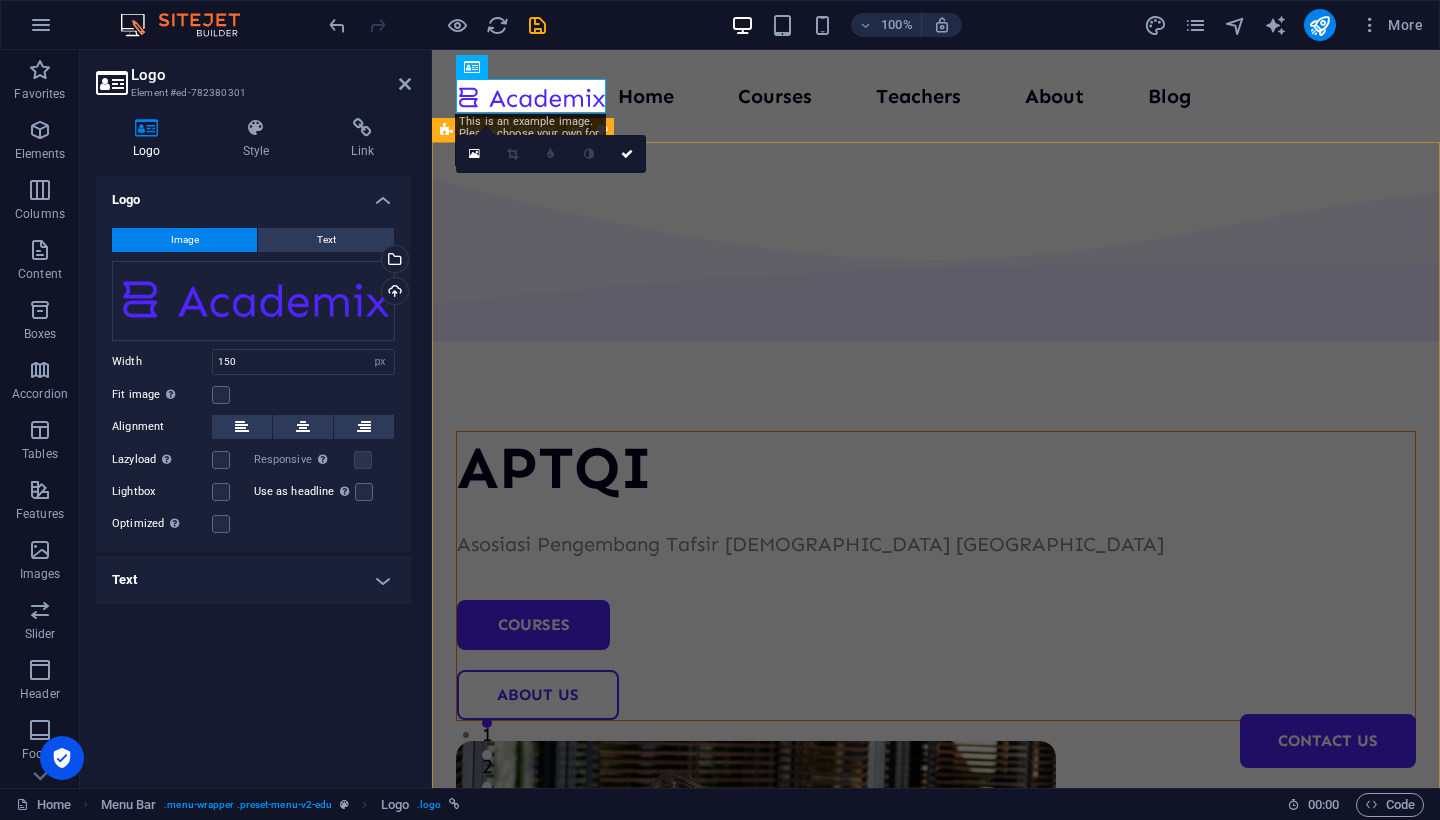 click on "APTQI Asosiasi Pengembang Tafsir [DEMOGRAPHIC_DATA] Indonesia Courses About Us" at bounding box center (936, 761) 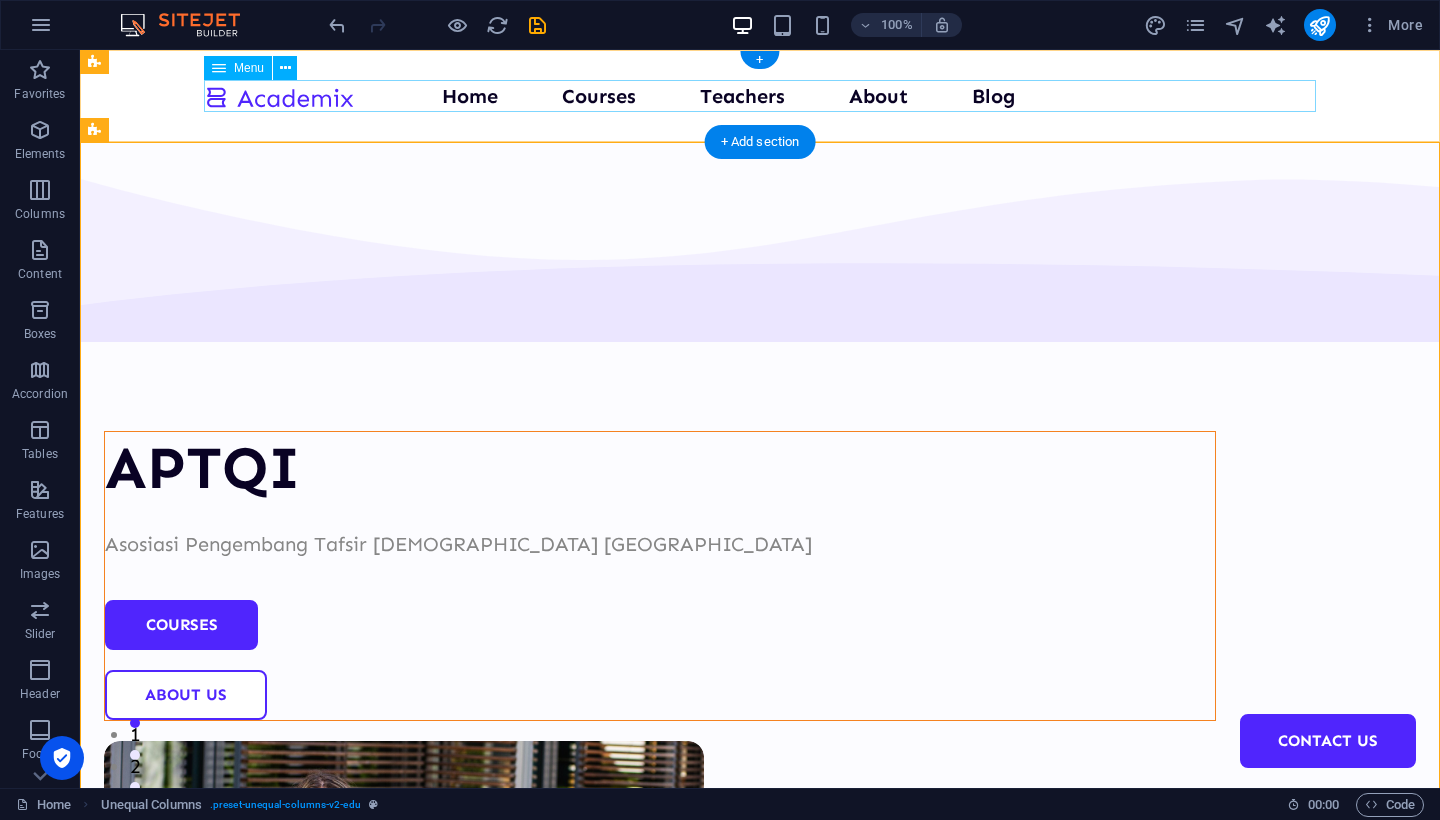 click on "Home Courses Teachers About Blog Contact Us" at bounding box center (760, 96) 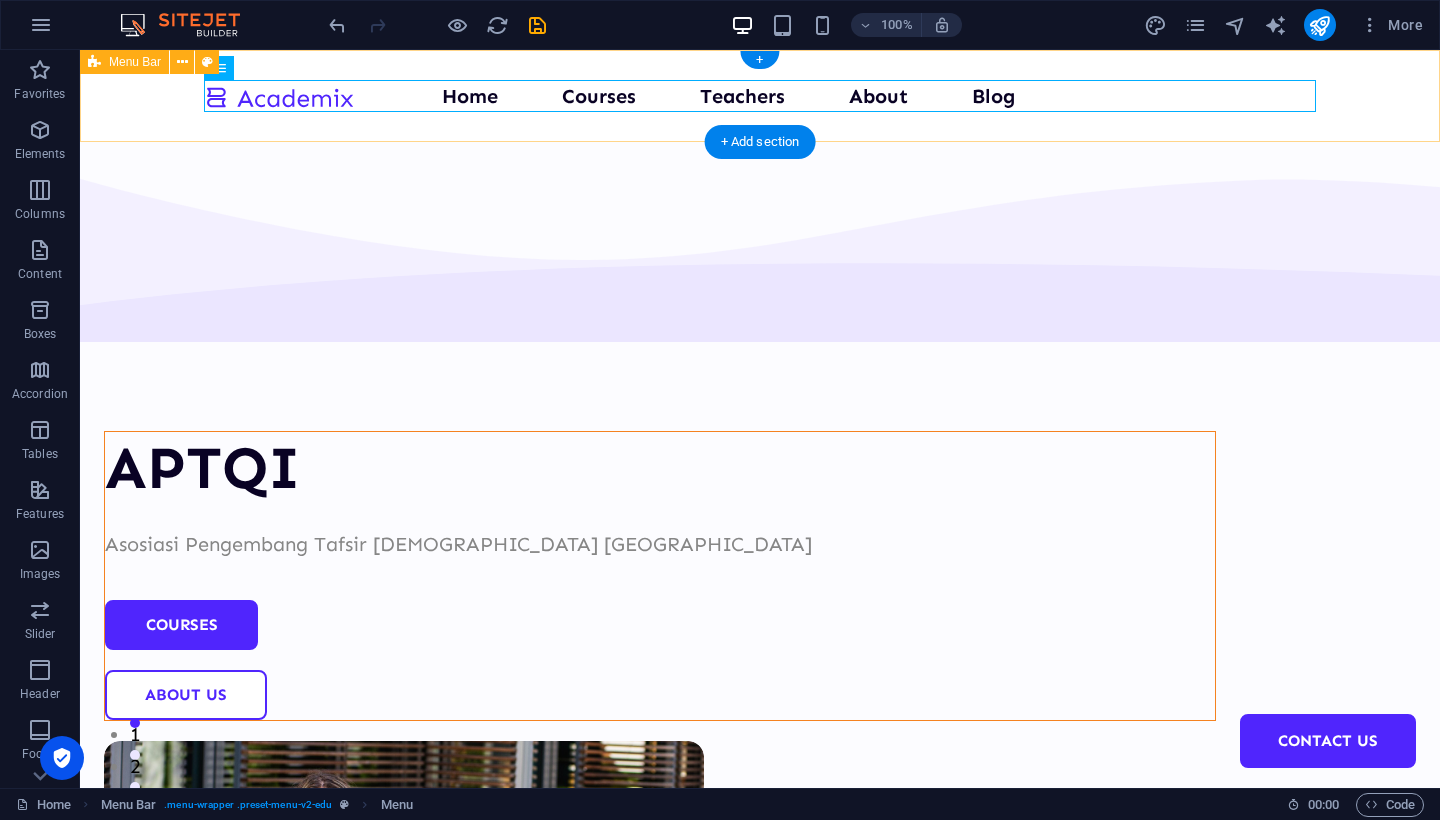click on "Home Courses Teachers About Blog Contact Us" at bounding box center [760, 96] 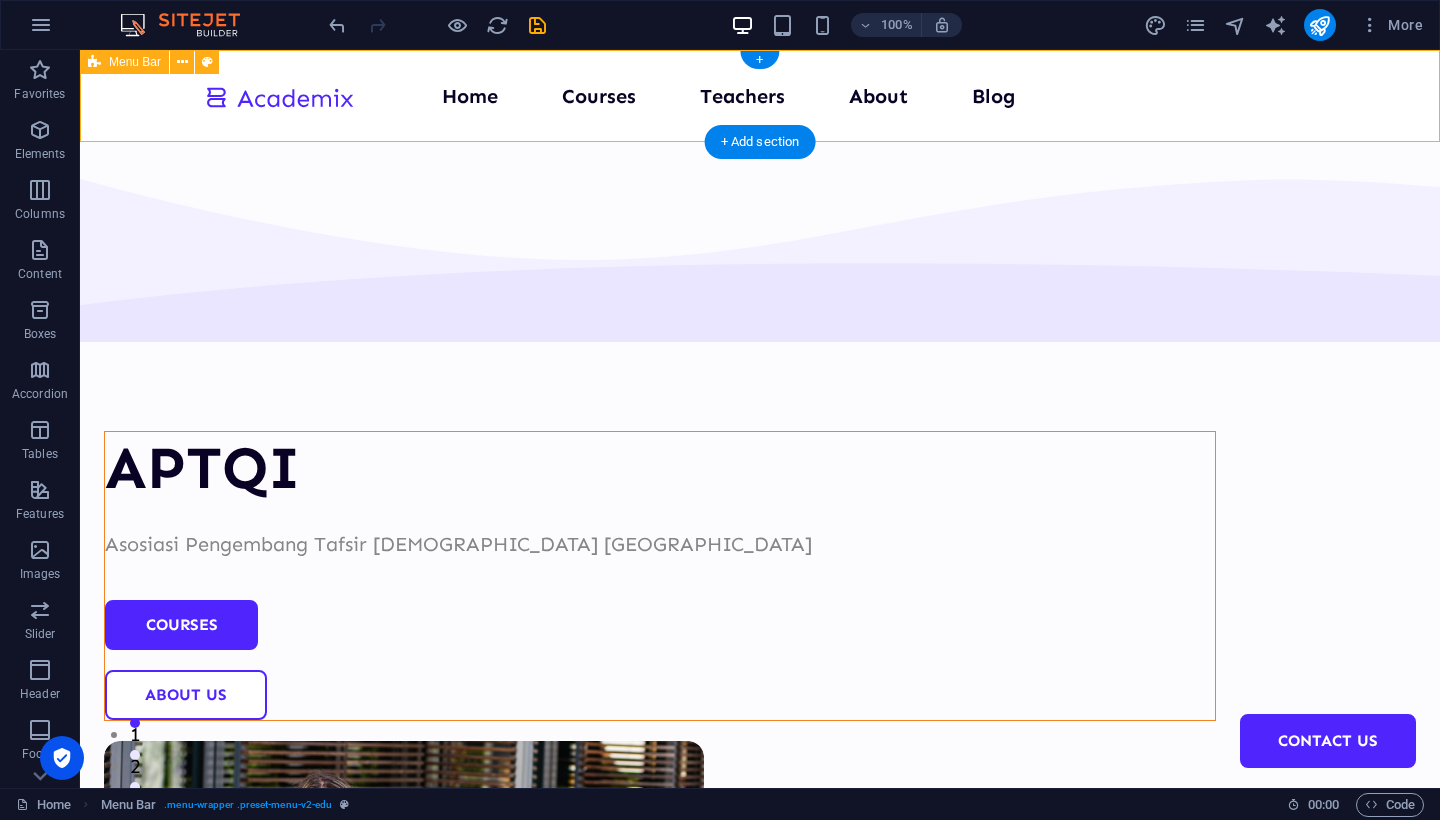 click on "Home Courses Teachers About Blog Contact Us" at bounding box center [760, 96] 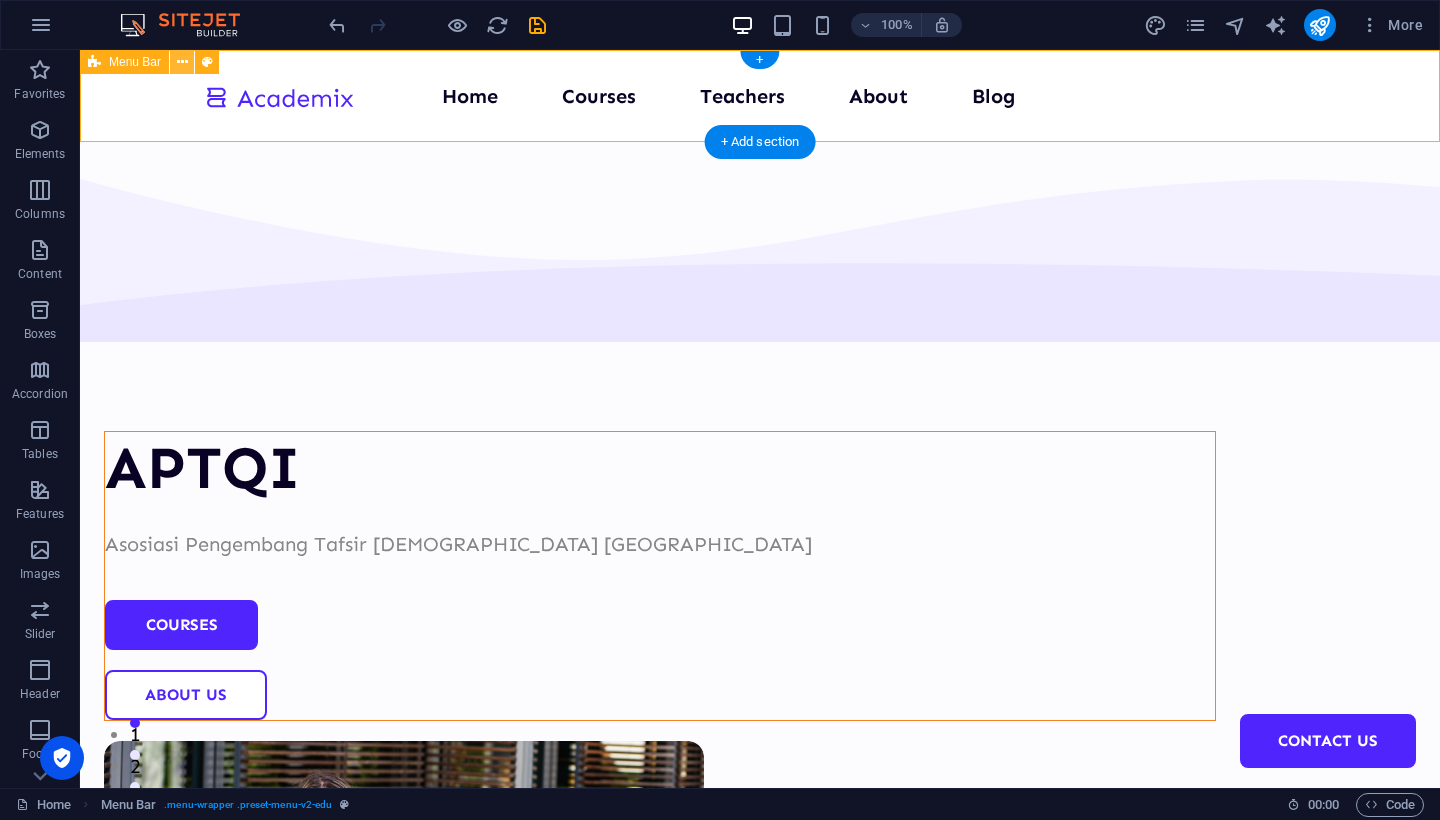 click at bounding box center (182, 62) 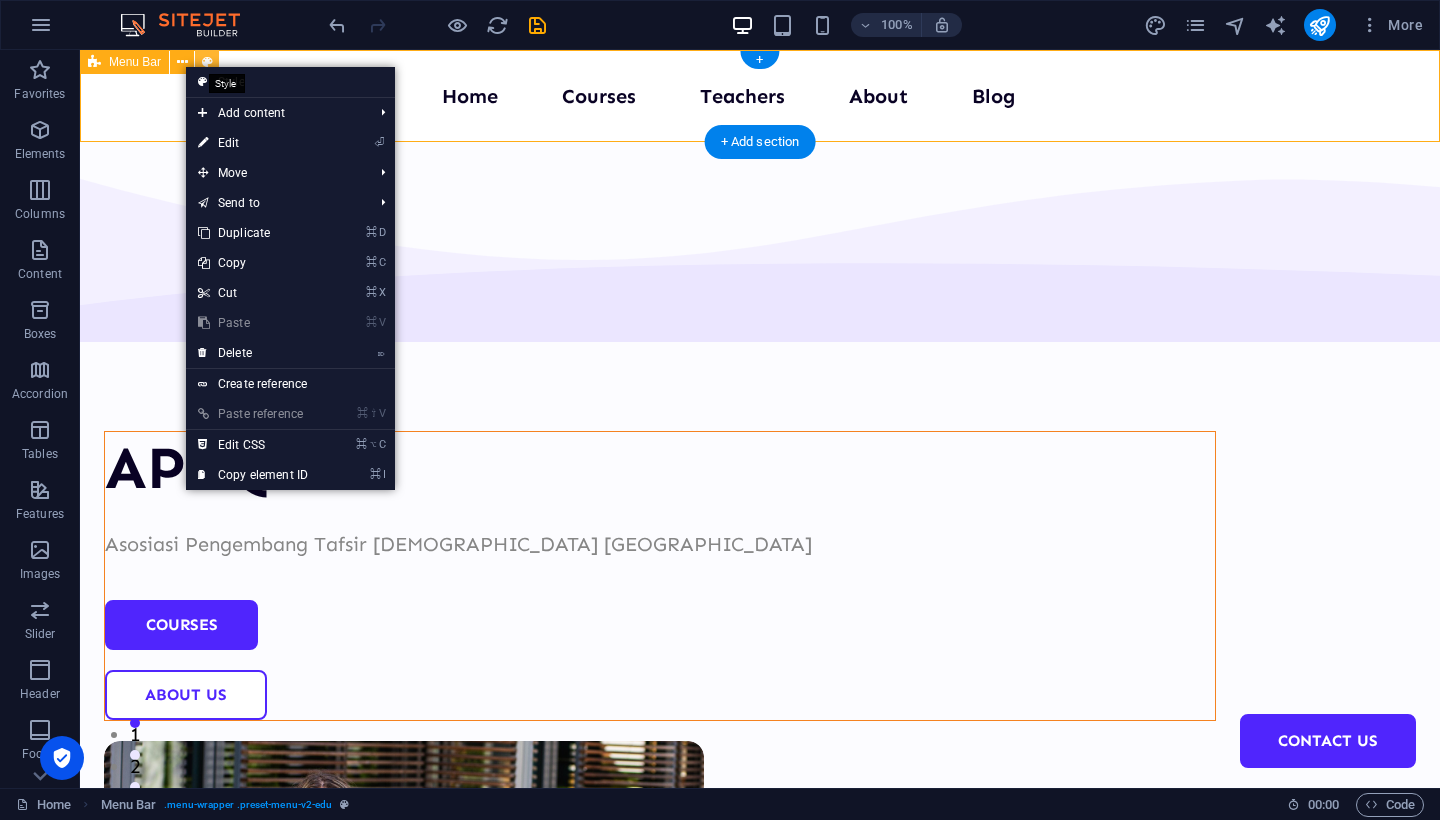 click at bounding box center (207, 62) 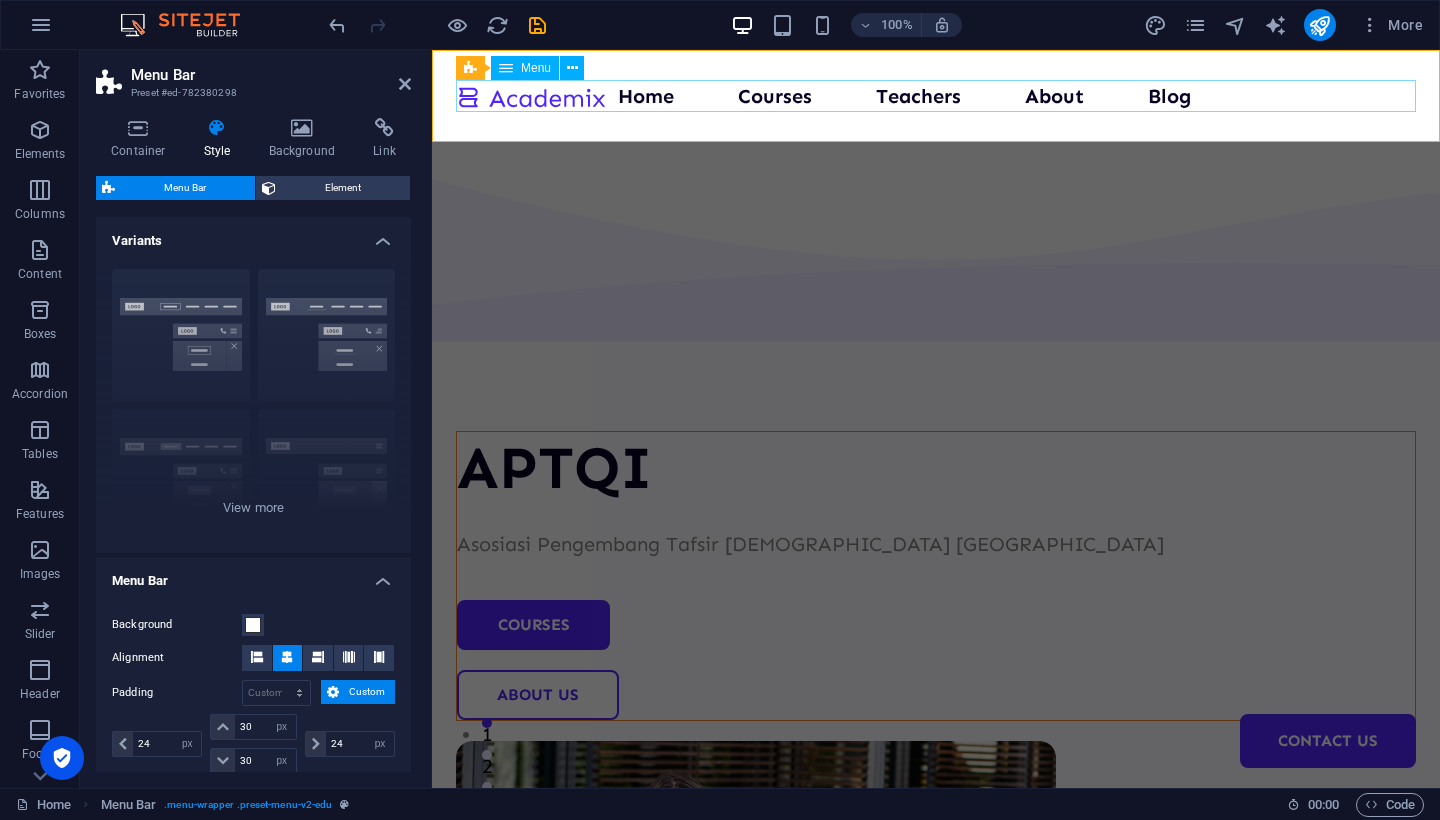 click on "Home Courses Teachers About Blog Contact Us" at bounding box center [936, 96] 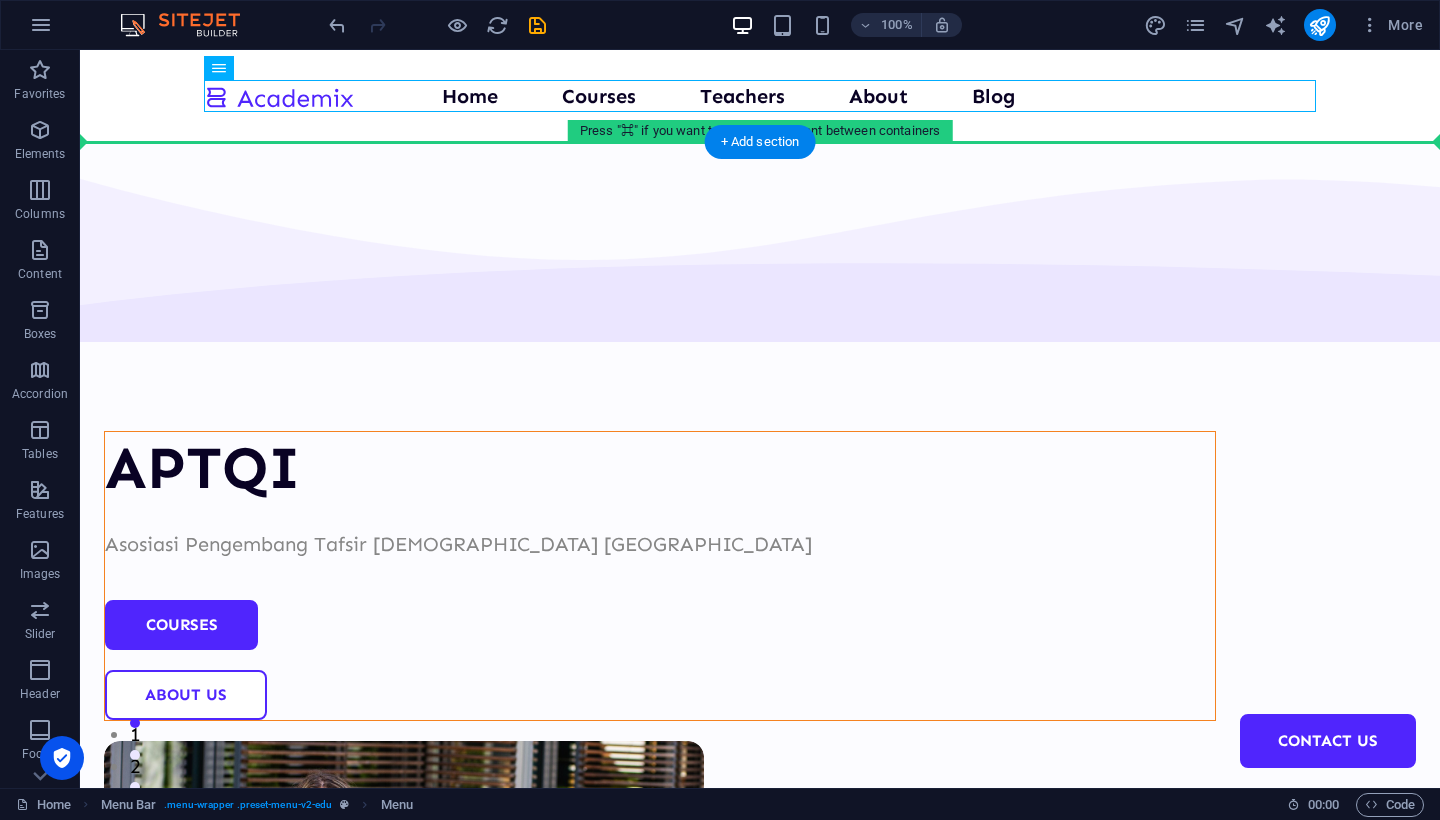 drag, startPoint x: 871, startPoint y: 90, endPoint x: 1216, endPoint y: 147, distance: 349.677 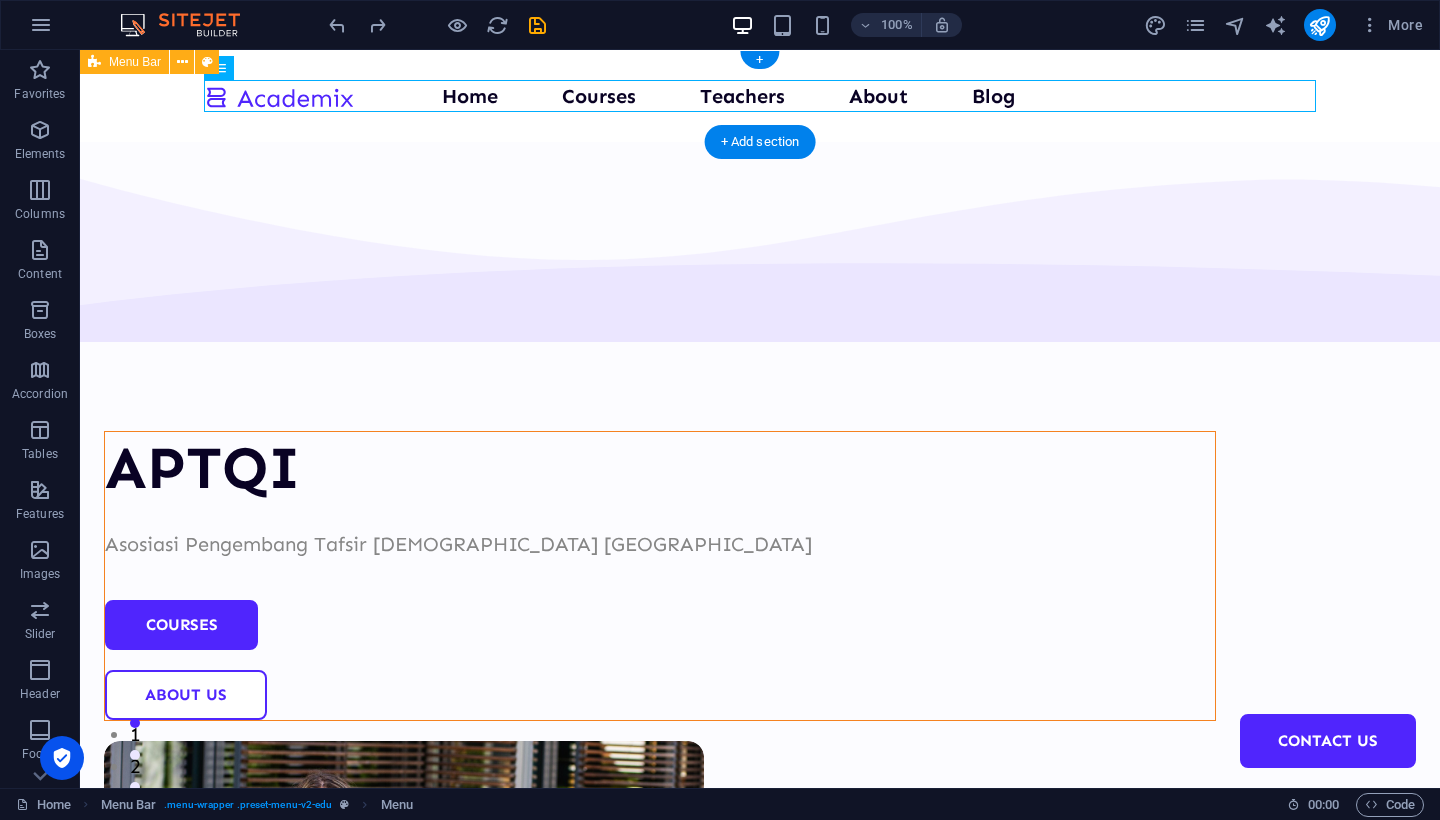click on "Home Courses Teachers About Blog Contact Us" at bounding box center [760, 96] 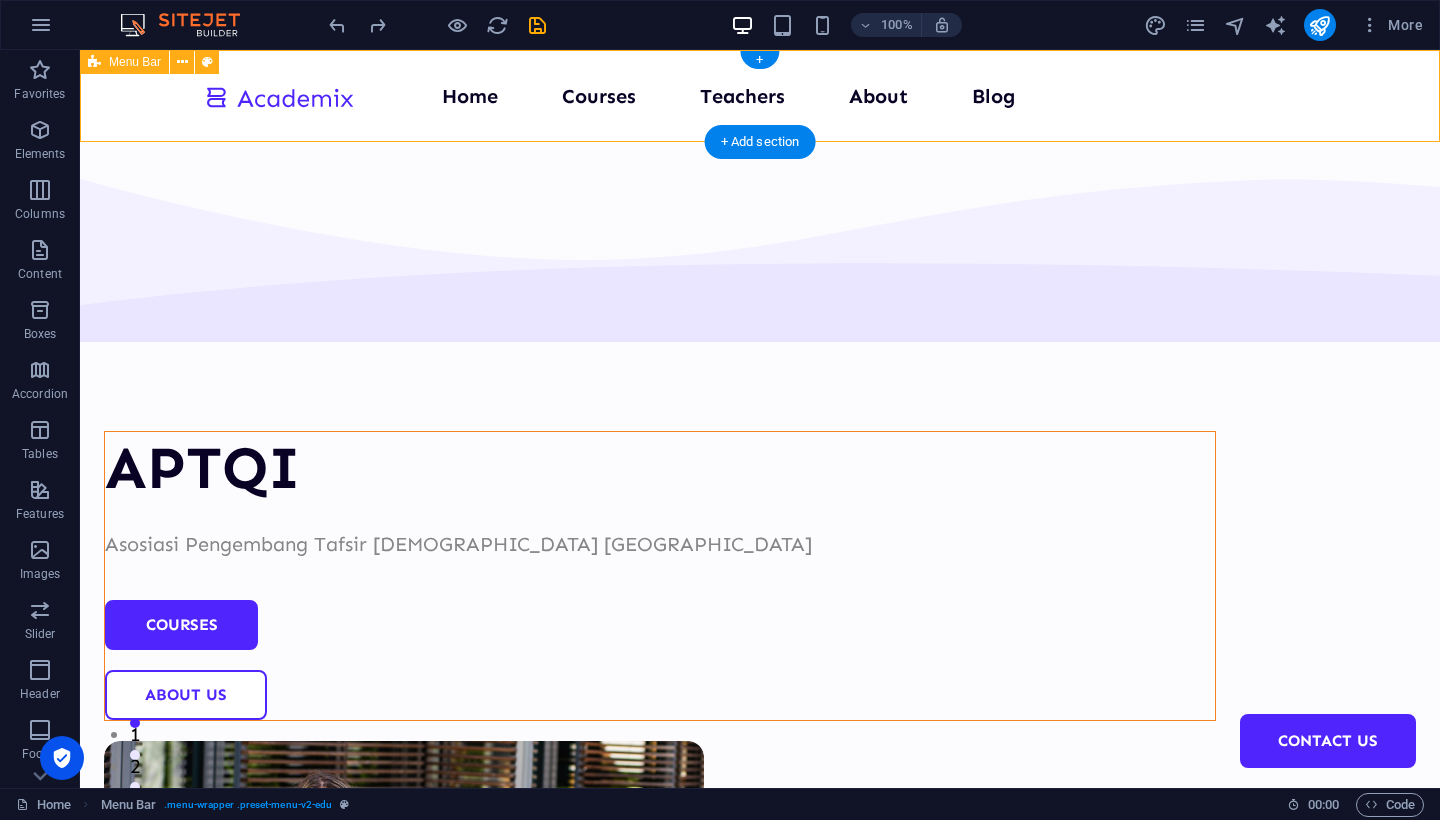 click on "Home Courses Teachers About Blog Contact Us" at bounding box center (760, 96) 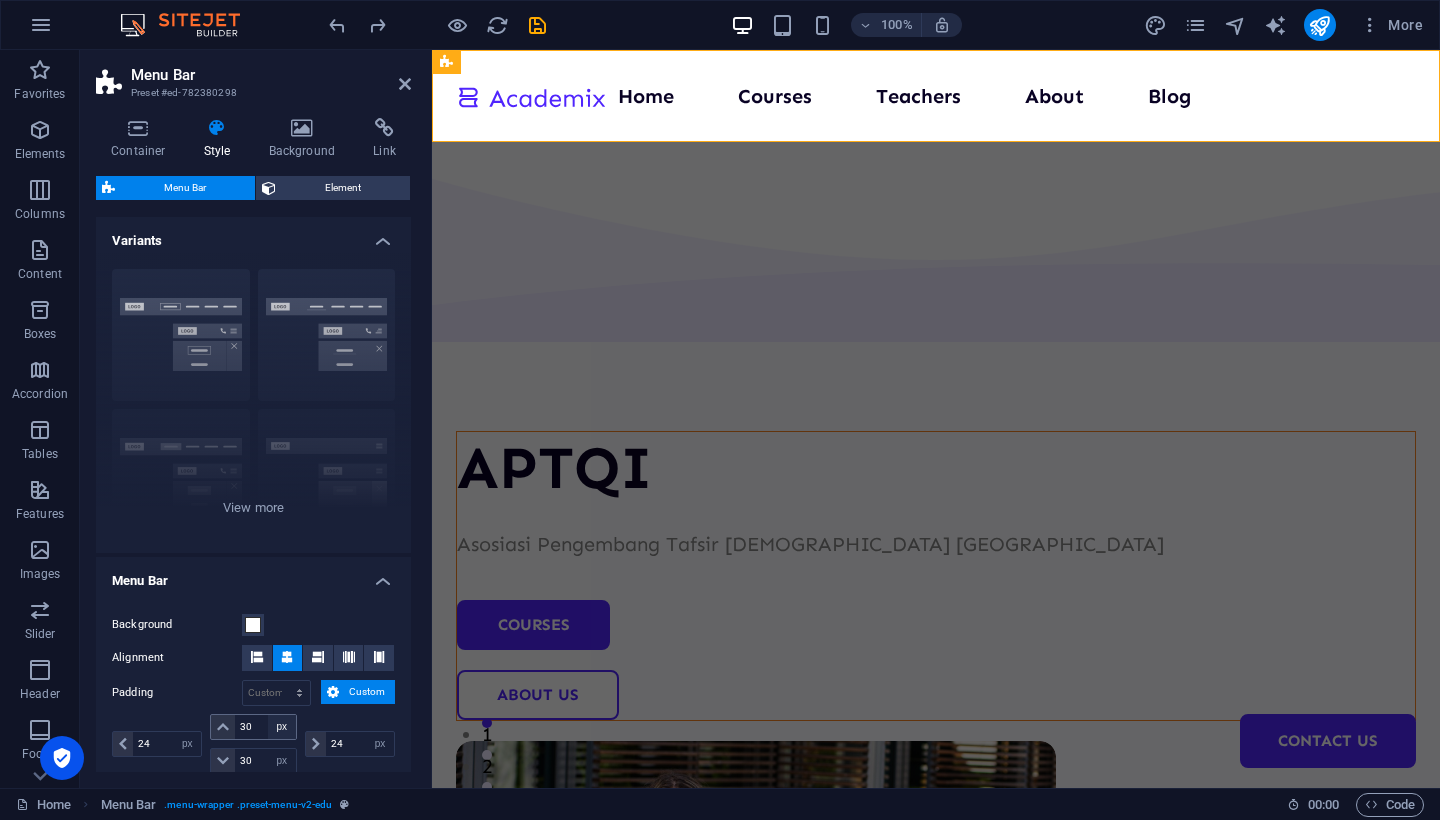 scroll, scrollTop: 0, scrollLeft: 0, axis: both 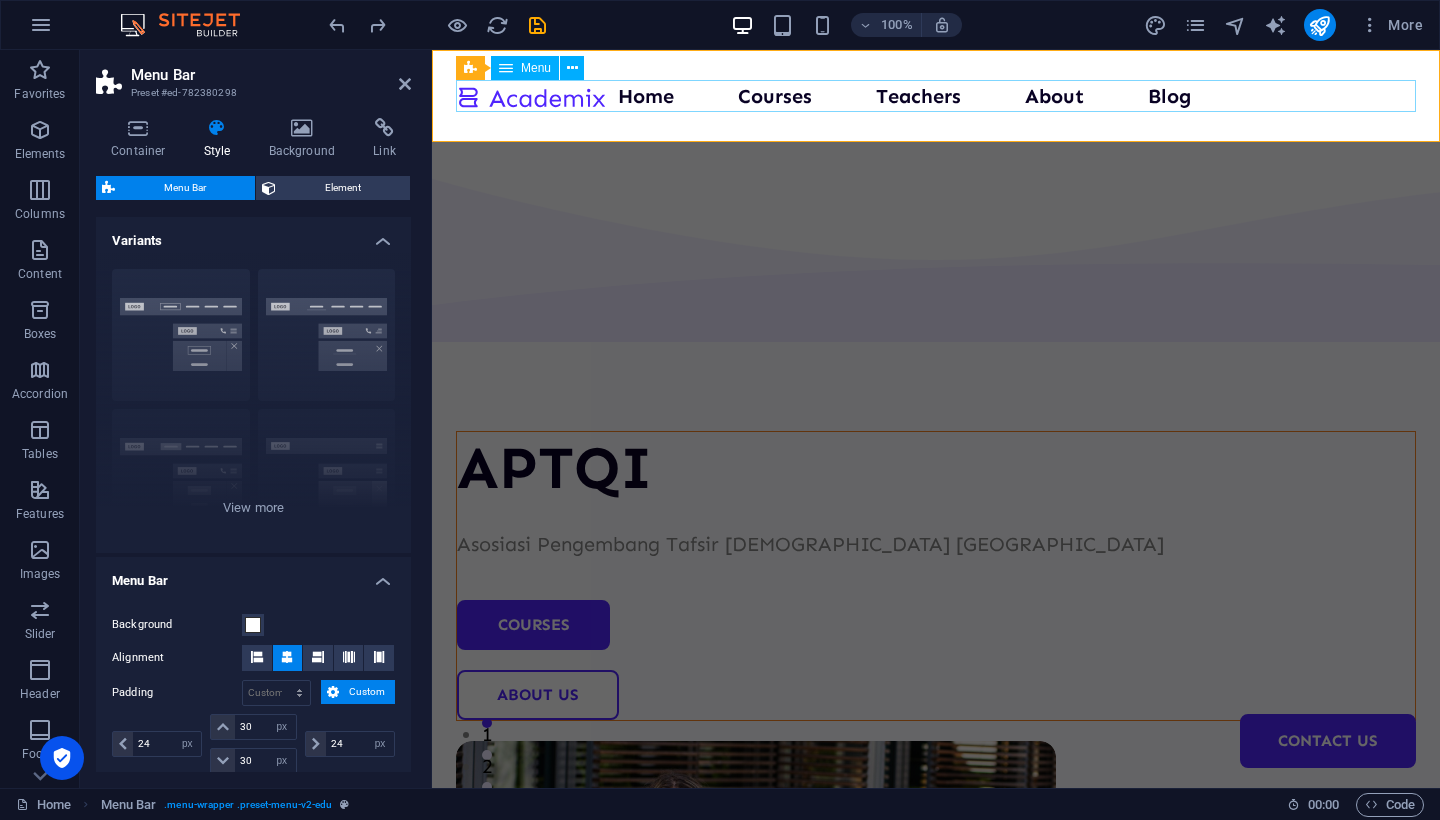 click on "Home Courses Teachers About Blog Contact Us" at bounding box center [936, 96] 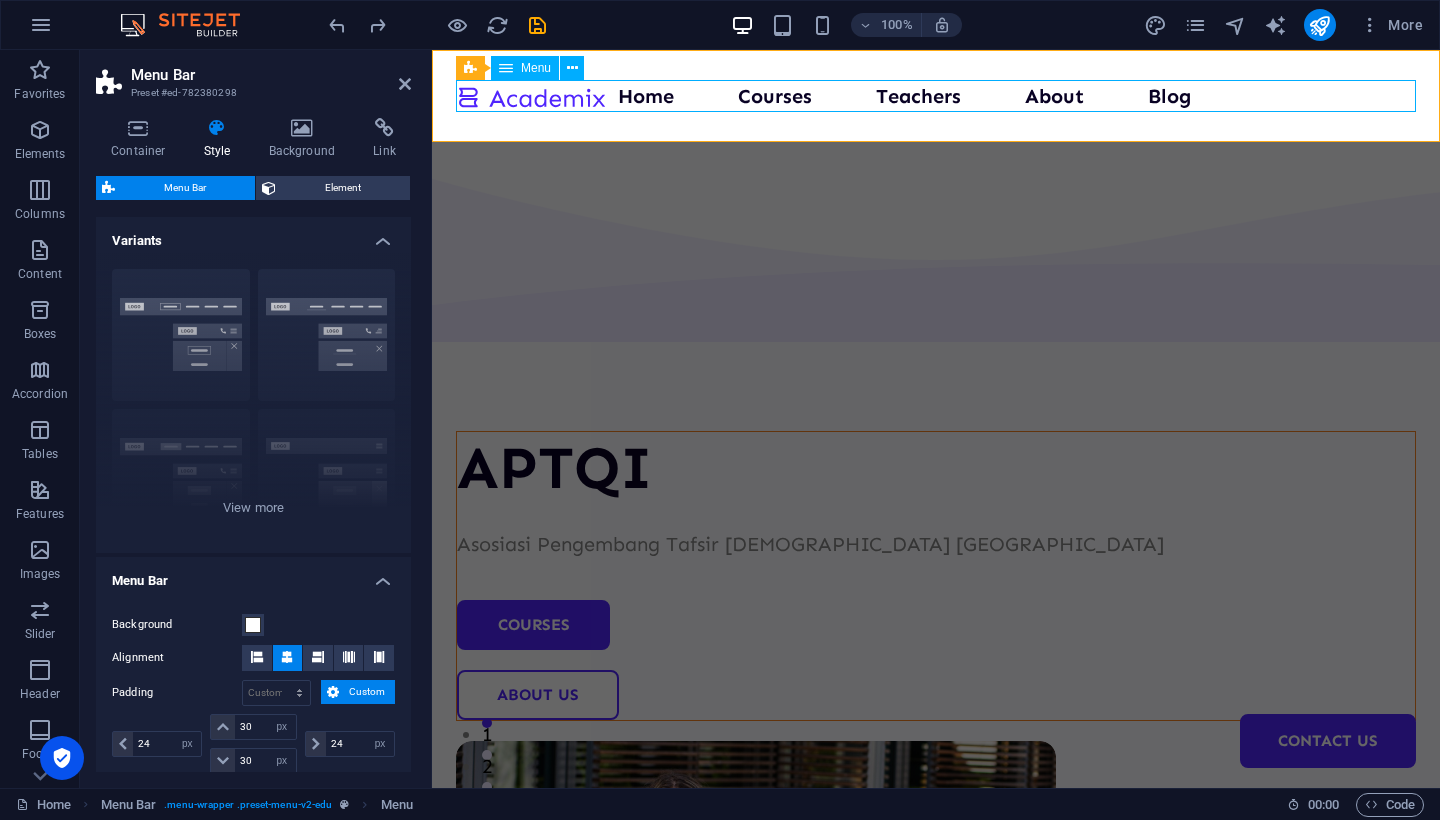 click on "Home Courses Teachers About Blog Contact Us" at bounding box center [936, 96] 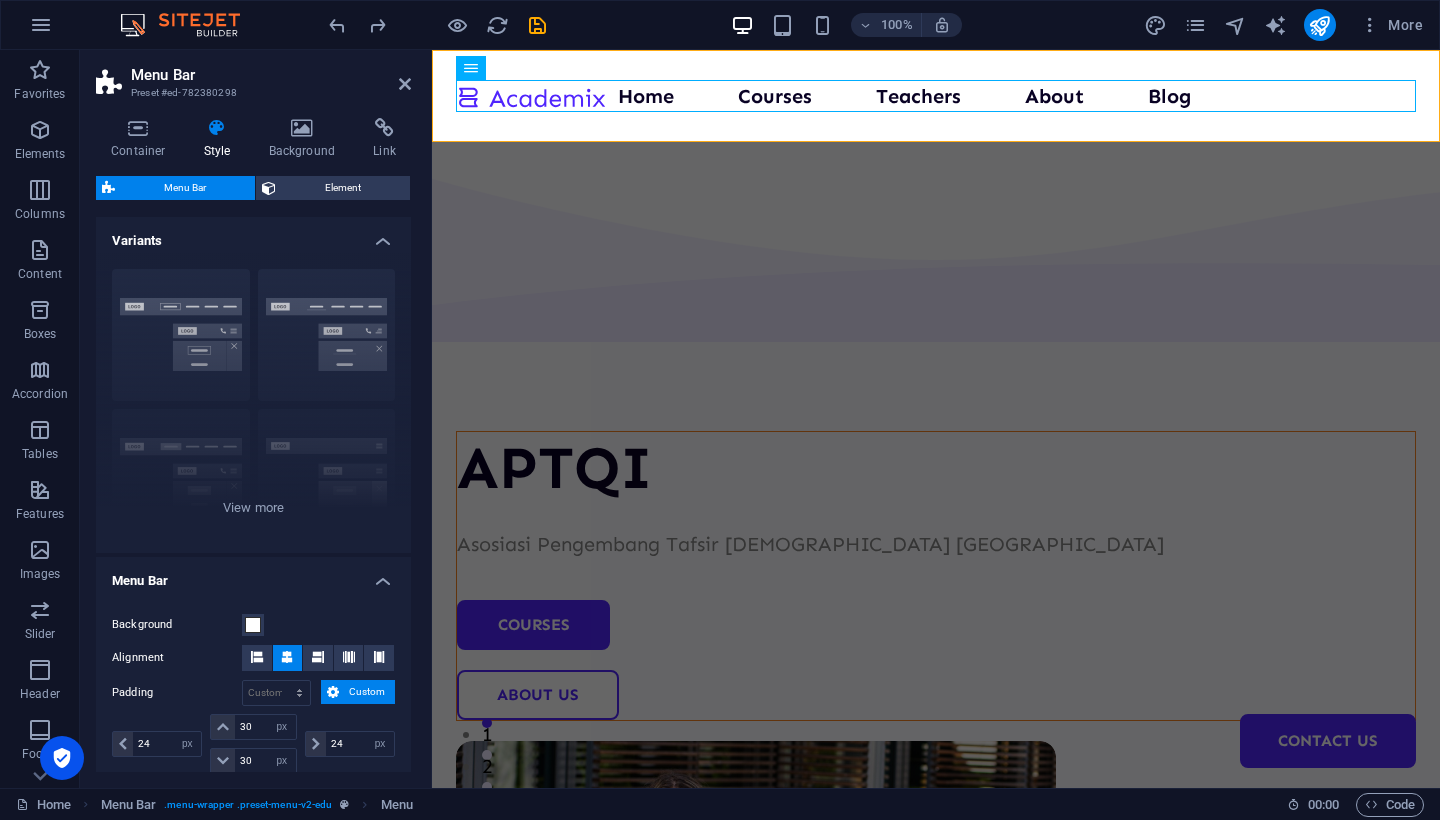 scroll, scrollTop: 0, scrollLeft: 0, axis: both 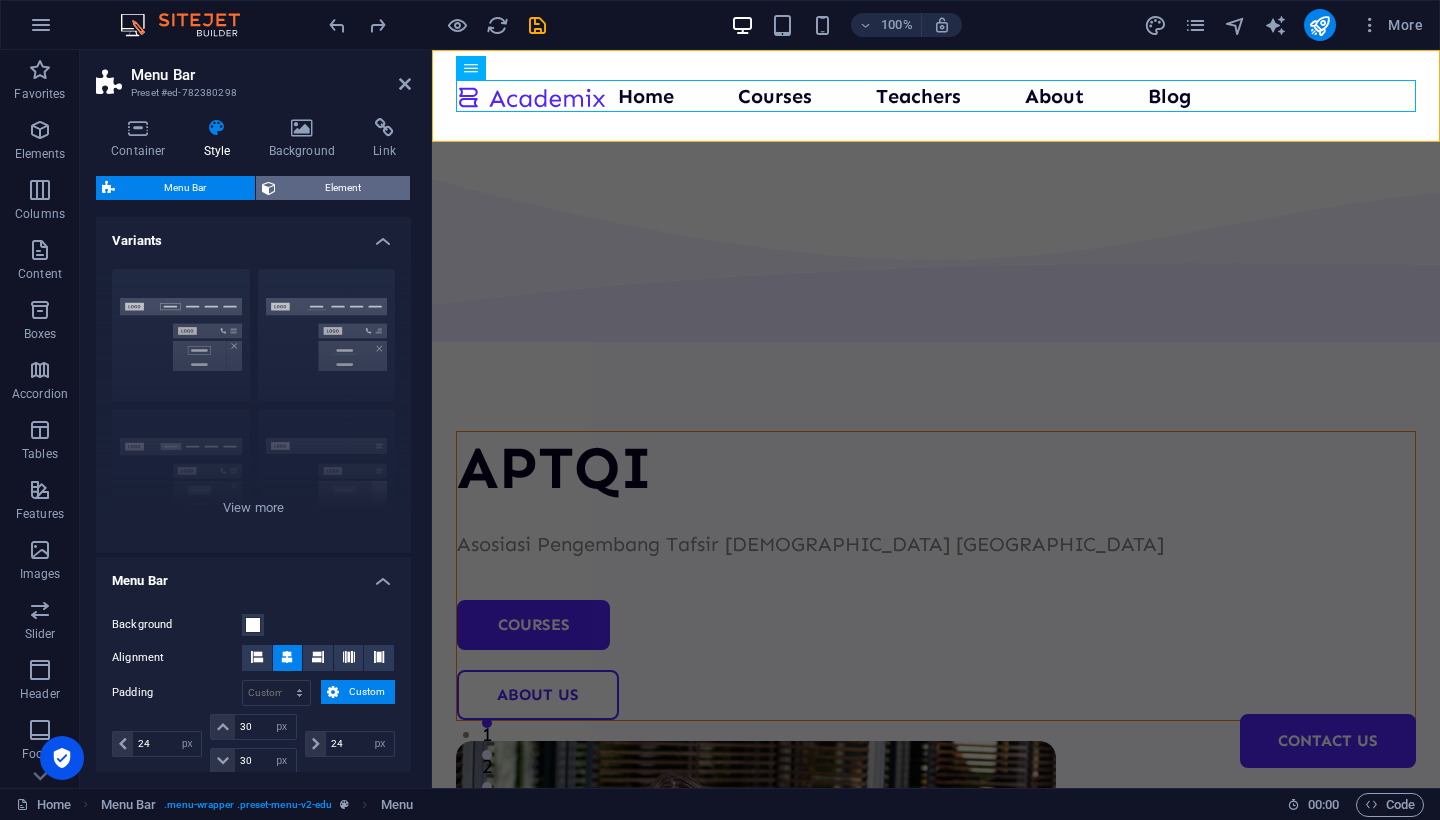 click on "Element" at bounding box center [343, 188] 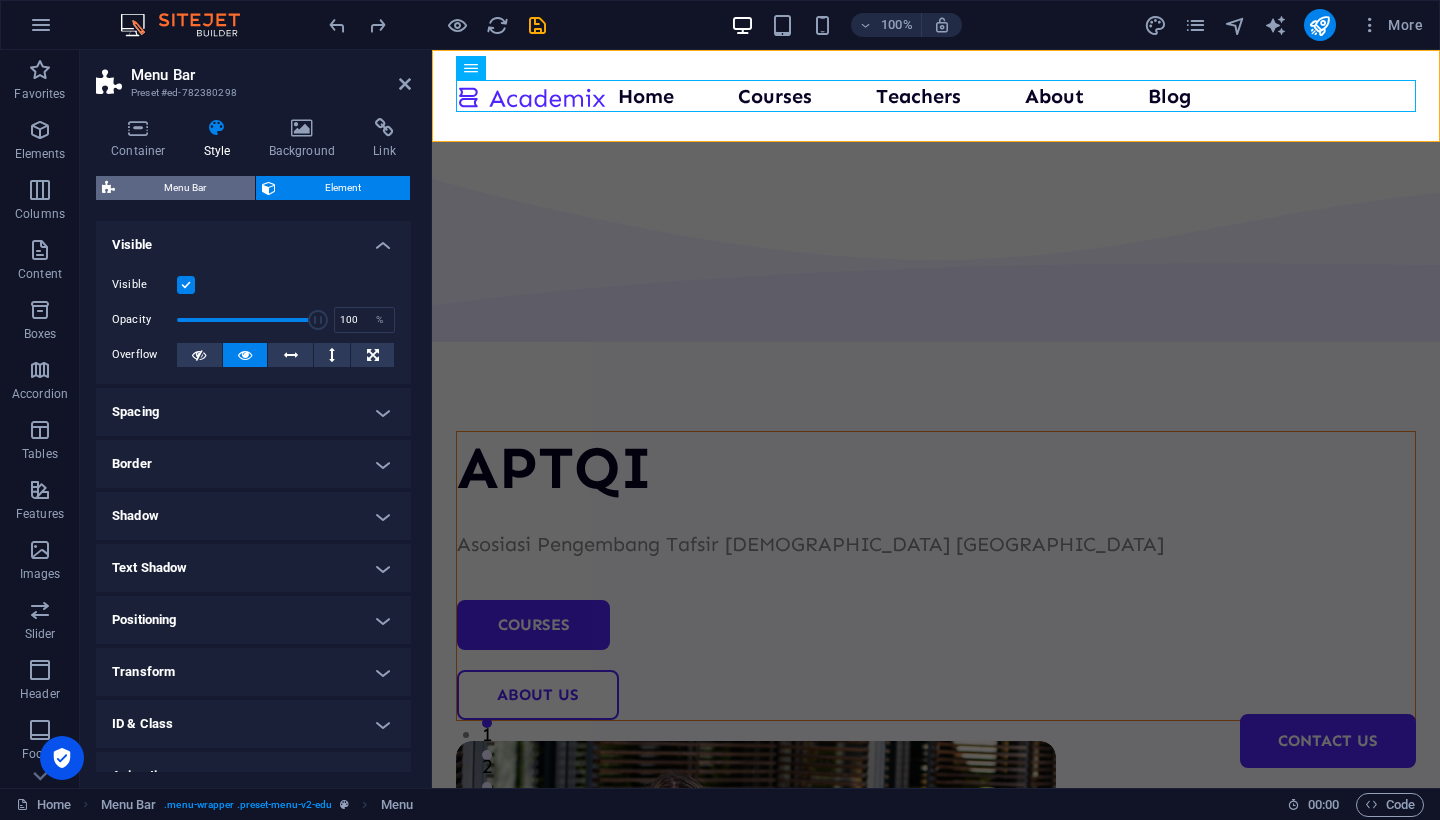 click on "Menu Bar" at bounding box center (185, 188) 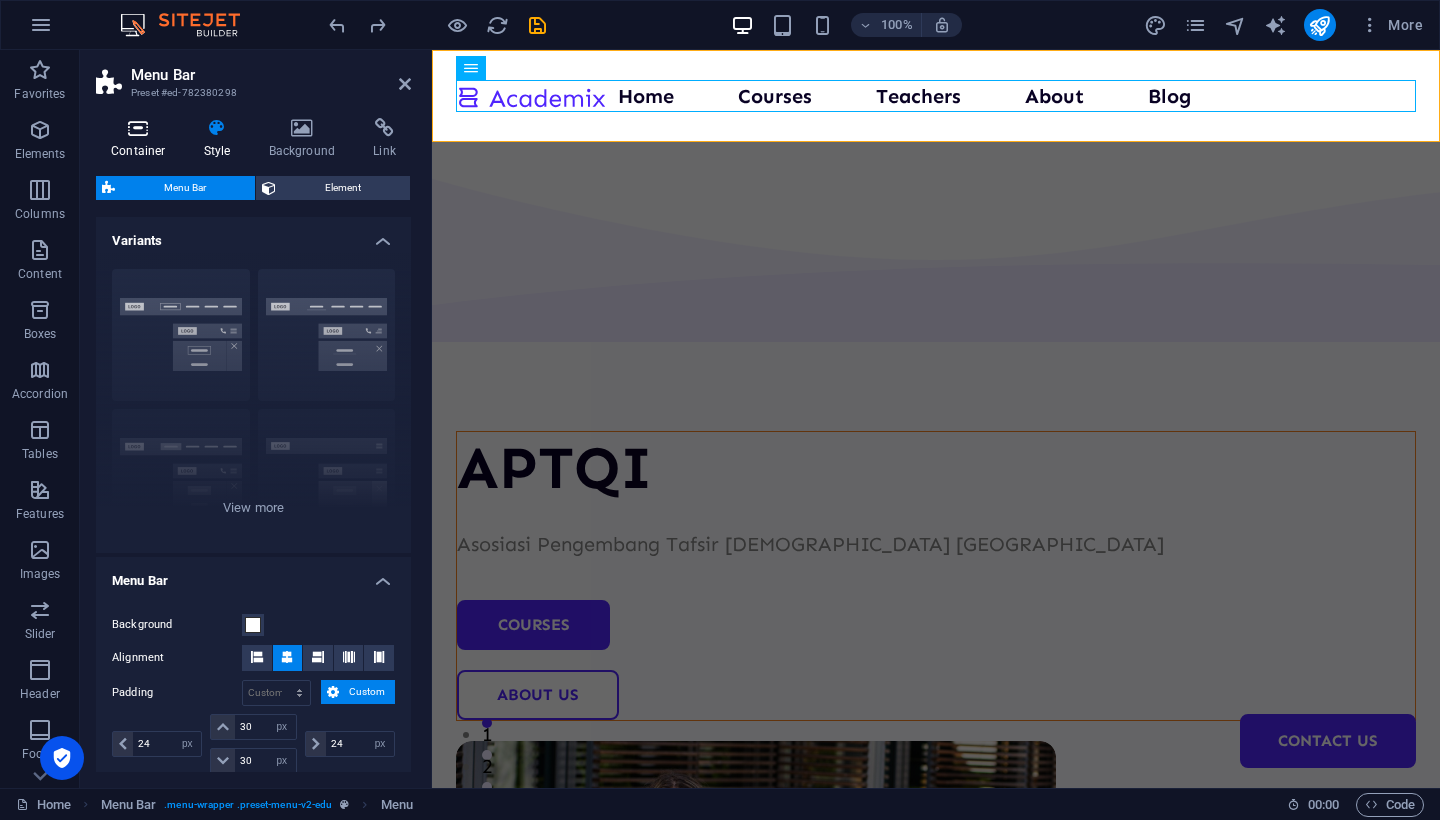 click at bounding box center [138, 128] 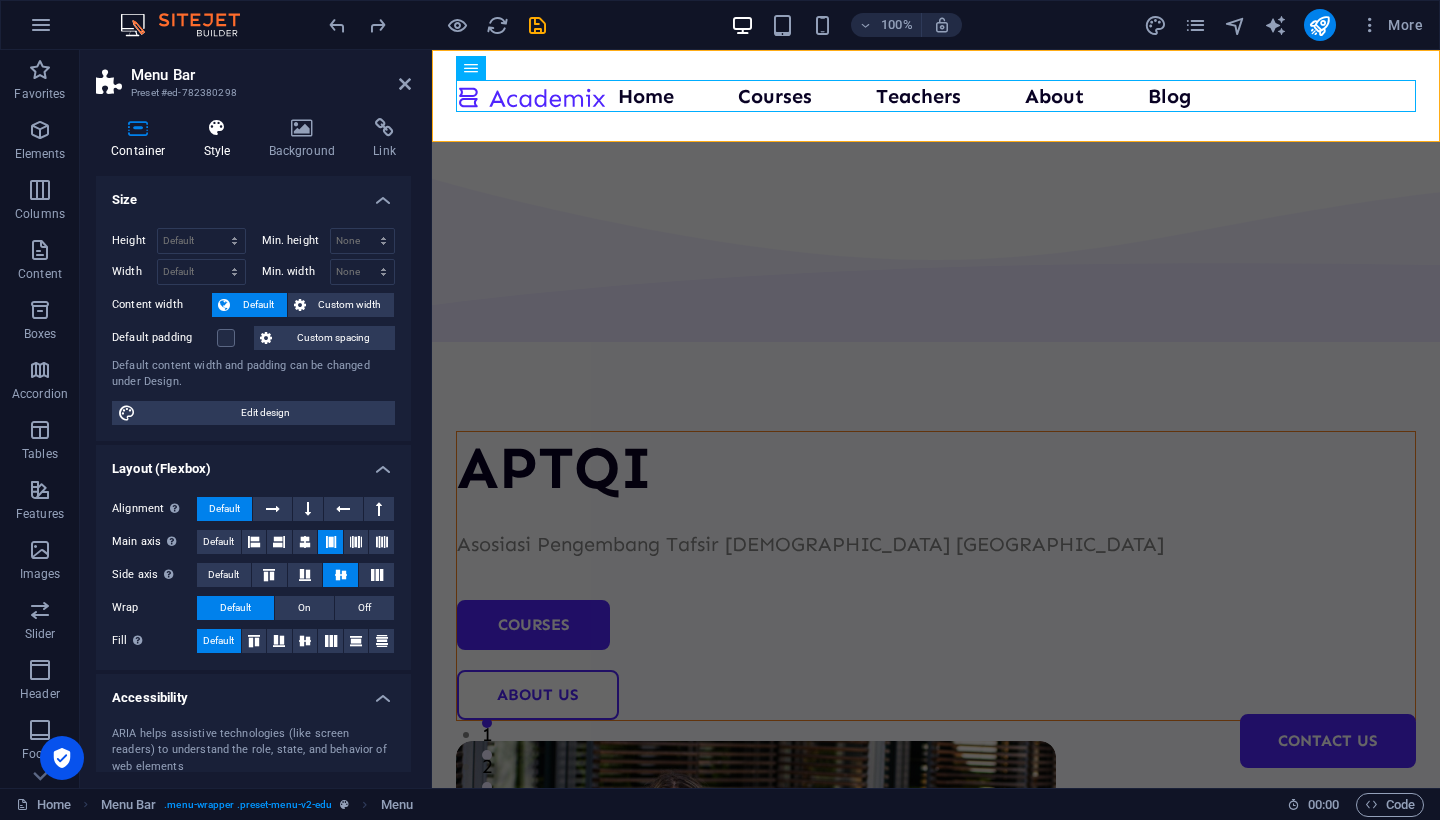 click at bounding box center (217, 128) 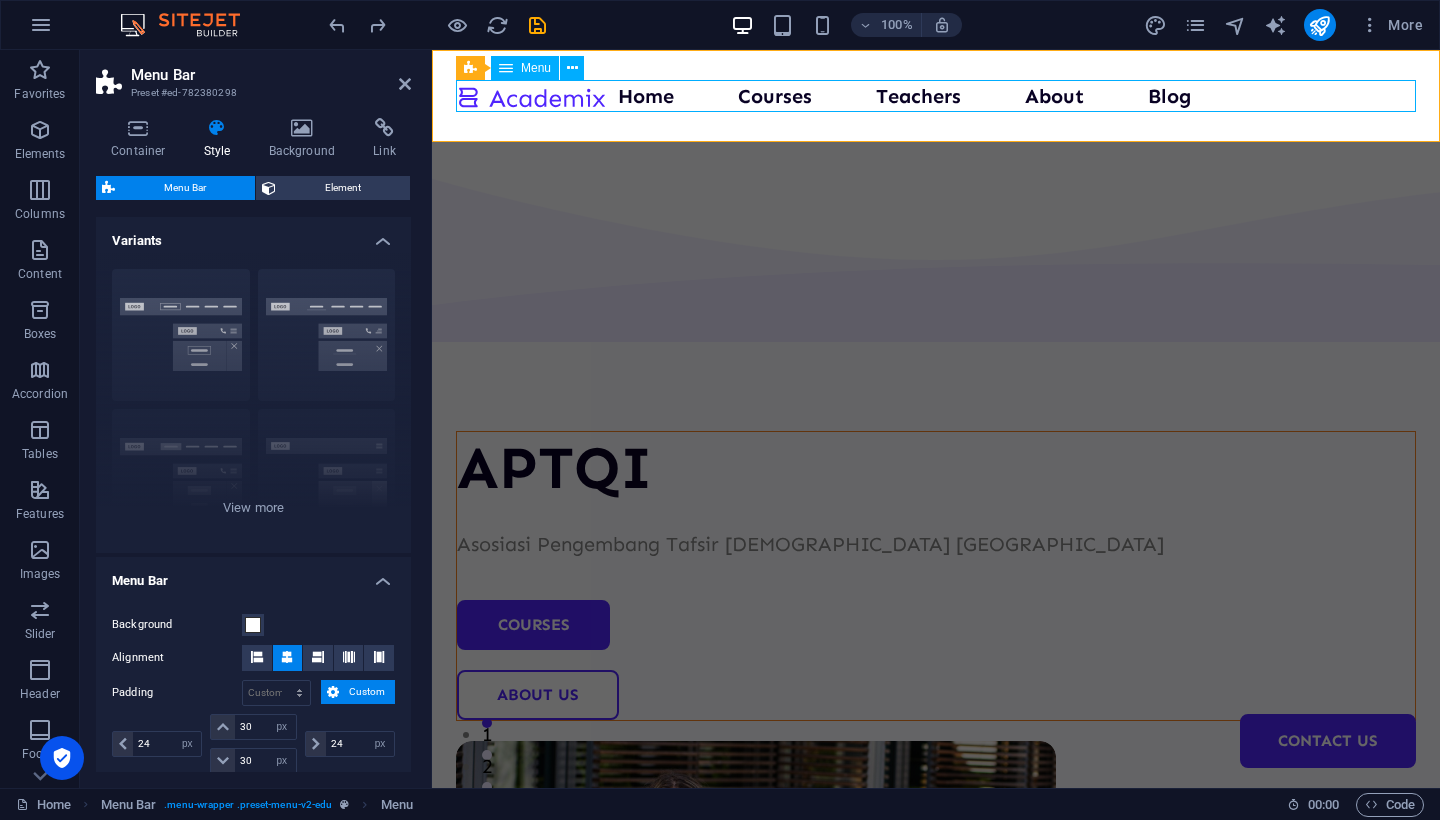 click on "Home Courses Teachers About Blog Contact Us" at bounding box center [936, 96] 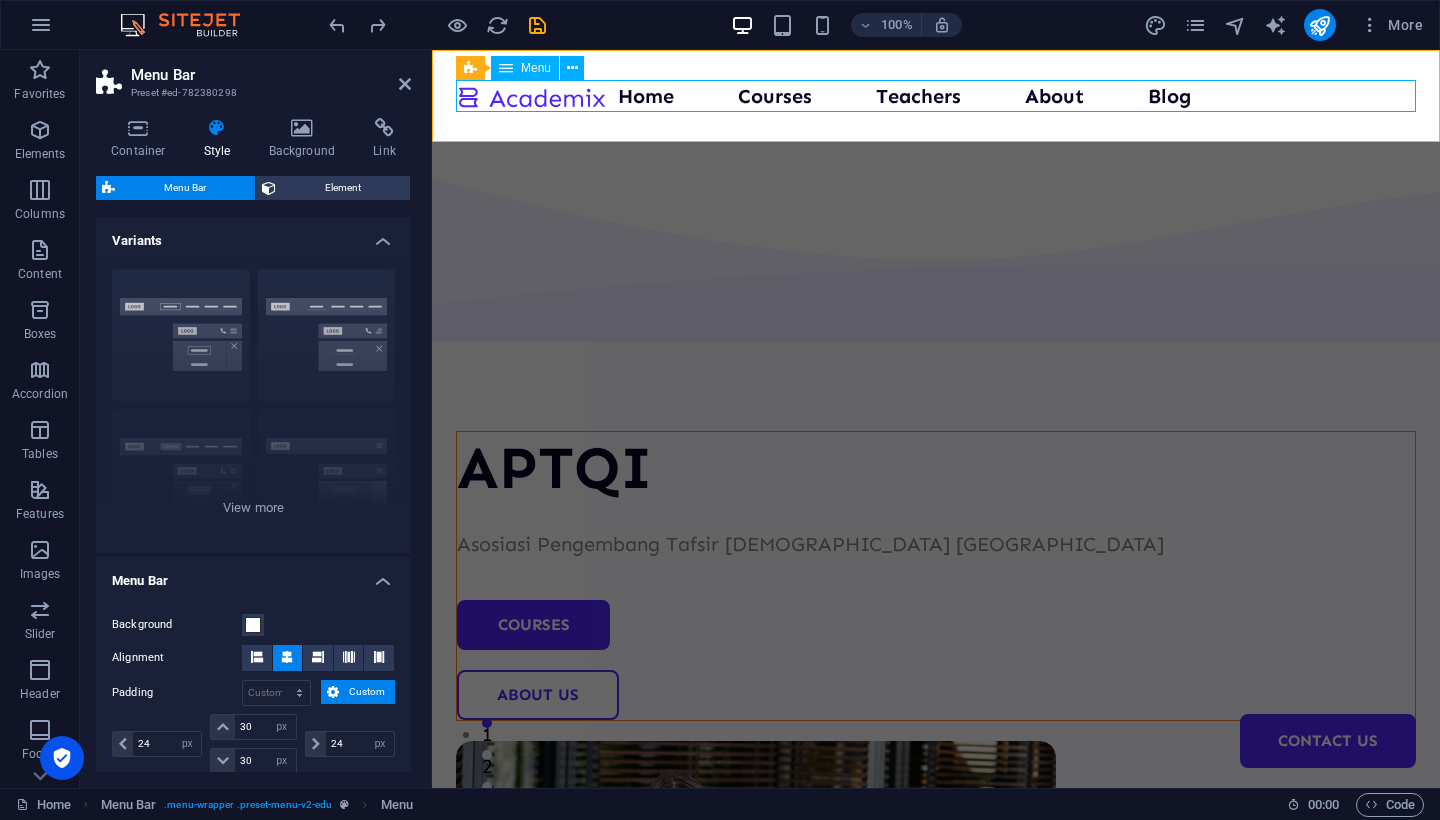 click on "Home Courses Teachers About Blog Contact Us" at bounding box center [936, 96] 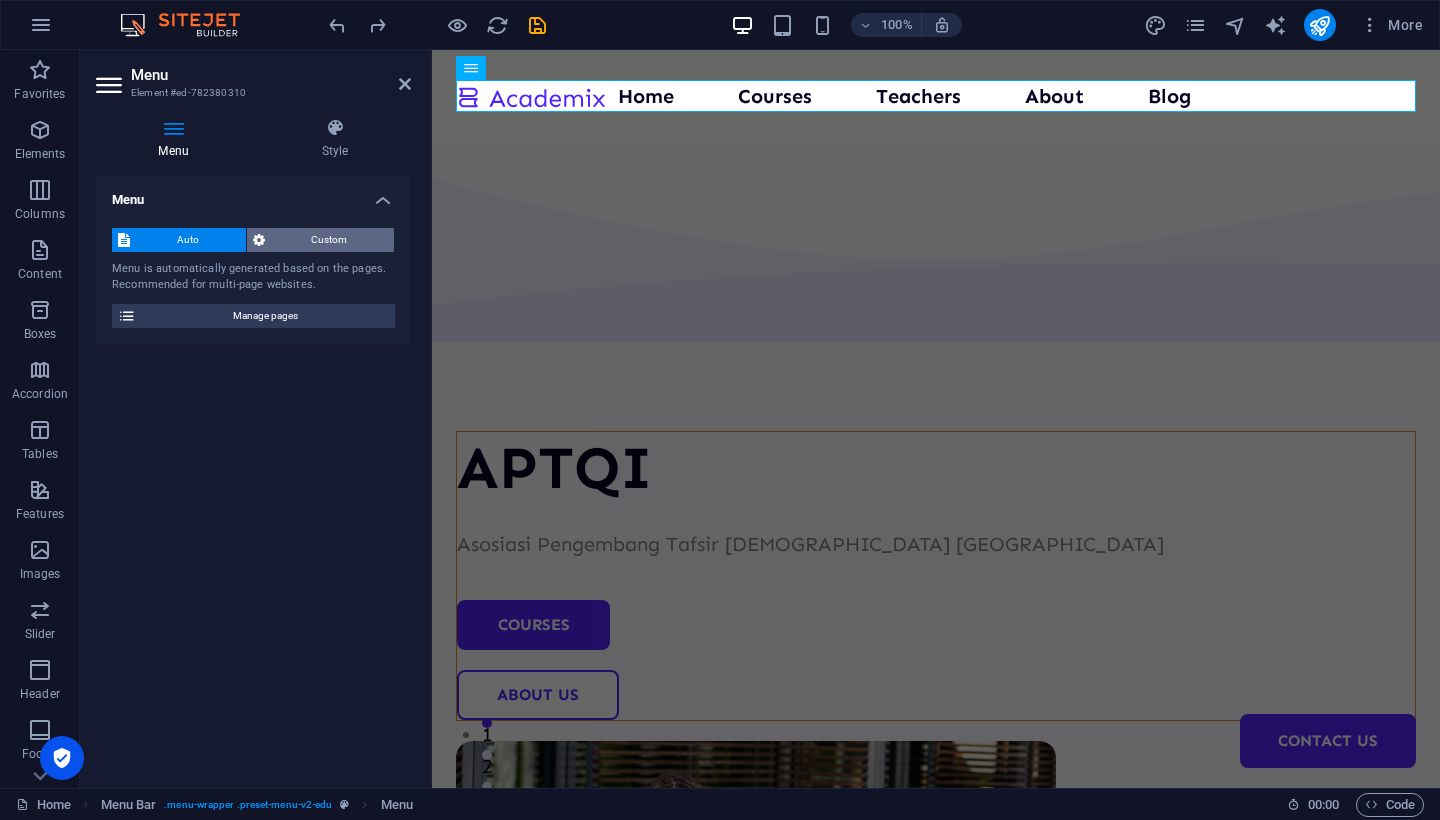 click on "Custom" at bounding box center (330, 240) 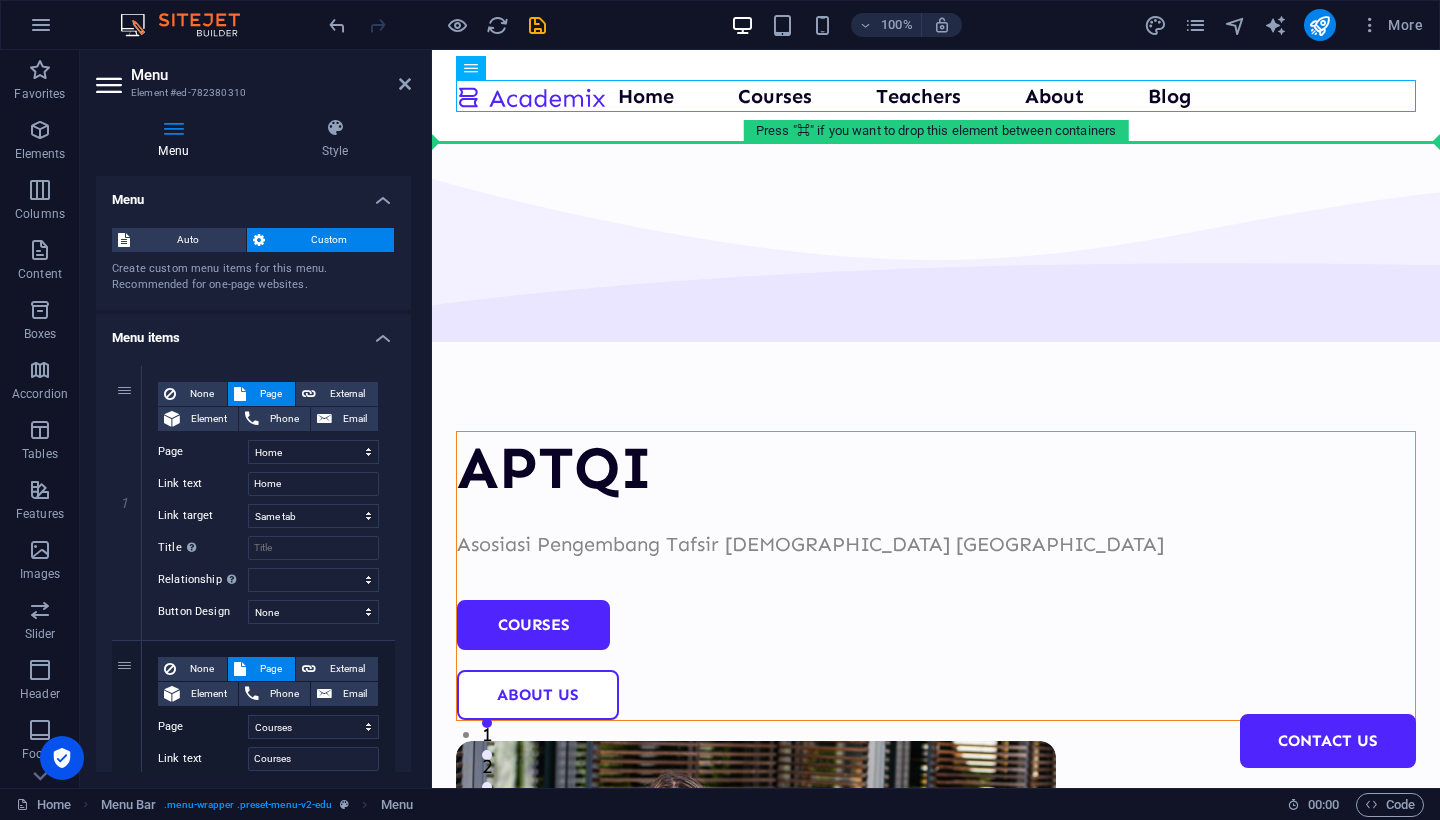 drag, startPoint x: 869, startPoint y: 92, endPoint x: 854, endPoint y: 156, distance: 65.734314 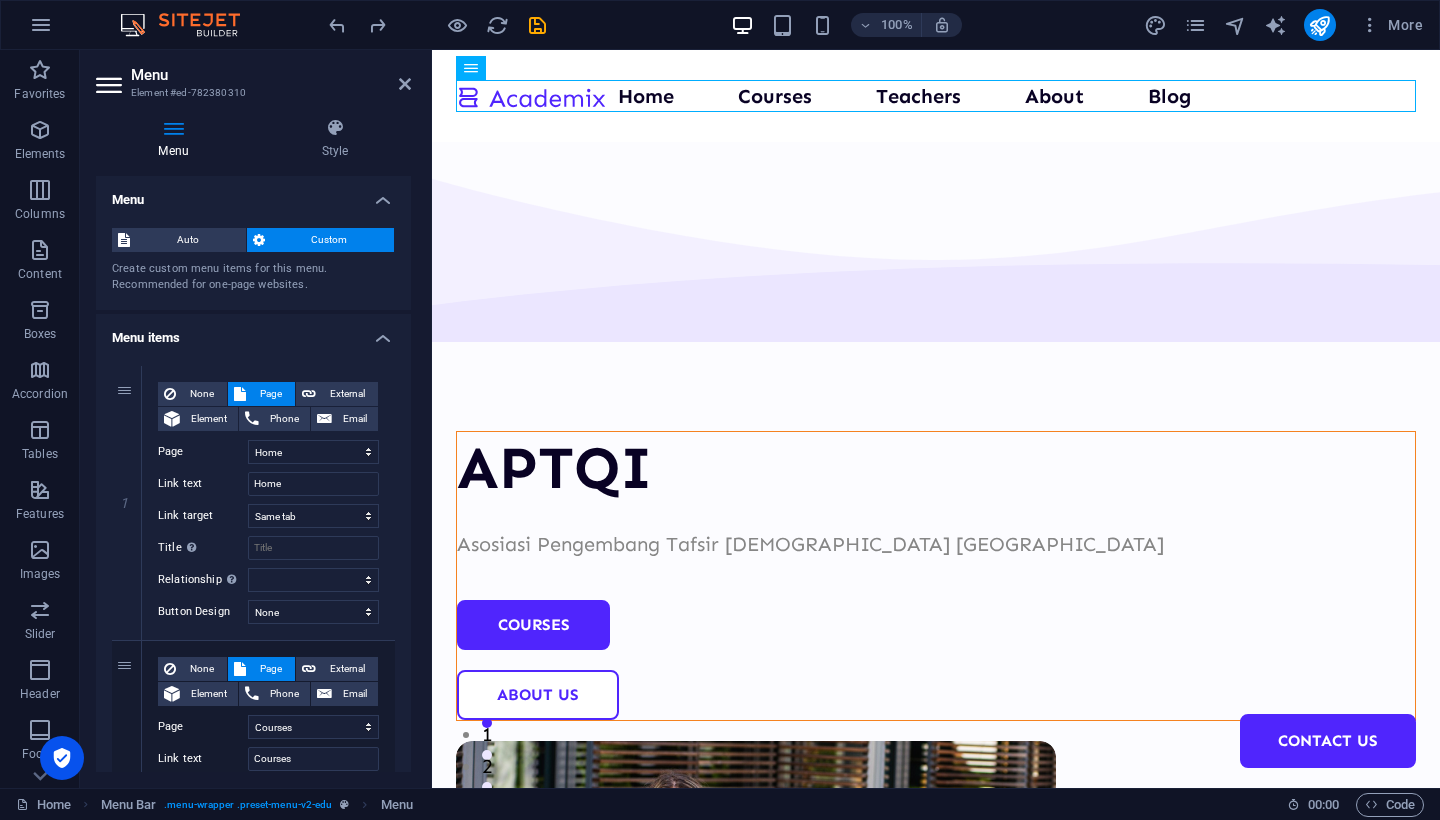 click on "APTQI Asosiasi Pengembang Tafsir [DEMOGRAPHIC_DATA] Indonesia Courses About Us" at bounding box center (936, 761) 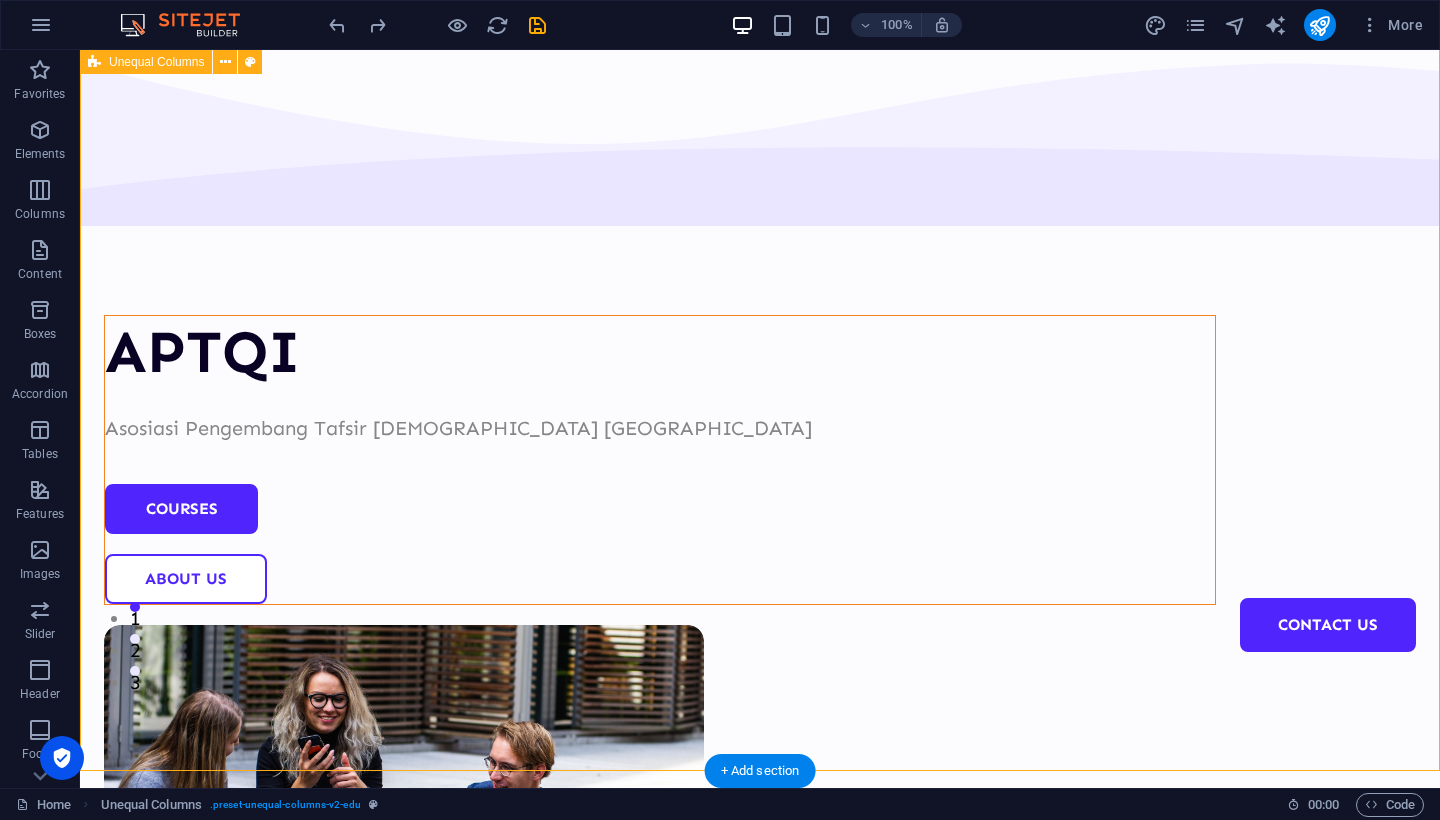 scroll, scrollTop: 90, scrollLeft: 0, axis: vertical 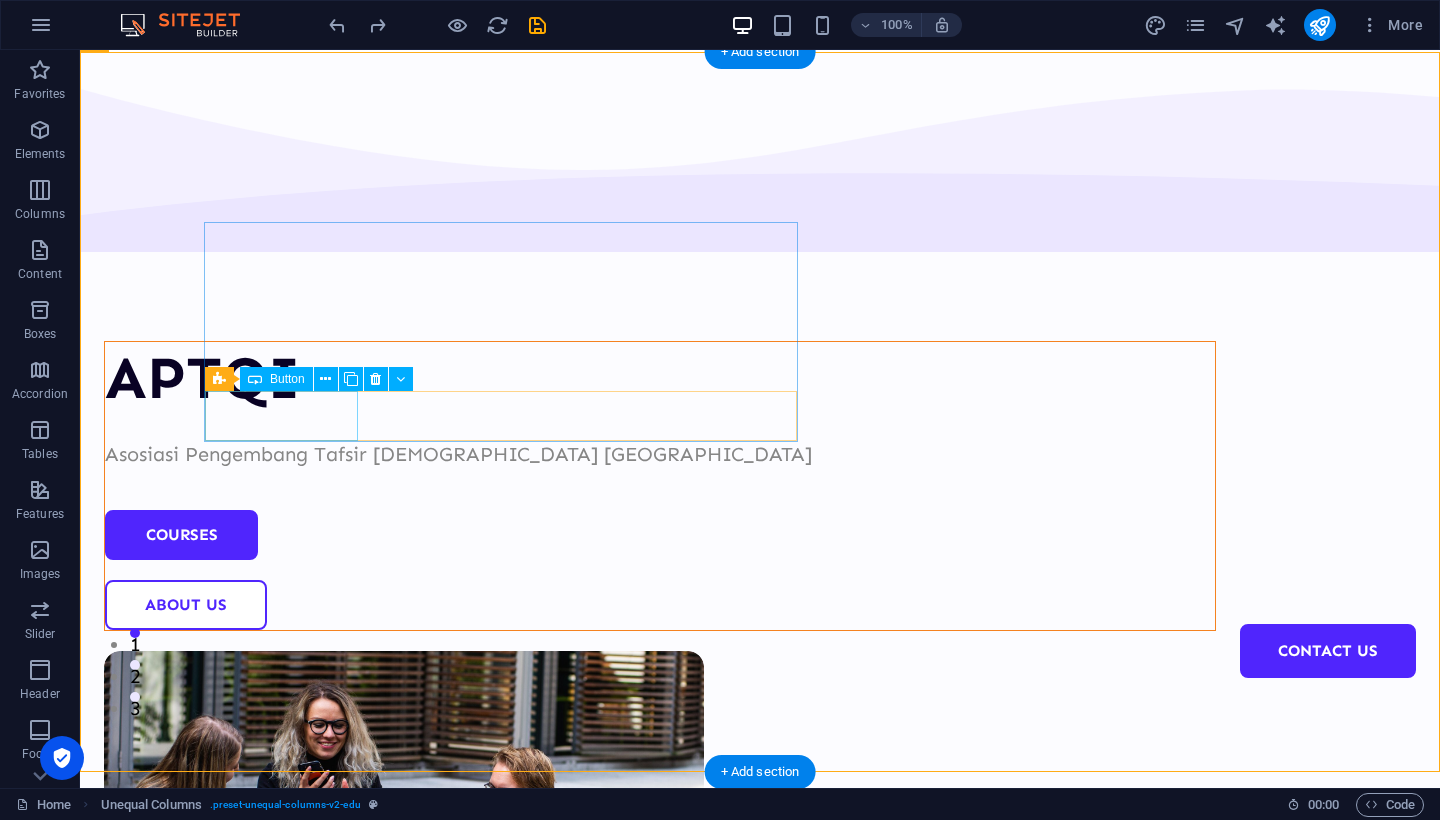 click on "Courses" at bounding box center [660, 535] 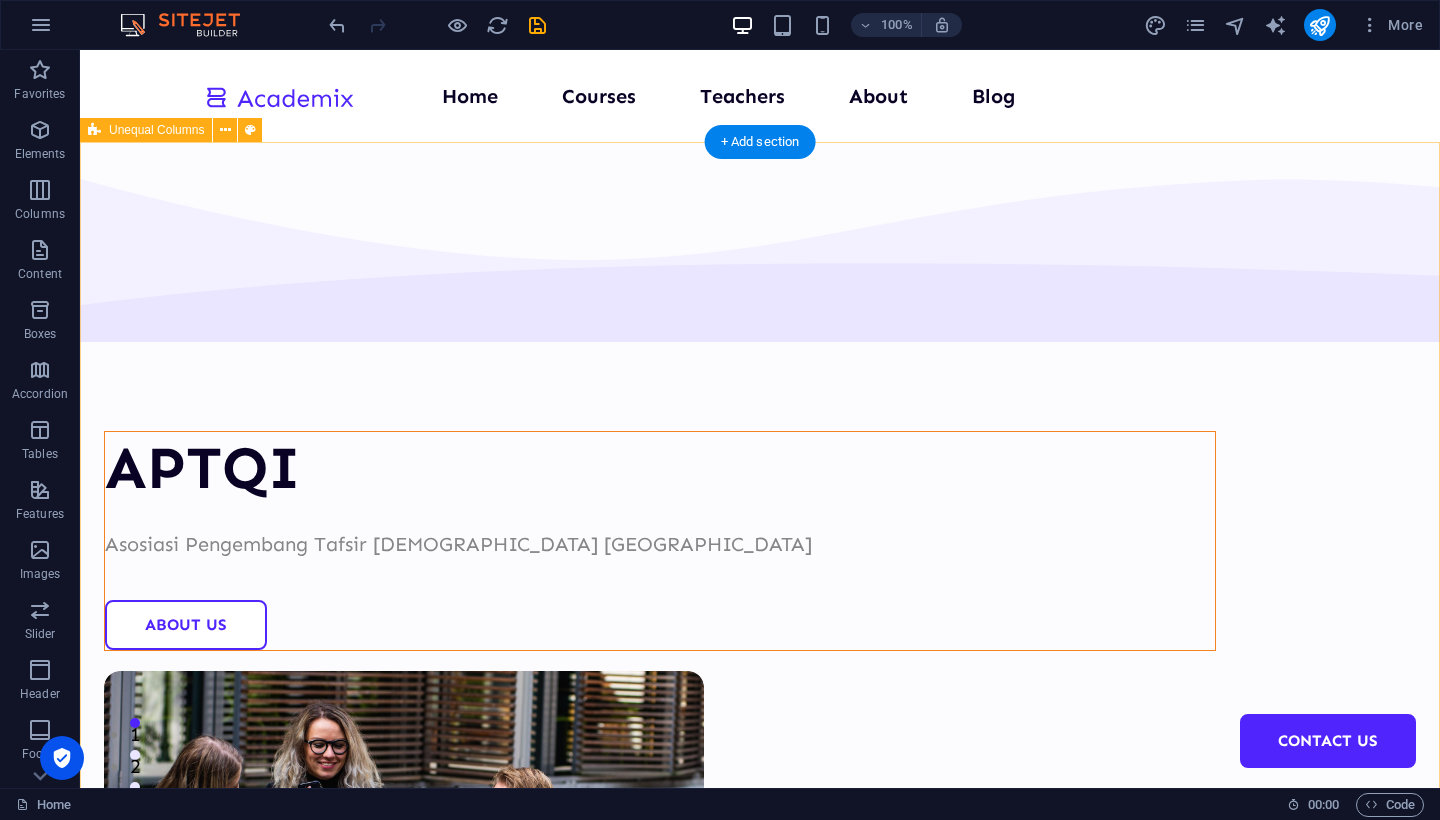 scroll, scrollTop: 0, scrollLeft: 0, axis: both 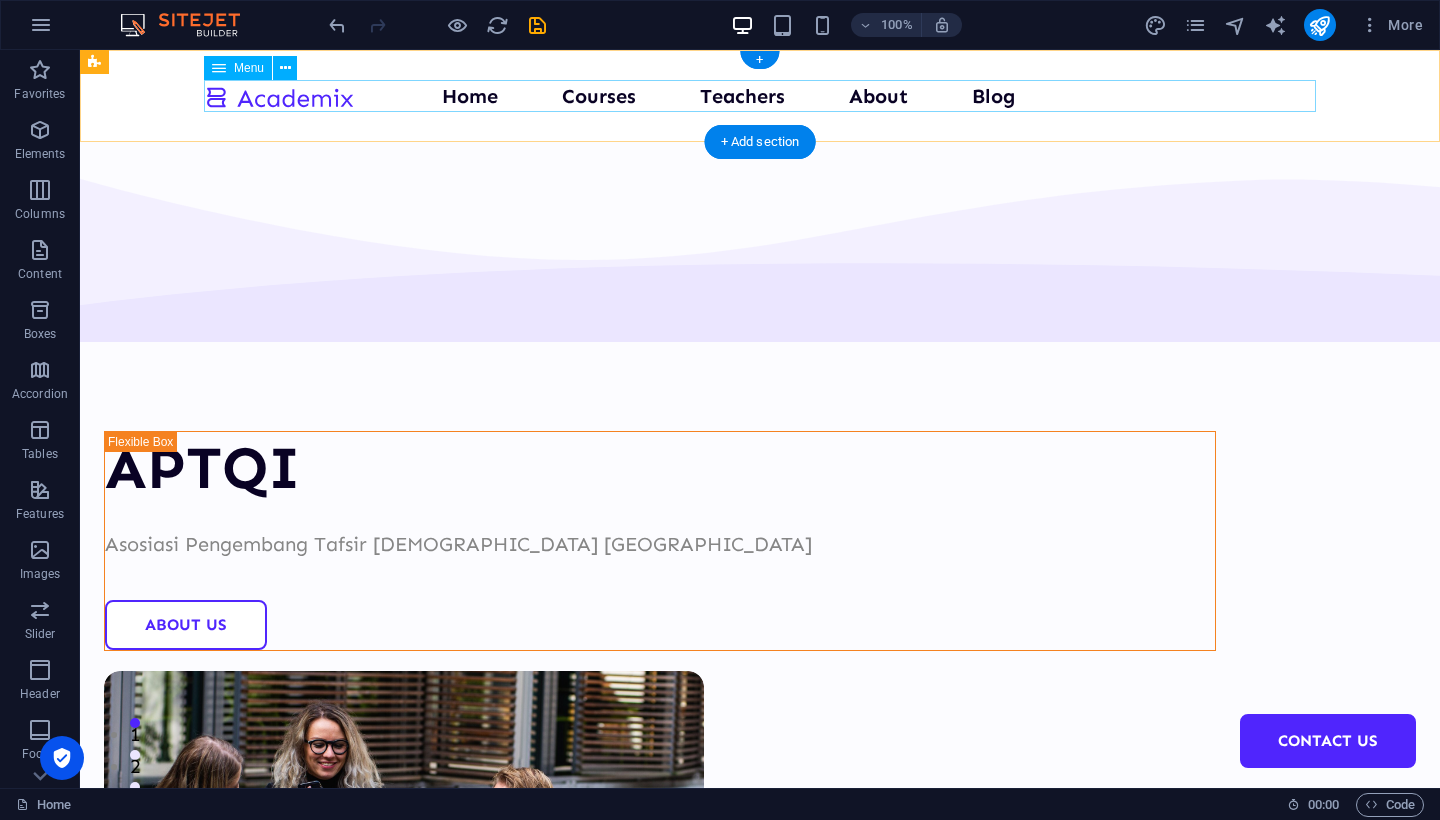 click on "Home Courses Teachers About Blog Contact Us" at bounding box center (760, 96) 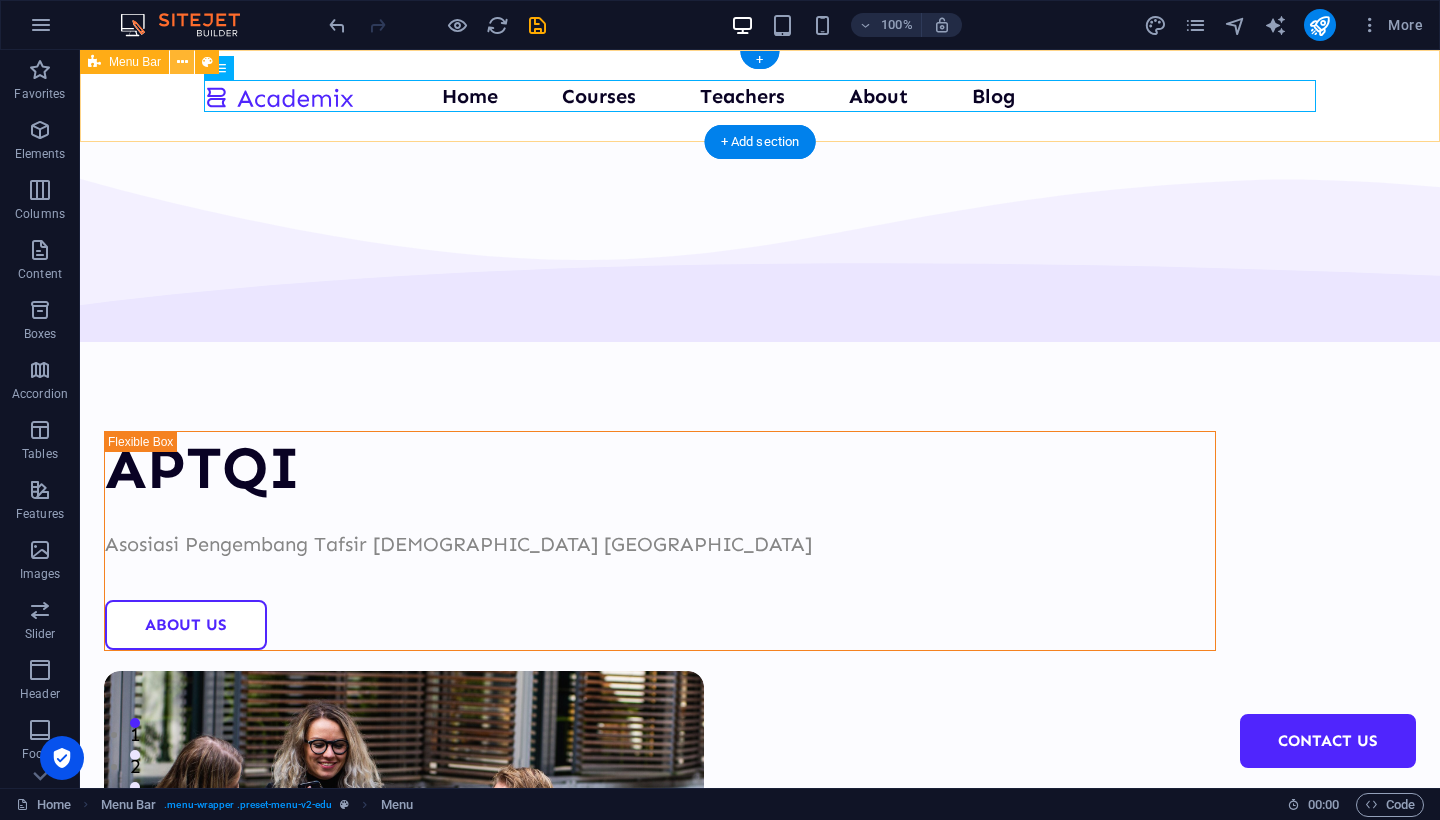click at bounding box center [182, 62] 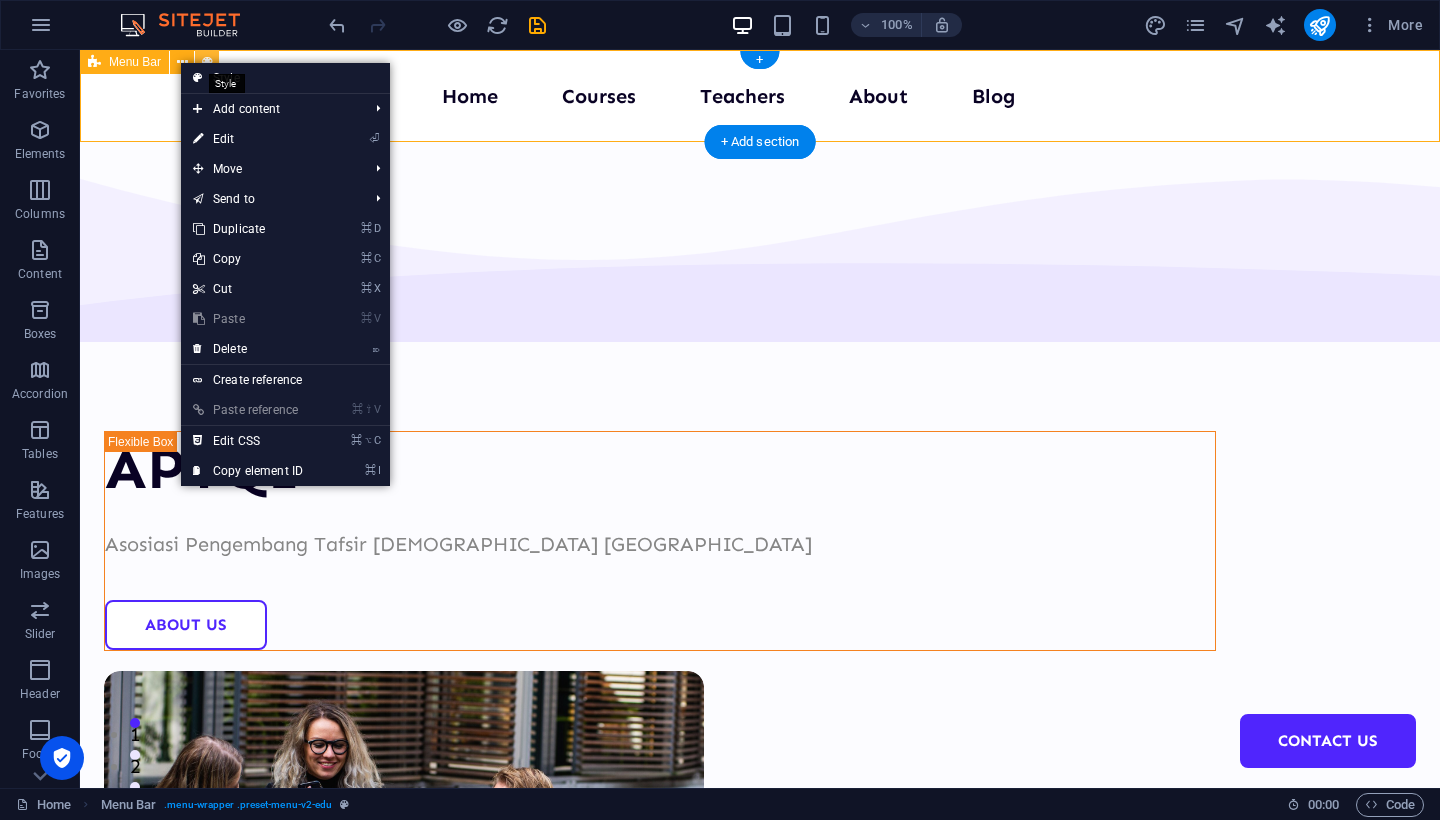 click at bounding box center (207, 62) 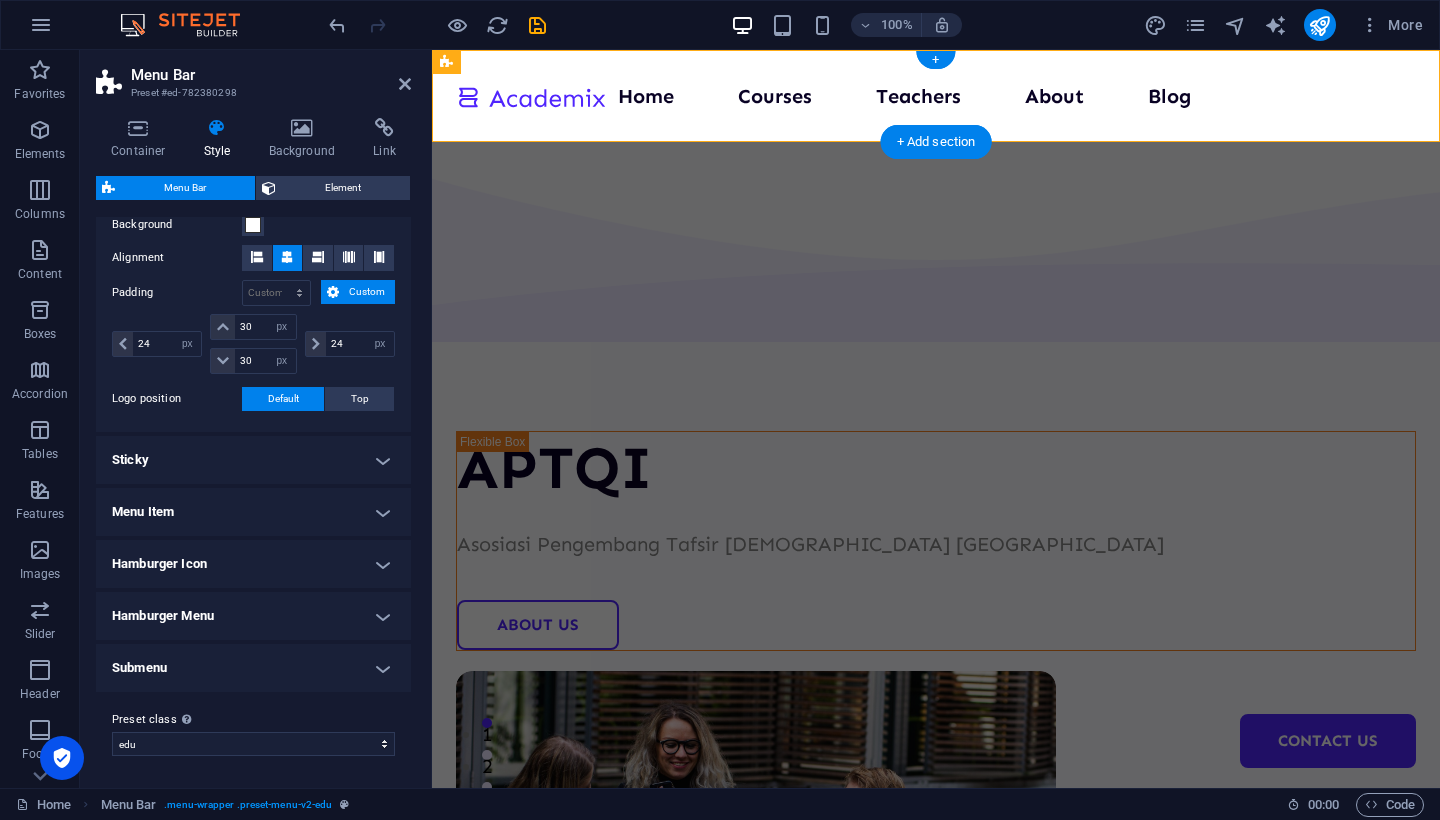 scroll, scrollTop: 399, scrollLeft: 0, axis: vertical 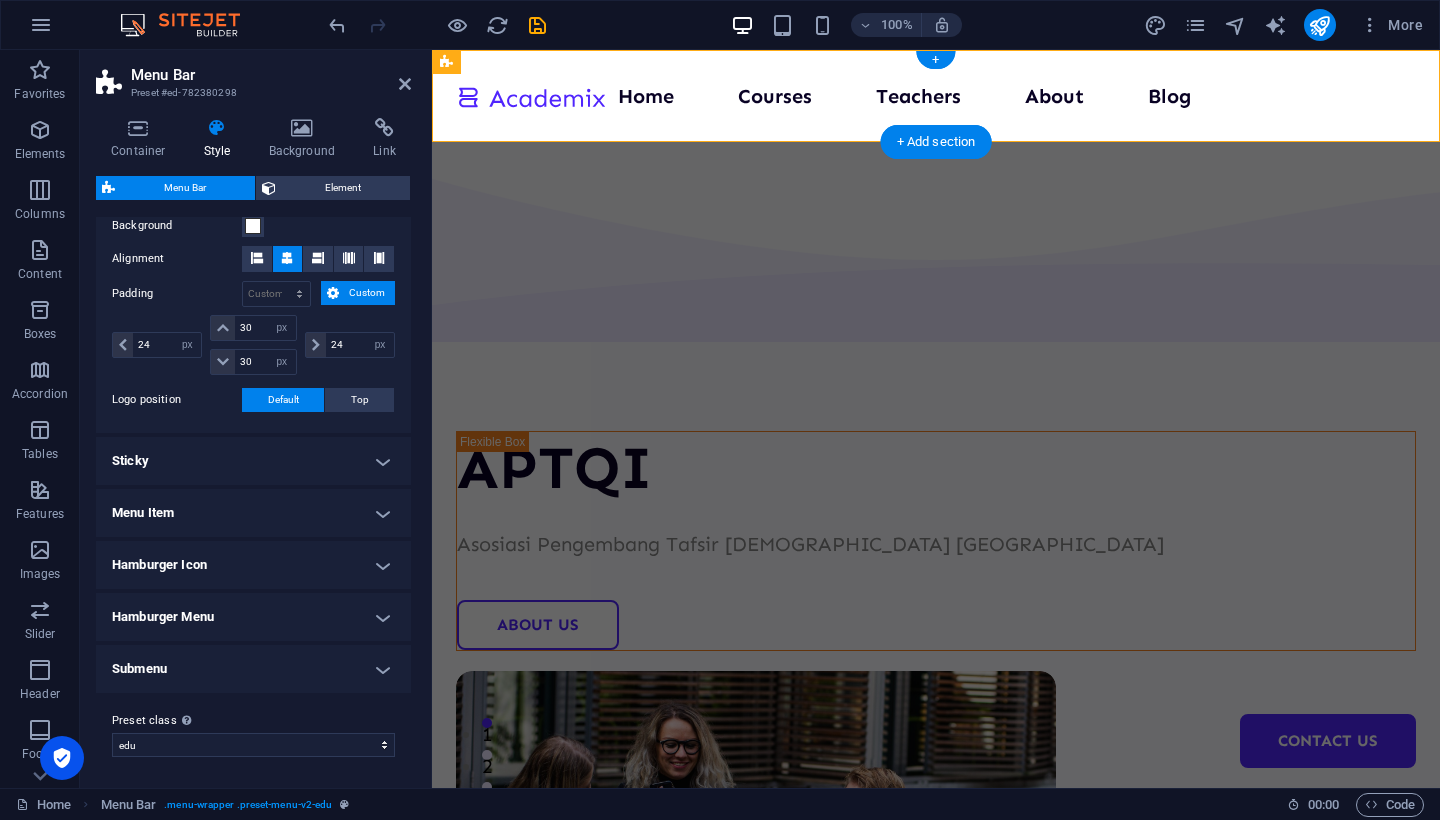 click on "Sticky" at bounding box center (253, 461) 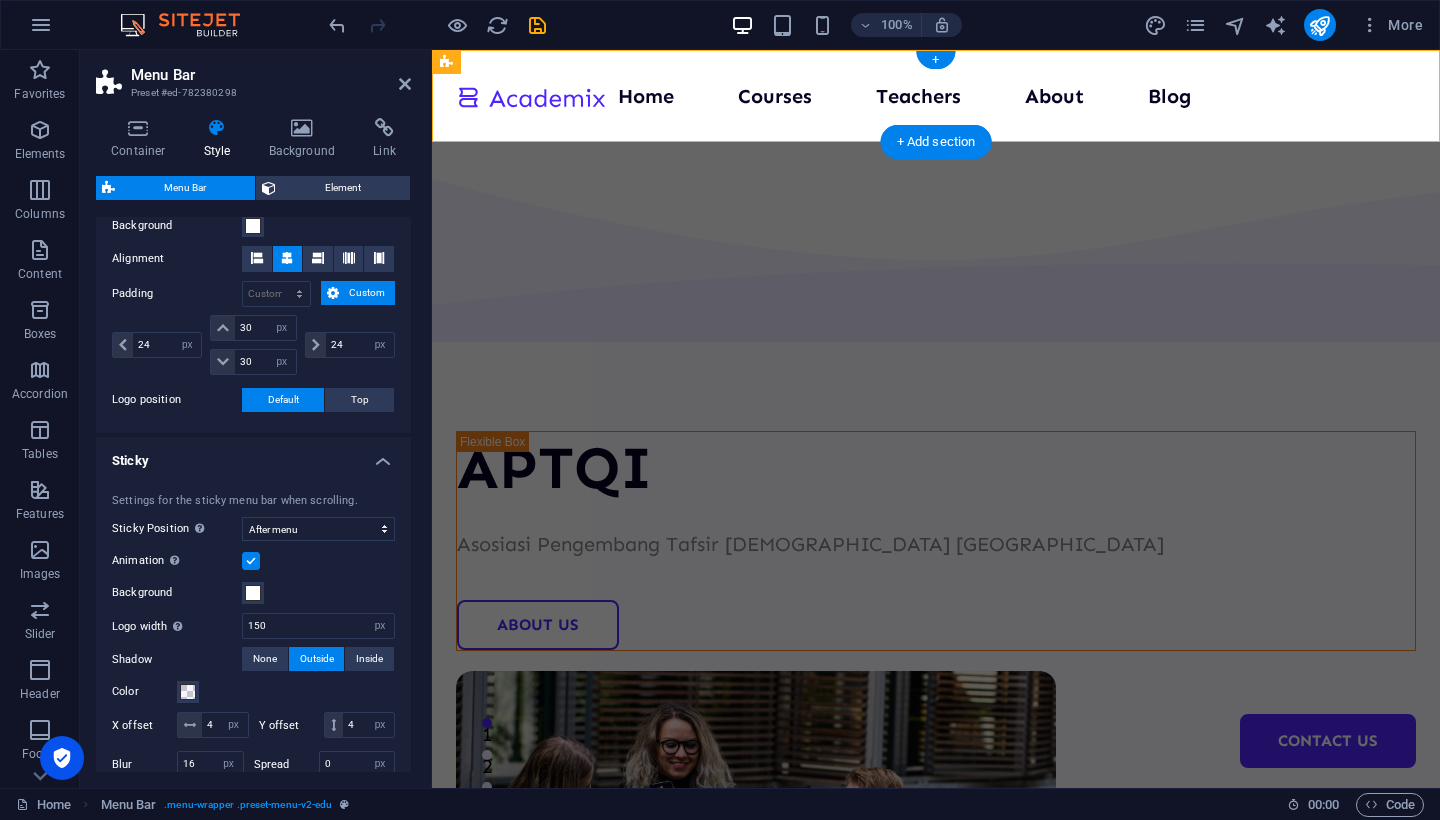 click on "Sticky" at bounding box center [253, 455] 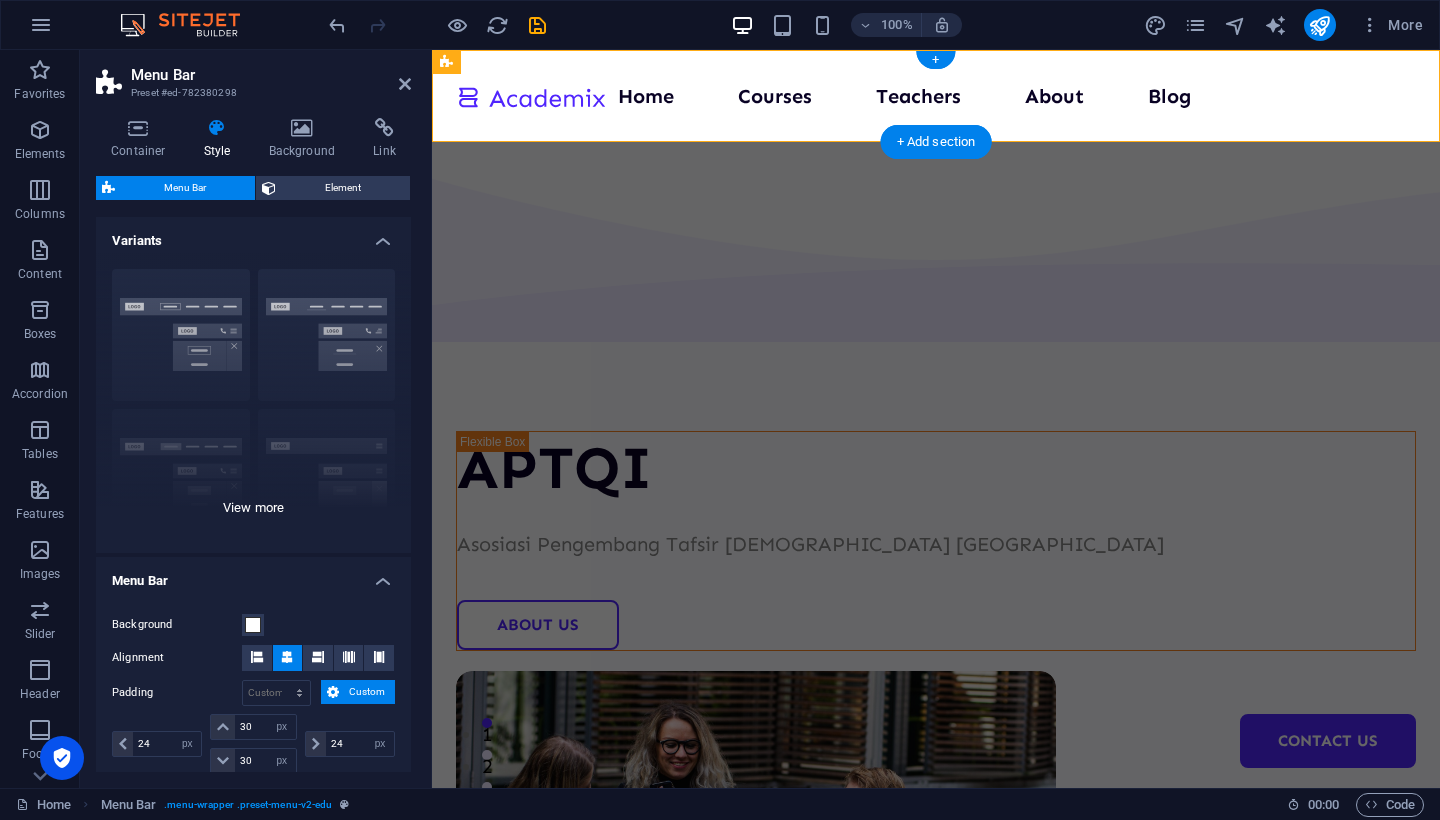 scroll, scrollTop: 0, scrollLeft: 0, axis: both 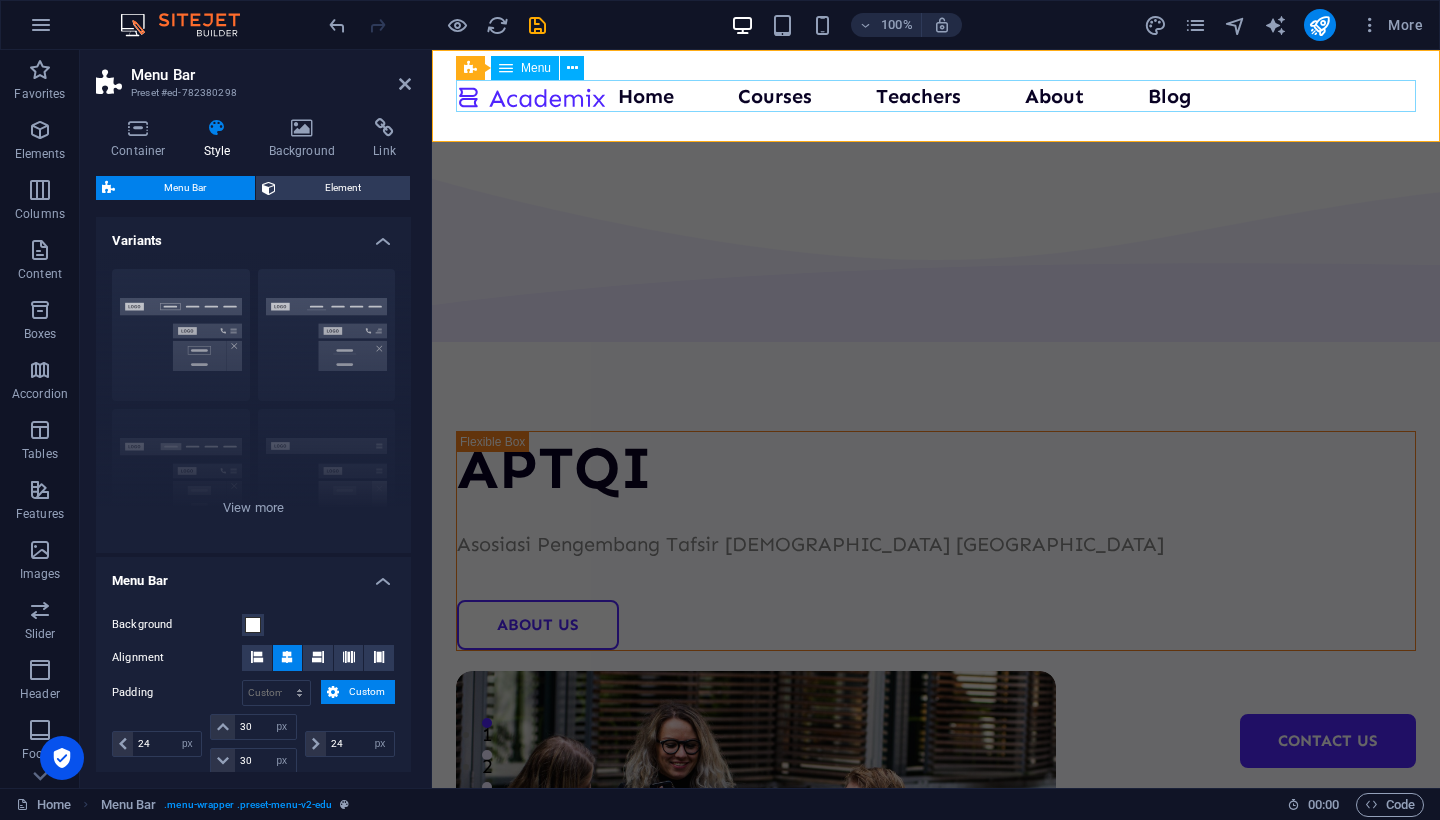 click on "Home Courses Teachers About Blog Contact Us" at bounding box center [936, 96] 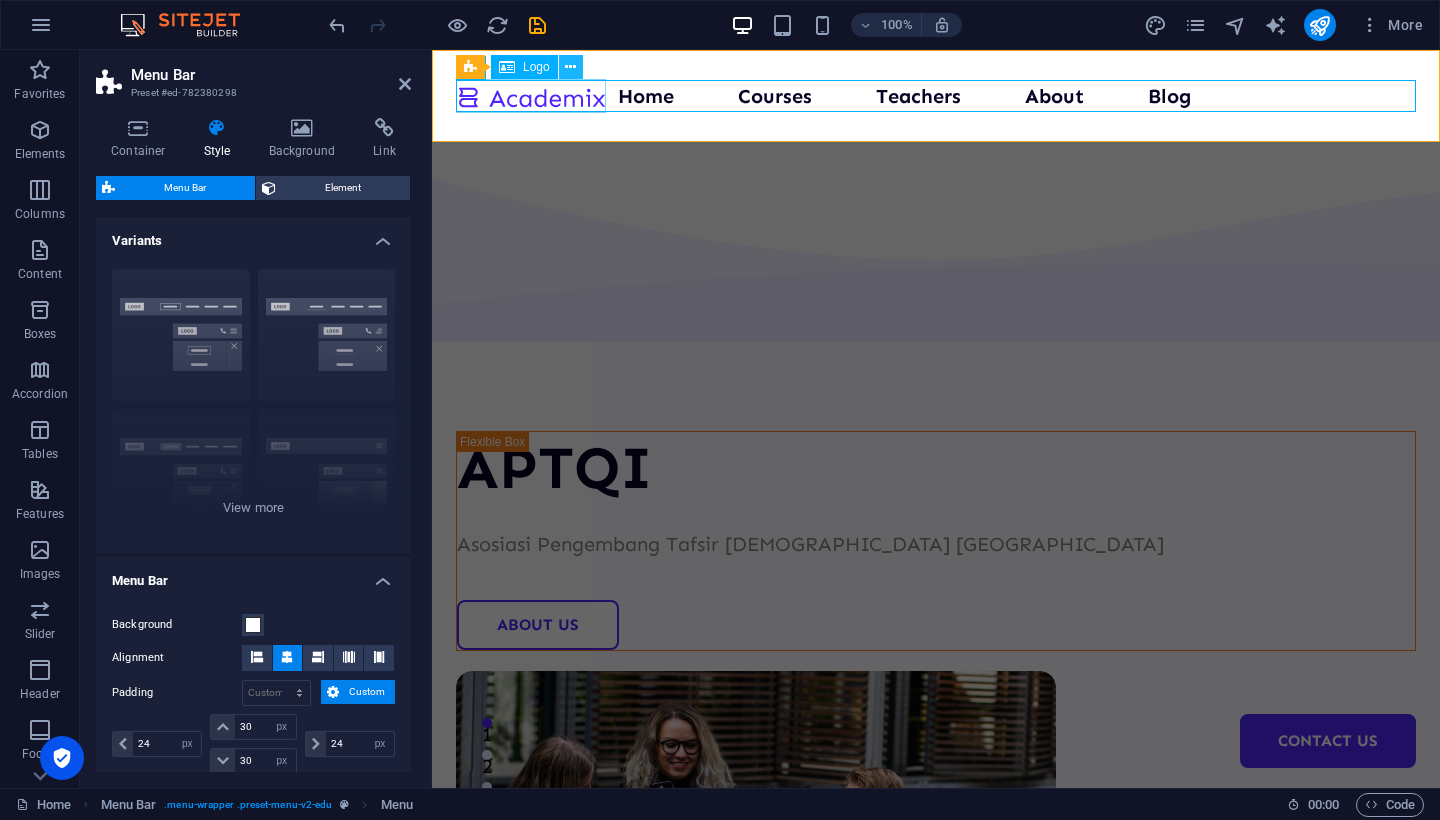 click at bounding box center (570, 67) 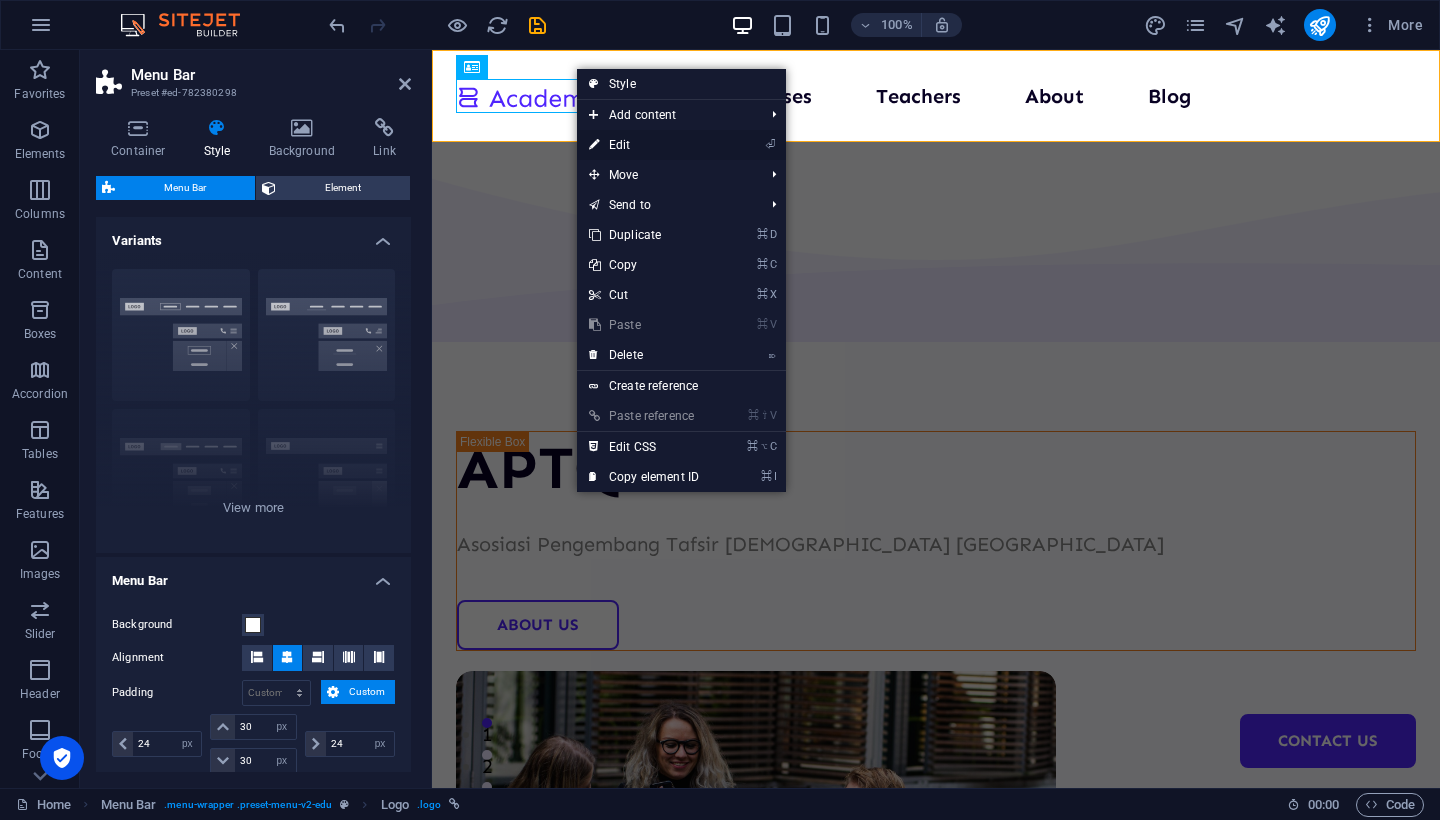 click on "⏎  Edit" at bounding box center (644, 145) 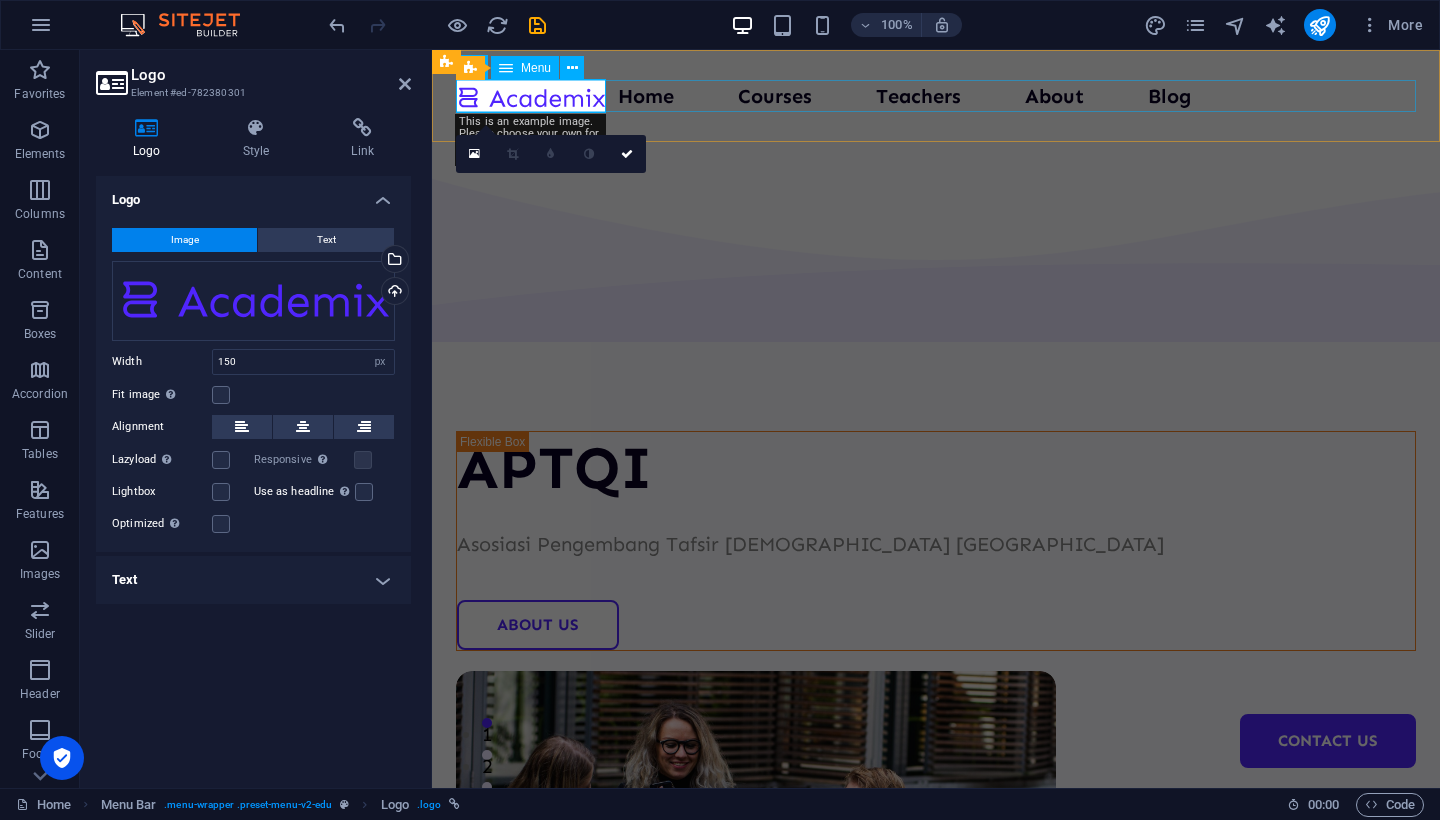 click on "Home Courses Teachers About Blog Contact Us" at bounding box center (936, 96) 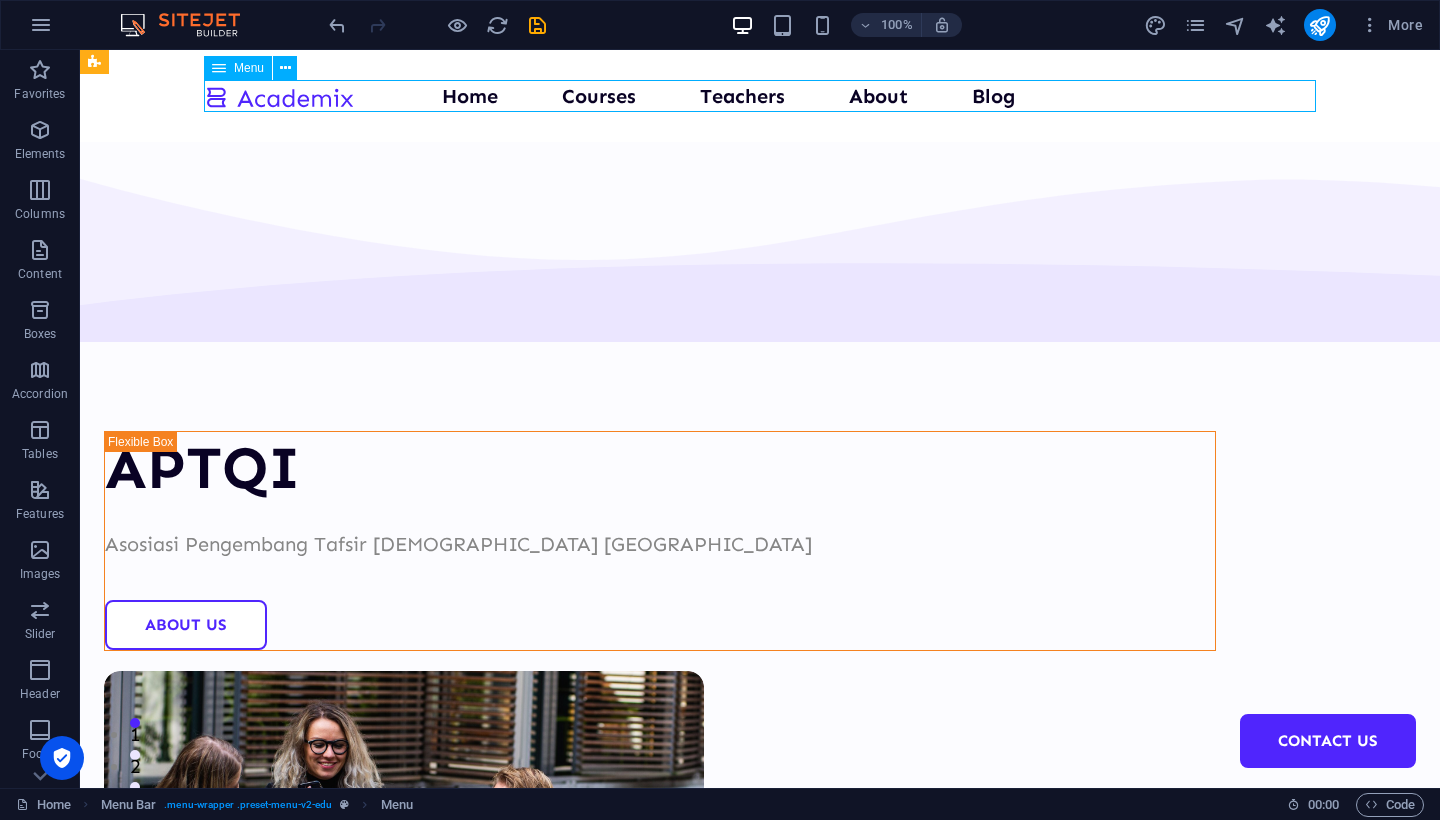 click on "Home Courses Teachers About Blog Contact Us" at bounding box center [760, 96] 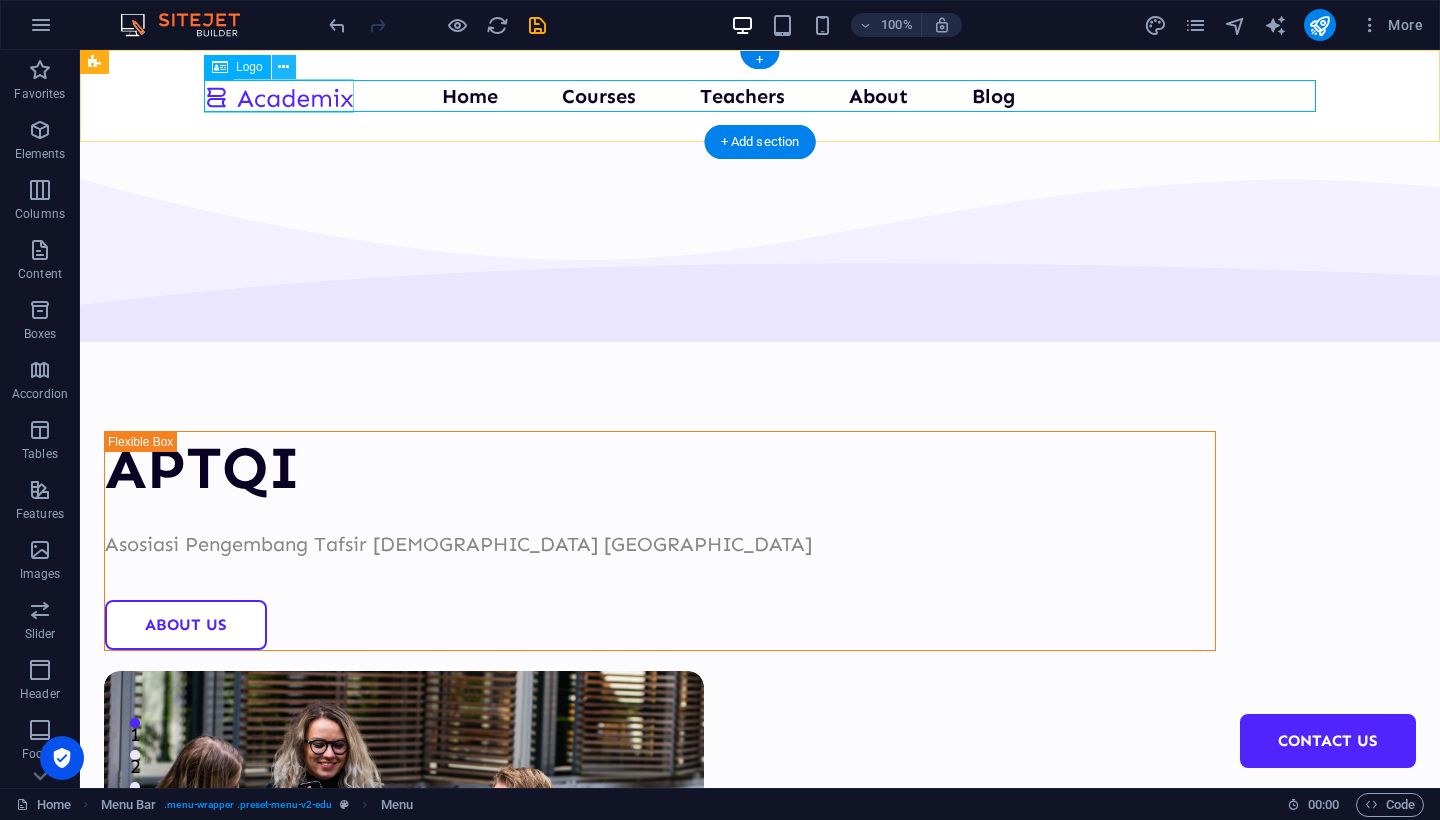 click at bounding box center (283, 67) 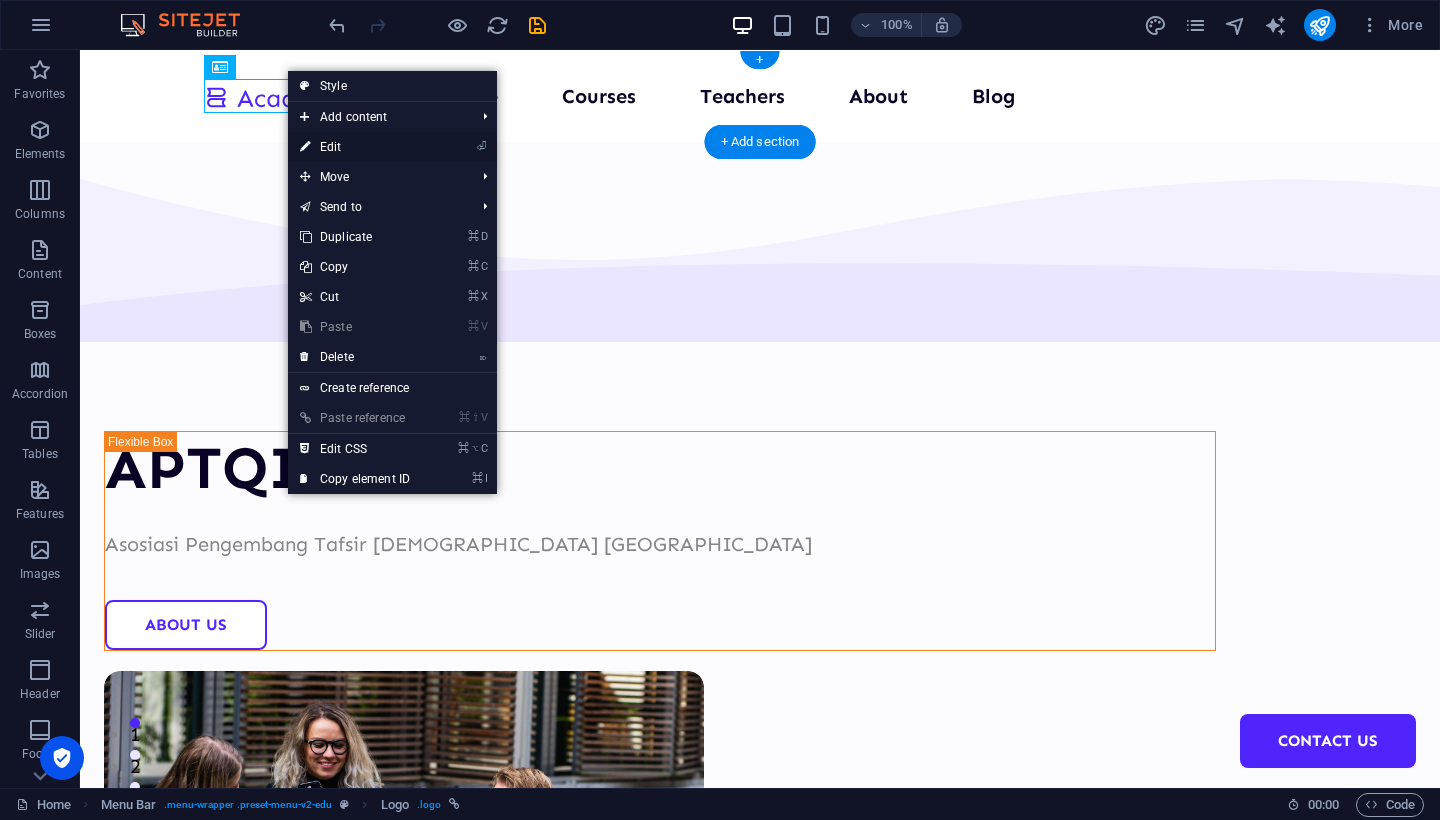click on "⏎  Edit" at bounding box center [355, 147] 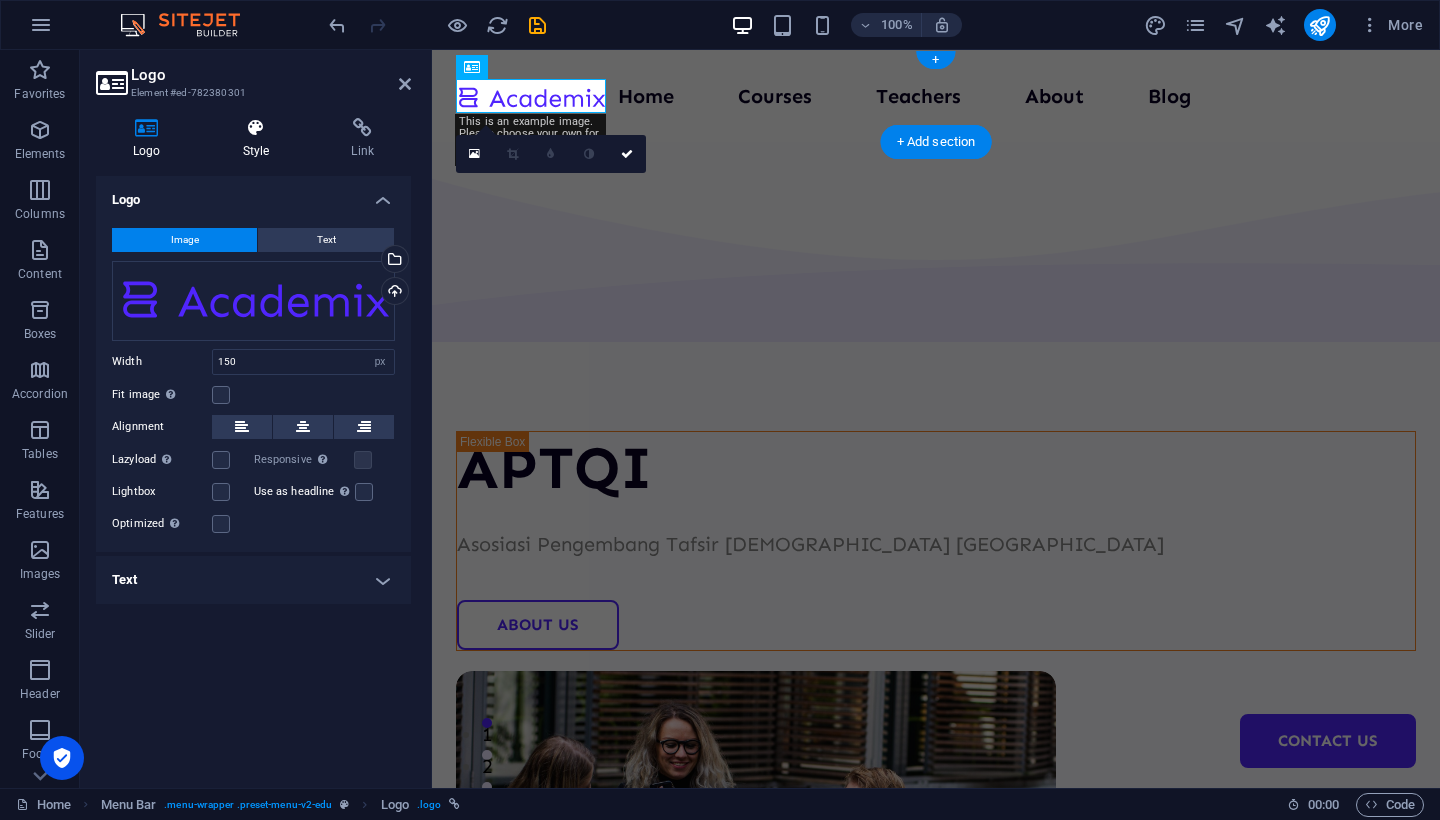 click at bounding box center [256, 128] 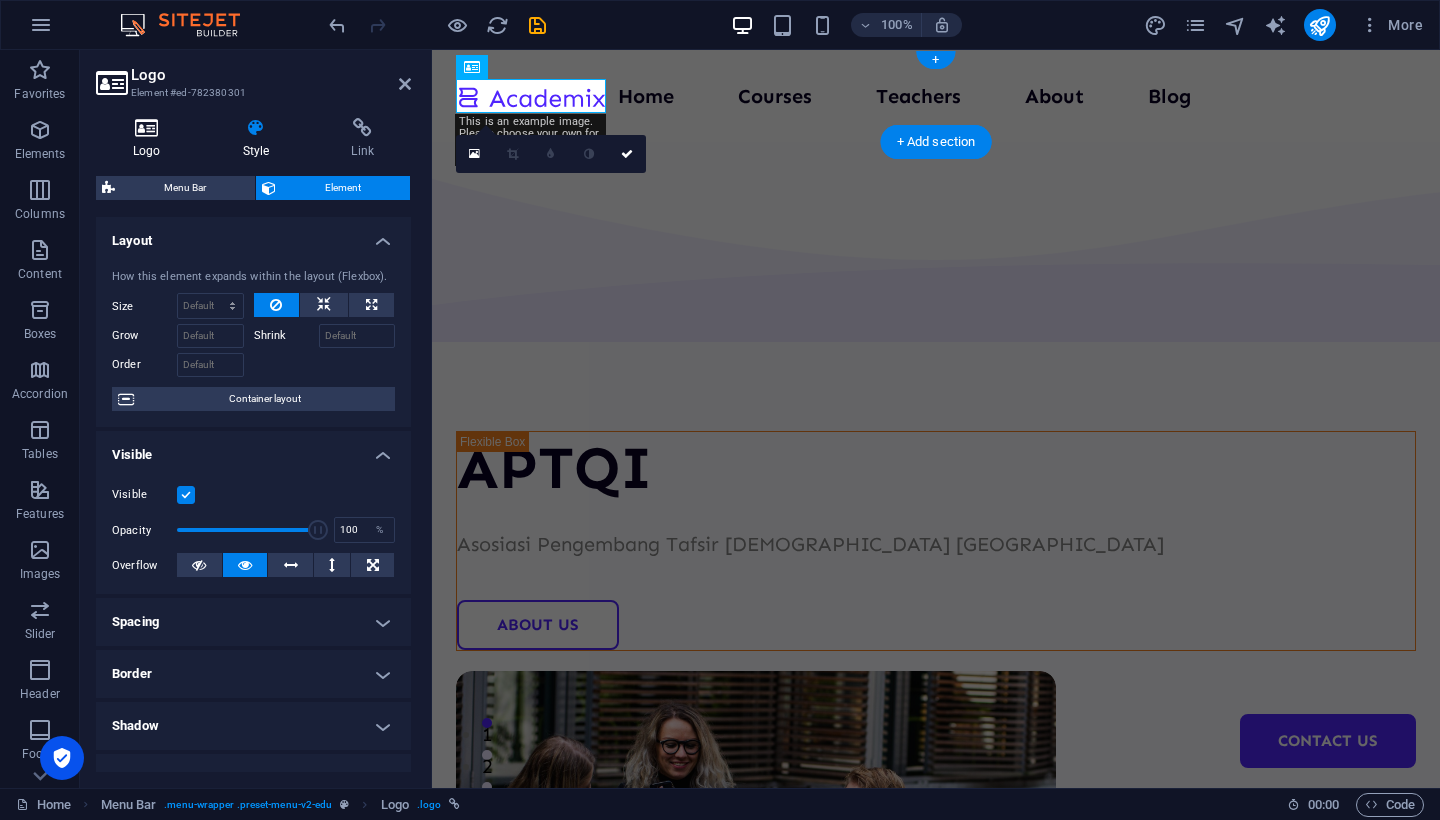 click at bounding box center [147, 128] 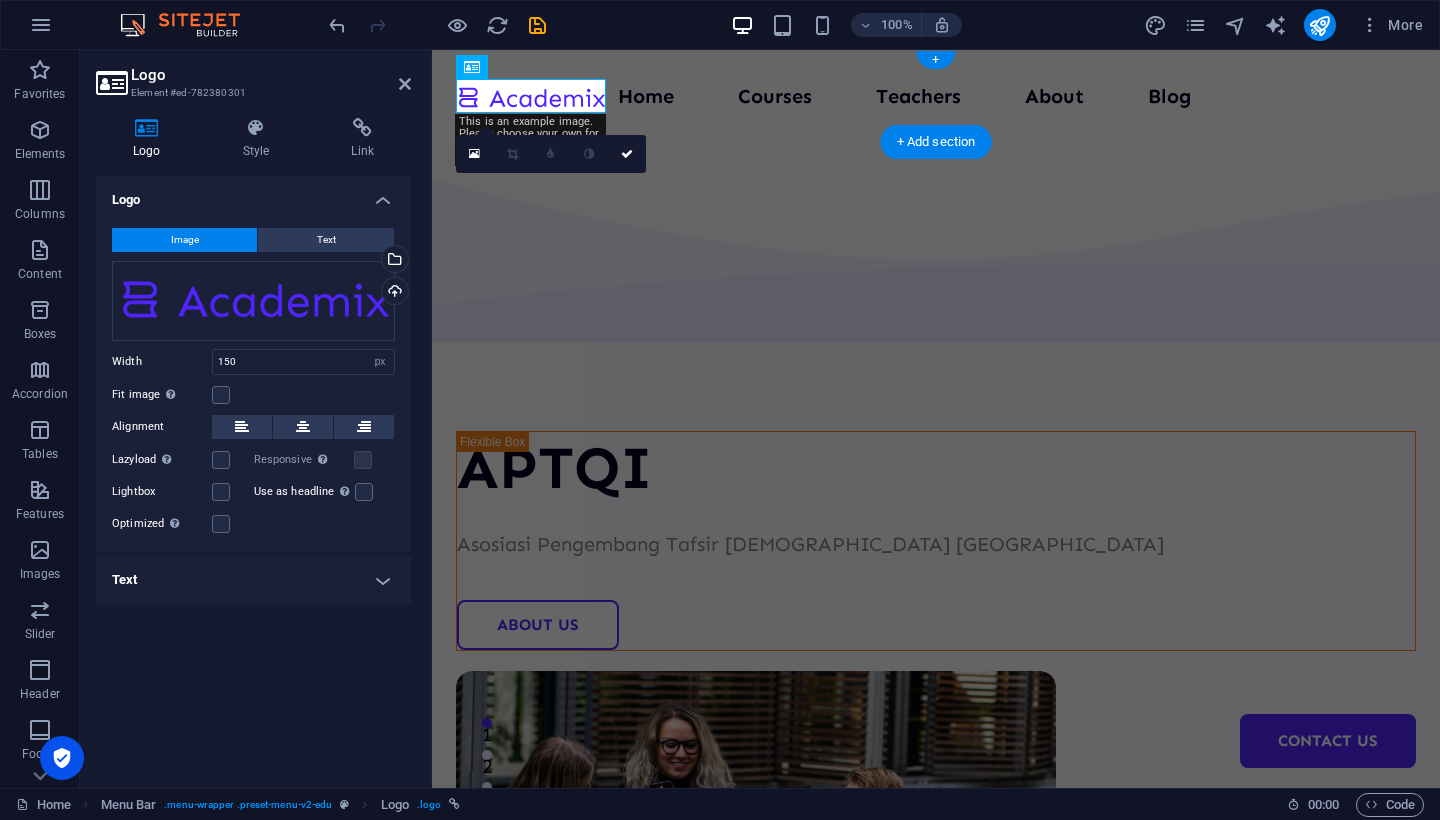 click on "Text" at bounding box center (253, 580) 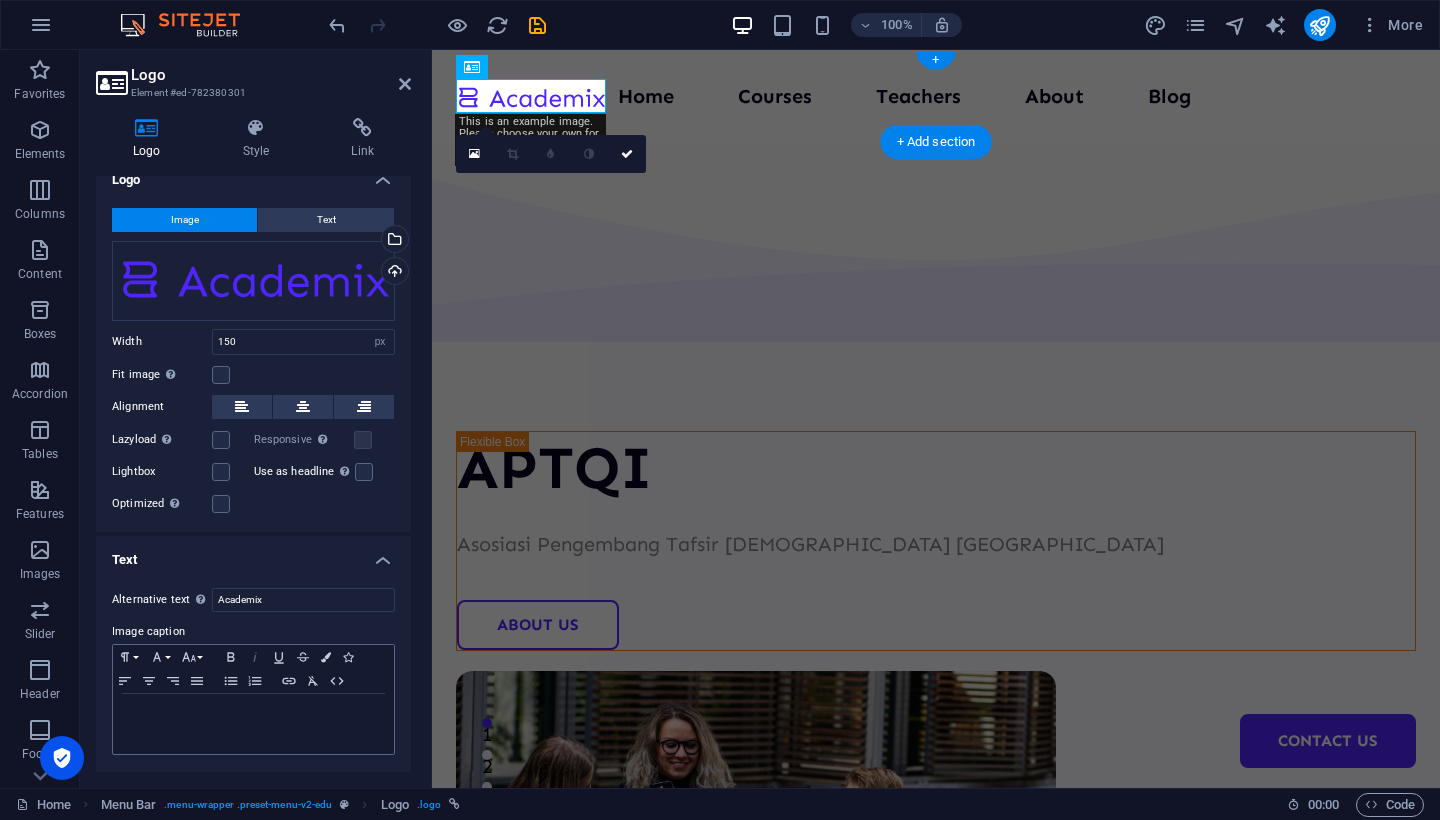 scroll, scrollTop: 19, scrollLeft: 0, axis: vertical 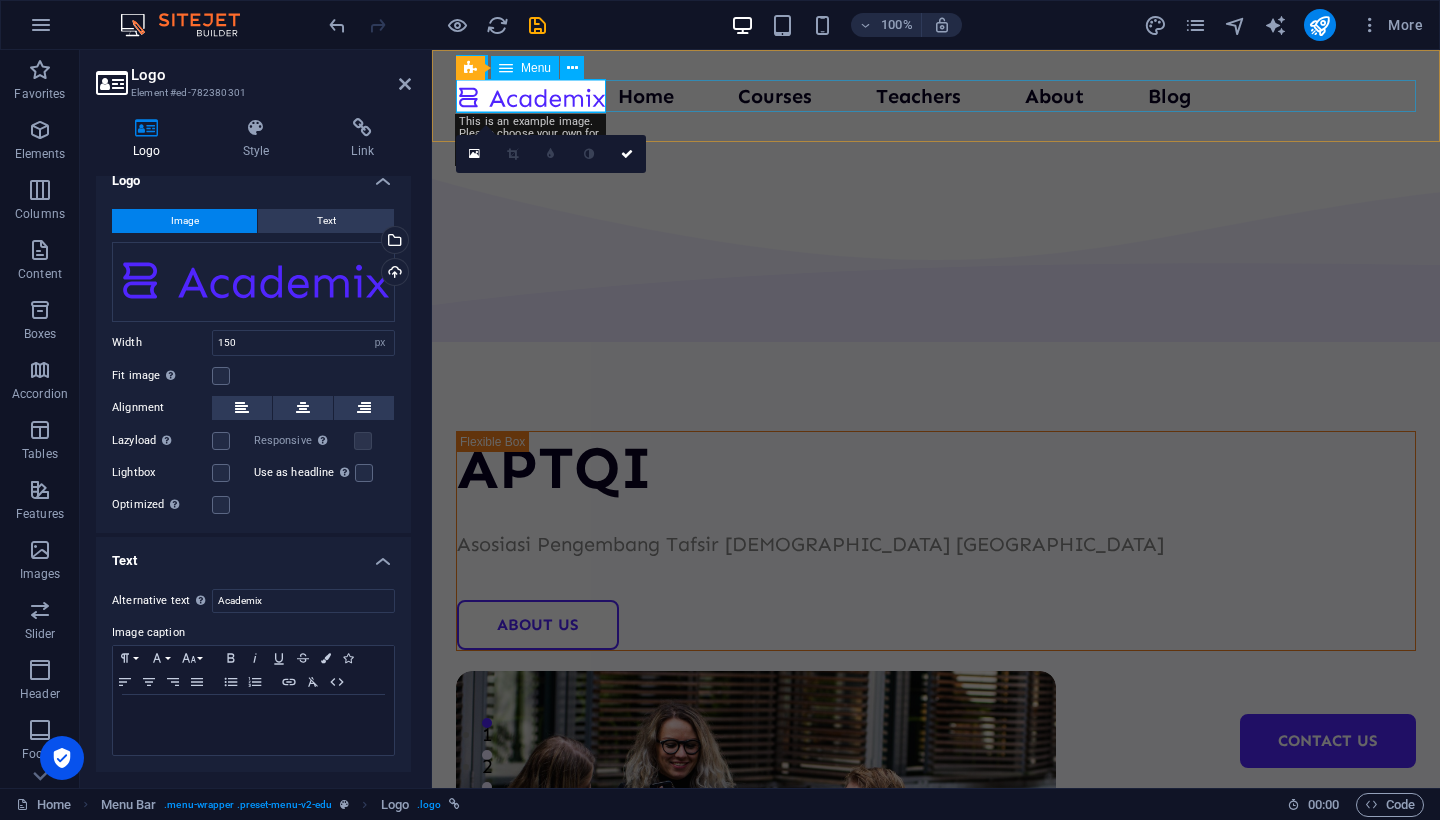click on "Home Courses Teachers About Blog Contact Us" at bounding box center (936, 96) 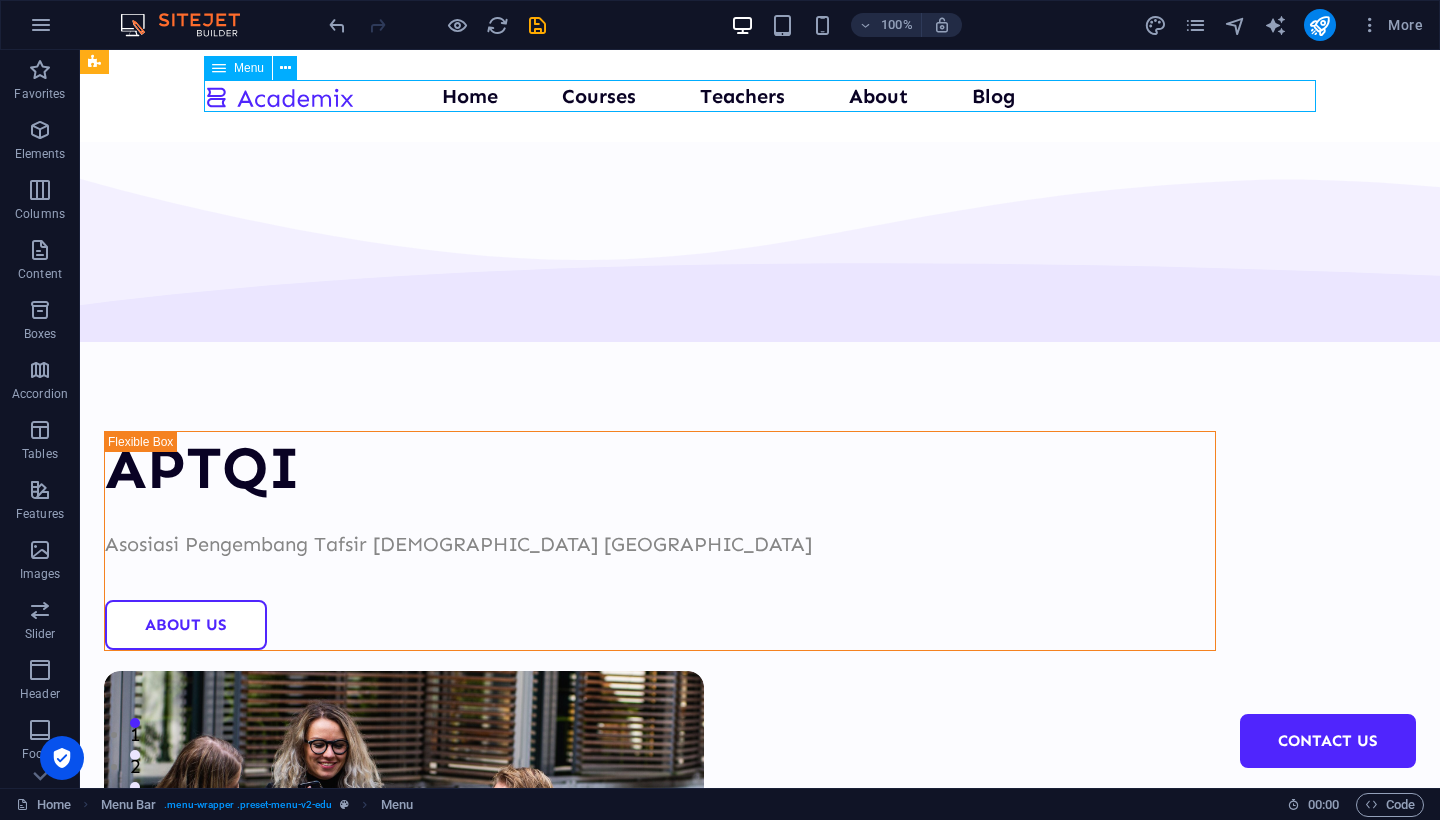 click on "Home Courses Teachers About Blog Contact Us" at bounding box center (760, 96) 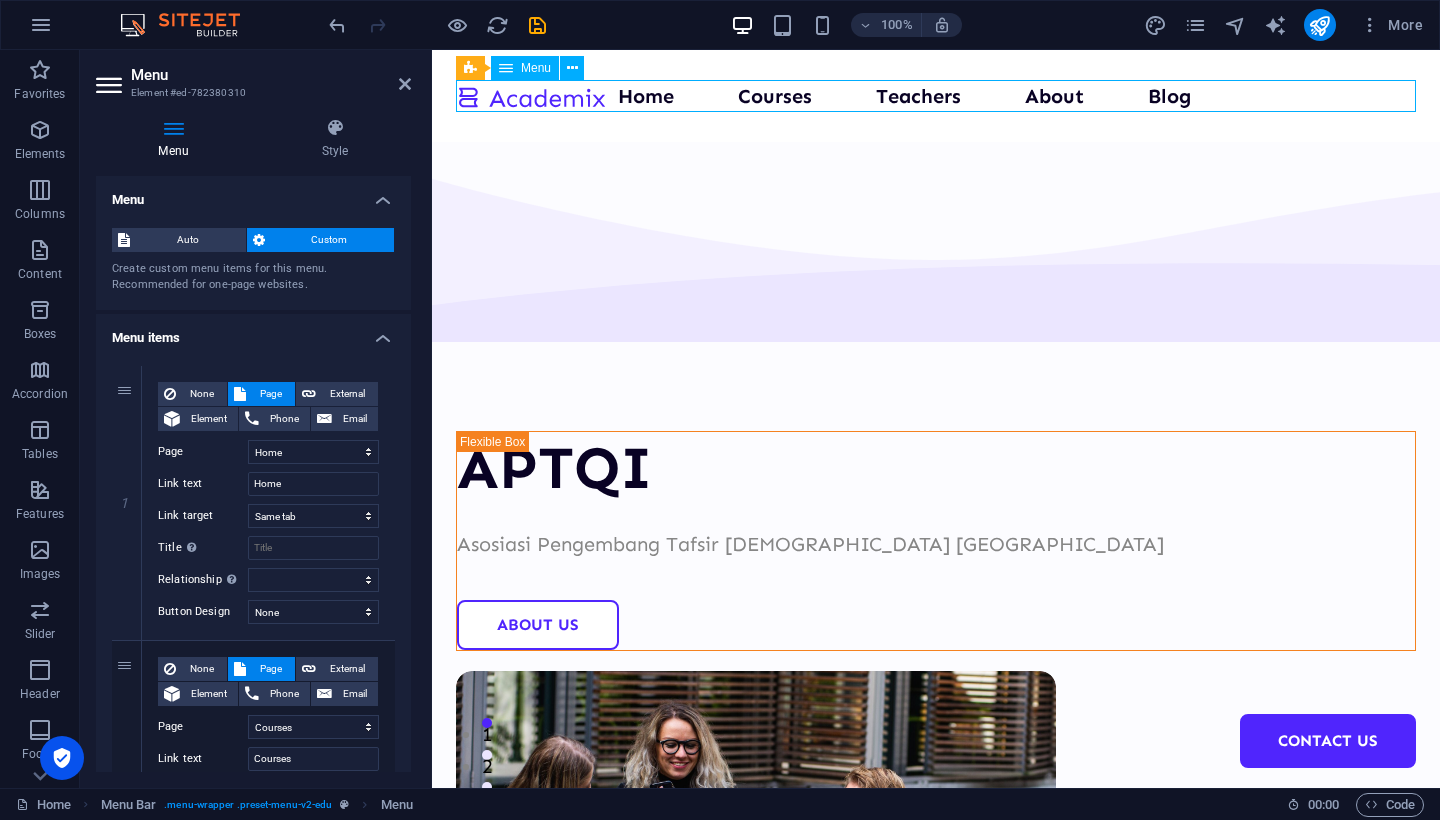 drag, startPoint x: 676, startPoint y: 98, endPoint x: 663, endPoint y: 89, distance: 15.811388 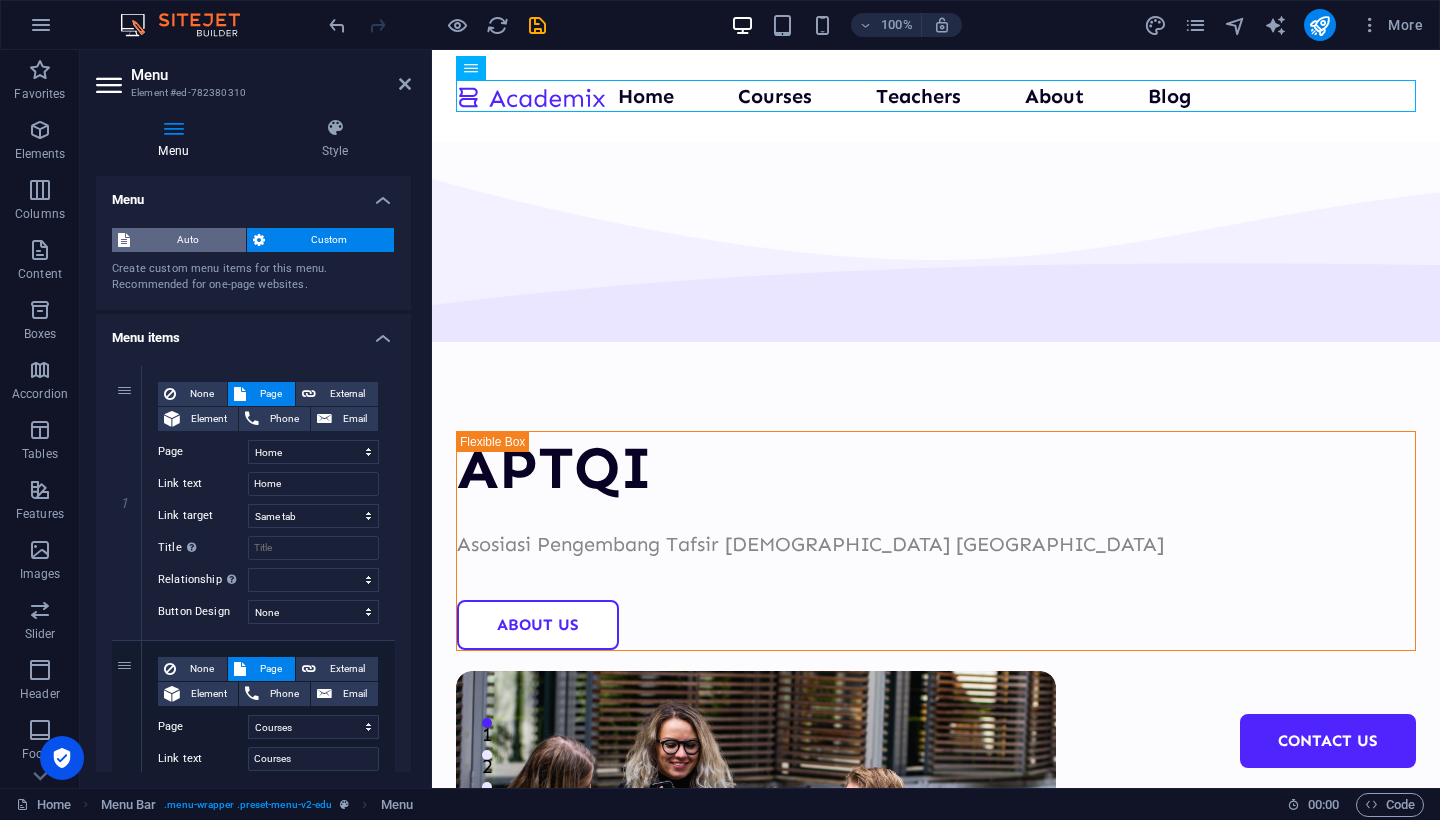 click on "Auto" at bounding box center [188, 240] 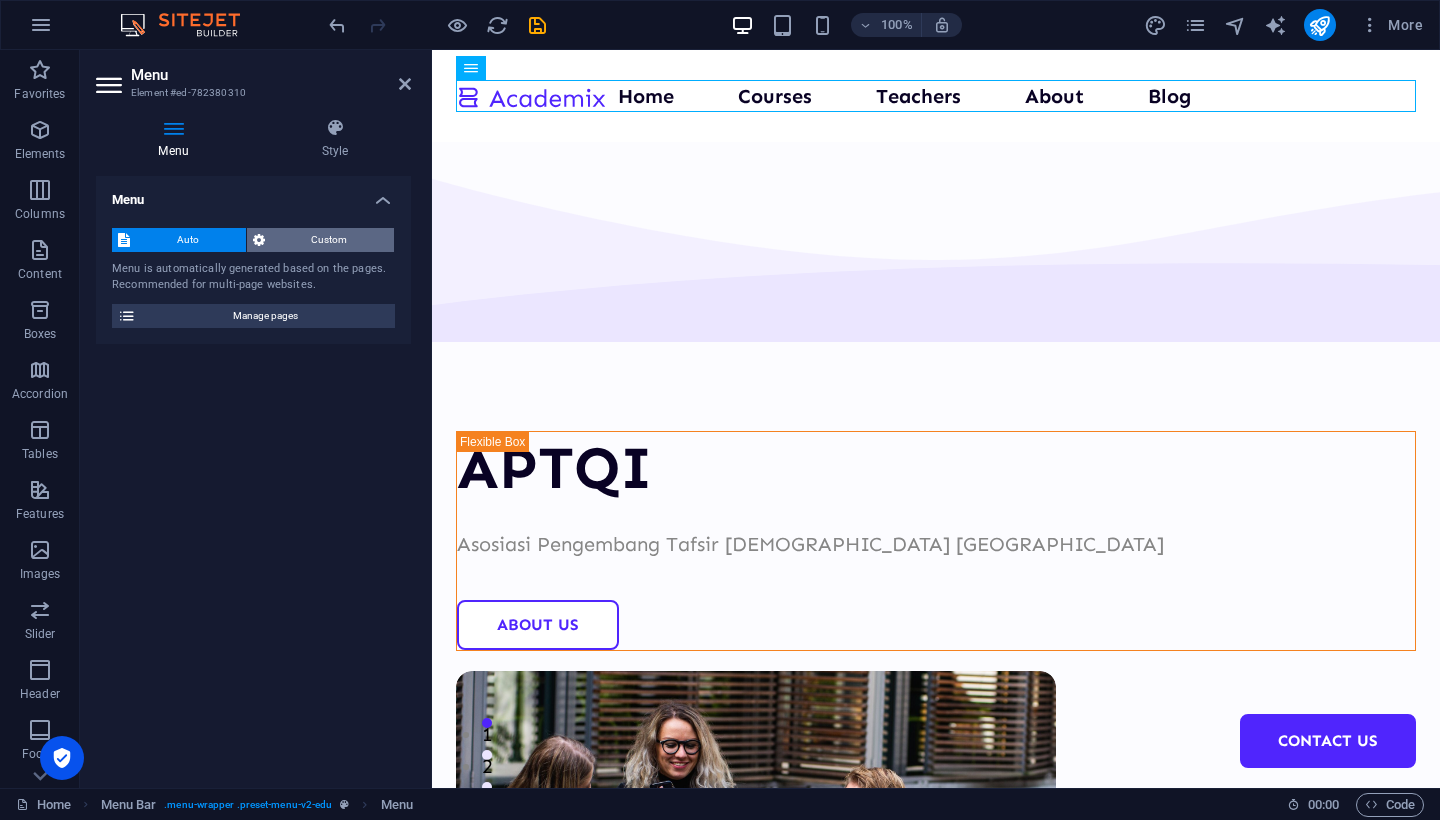 click on "Custom" at bounding box center (330, 240) 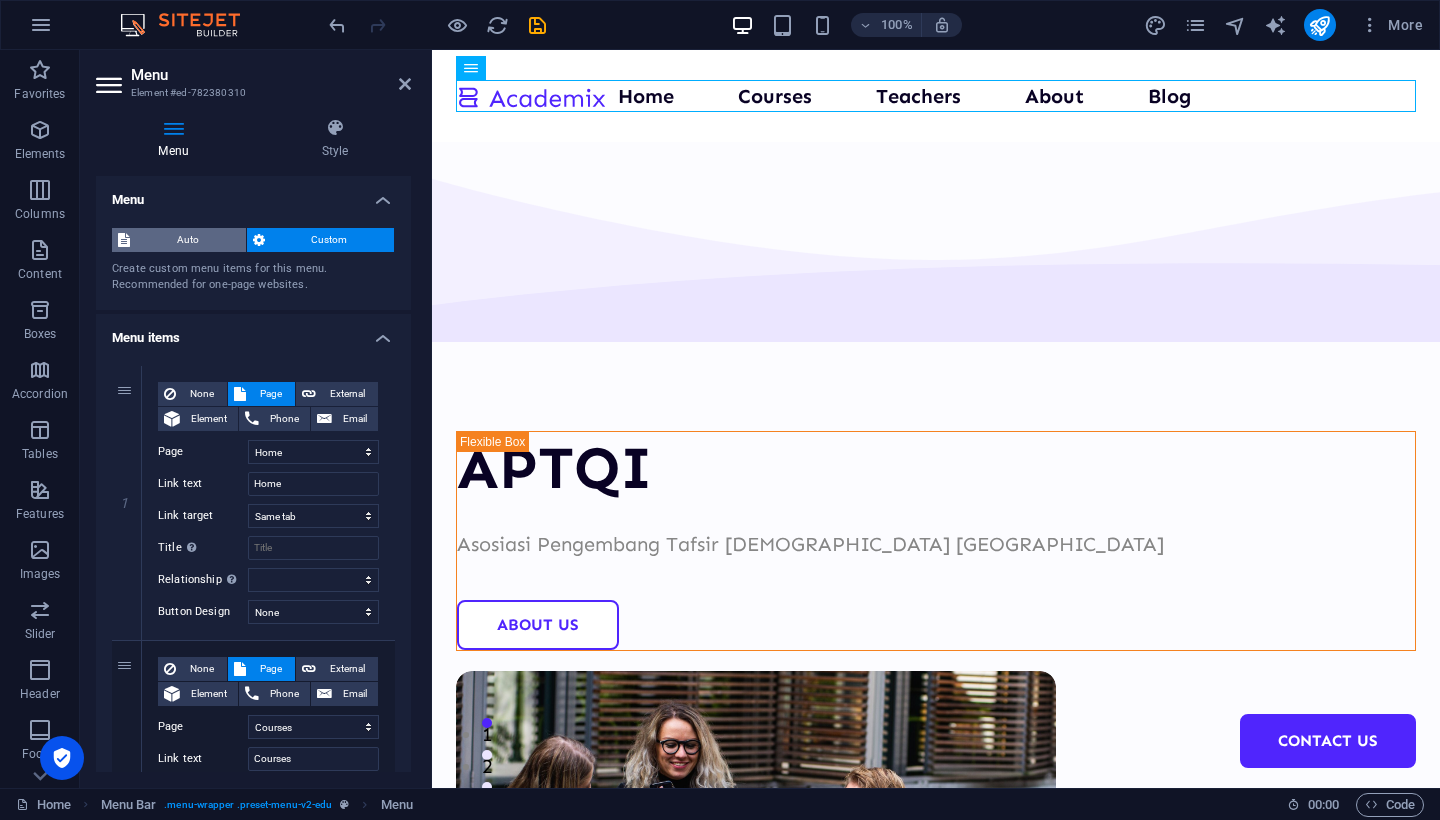 click on "Auto" at bounding box center [188, 240] 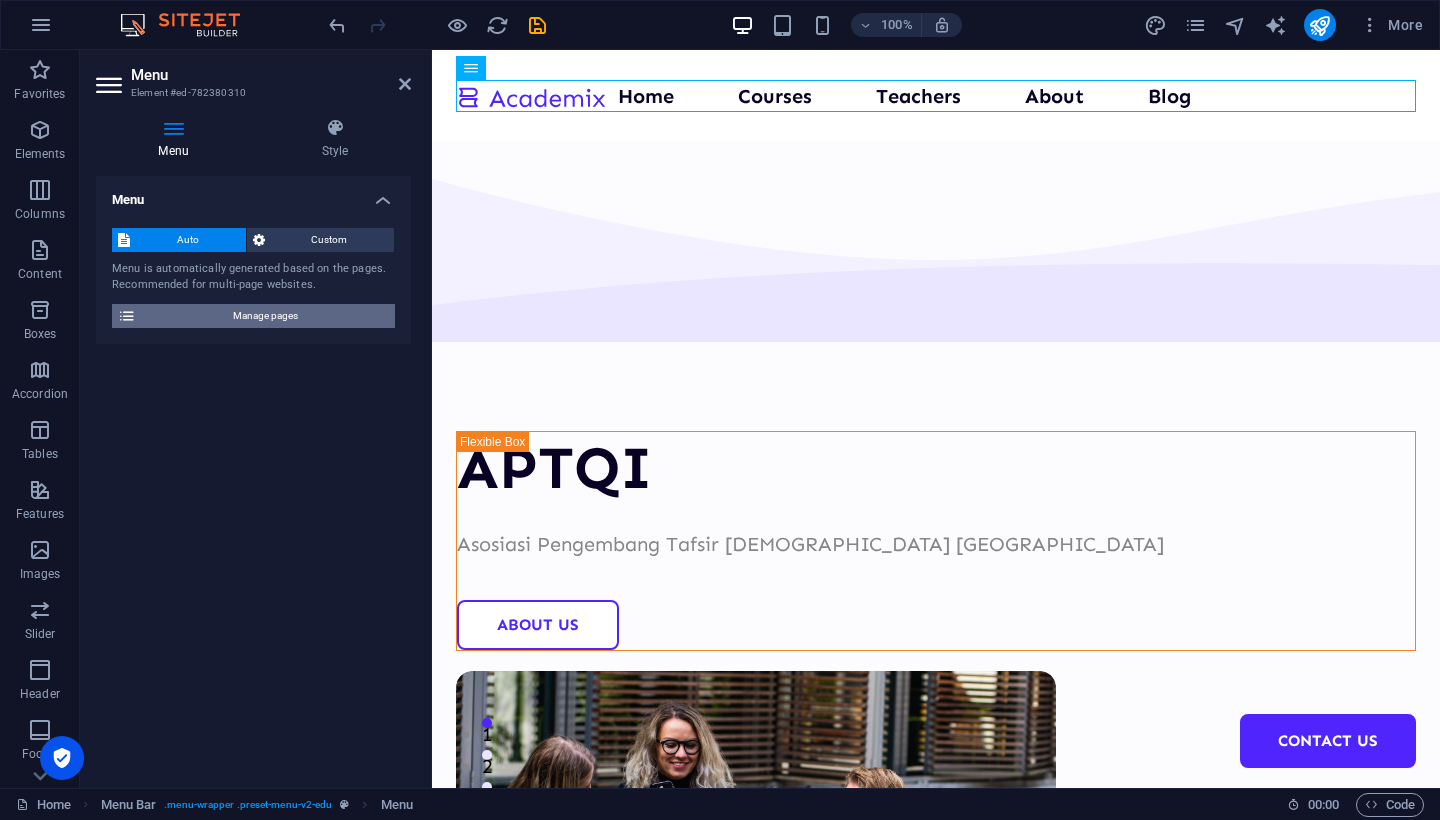 click on "Manage pages" at bounding box center (265, 316) 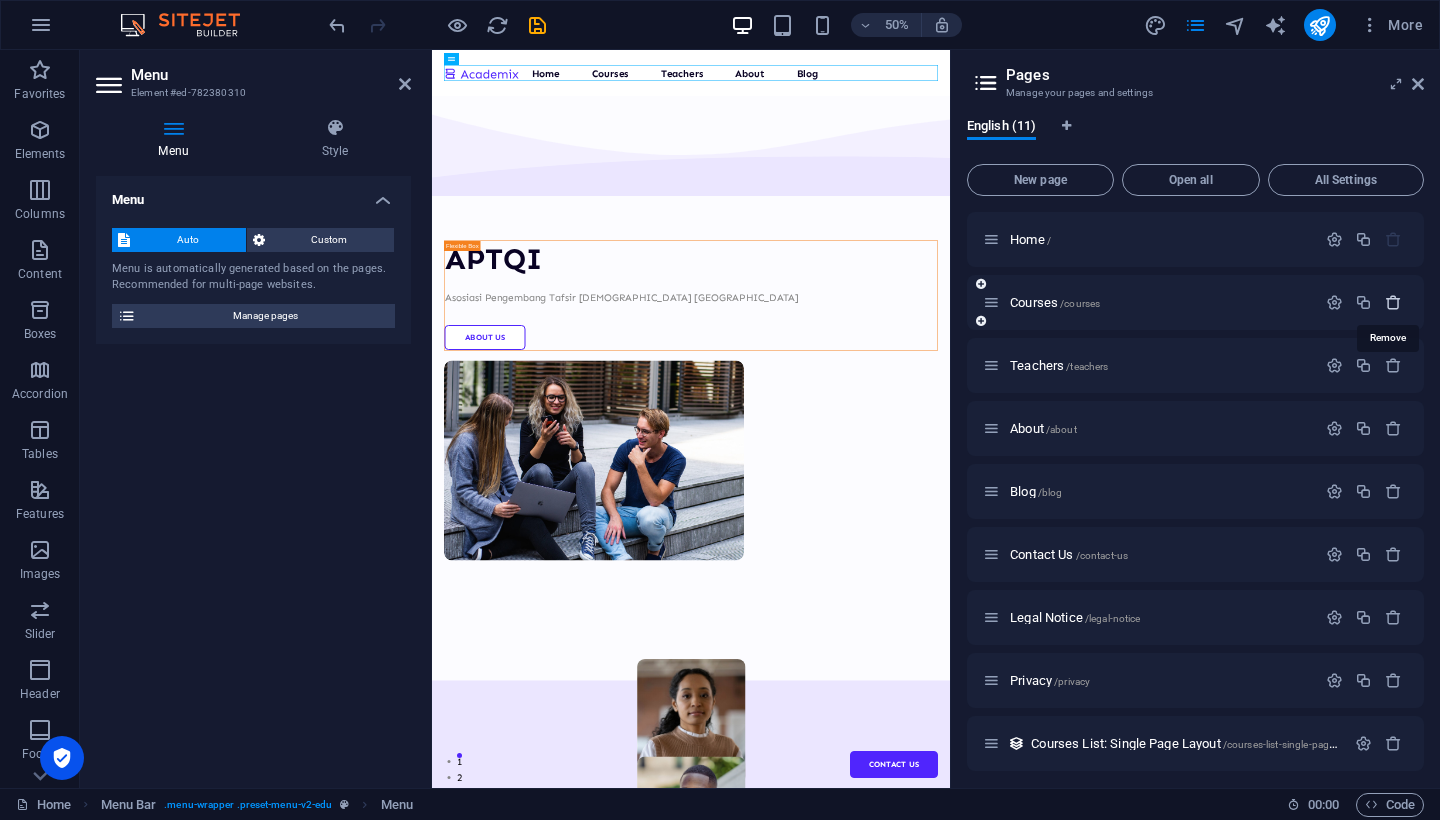 click at bounding box center [1393, 302] 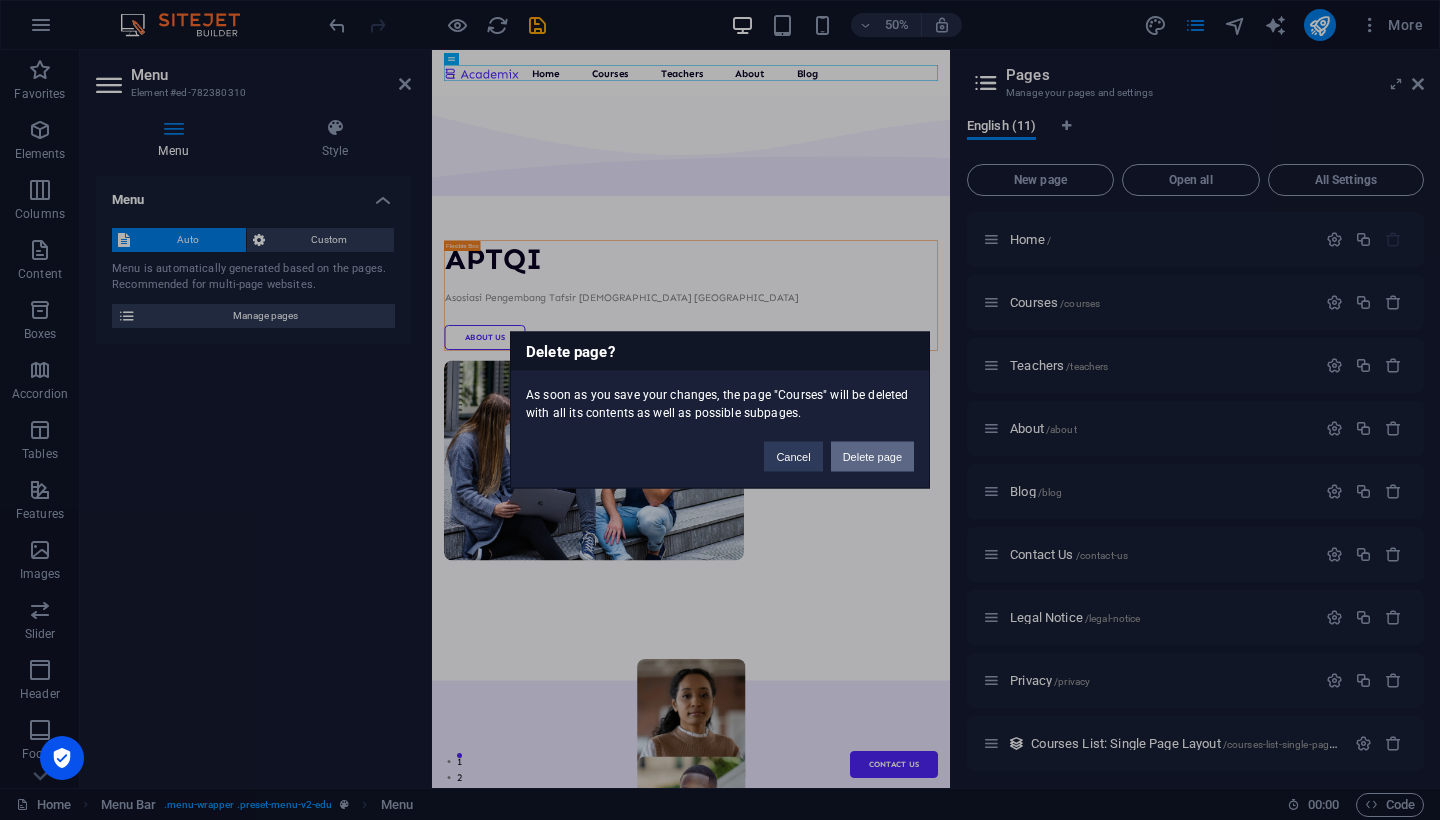 click on "Delete page" at bounding box center (872, 457) 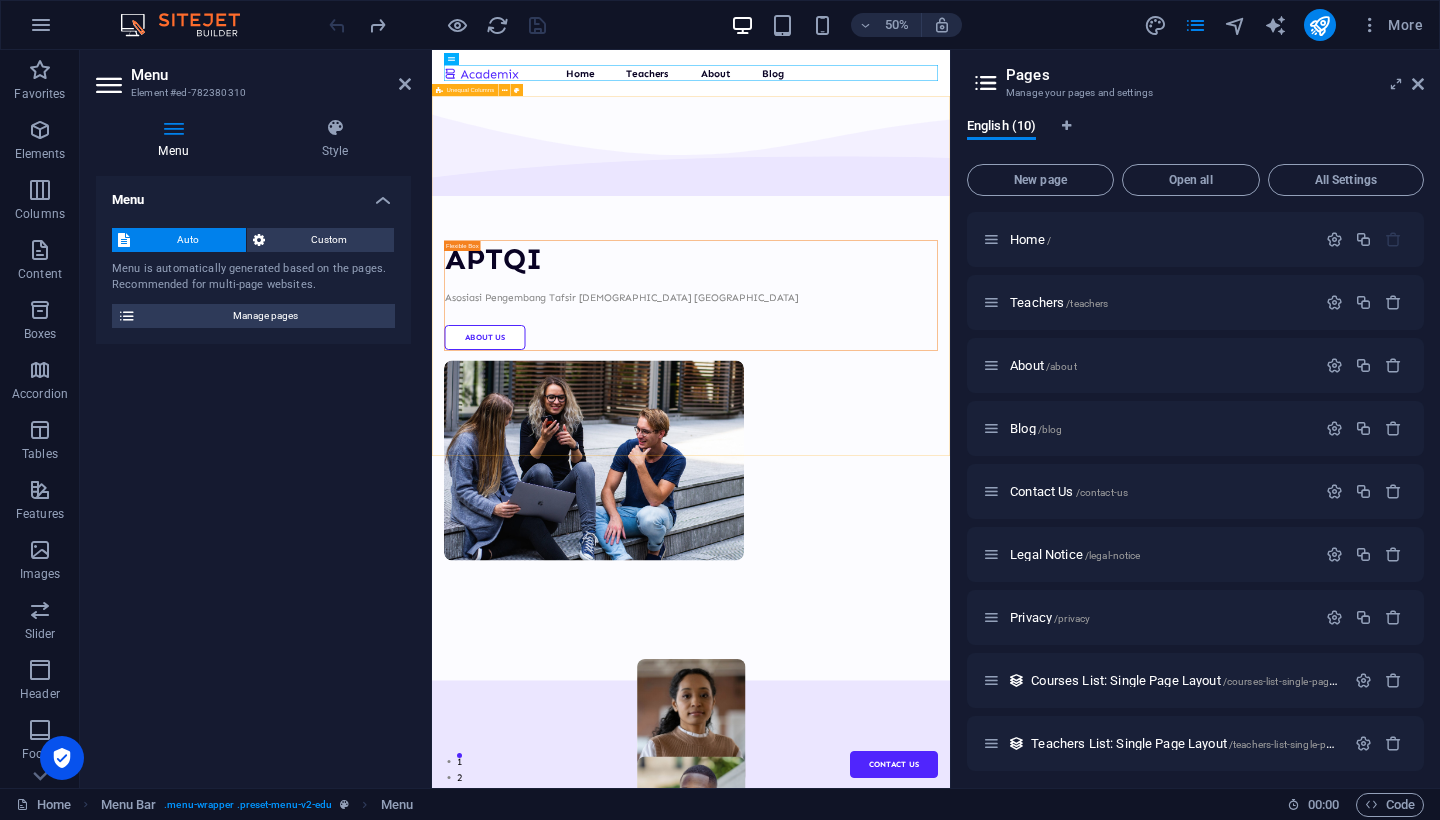 click on "APTQI Asosiasi Pengembang Tafsir [DEMOGRAPHIC_DATA] Indonesia About Us" at bounding box center (950, 726) 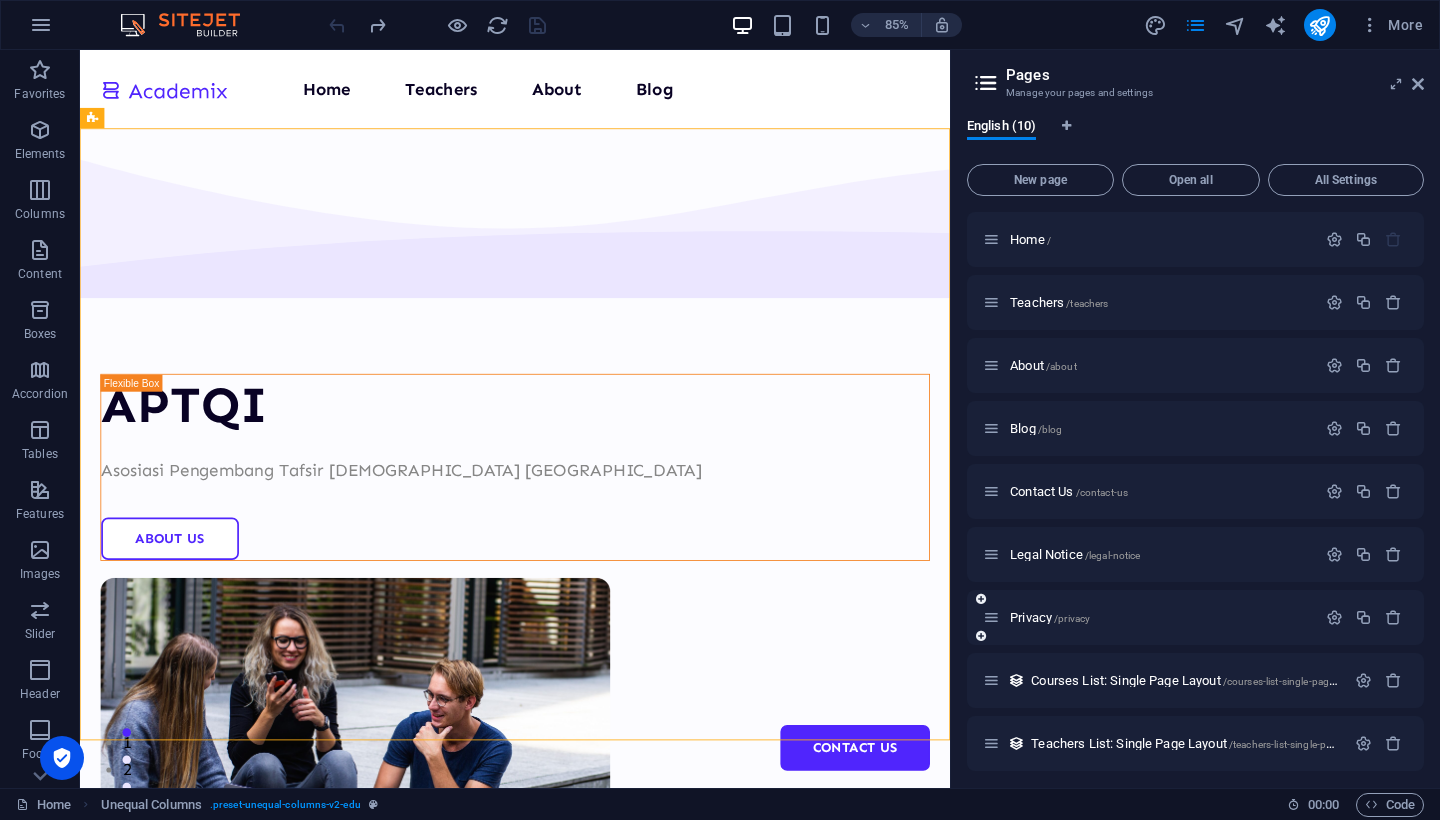 scroll, scrollTop: 0, scrollLeft: 0, axis: both 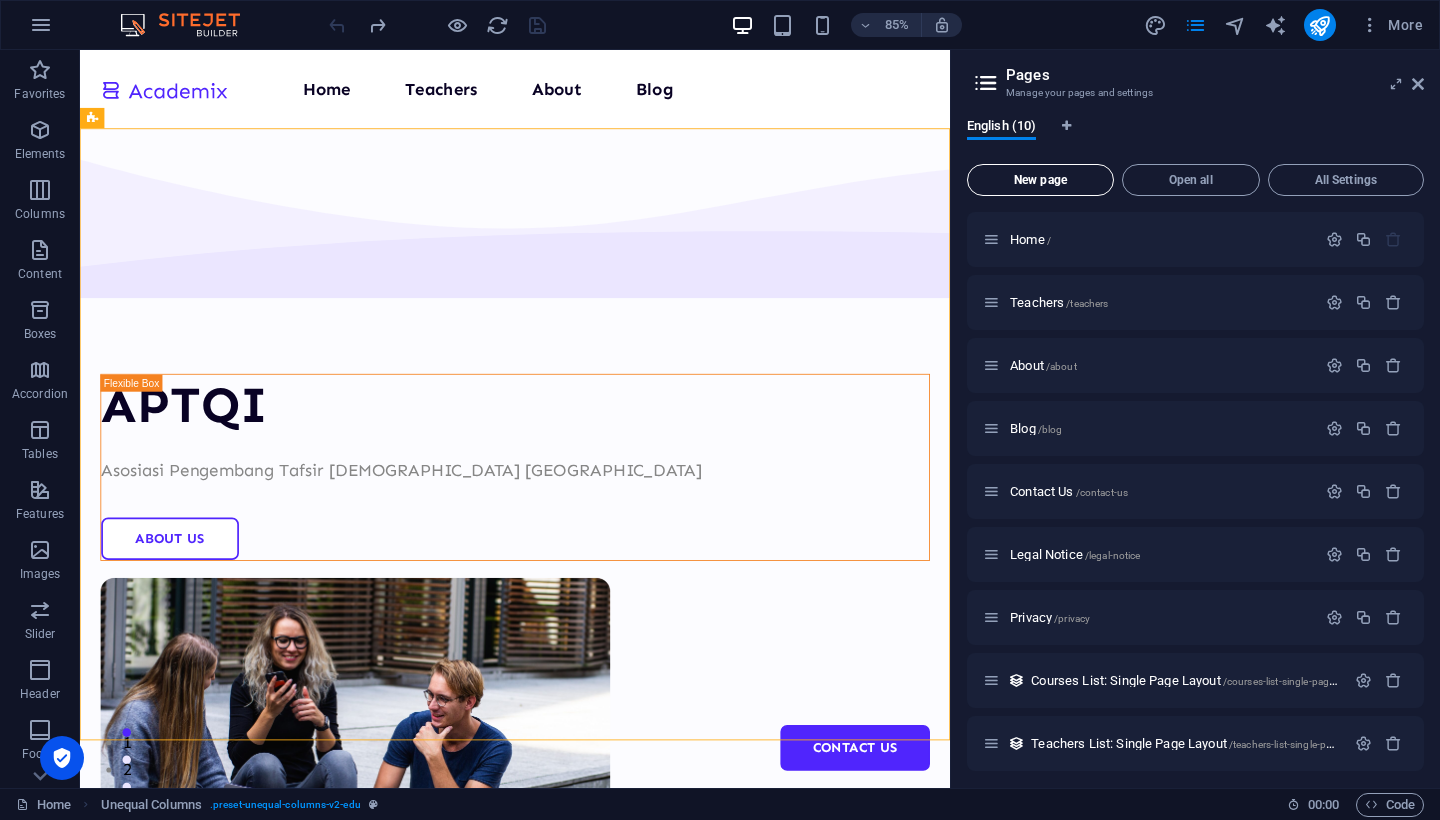 click on "New page" at bounding box center [1040, 180] 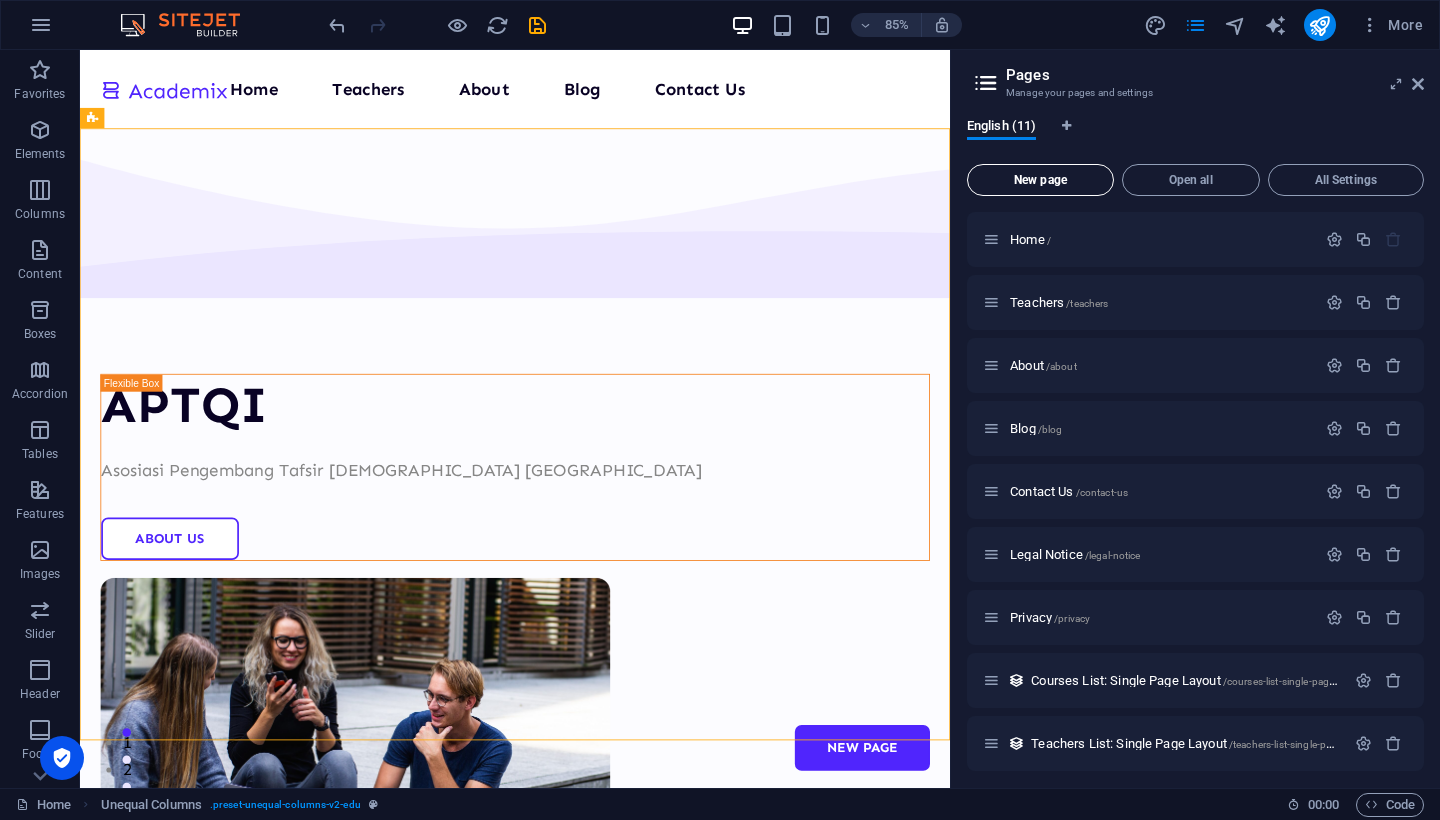click on "New page" at bounding box center [1040, 180] 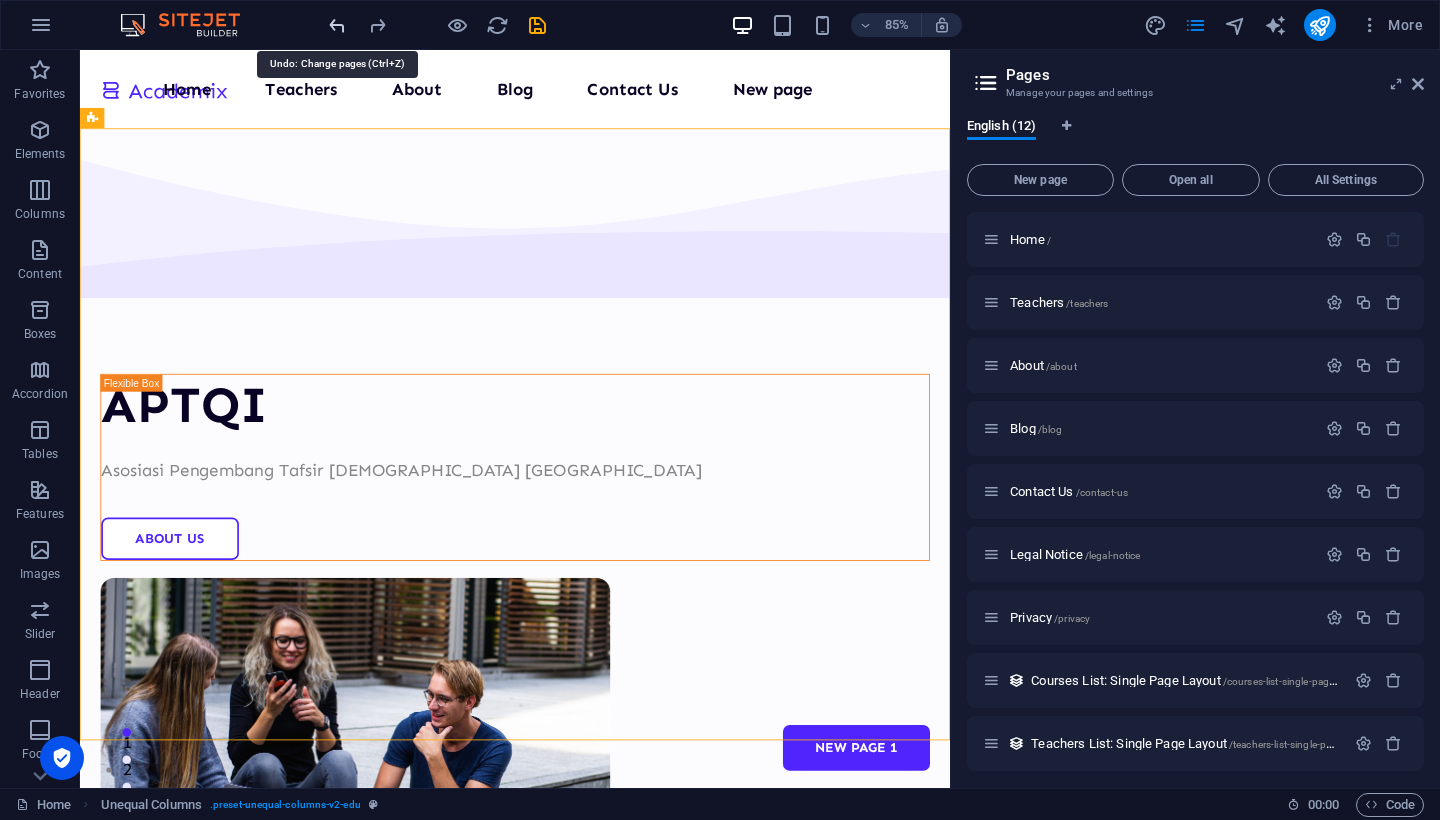 click at bounding box center [337, 25] 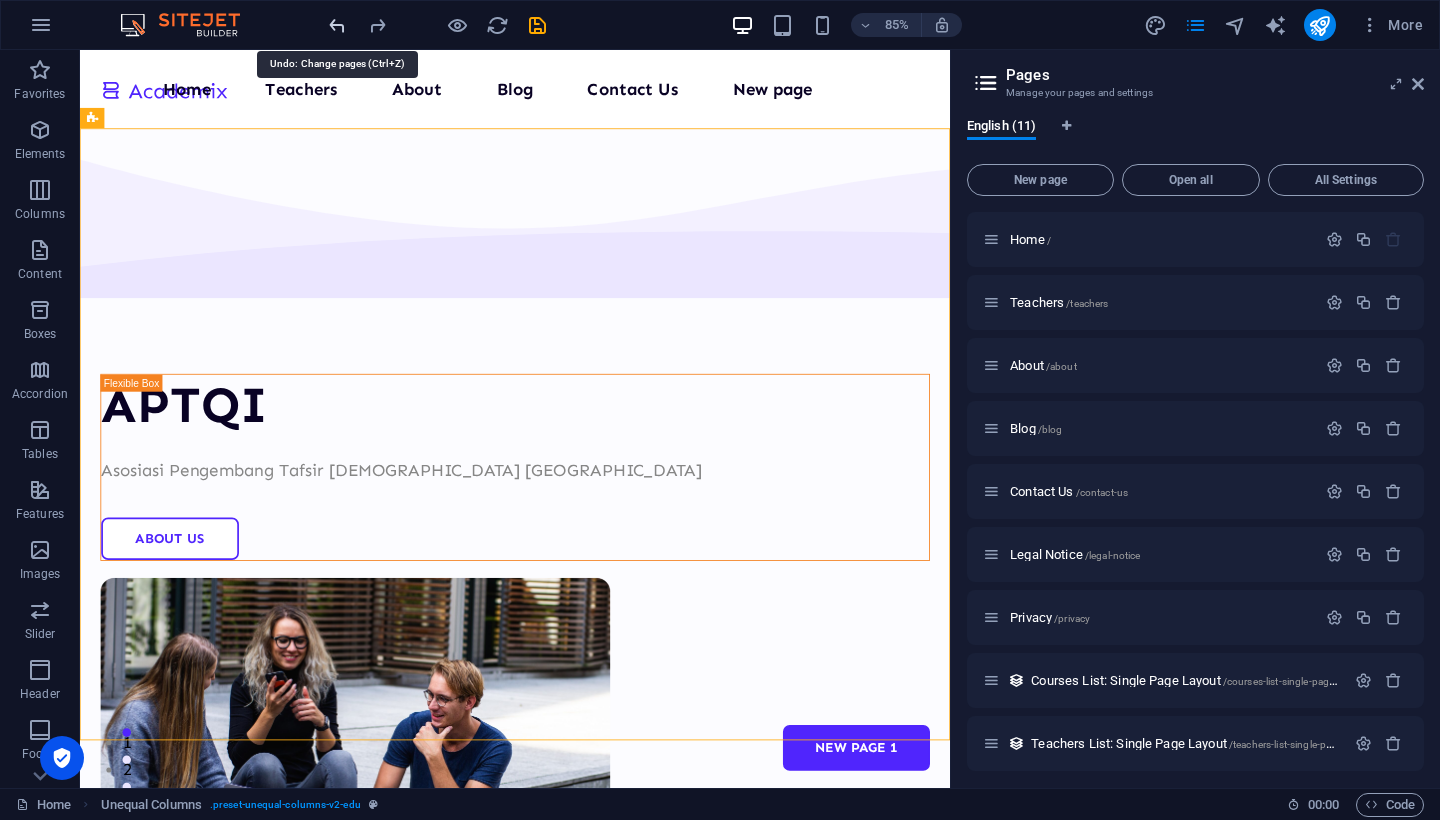 click at bounding box center [337, 25] 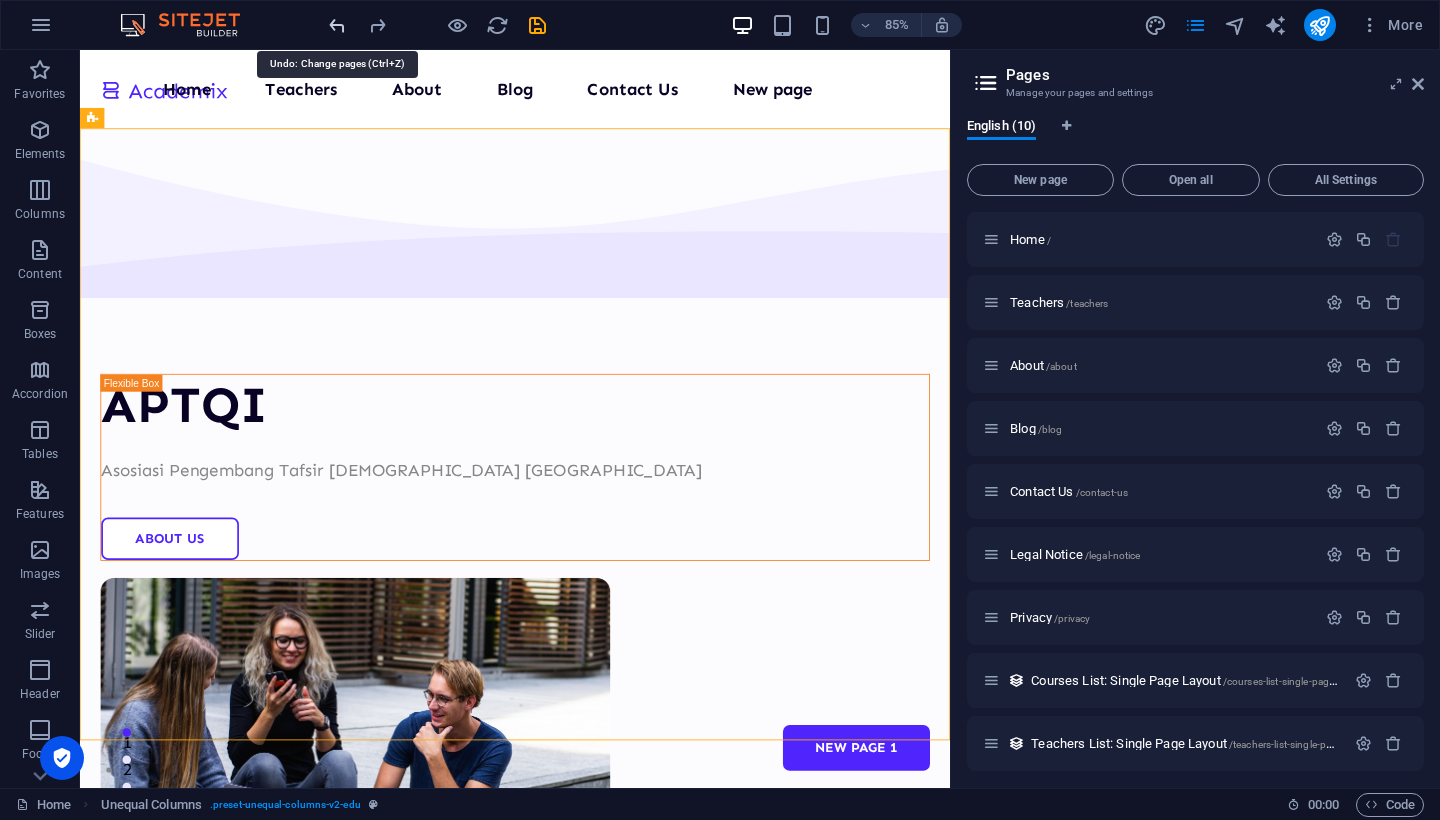 click at bounding box center (337, 25) 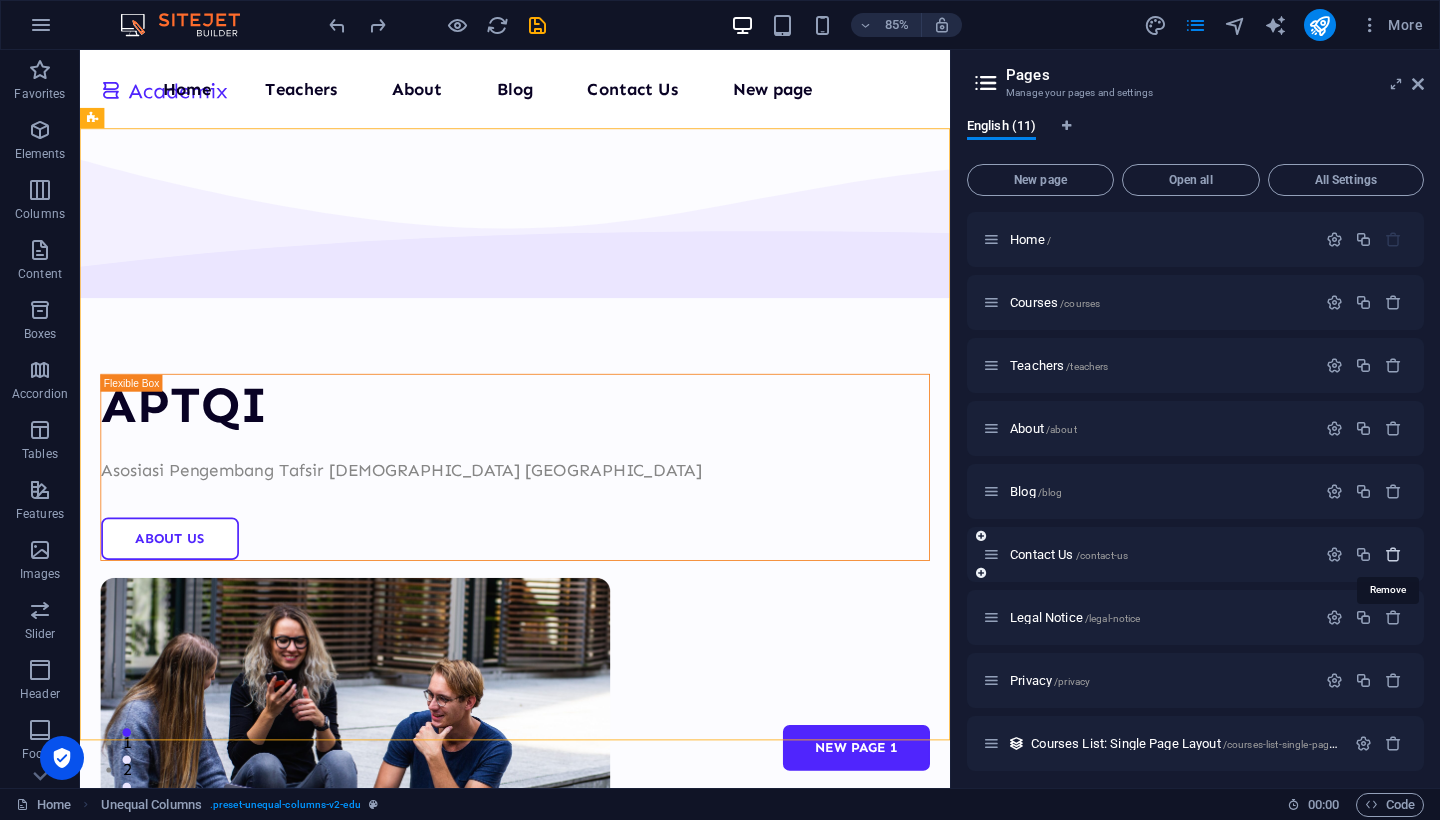 click at bounding box center [1393, 554] 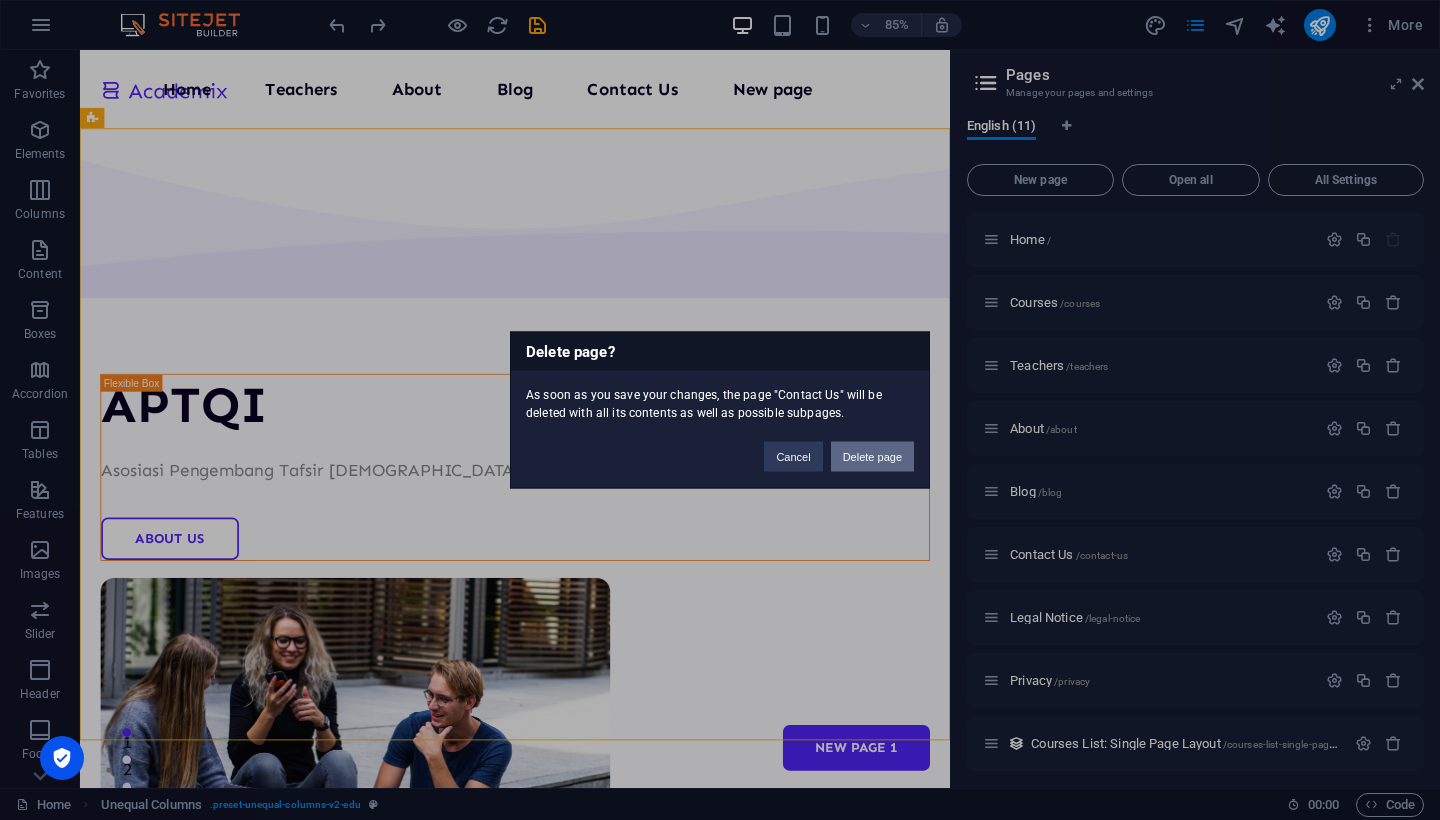 click on "Delete page" at bounding box center [872, 457] 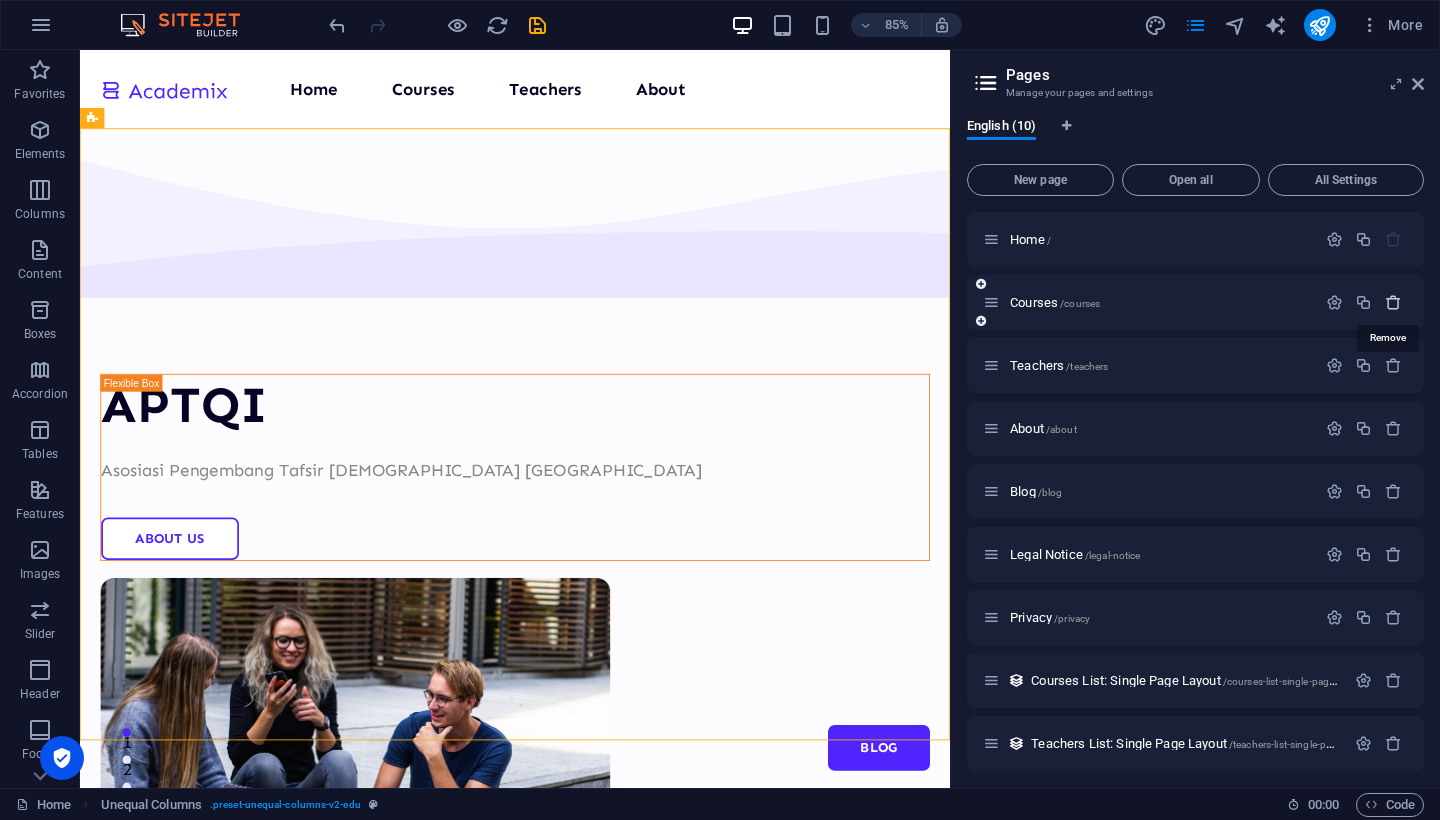 click at bounding box center (1393, 302) 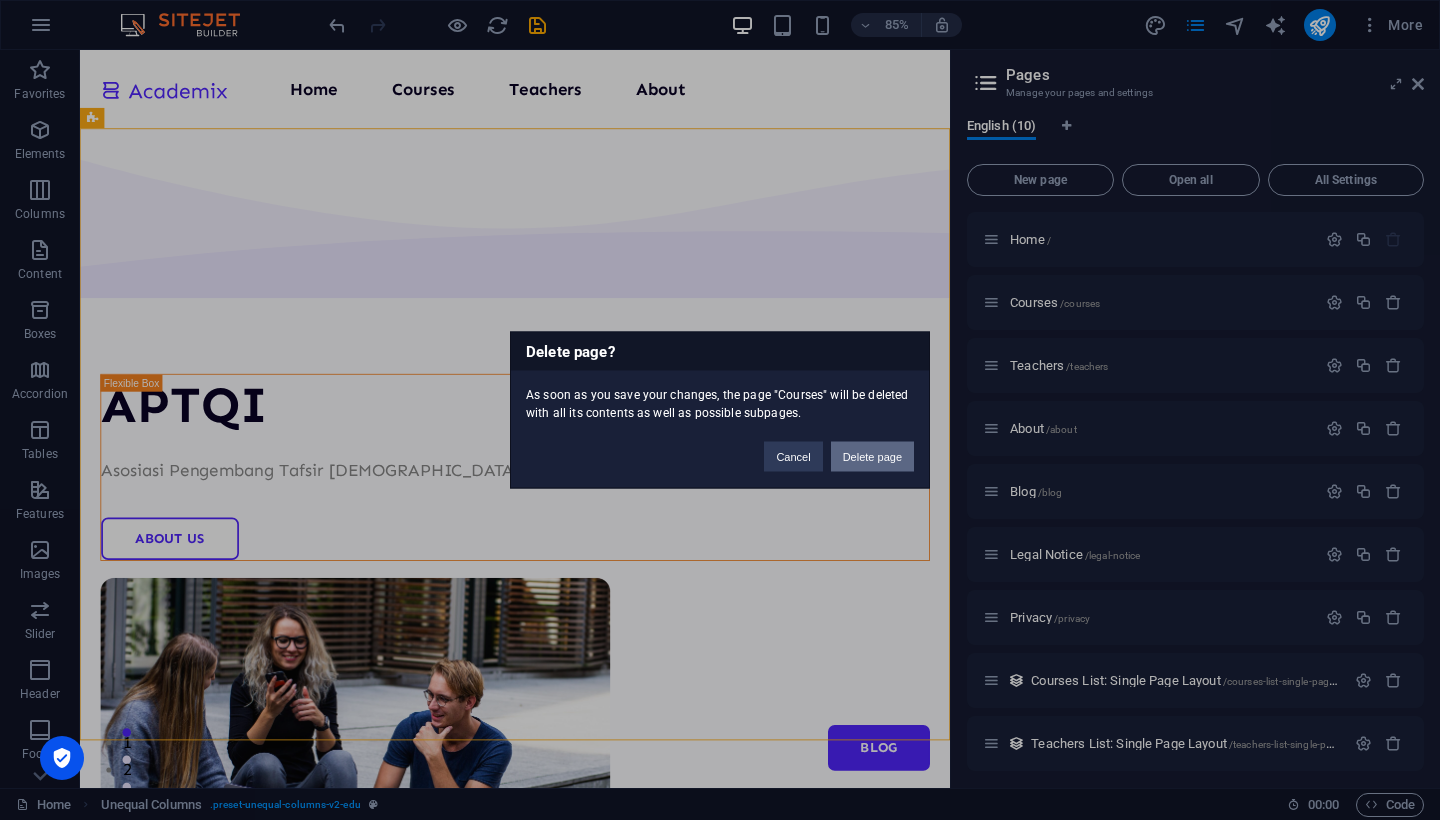 click on "Delete page" at bounding box center [872, 457] 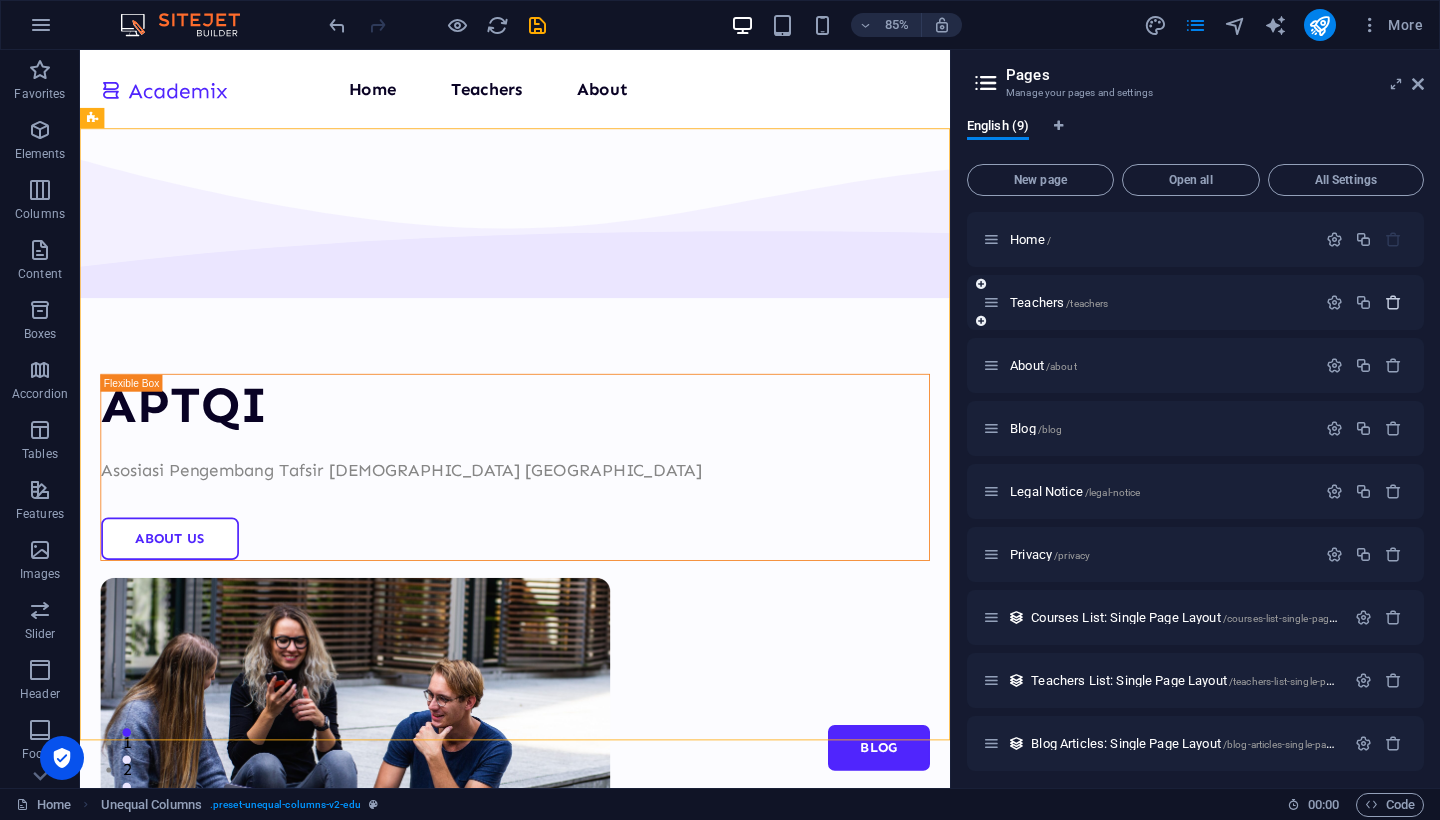 click at bounding box center [1393, 302] 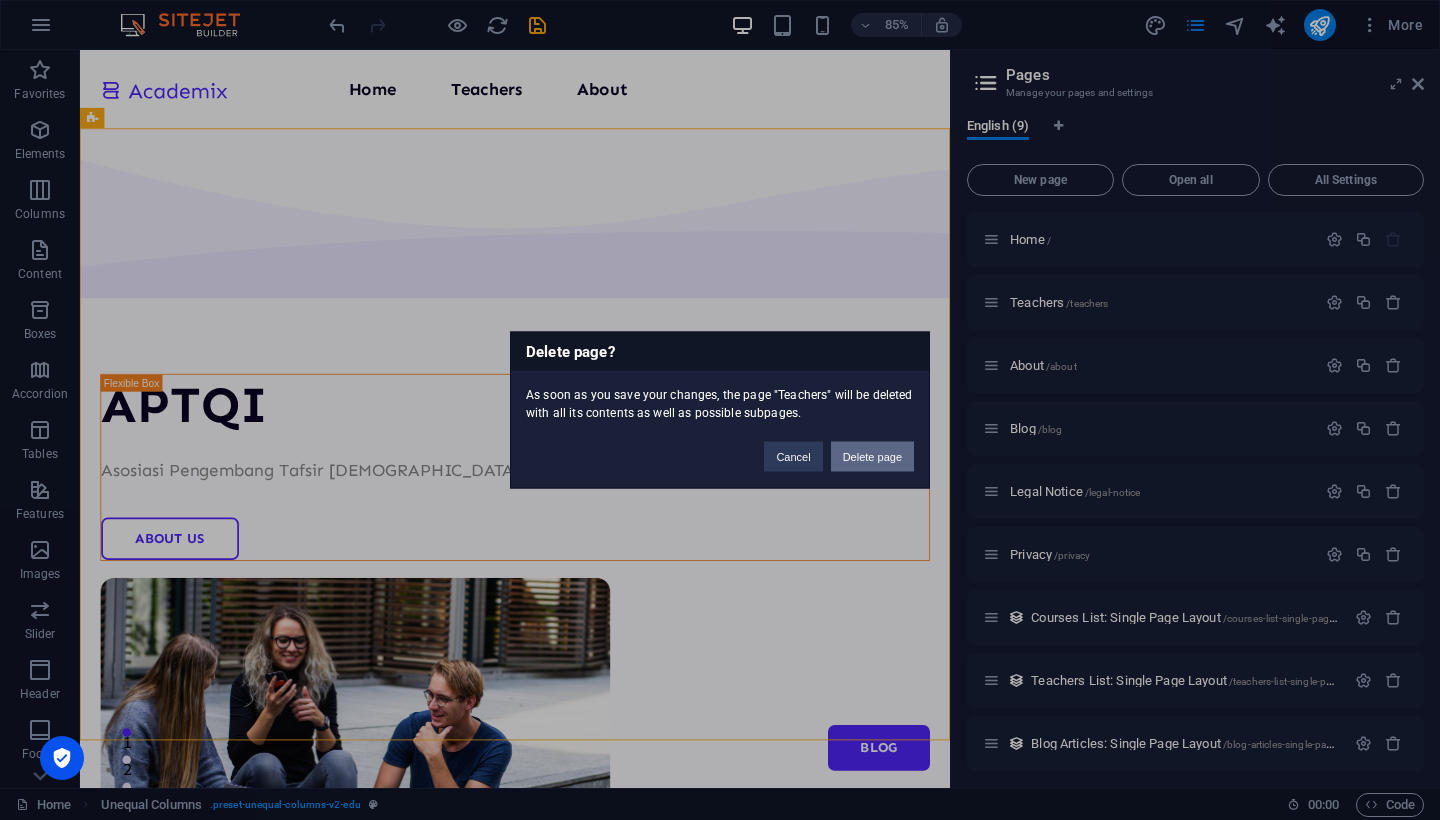 click on "Delete page" at bounding box center [872, 457] 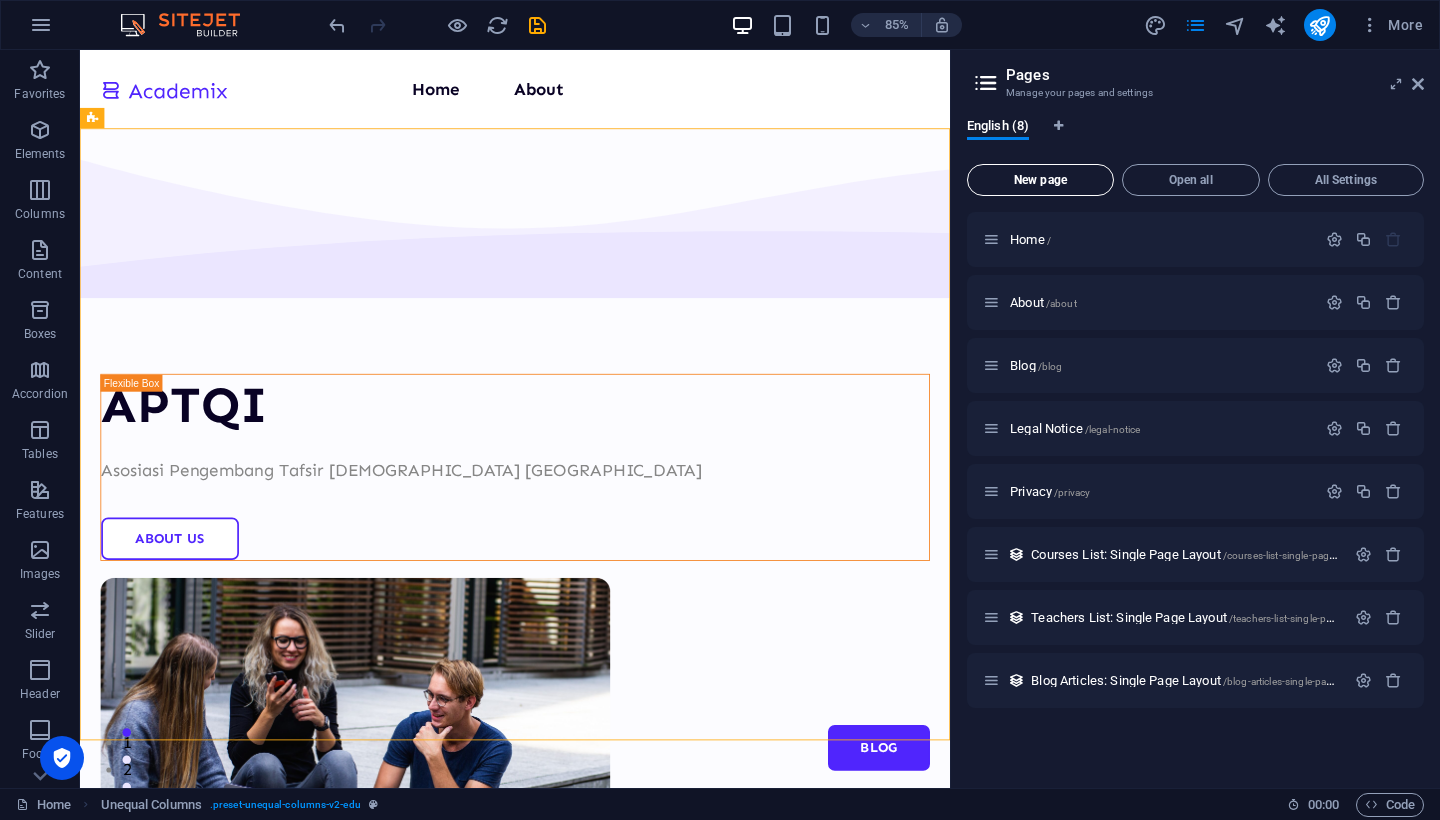 click on "New page" at bounding box center [1040, 180] 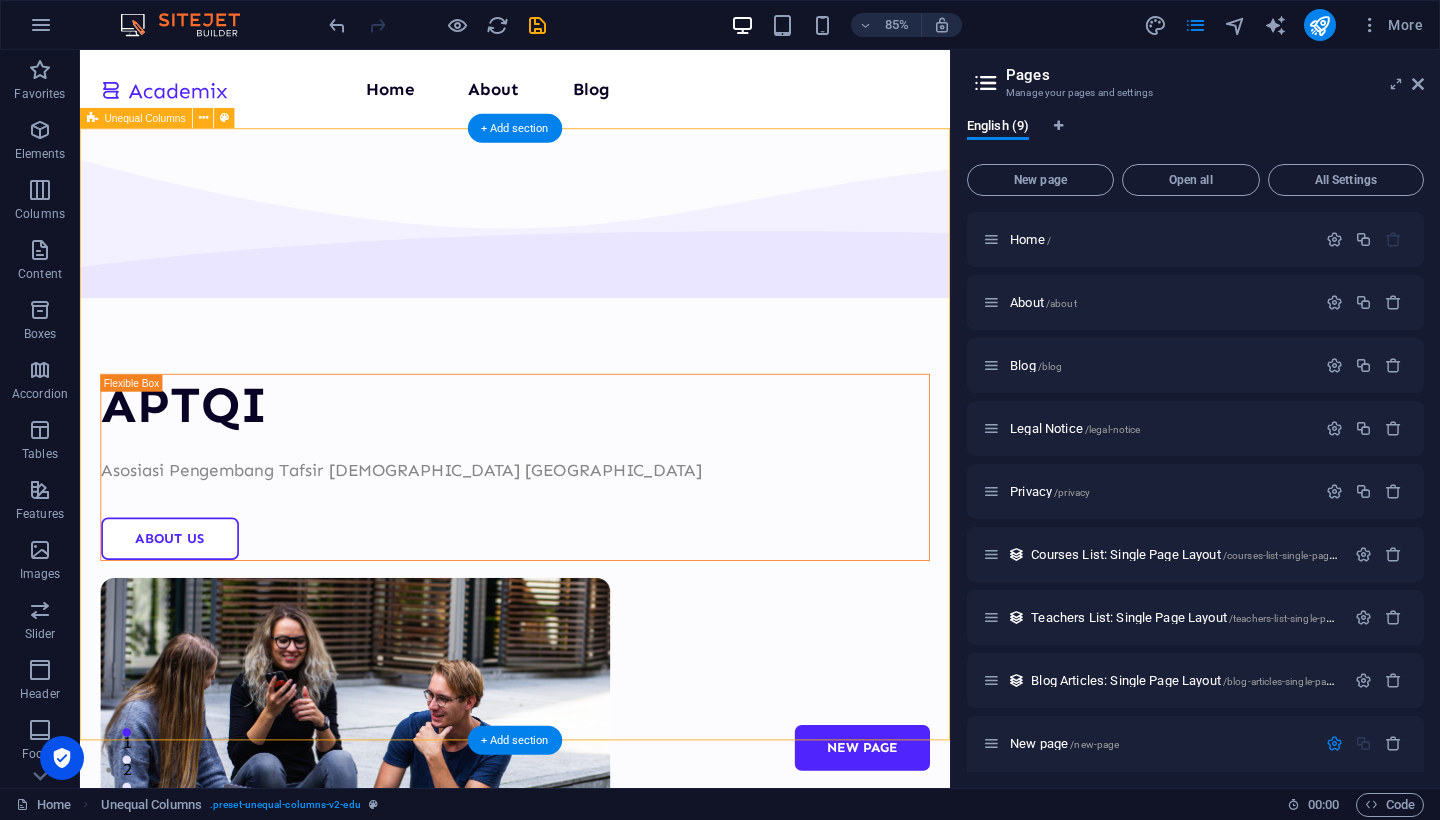 click on "APTQI Asosiasi Pengembang Tafsir [DEMOGRAPHIC_DATA] Indonesia About Us" at bounding box center [592, 726] 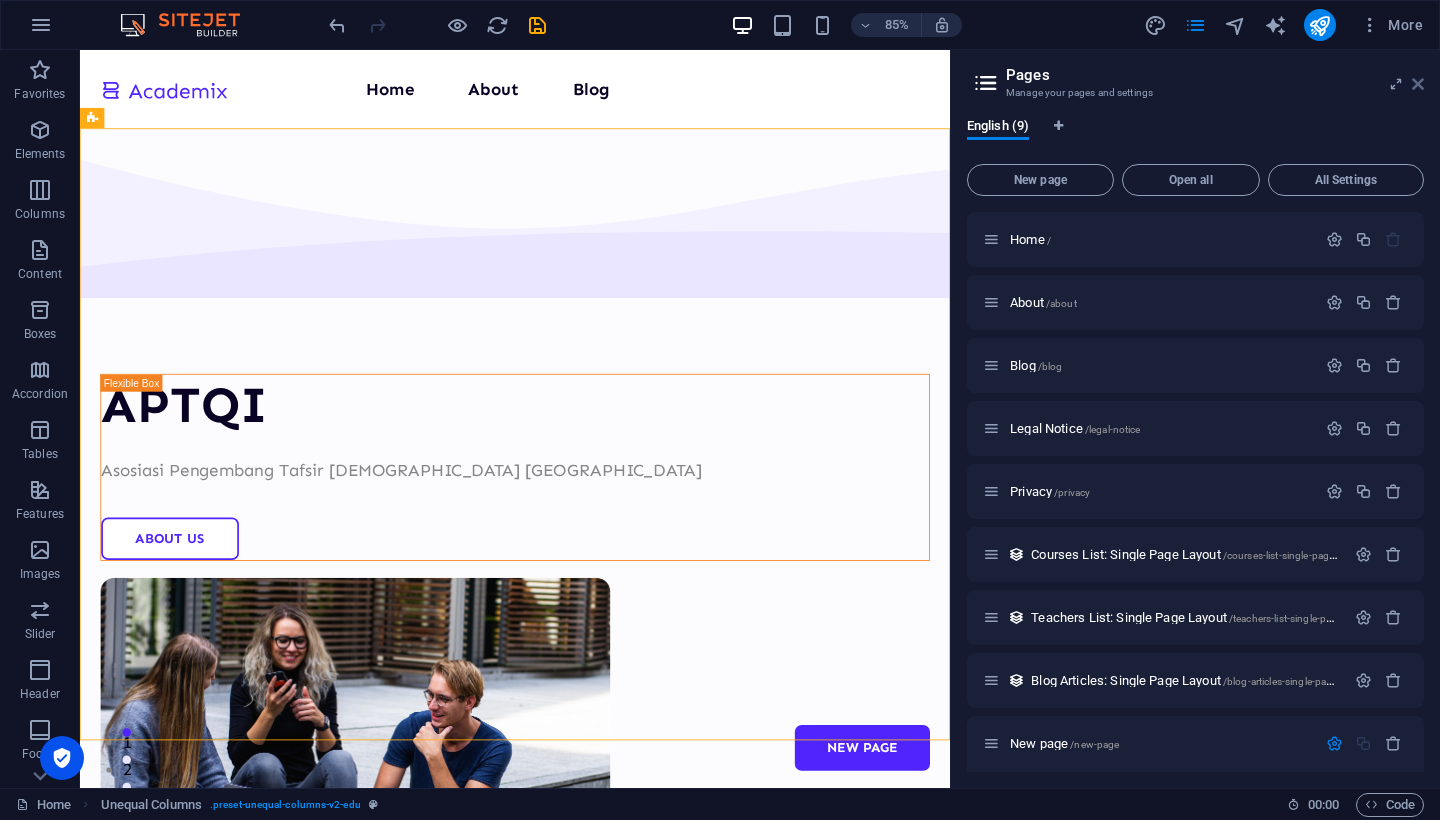 click at bounding box center [1418, 84] 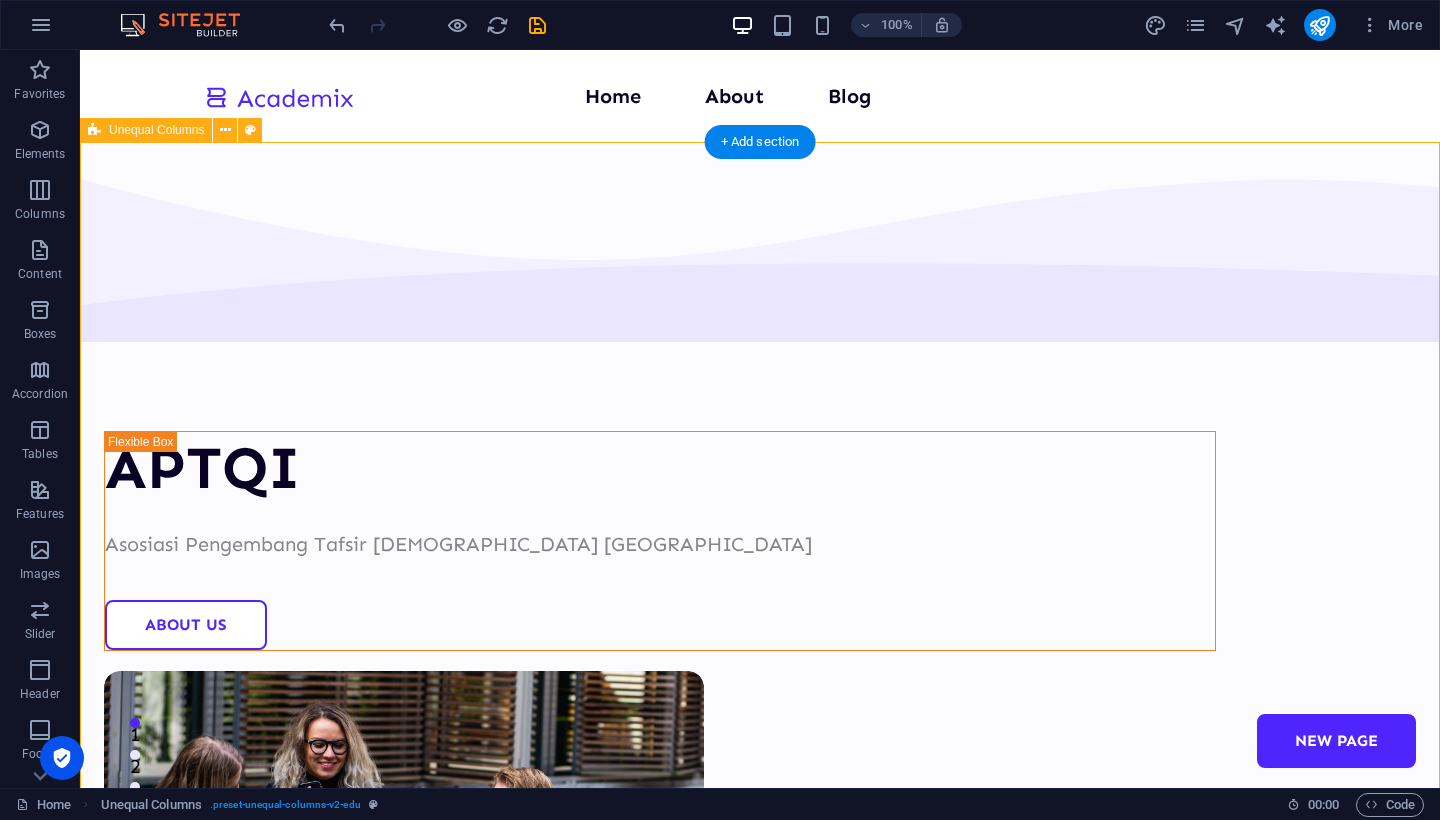 scroll, scrollTop: 0, scrollLeft: 0, axis: both 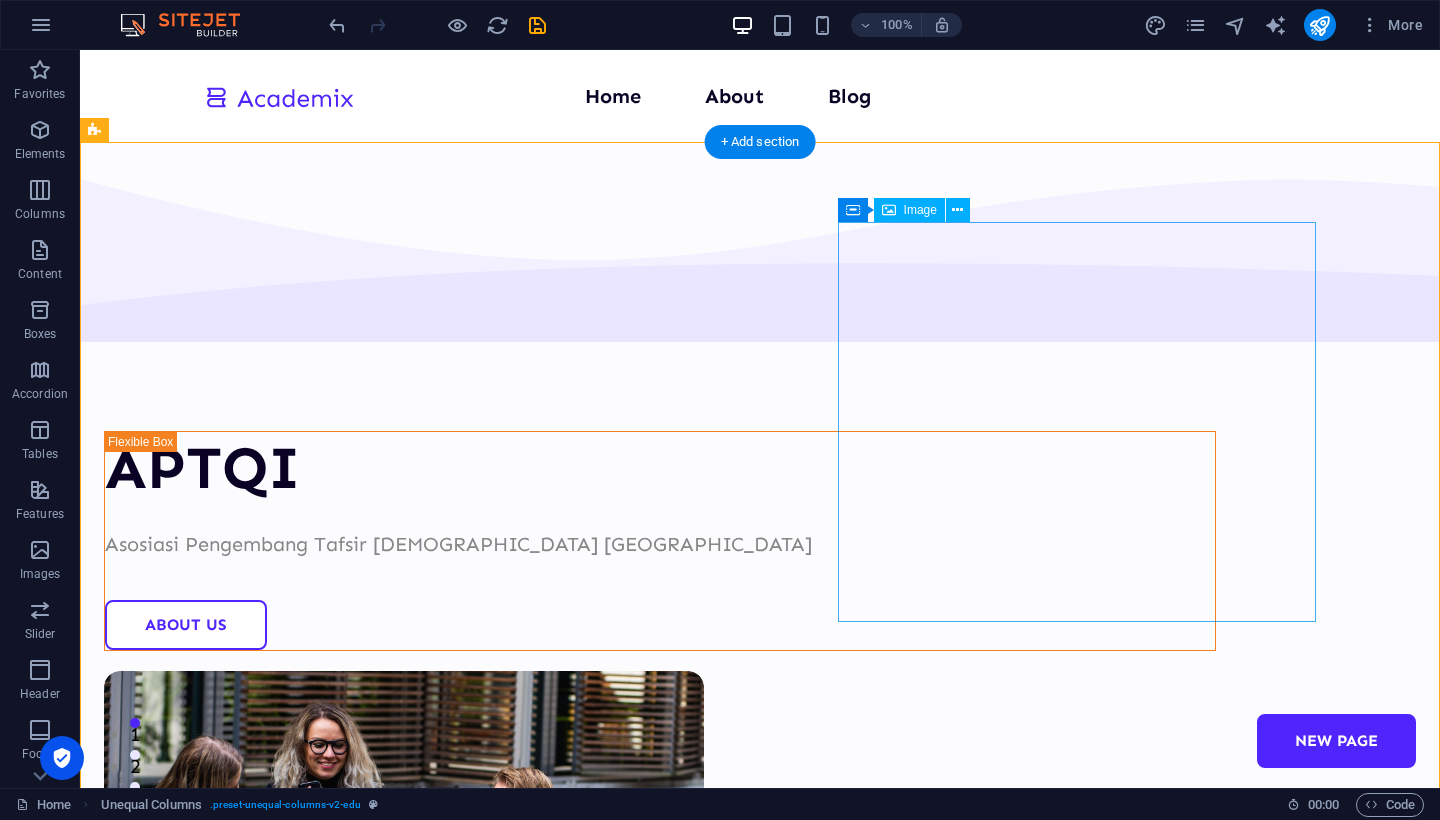 click at bounding box center (660, 871) 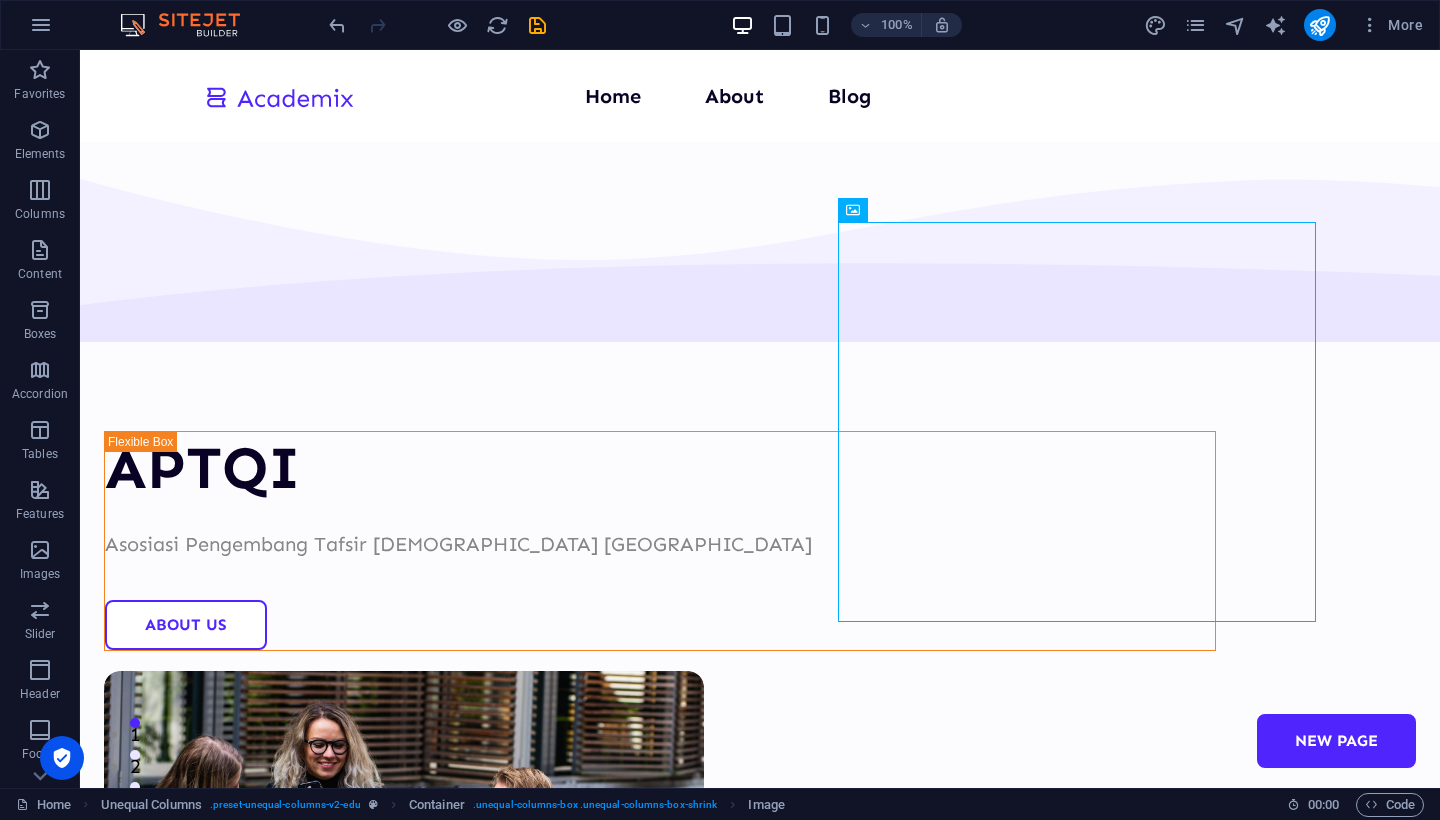 scroll, scrollTop: 0, scrollLeft: 0, axis: both 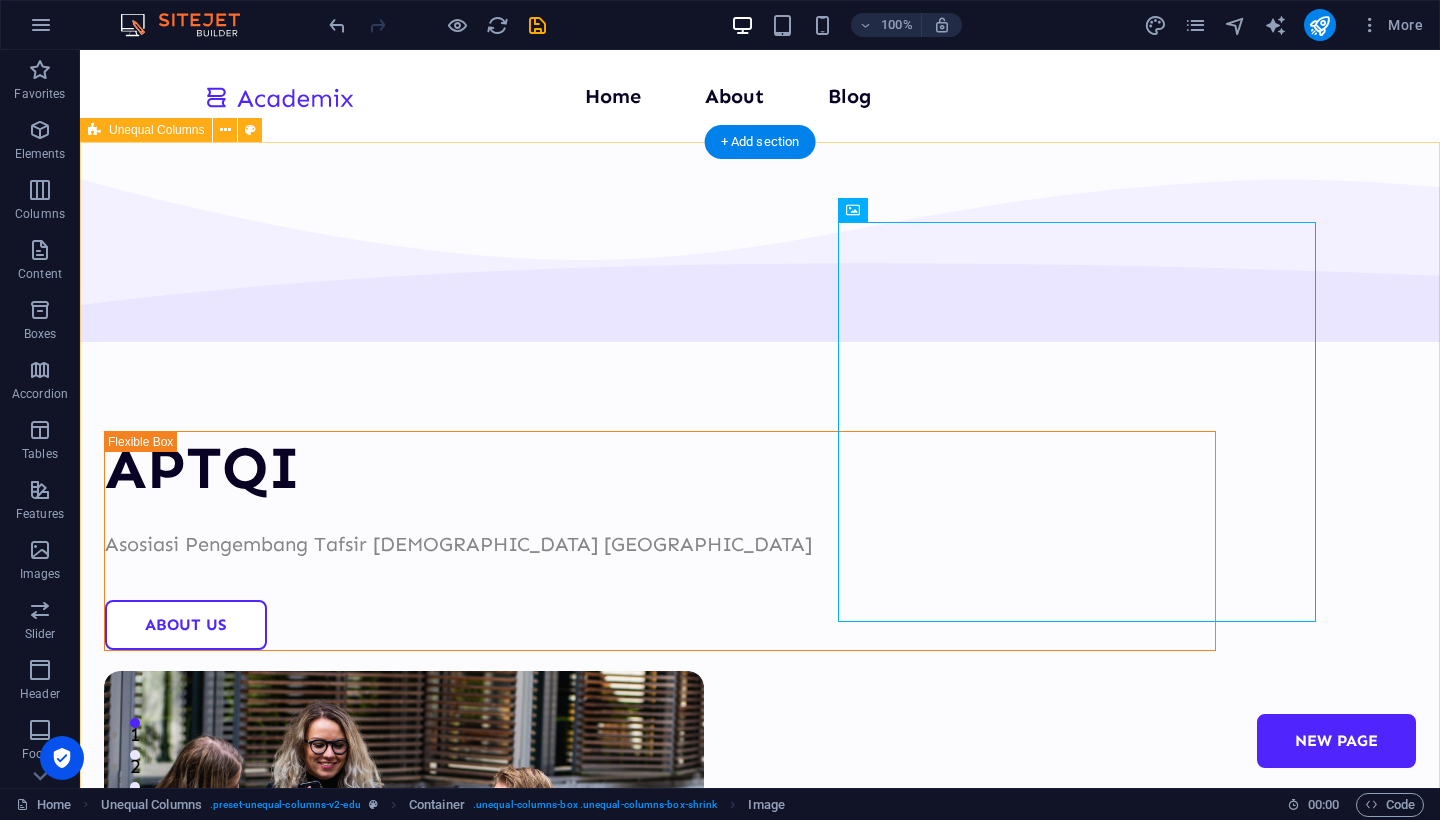 click on "APTQI Asosiasi Pengembang Tafsir [DEMOGRAPHIC_DATA] Indonesia About Us" at bounding box center [760, 726] 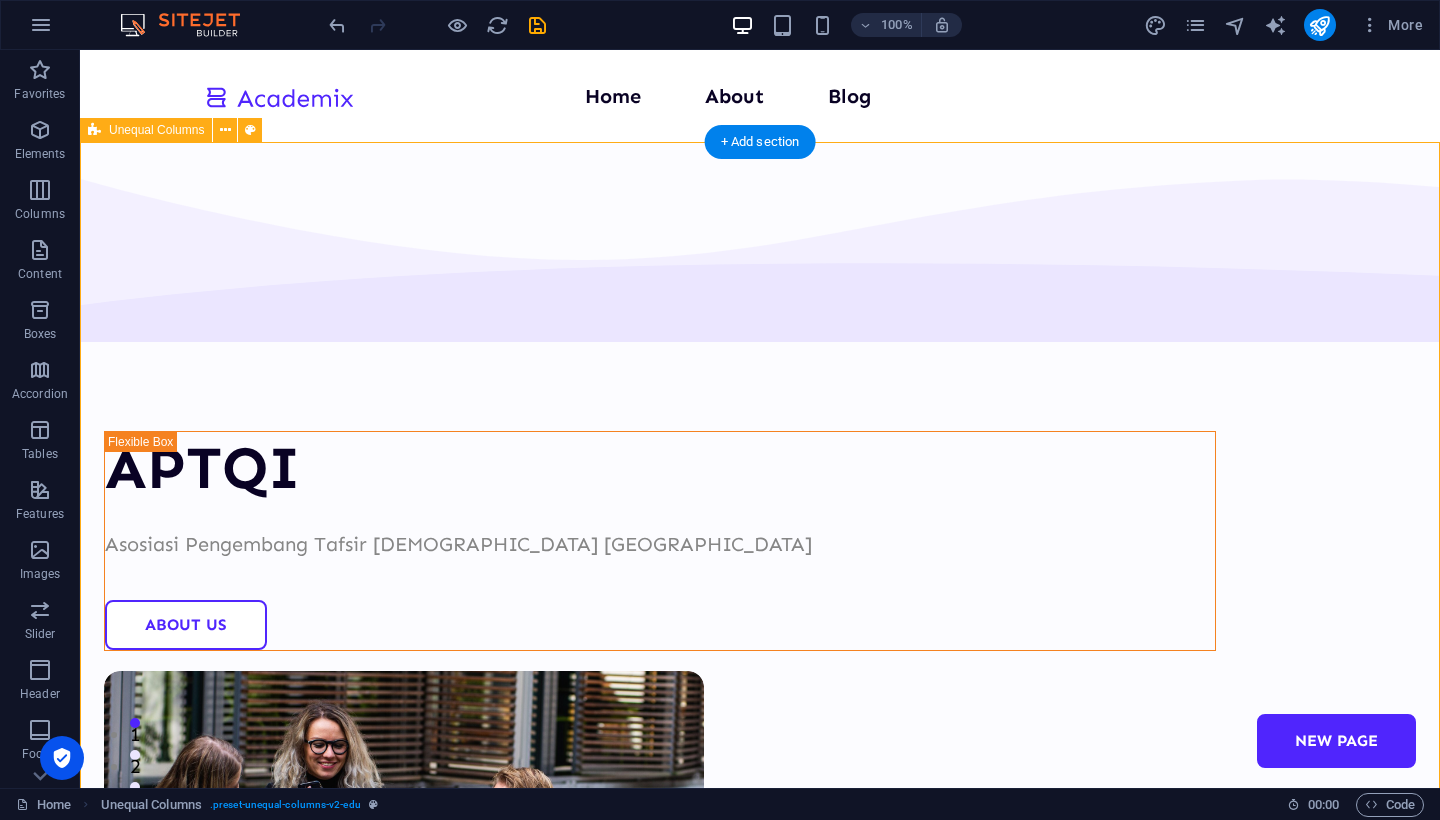 click on "APTQI Asosiasi Pengembang Tafsir [DEMOGRAPHIC_DATA] Indonesia About Us" at bounding box center [760, 726] 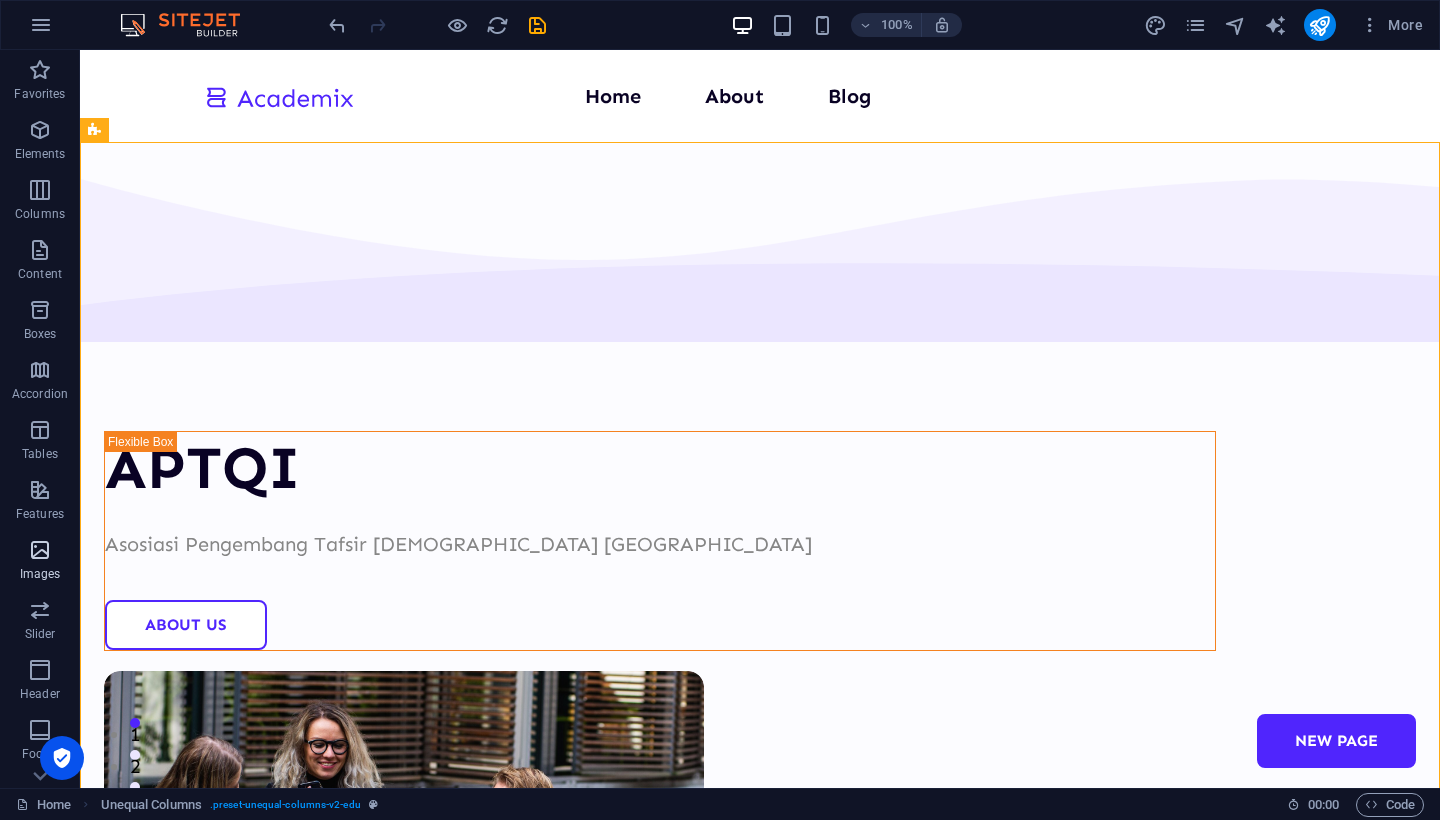 click on "Images" at bounding box center (40, 562) 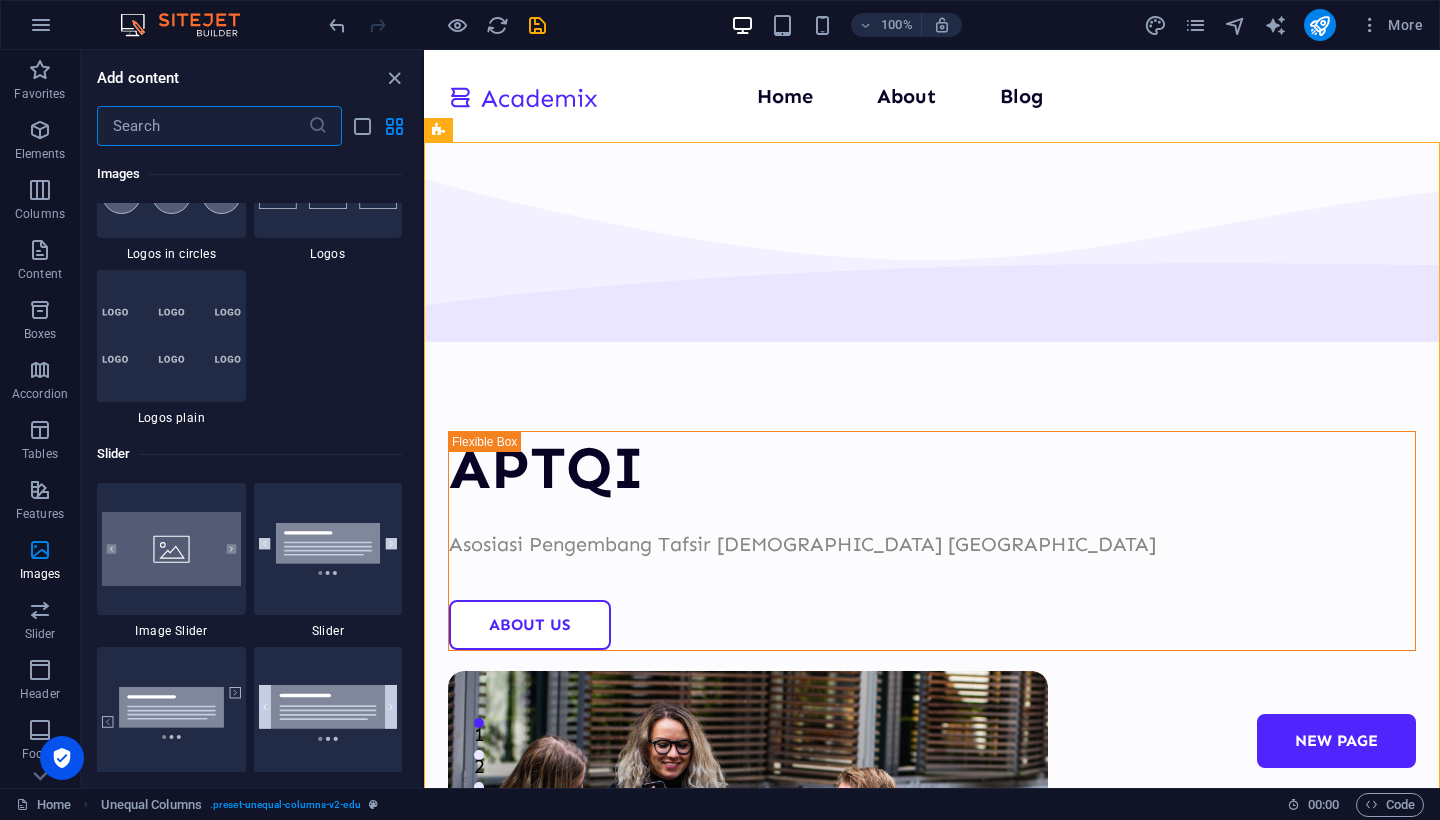 scroll, scrollTop: 10965, scrollLeft: 0, axis: vertical 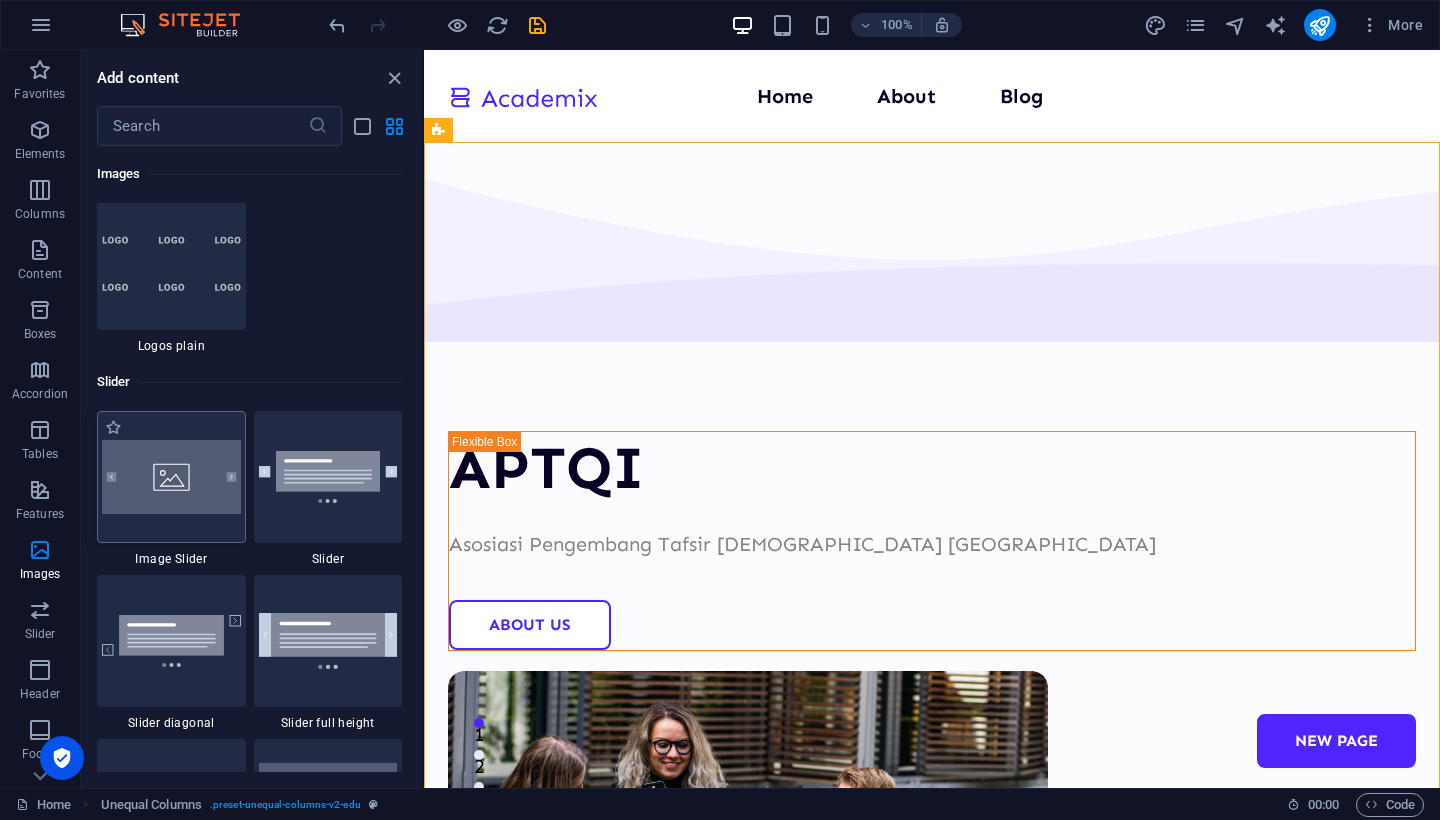click at bounding box center (171, 477) 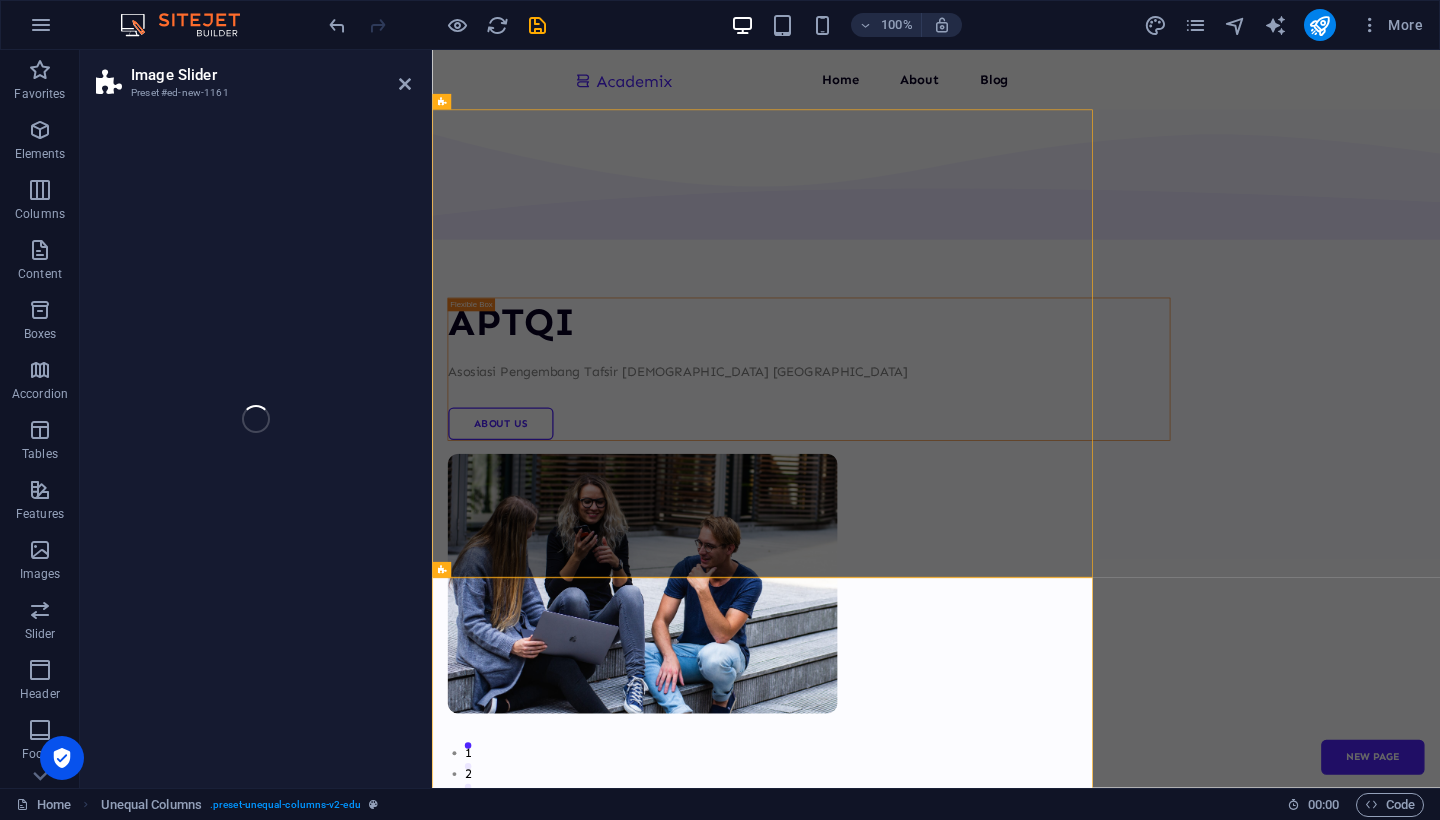 scroll, scrollTop: 735, scrollLeft: 0, axis: vertical 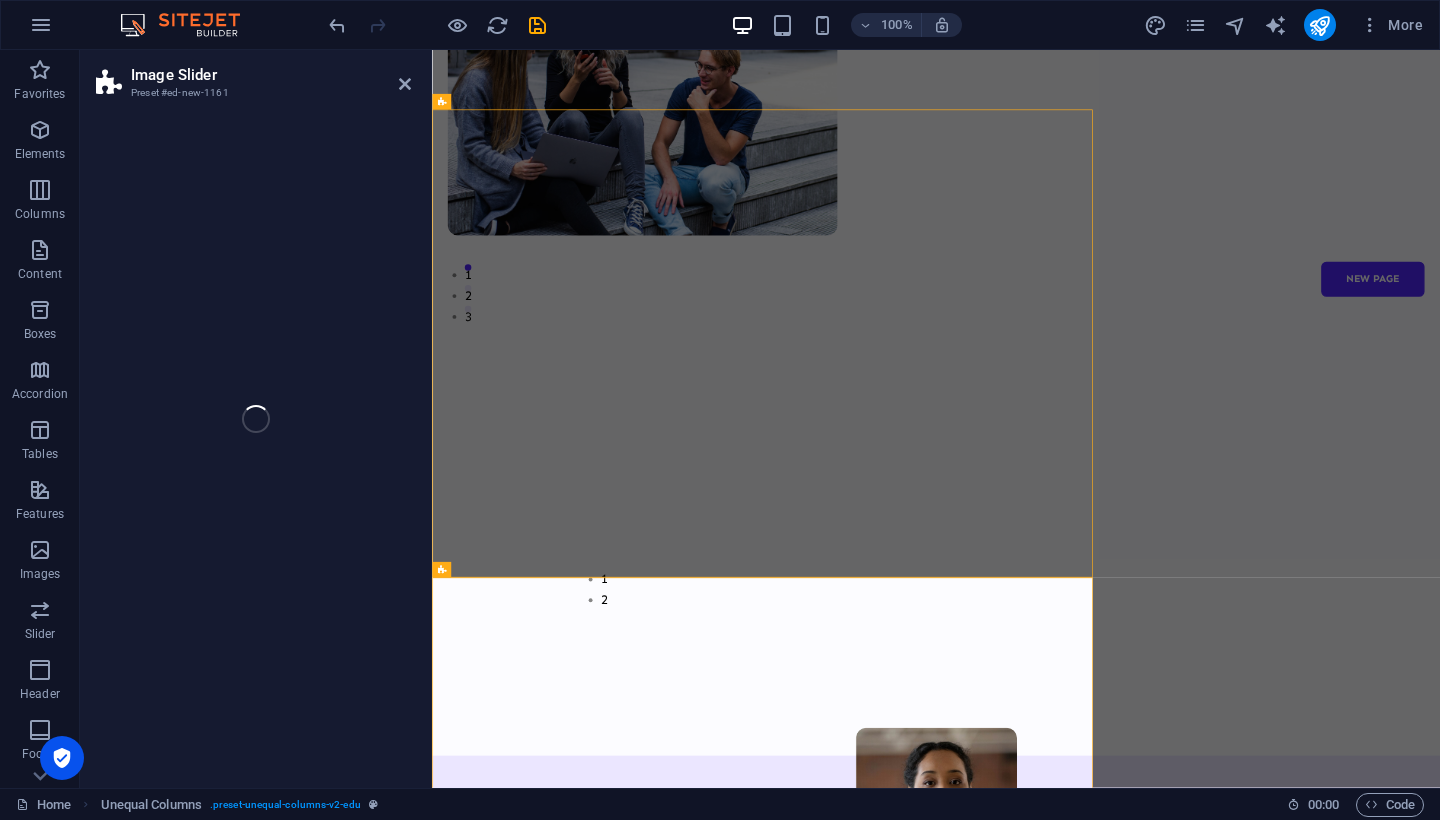 select on "rem" 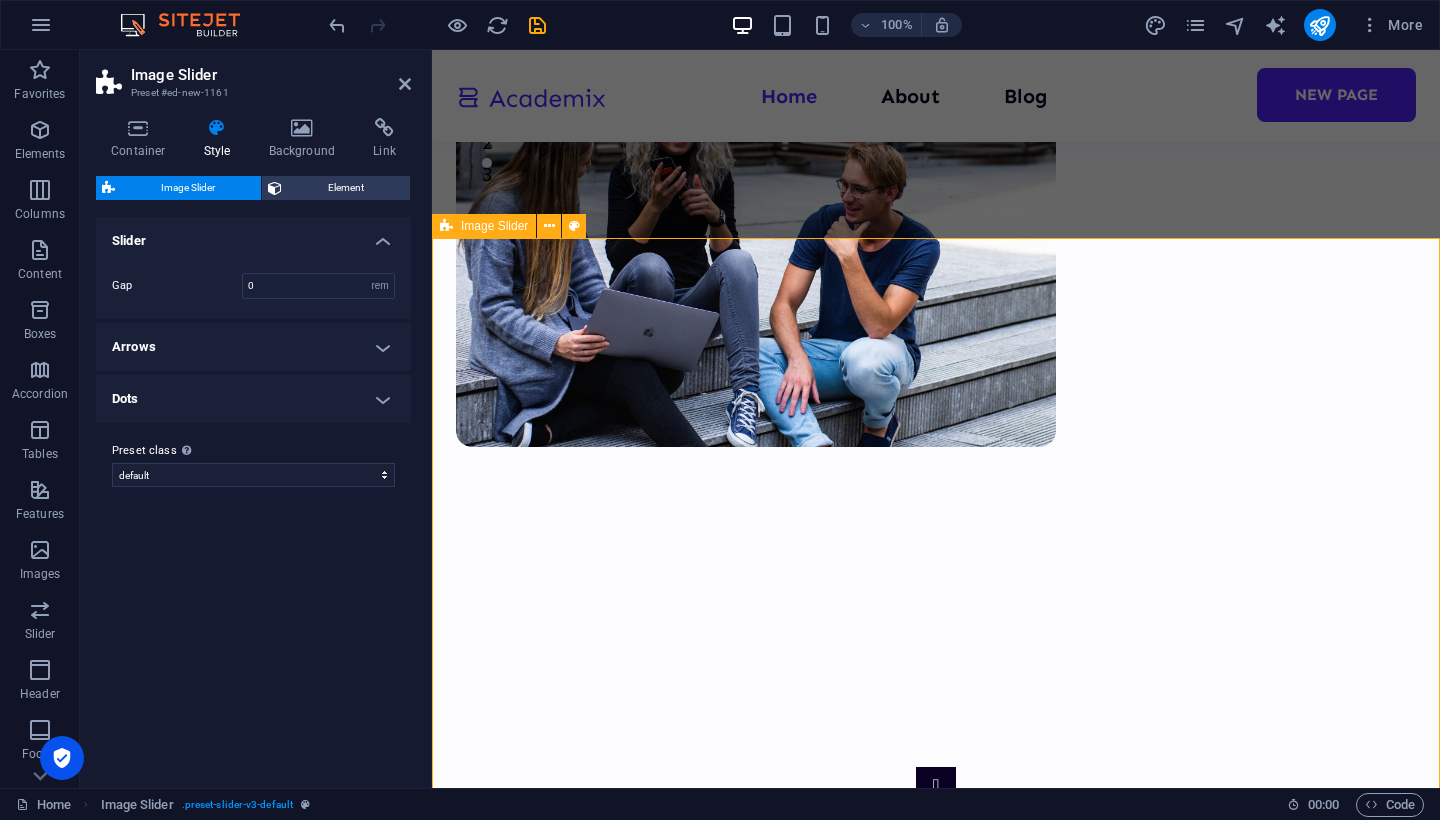 scroll, scrollTop: 611, scrollLeft: 0, axis: vertical 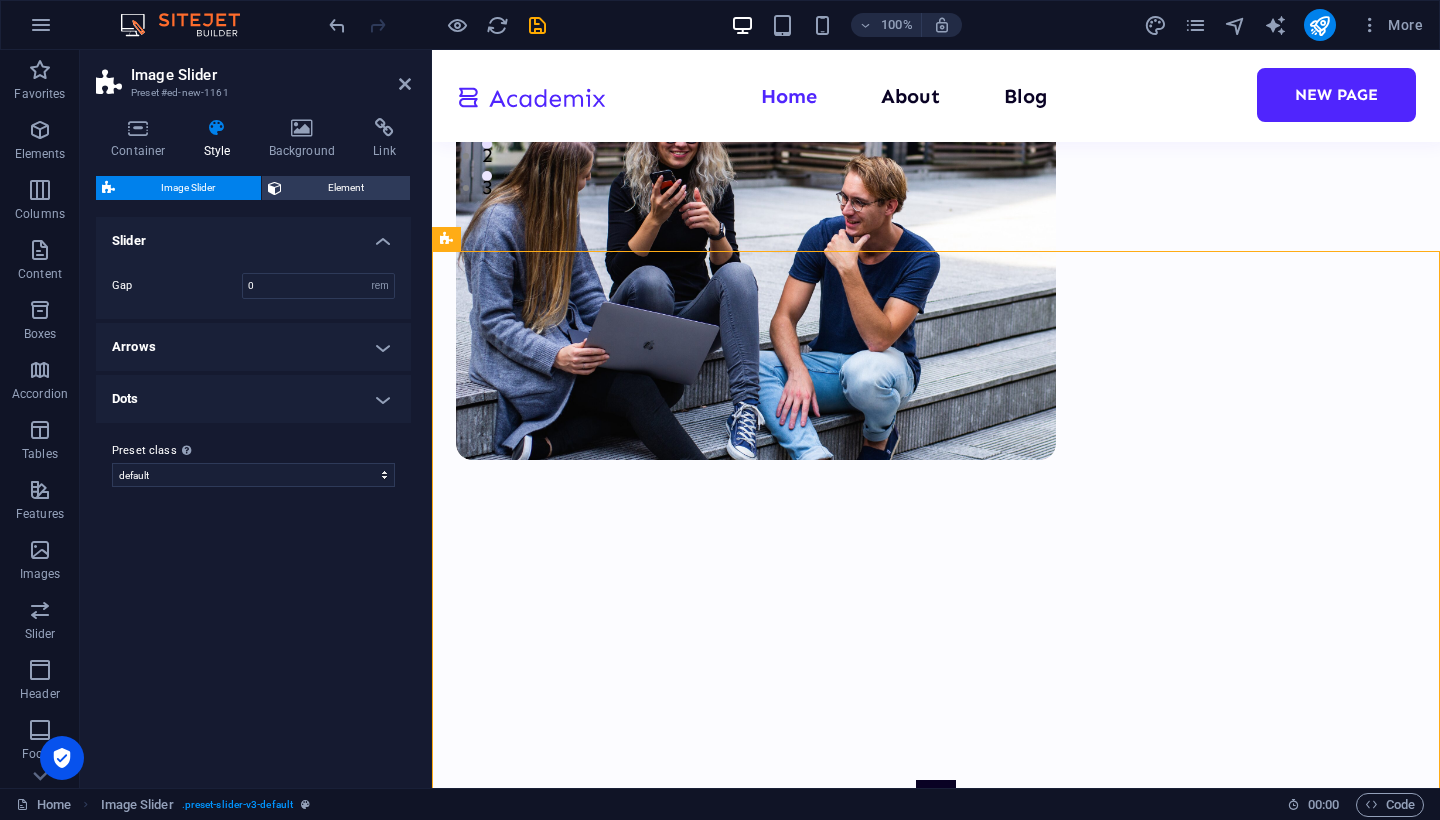 drag, startPoint x: 864, startPoint y: 281, endPoint x: 823, endPoint y: 306, distance: 48.02083 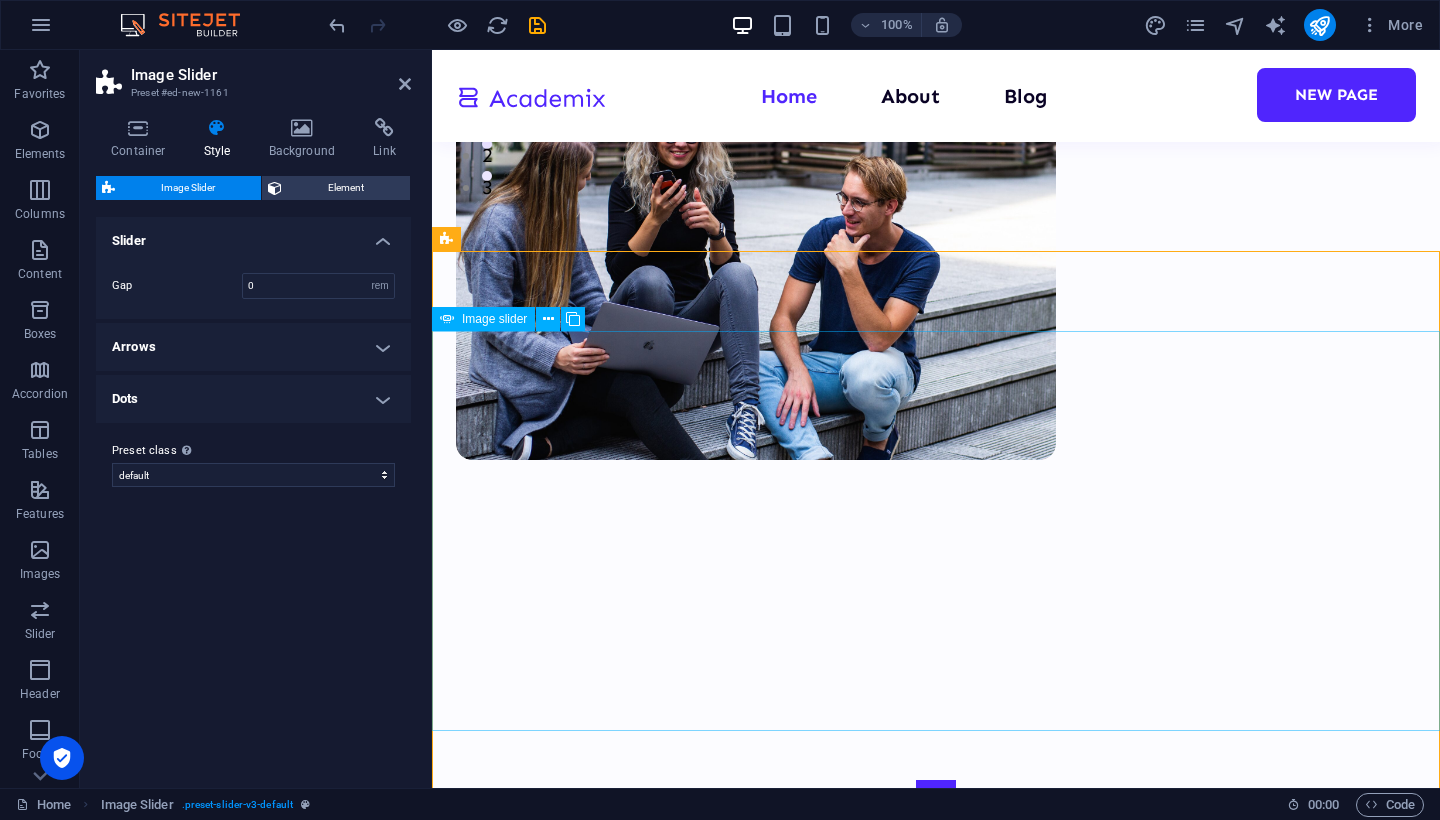 click at bounding box center (936, 800) 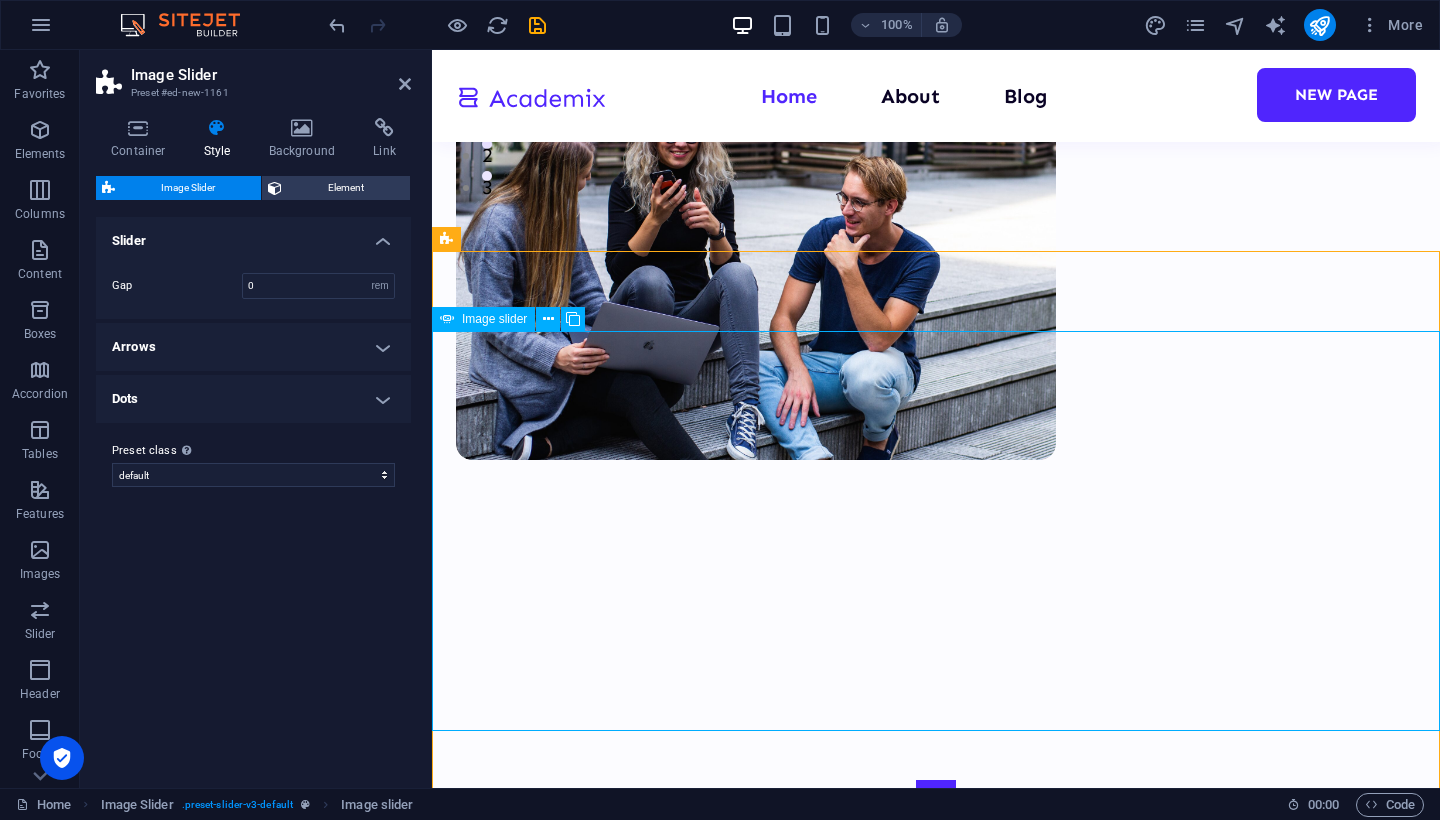 click at bounding box center (936, 800) 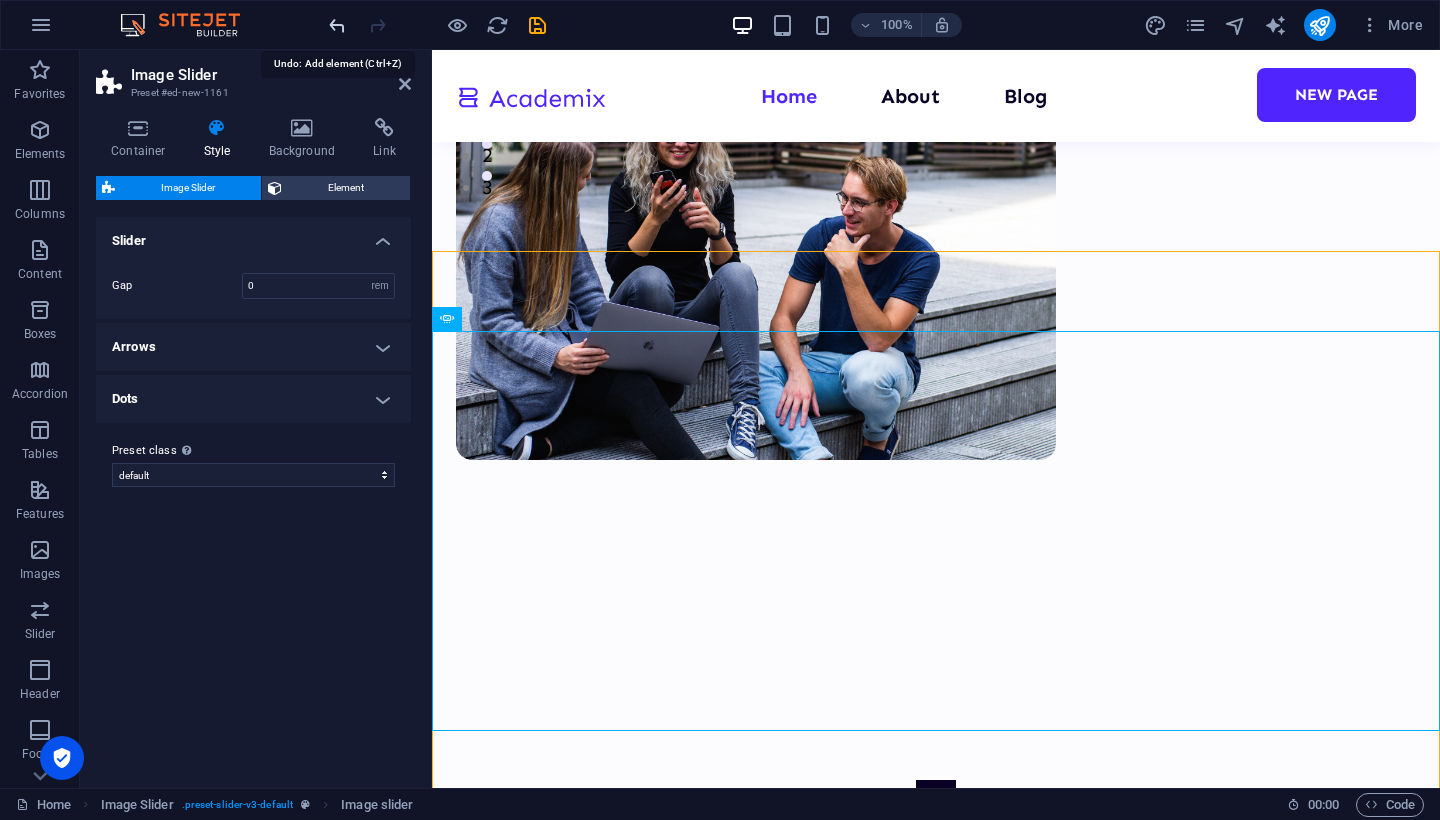 click at bounding box center [337, 25] 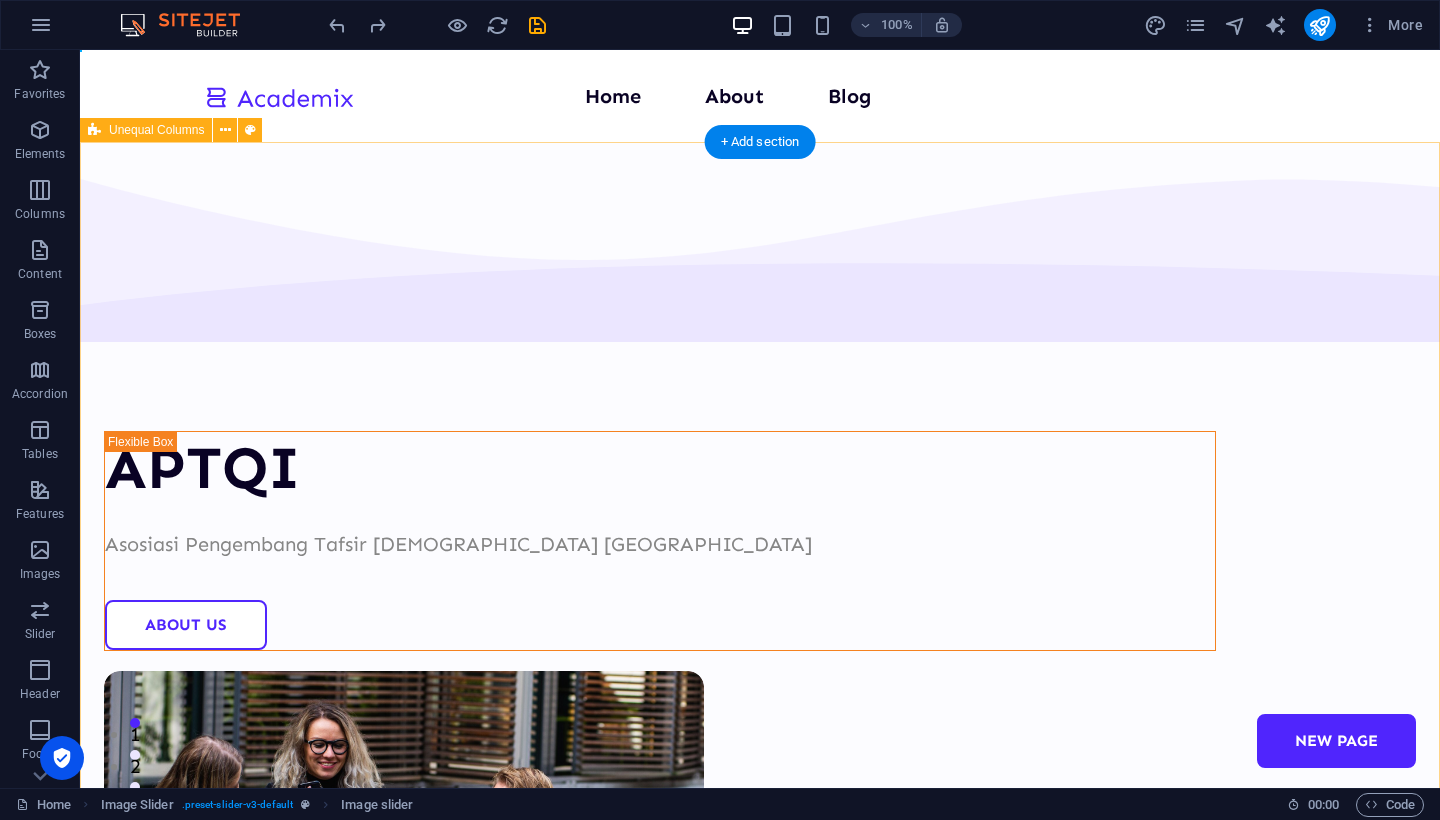 scroll, scrollTop: 0, scrollLeft: 0, axis: both 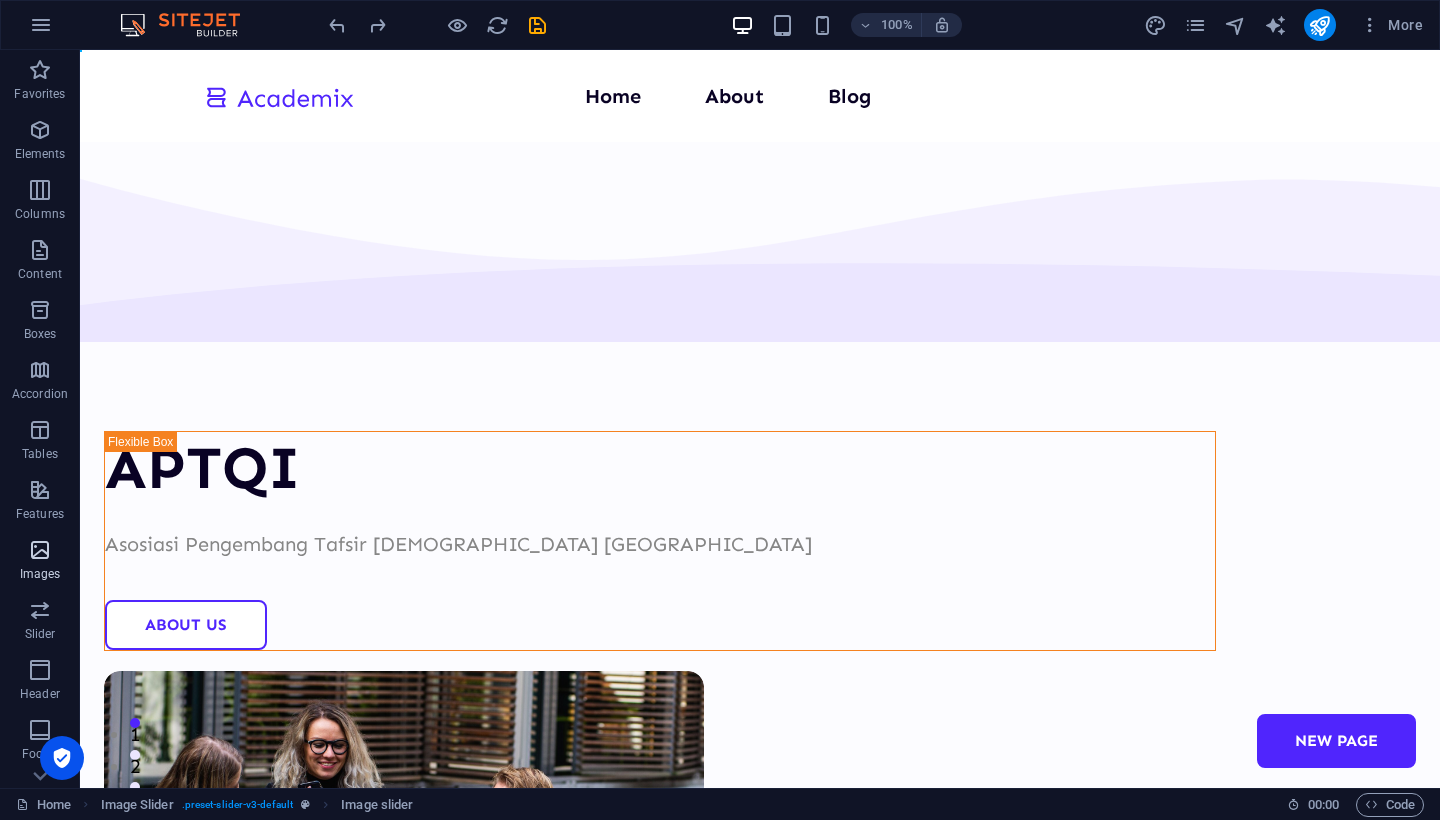 click at bounding box center (40, 550) 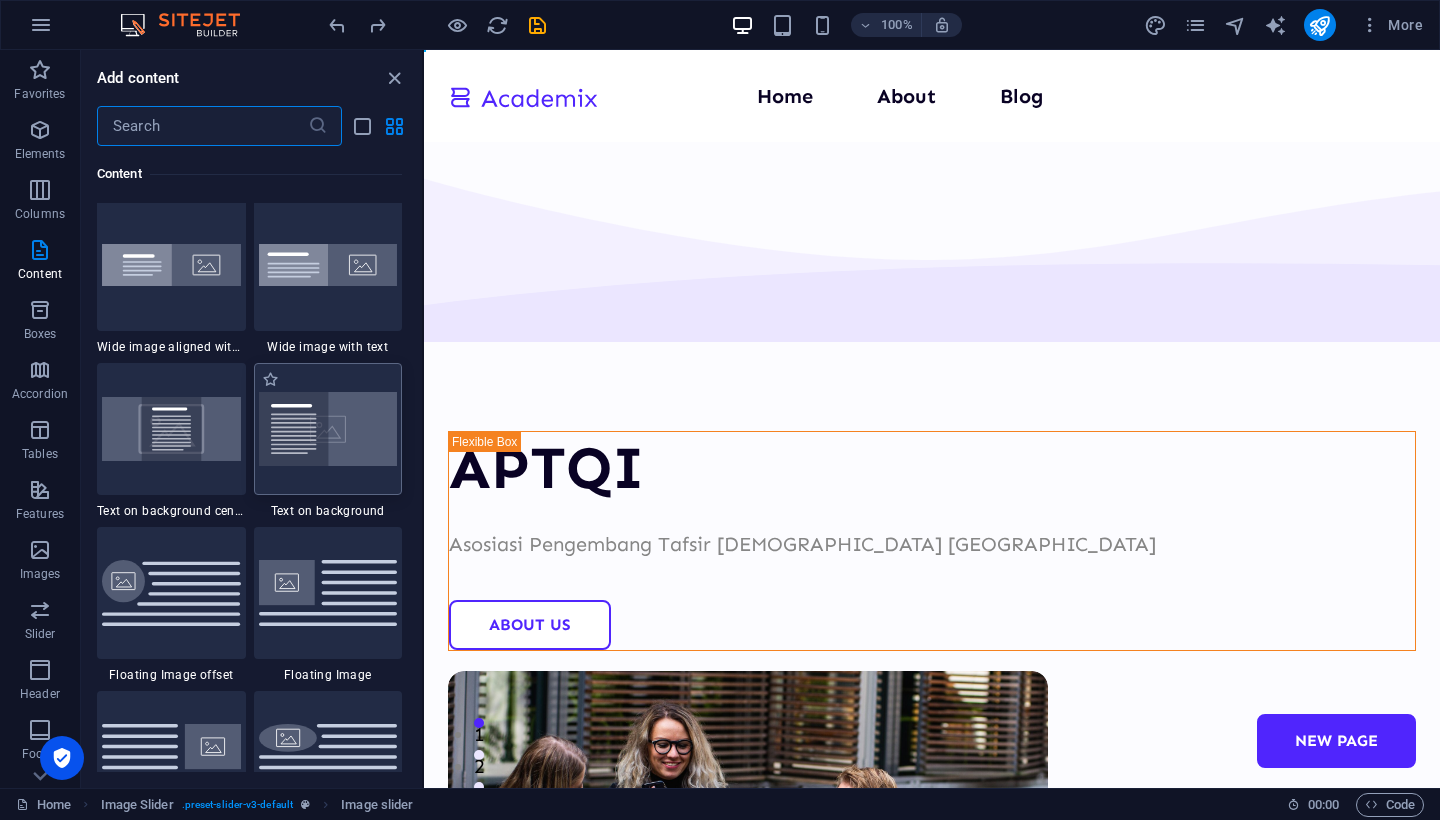 scroll, scrollTop: 3989, scrollLeft: 0, axis: vertical 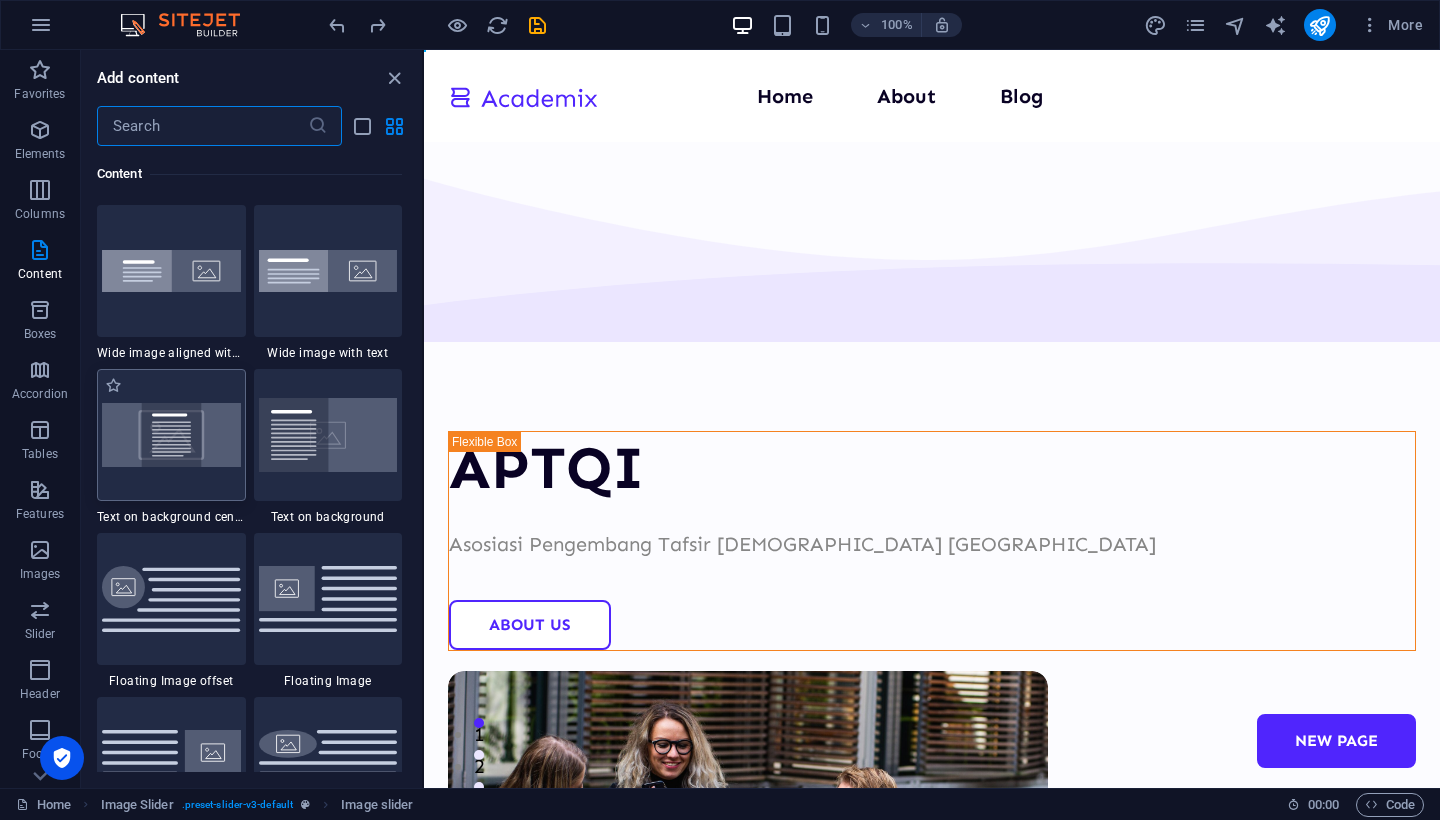 click at bounding box center [171, 435] 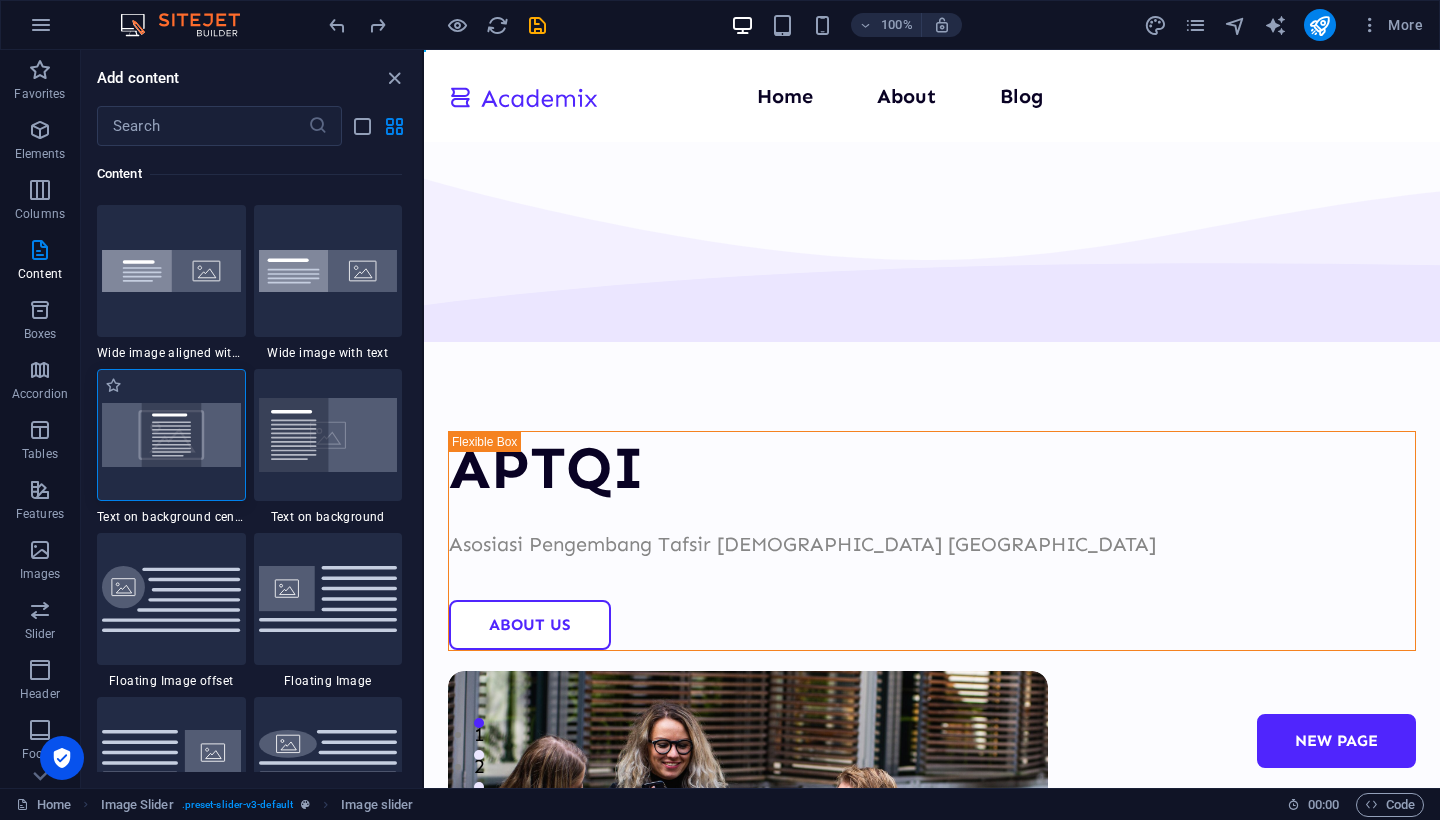 click at bounding box center (171, 434) 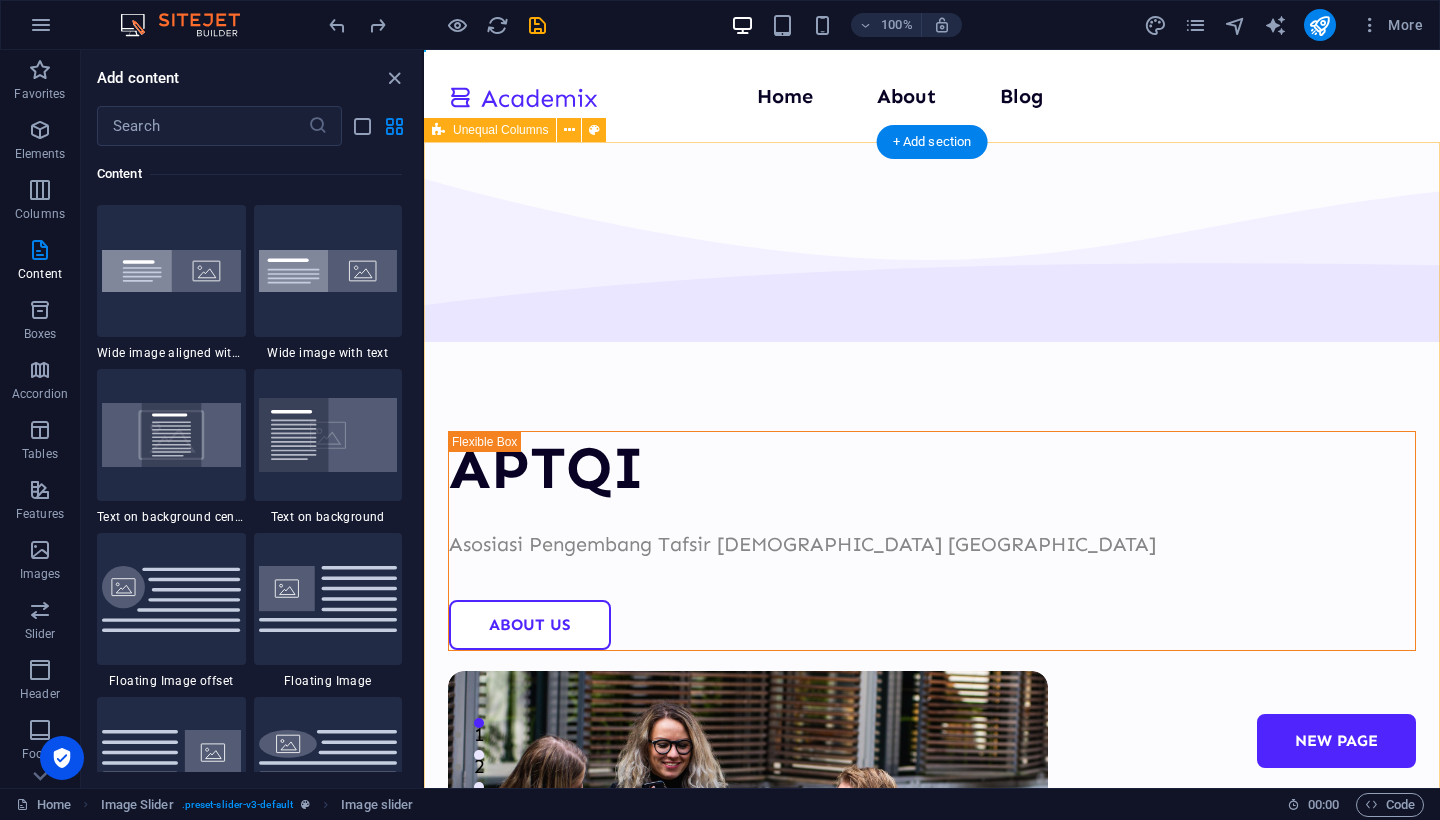 click on "APTQI Asosiasi Pengembang Tafsir [DEMOGRAPHIC_DATA] Indonesia About Us" at bounding box center (932, 726) 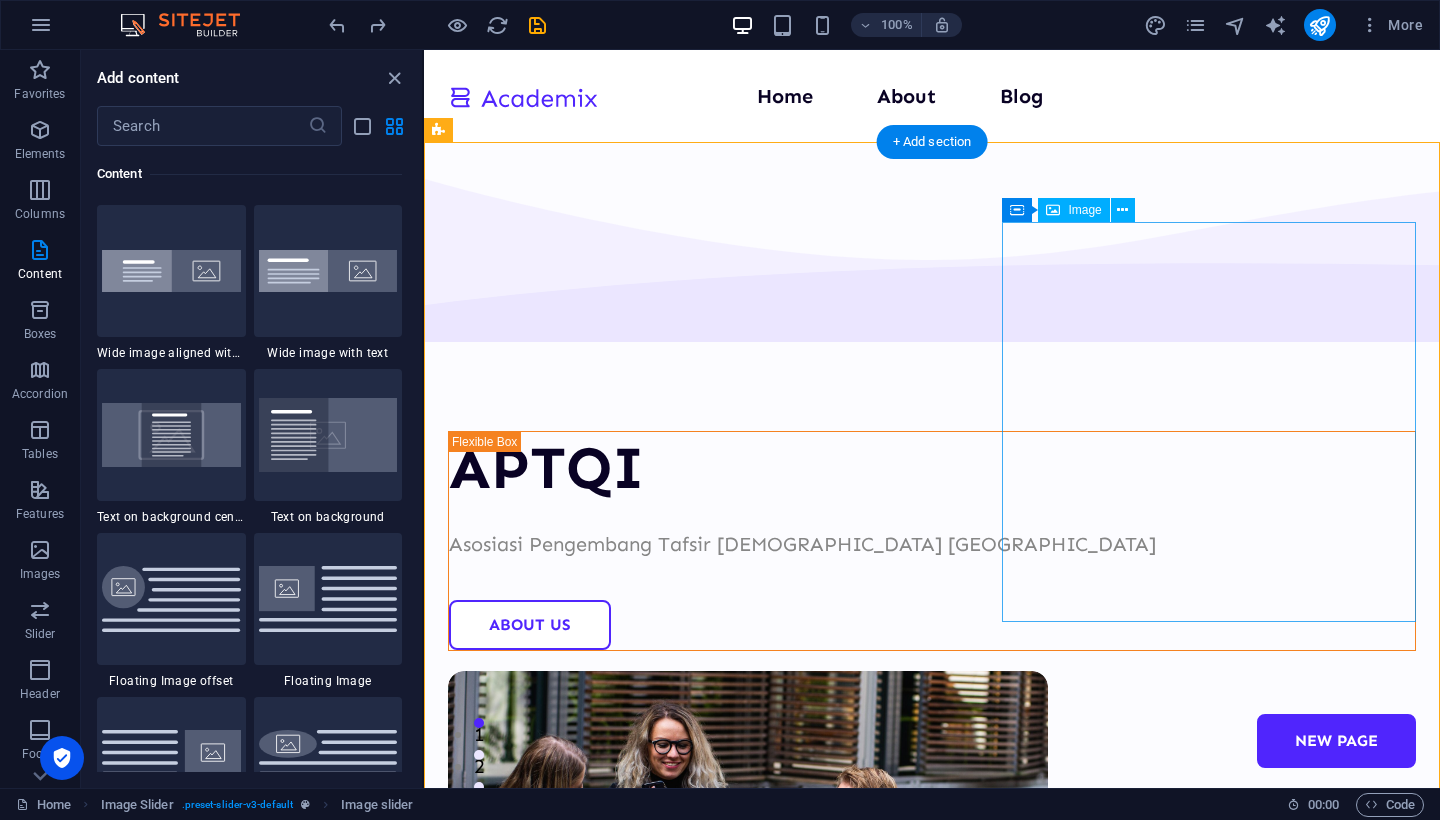 click at bounding box center (932, 871) 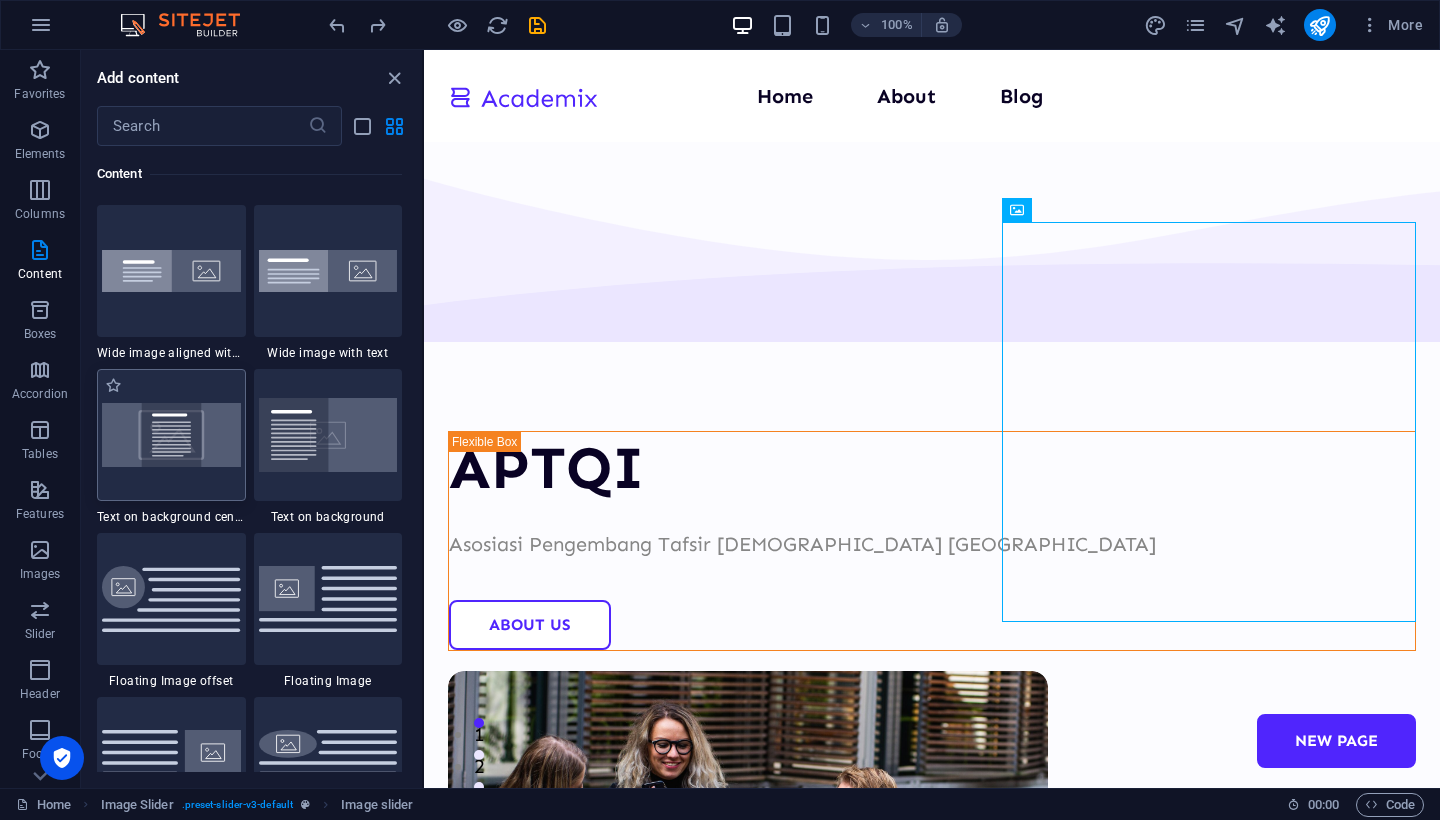 click at bounding box center (171, 434) 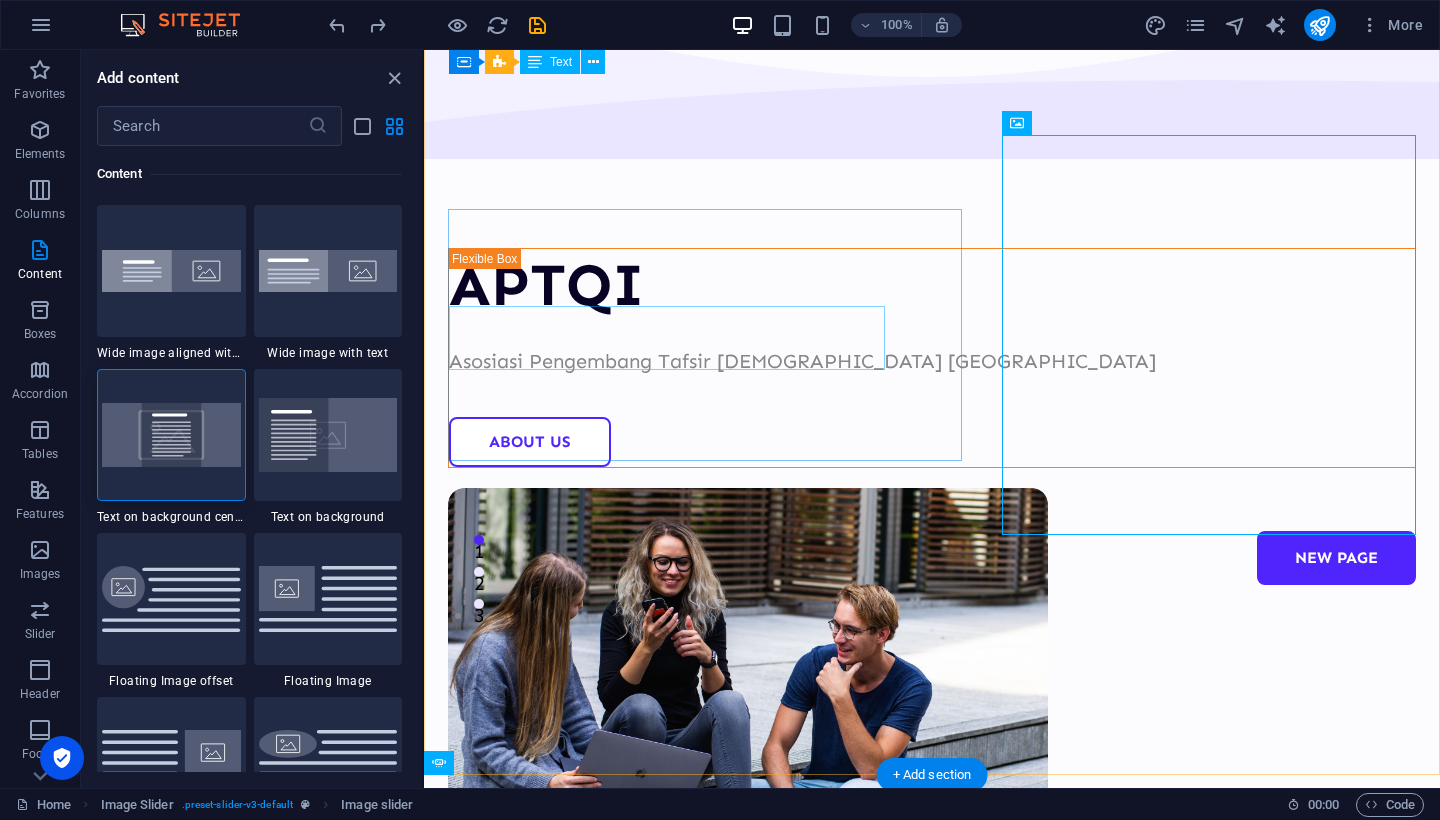 scroll, scrollTop: 0, scrollLeft: 0, axis: both 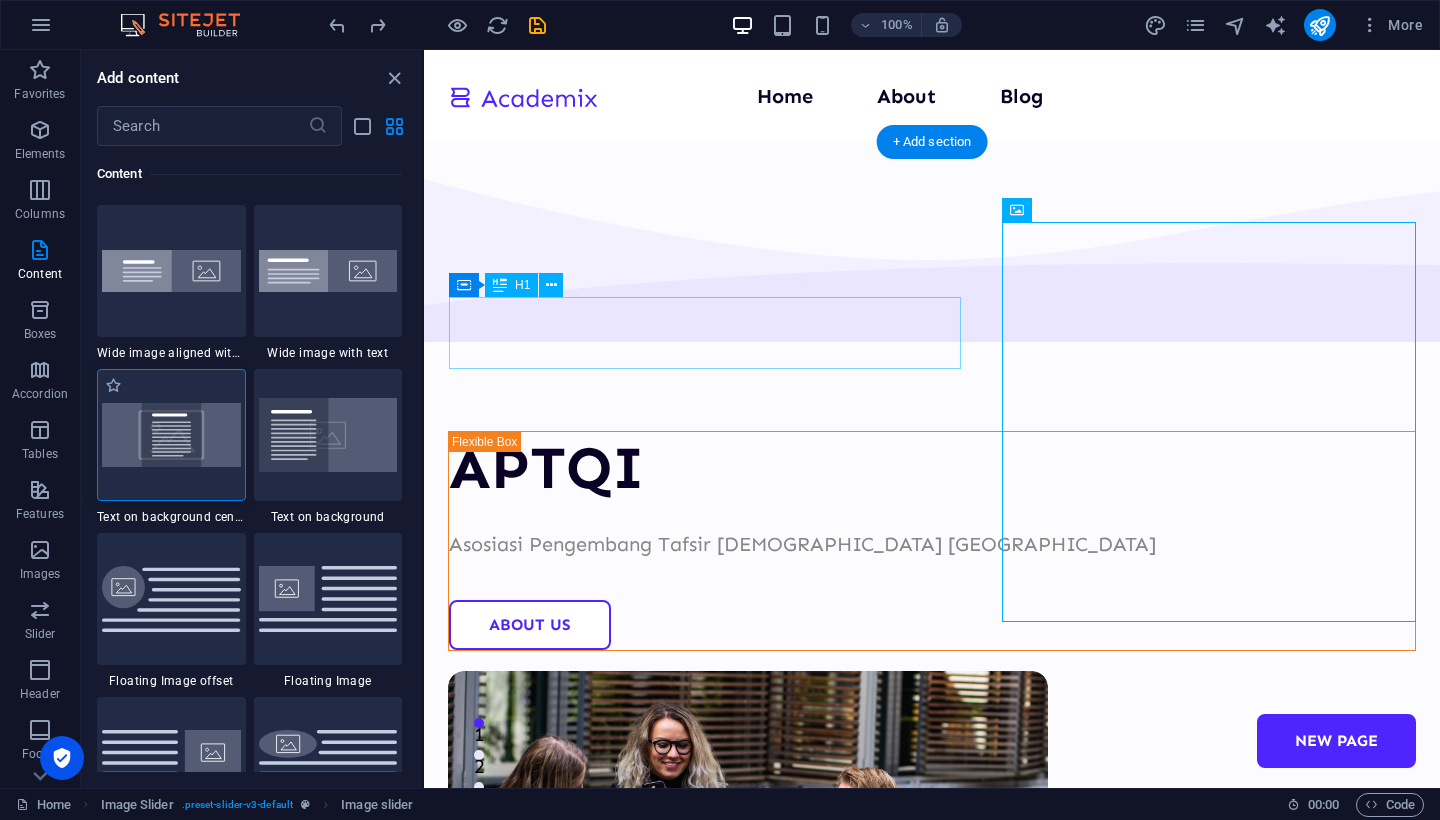 click at bounding box center (171, 434) 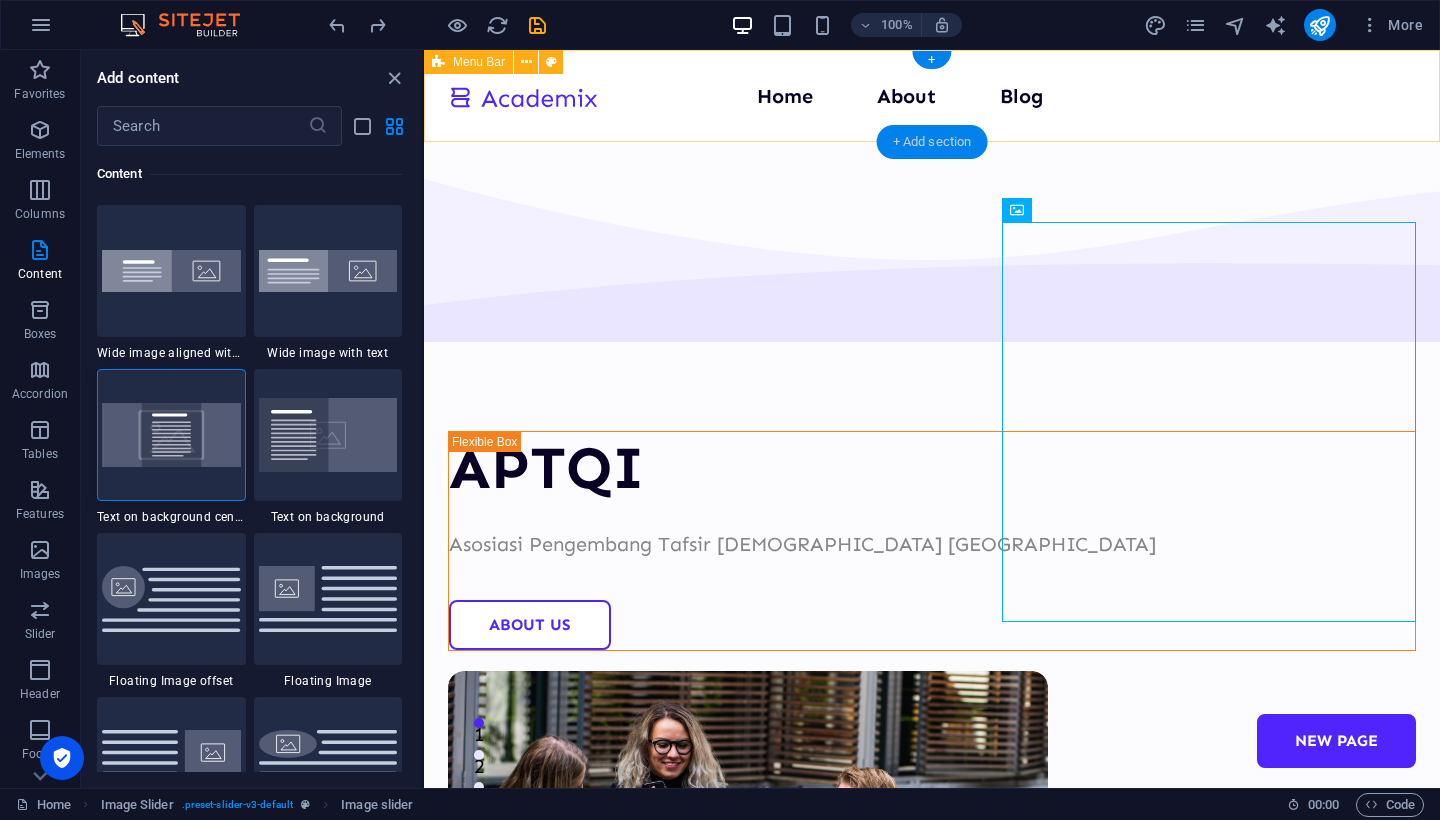click on "+ Add section" at bounding box center (932, 142) 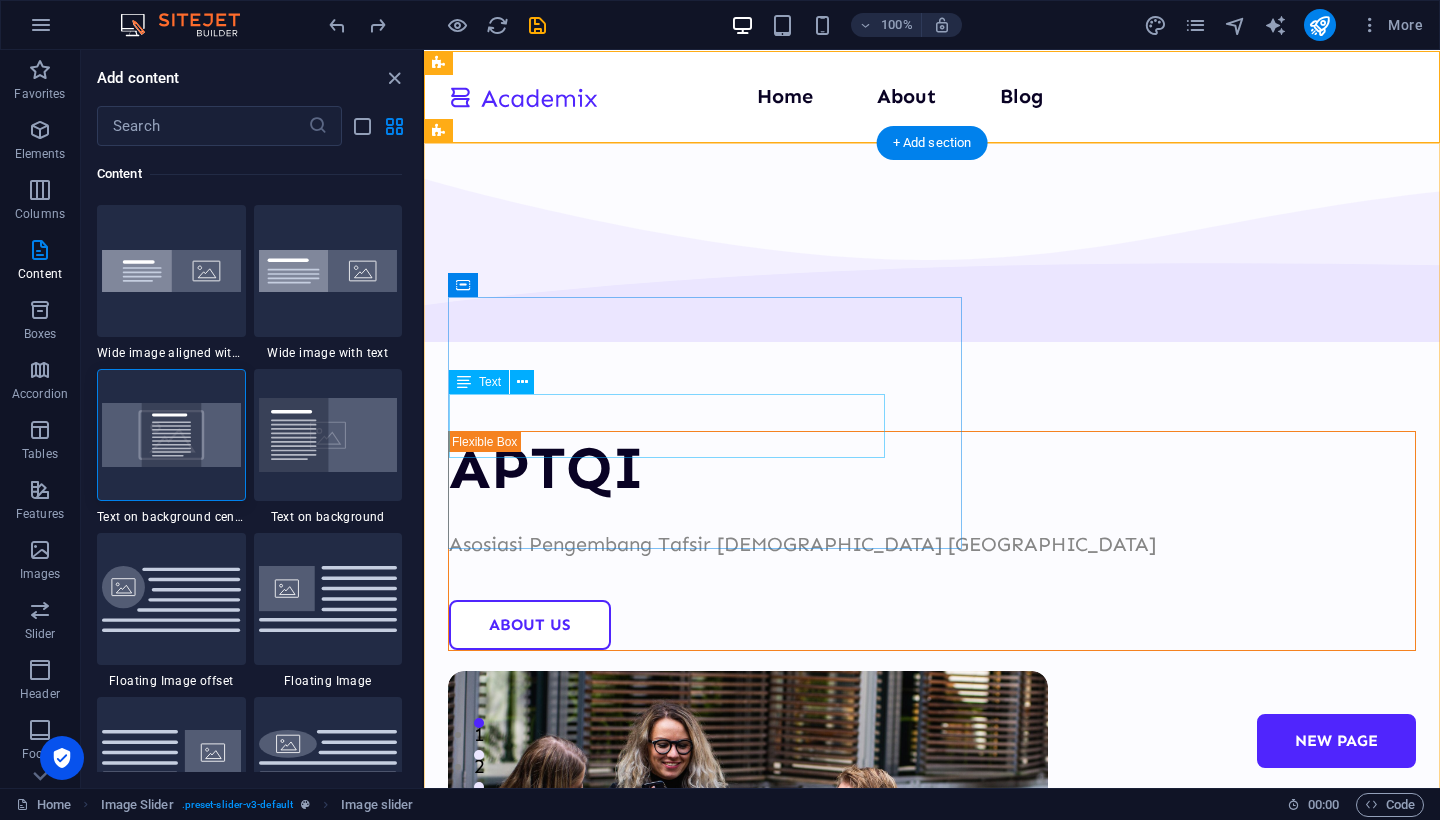 scroll, scrollTop: 0, scrollLeft: 0, axis: both 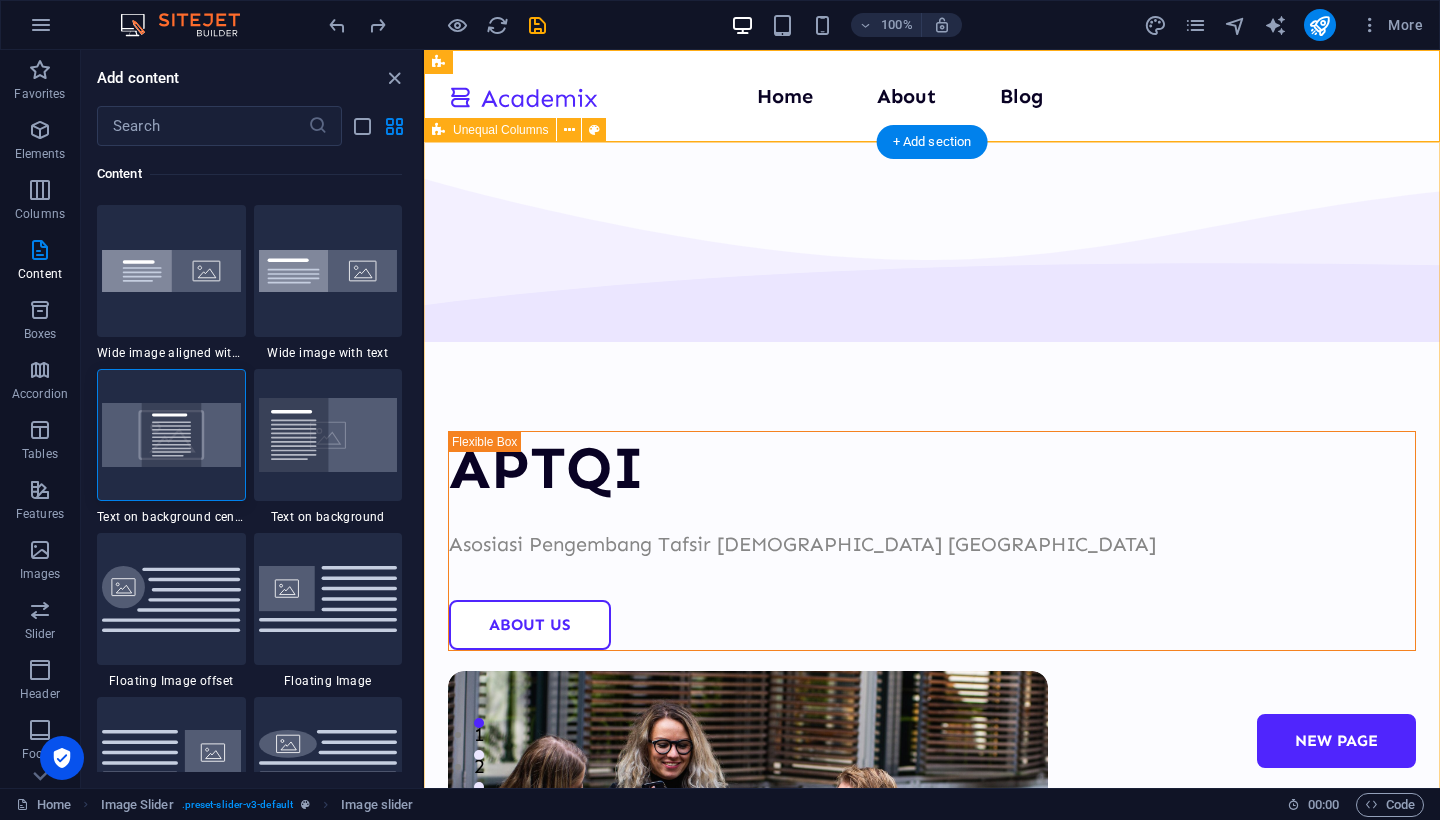 click on "APTQI Asosiasi Pengembang Tafsir [DEMOGRAPHIC_DATA] Indonesia About Us" at bounding box center [932, 726] 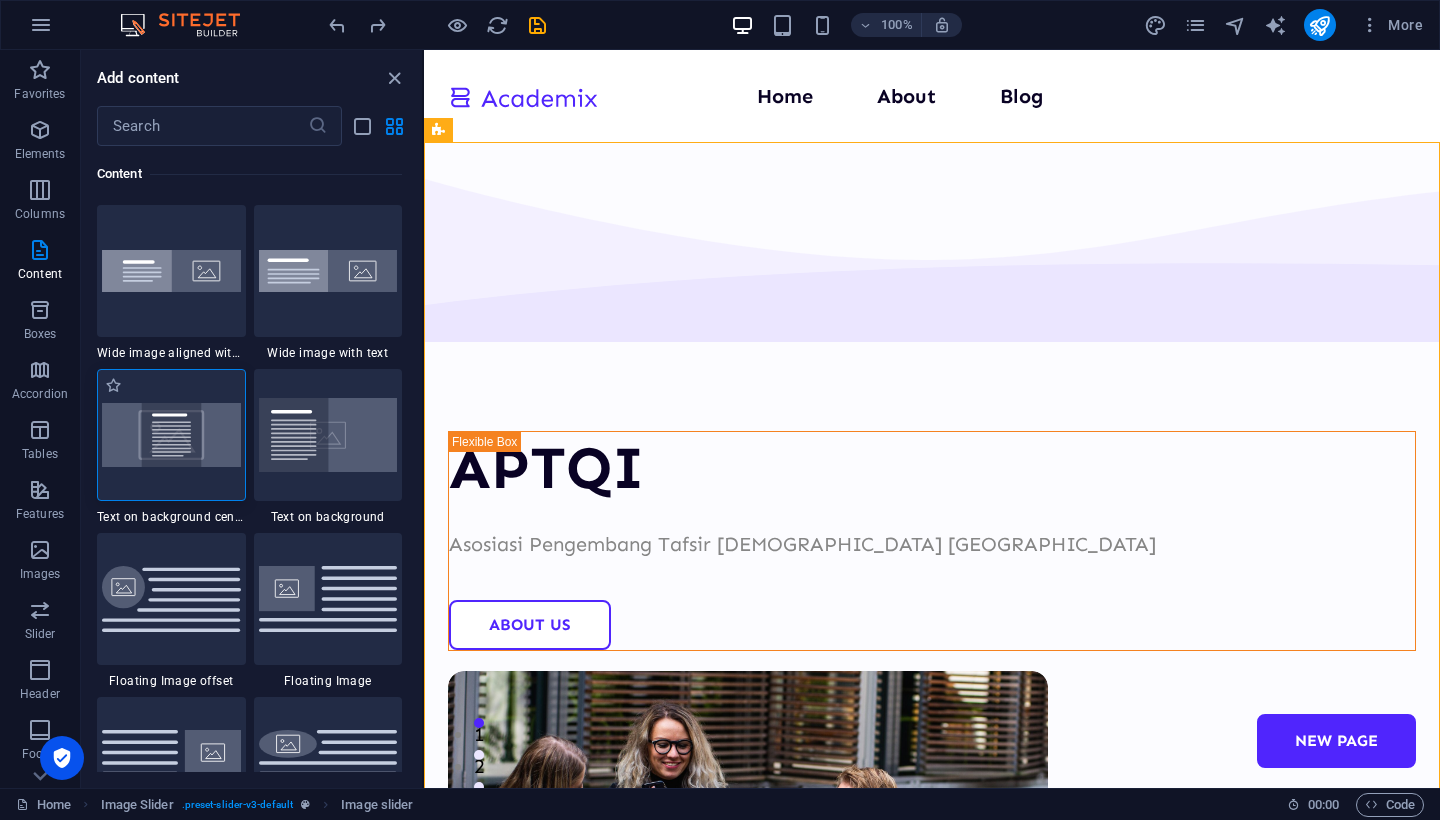 click at bounding box center [171, 434] 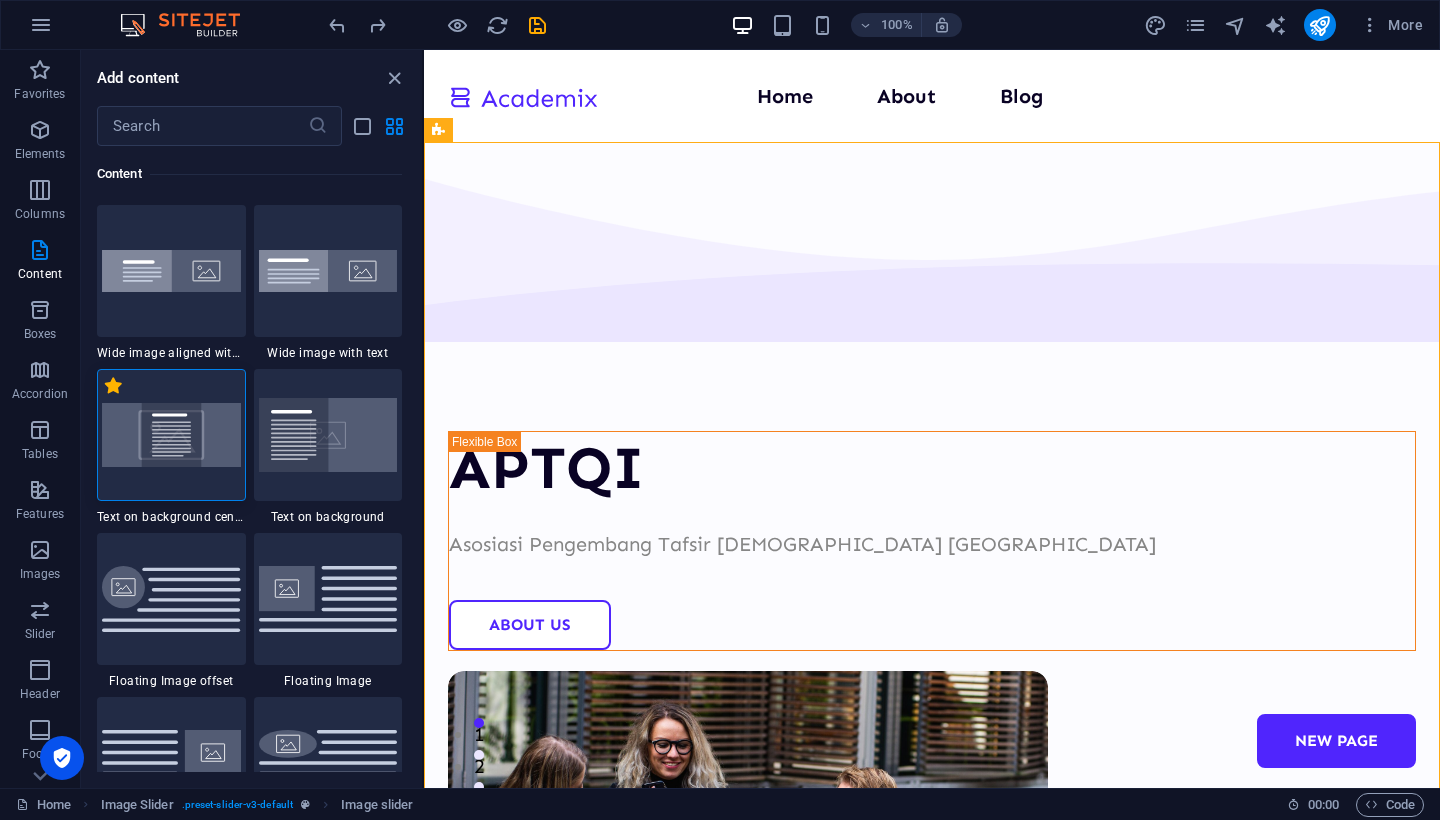 click on "1 Star" at bounding box center (113, 385) 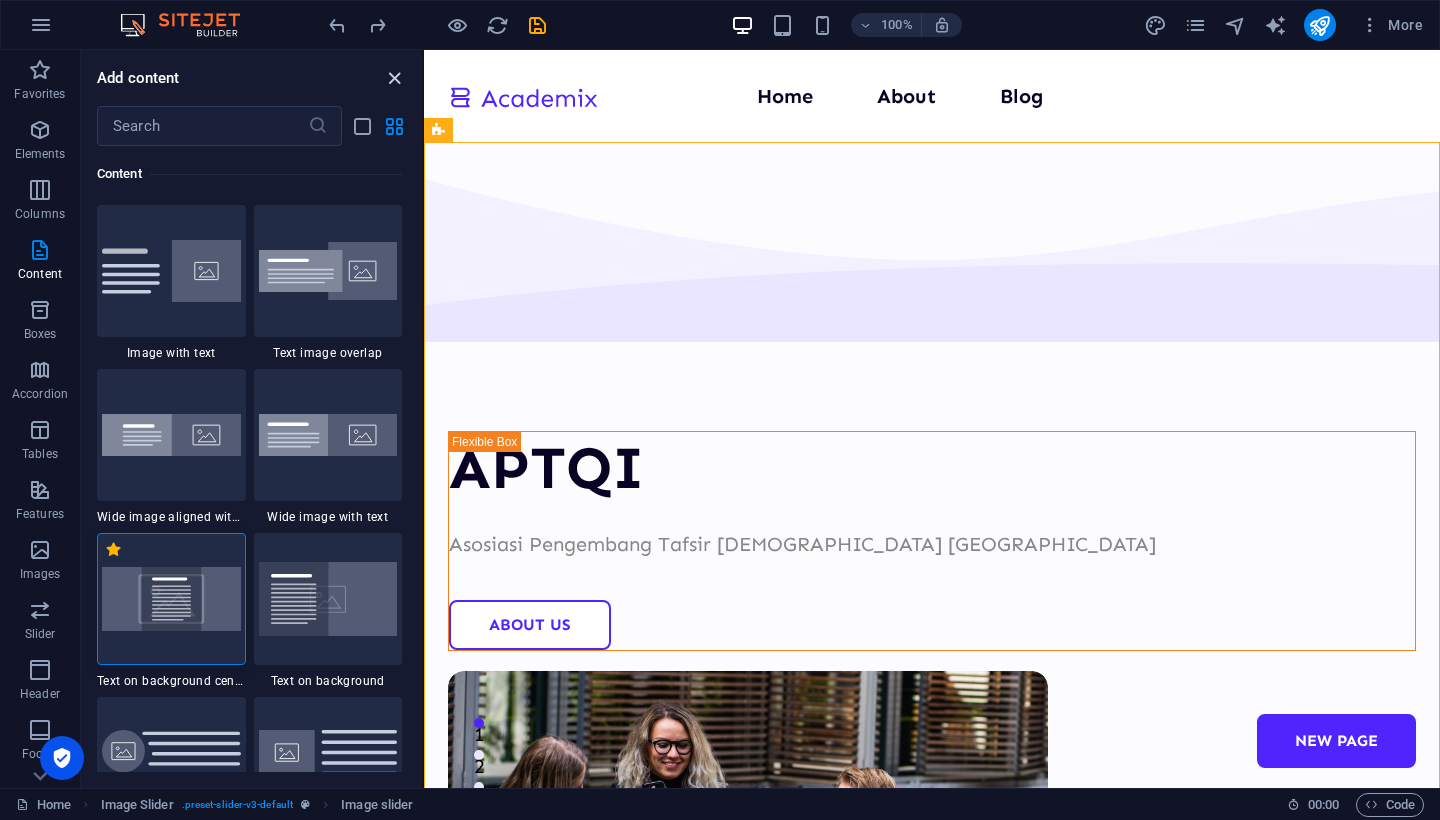 click at bounding box center [394, 78] 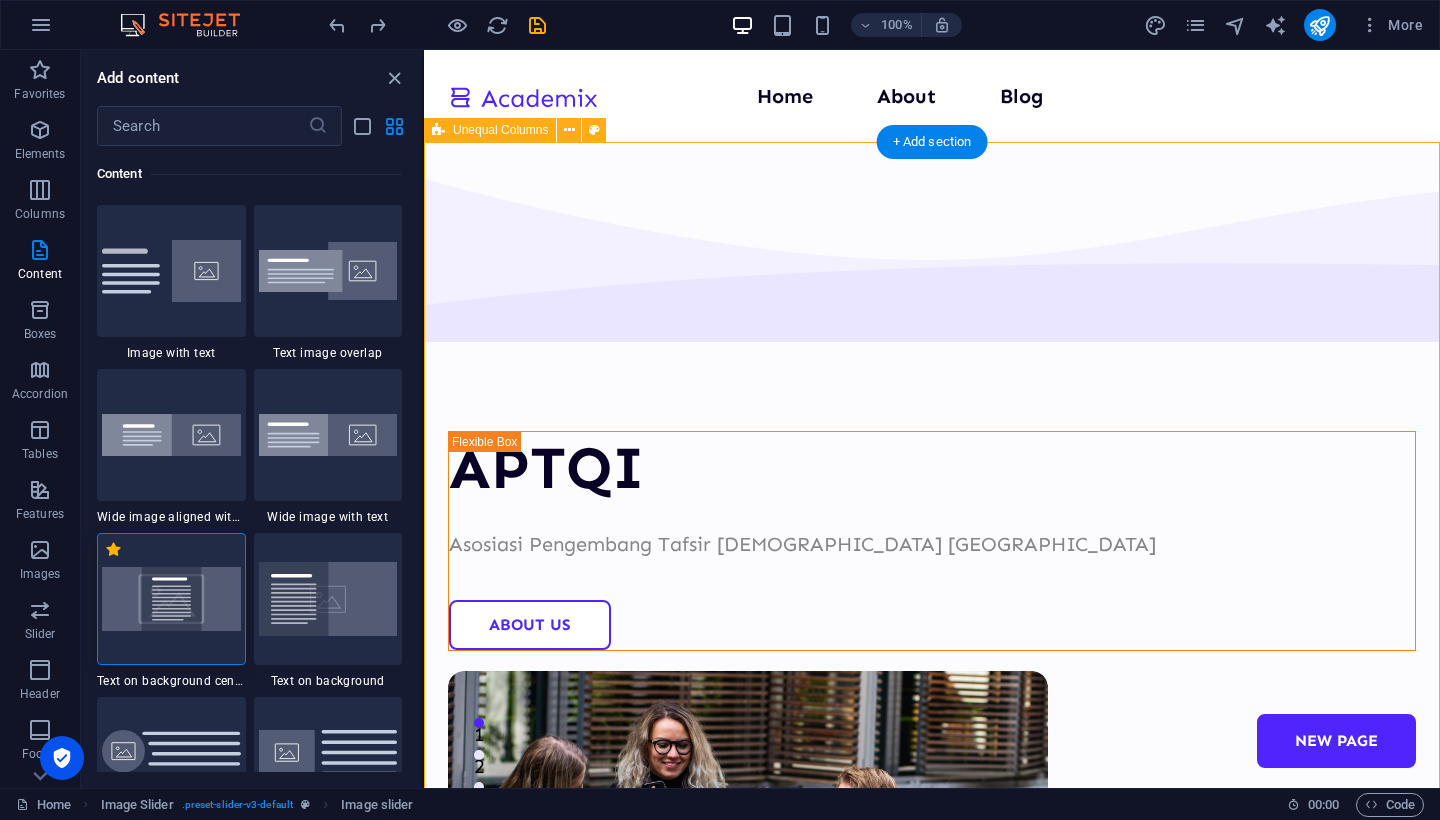 click on "APTQI Asosiasi Pengembang Tafsir [DEMOGRAPHIC_DATA] Indonesia About Us" at bounding box center (932, 726) 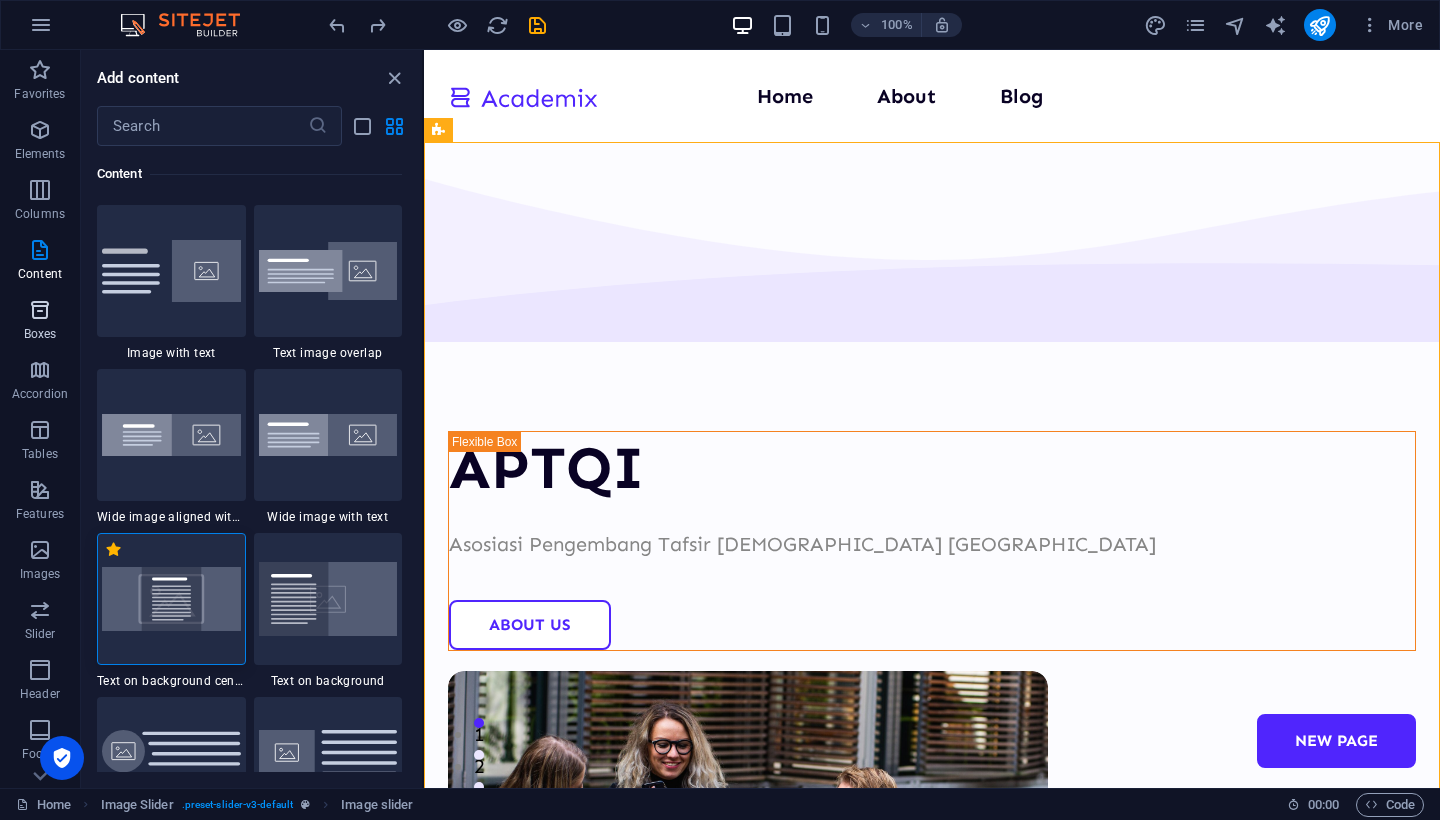 click at bounding box center [40, 310] 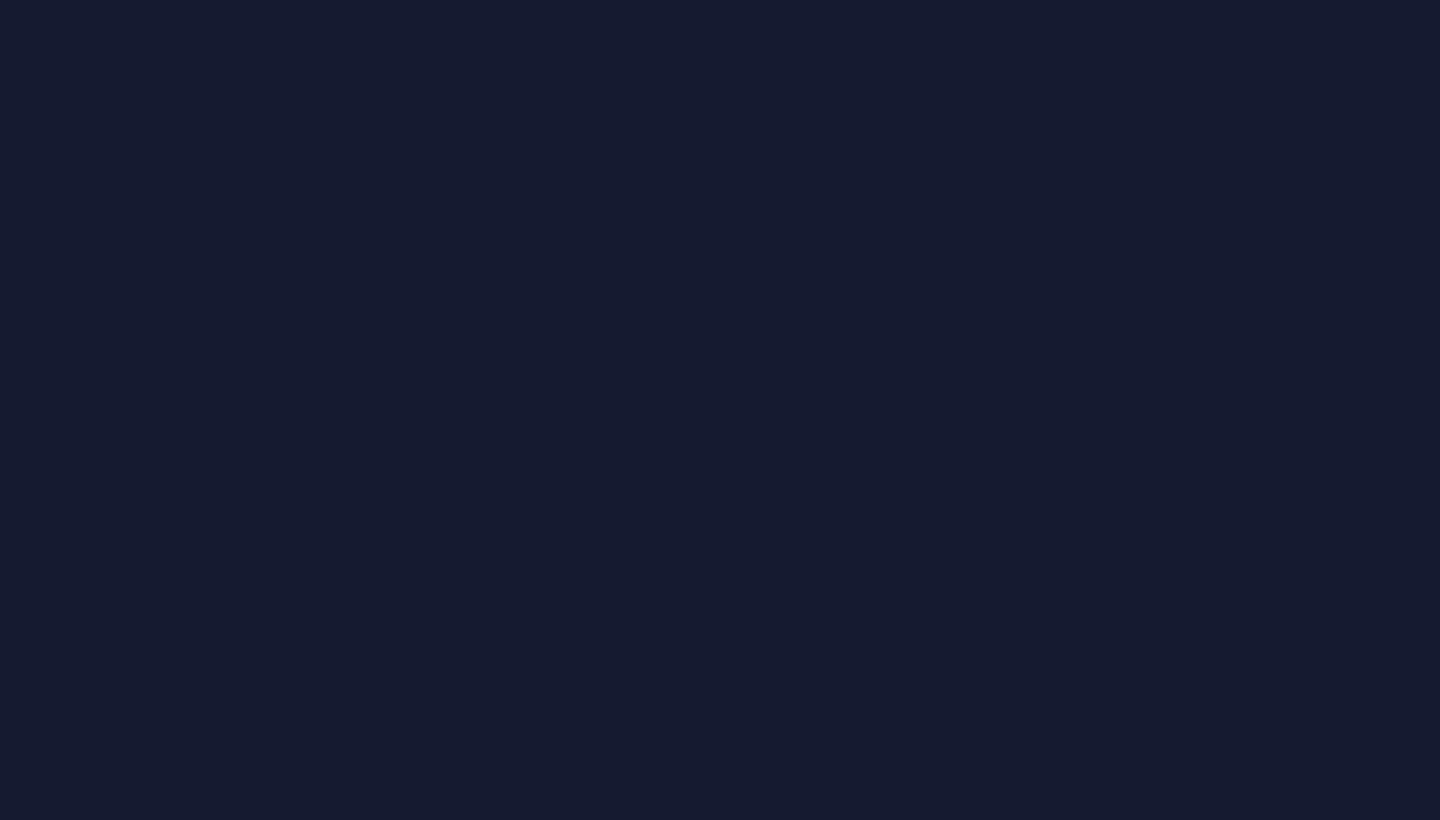 scroll, scrollTop: 0, scrollLeft: 0, axis: both 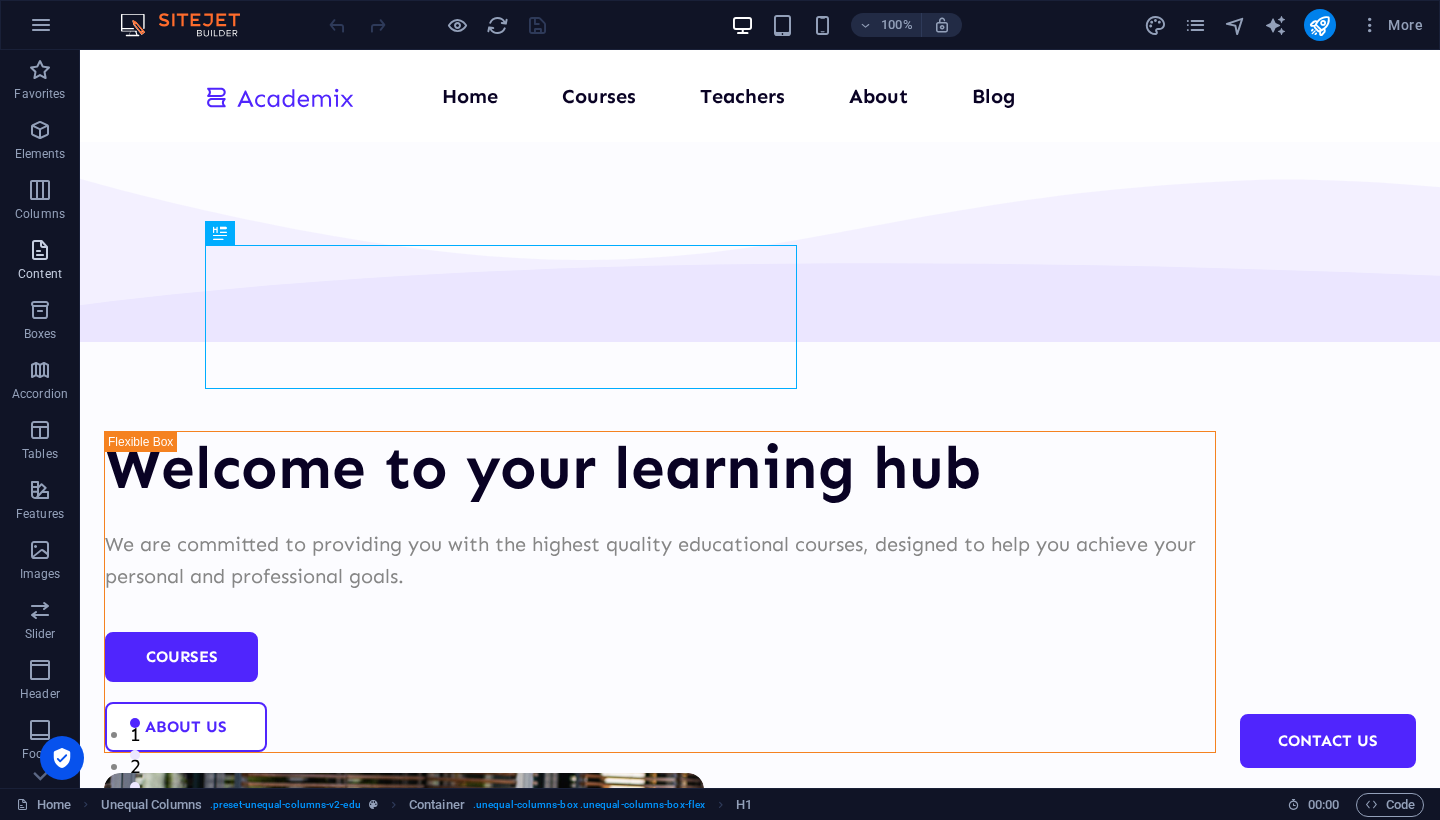 click on "Content" at bounding box center [40, 274] 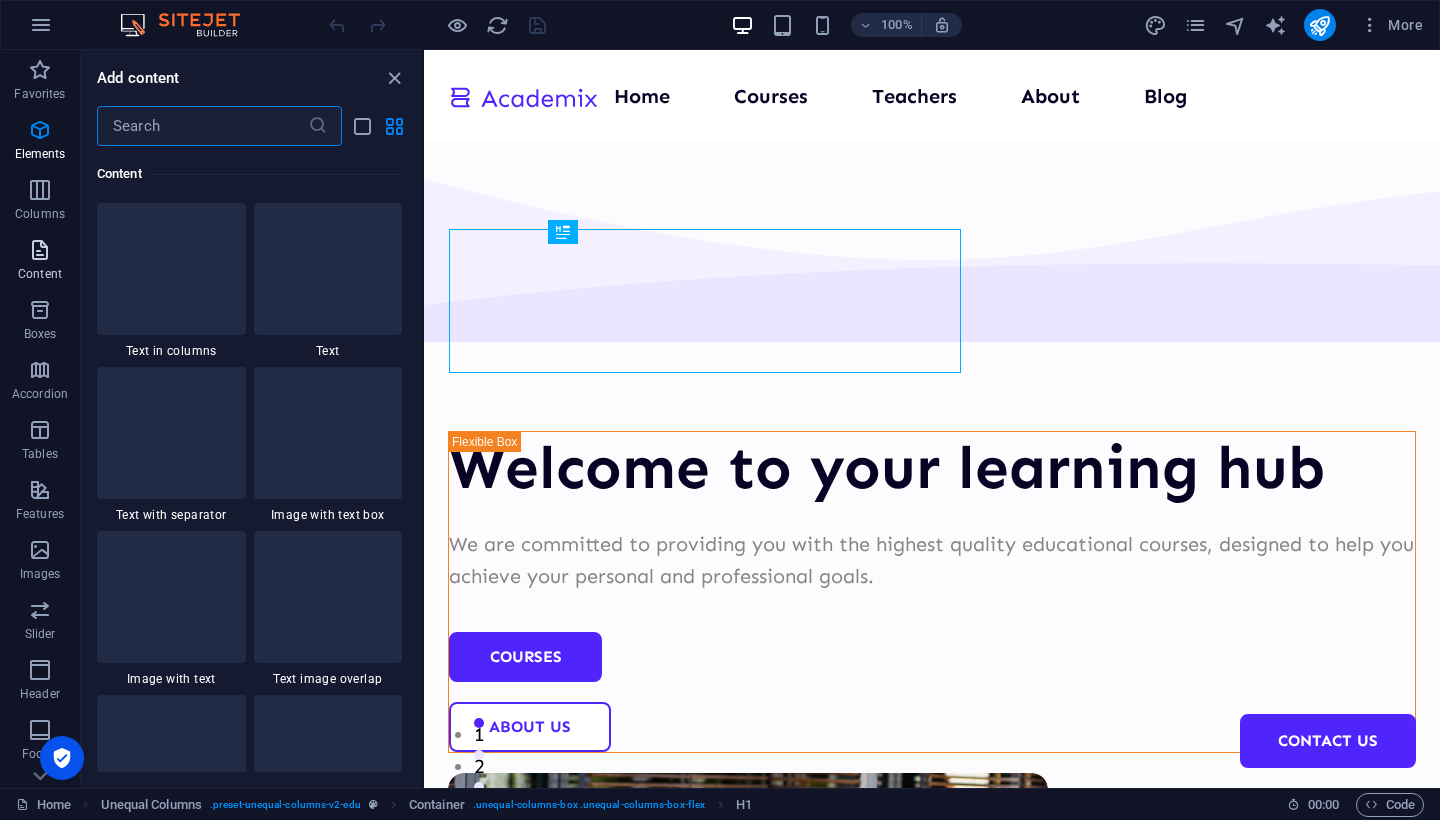 scroll, scrollTop: 3663, scrollLeft: 0, axis: vertical 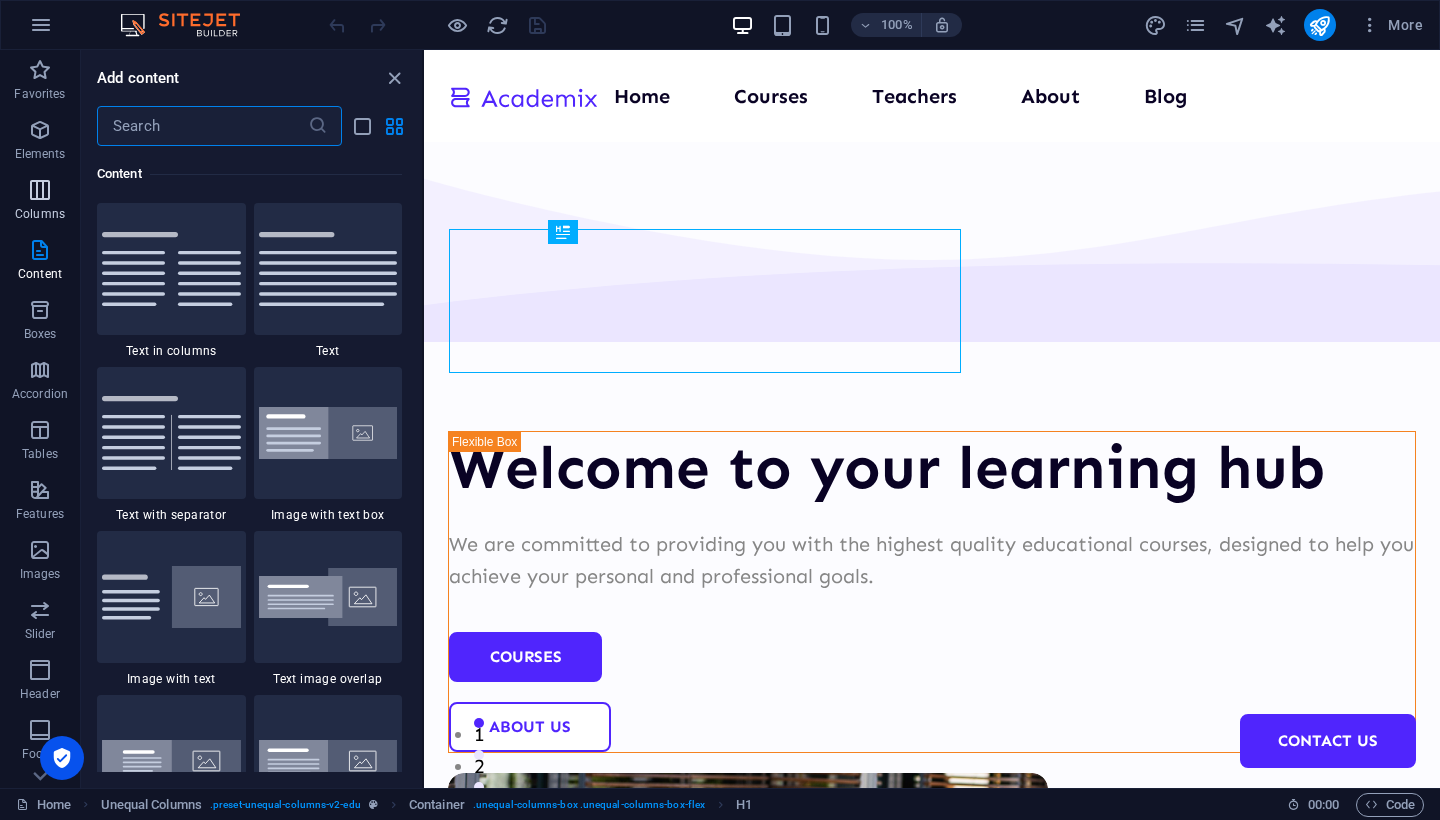 click at bounding box center (40, 190) 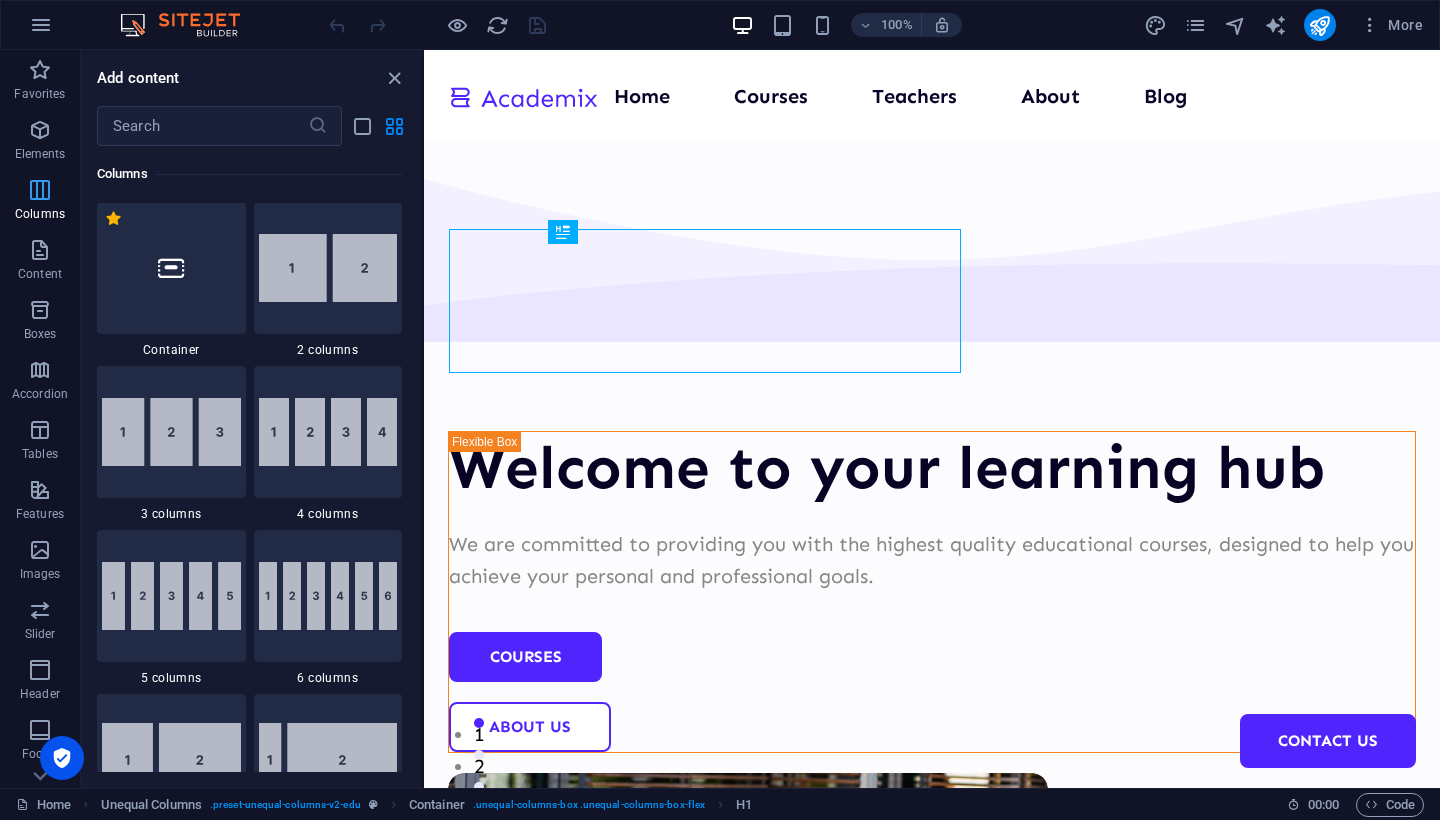 scroll, scrollTop: 1154, scrollLeft: 0, axis: vertical 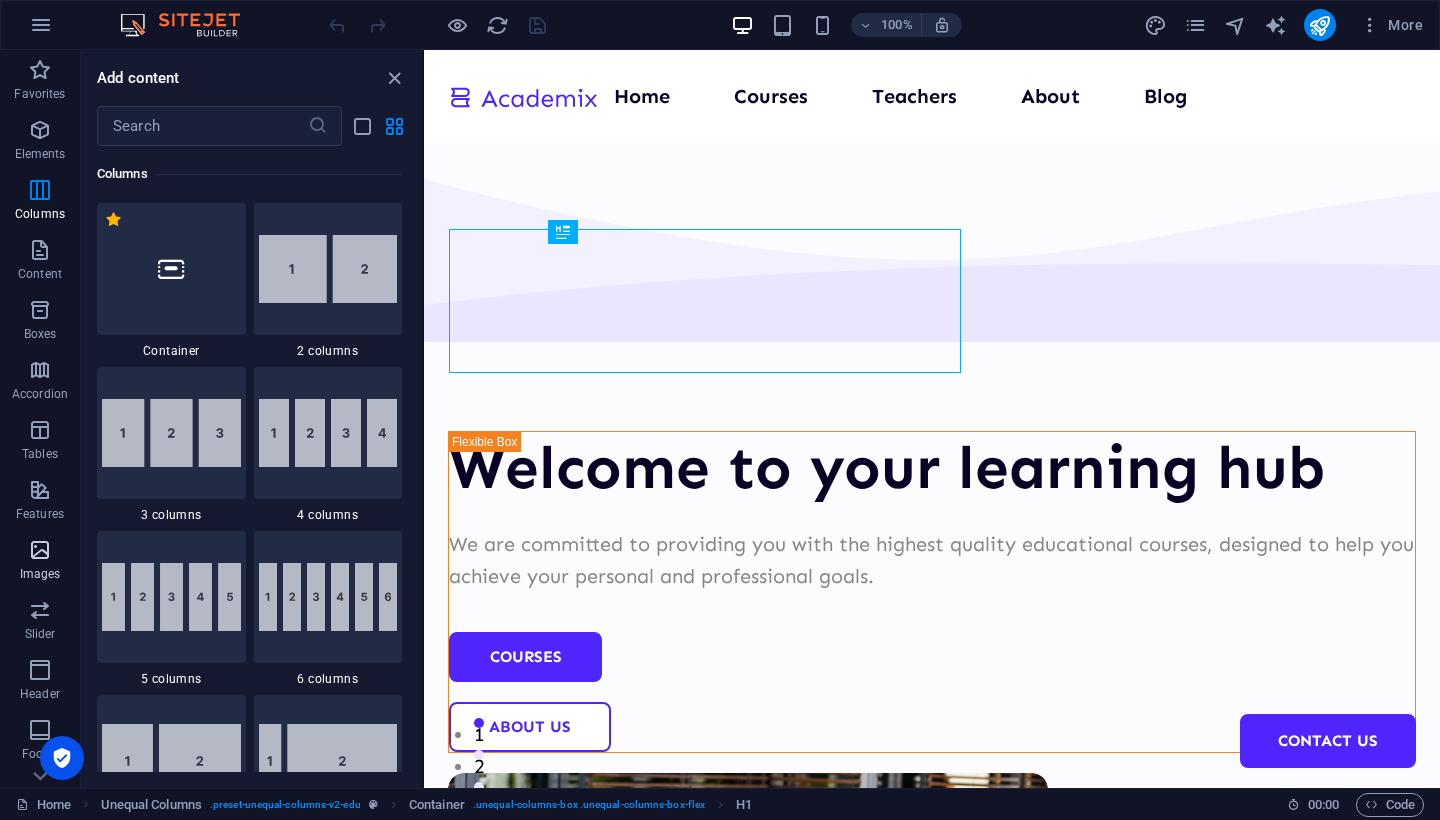 click on "Images" at bounding box center (40, 574) 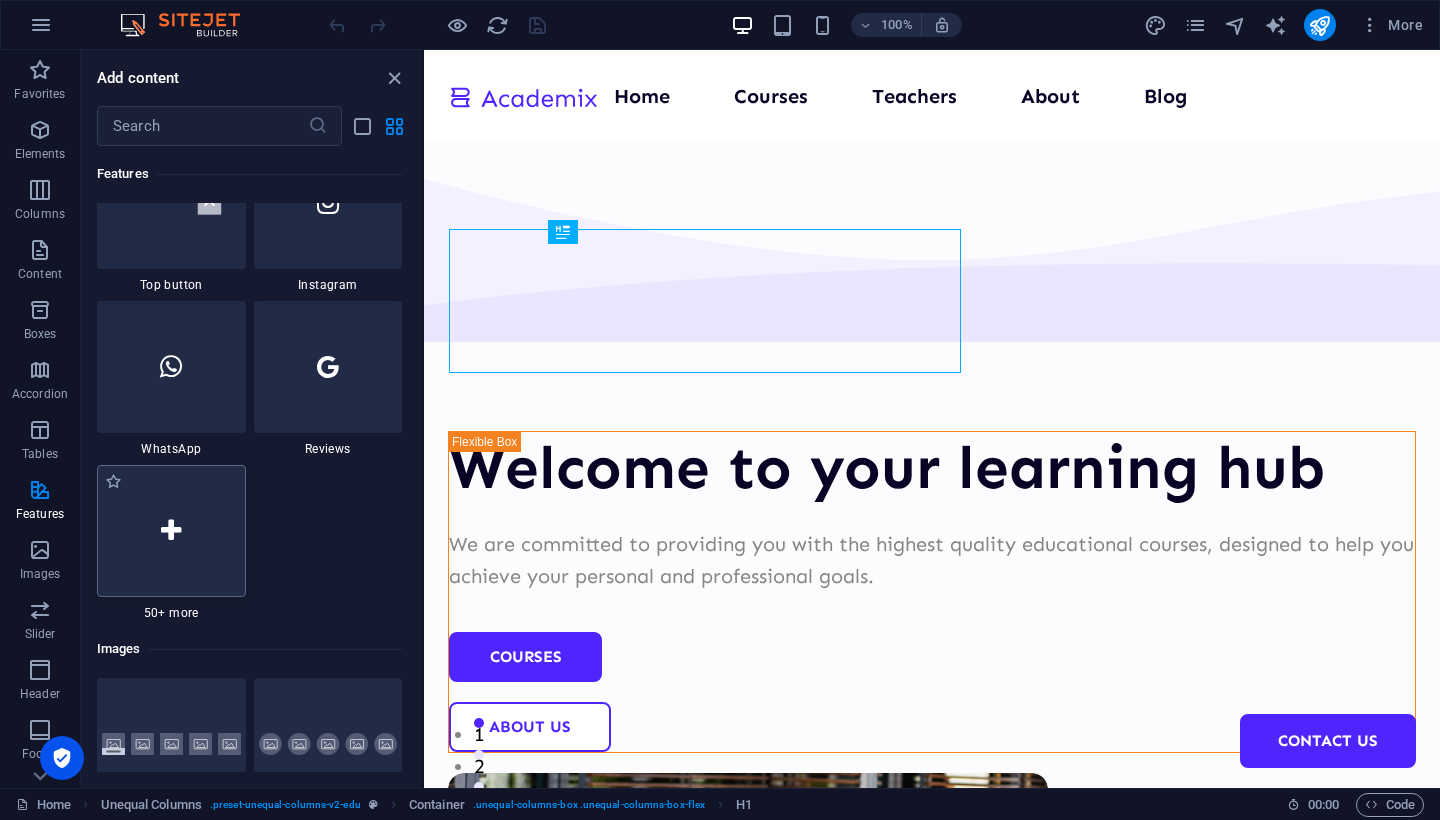 scroll, scrollTop: 9681, scrollLeft: 0, axis: vertical 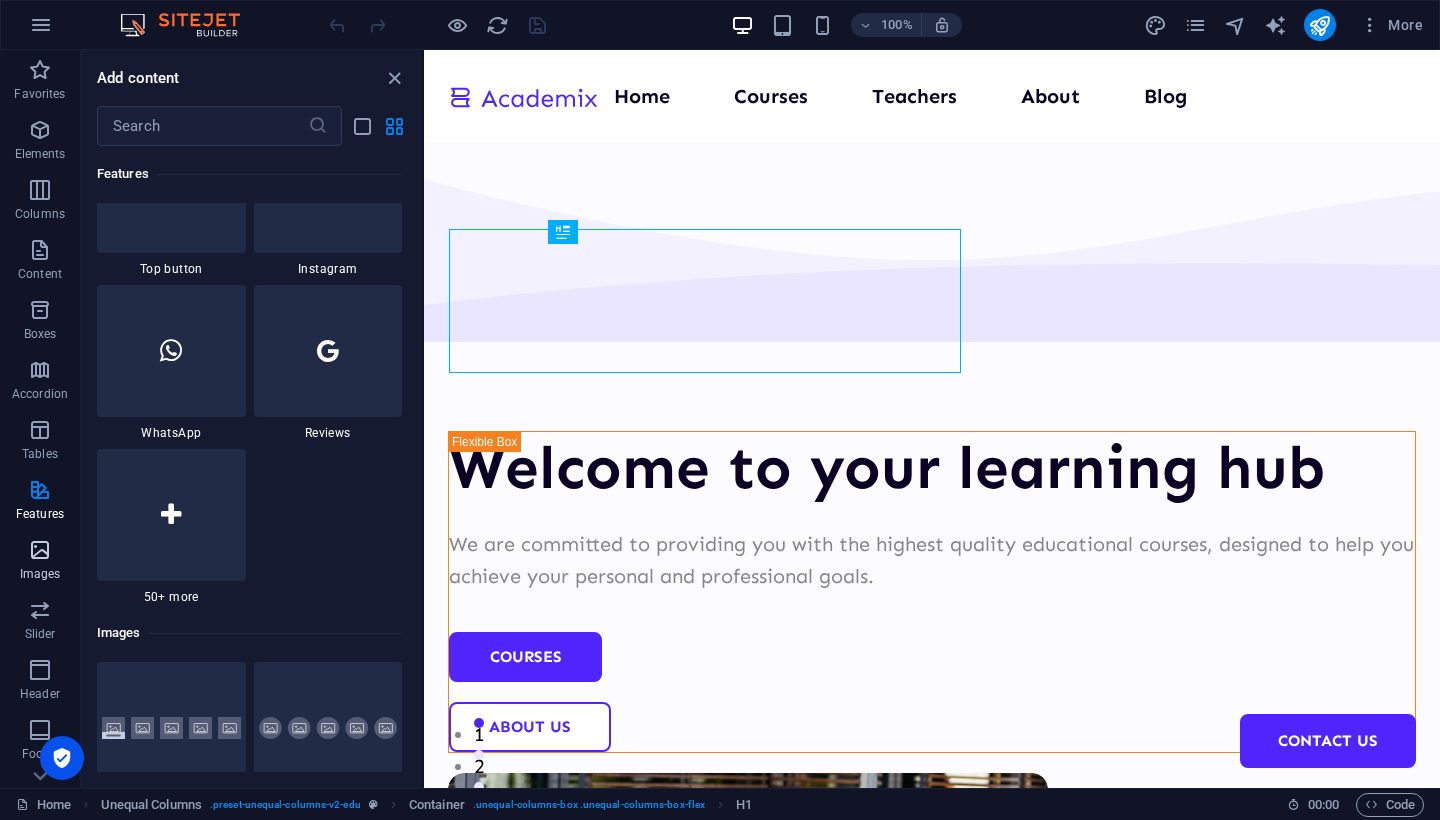 click at bounding box center (40, 550) 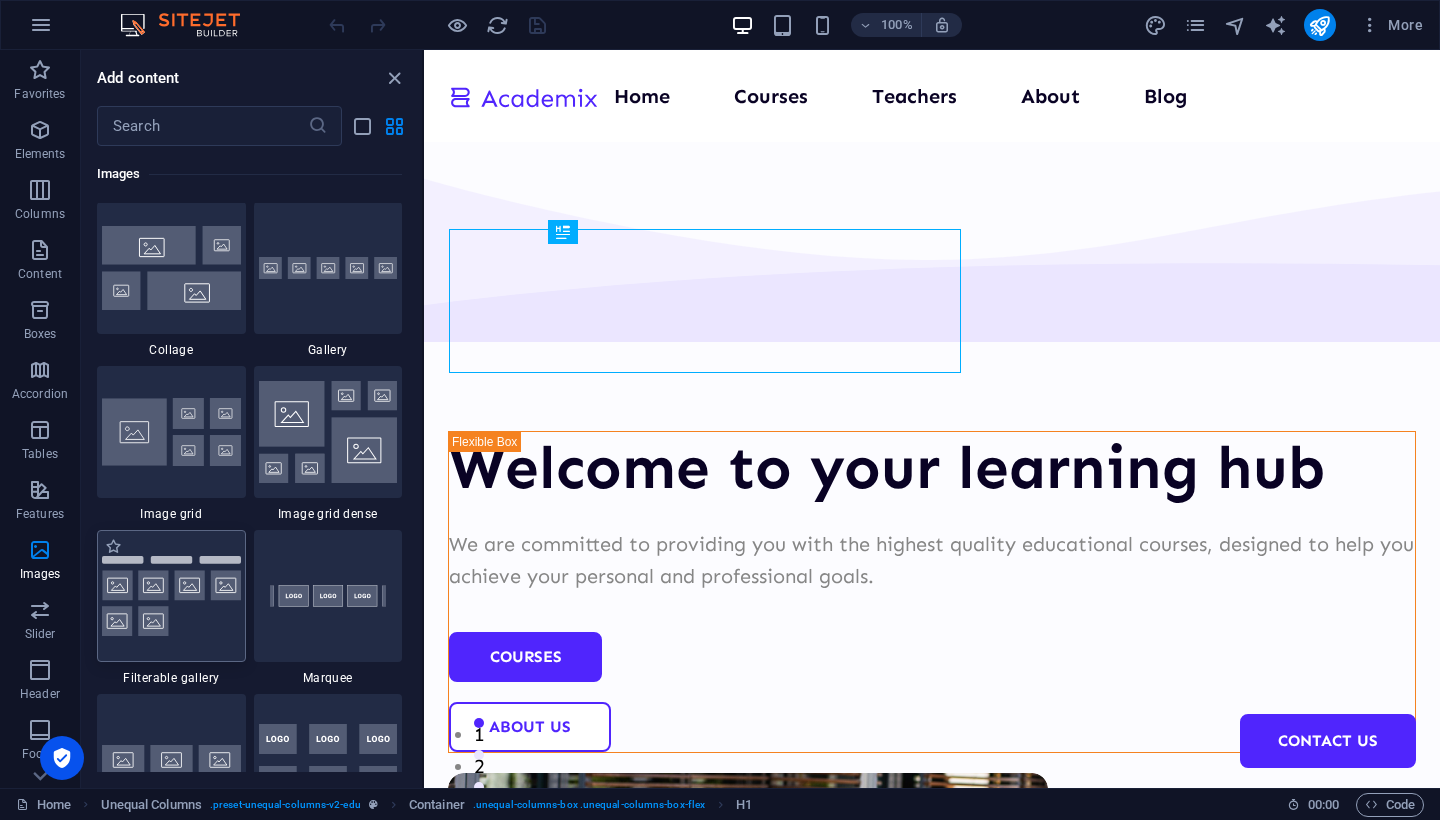 scroll, scrollTop: 10289, scrollLeft: 0, axis: vertical 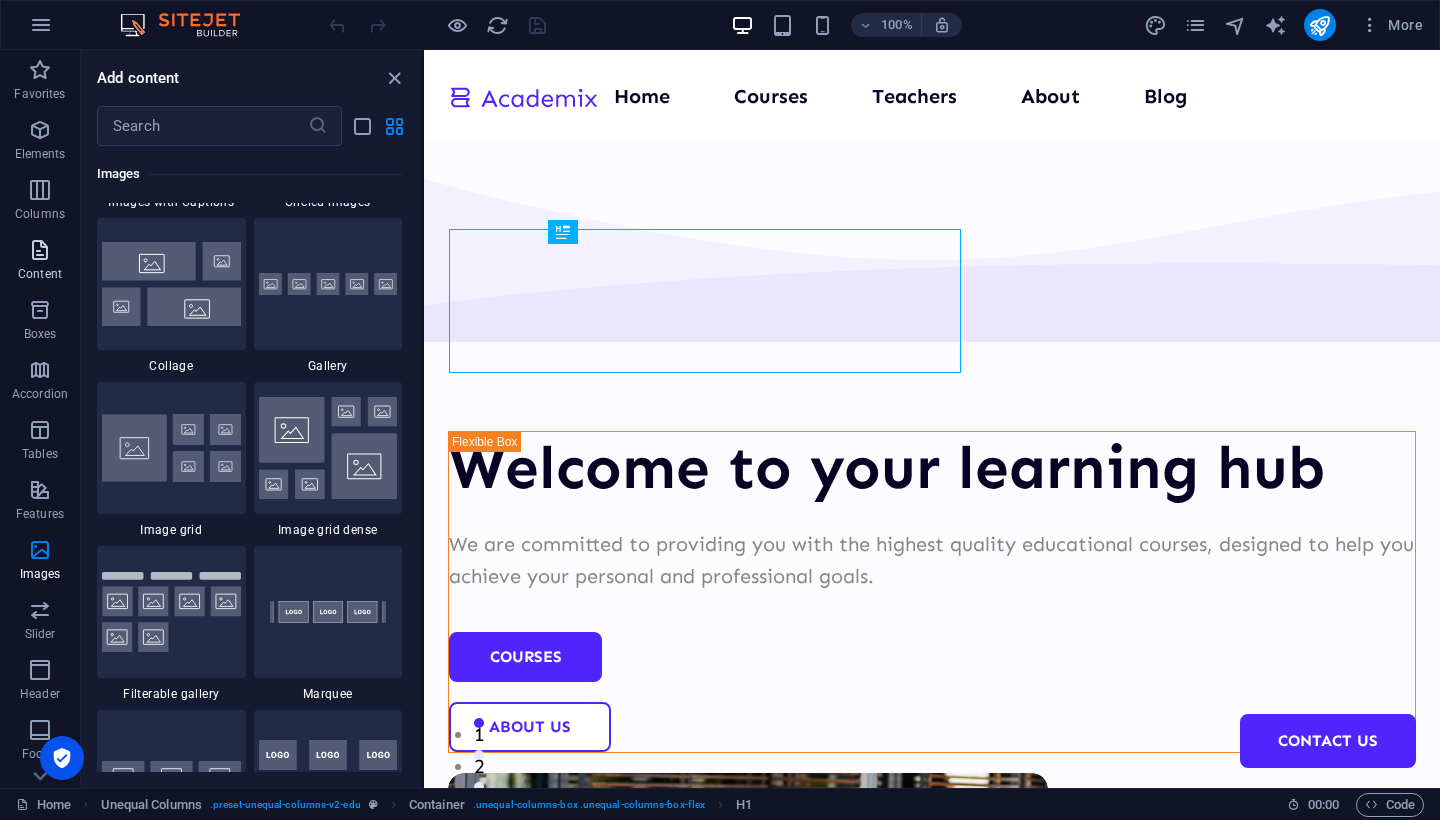 click at bounding box center (40, 250) 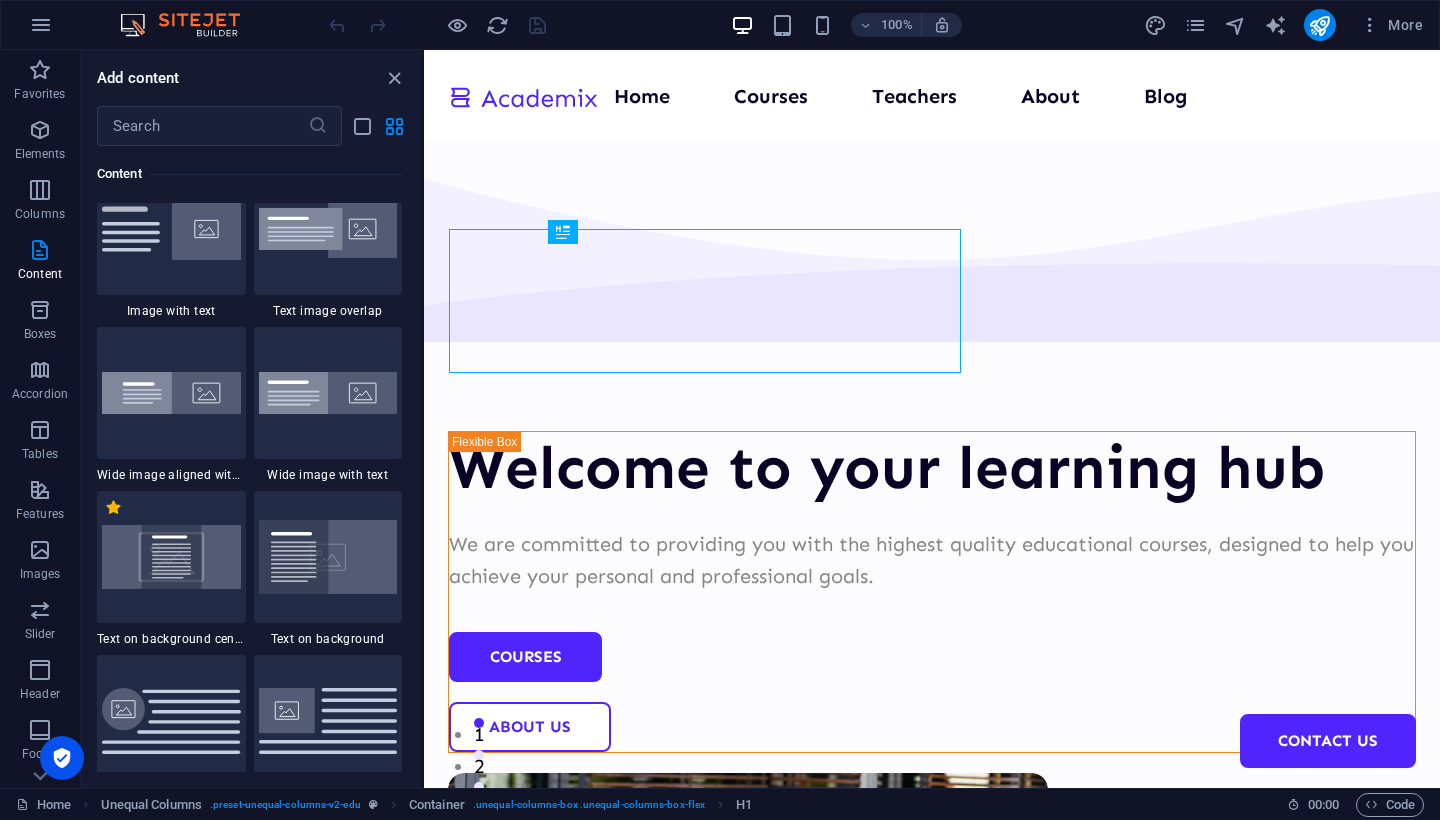 scroll, scrollTop: 4032, scrollLeft: 0, axis: vertical 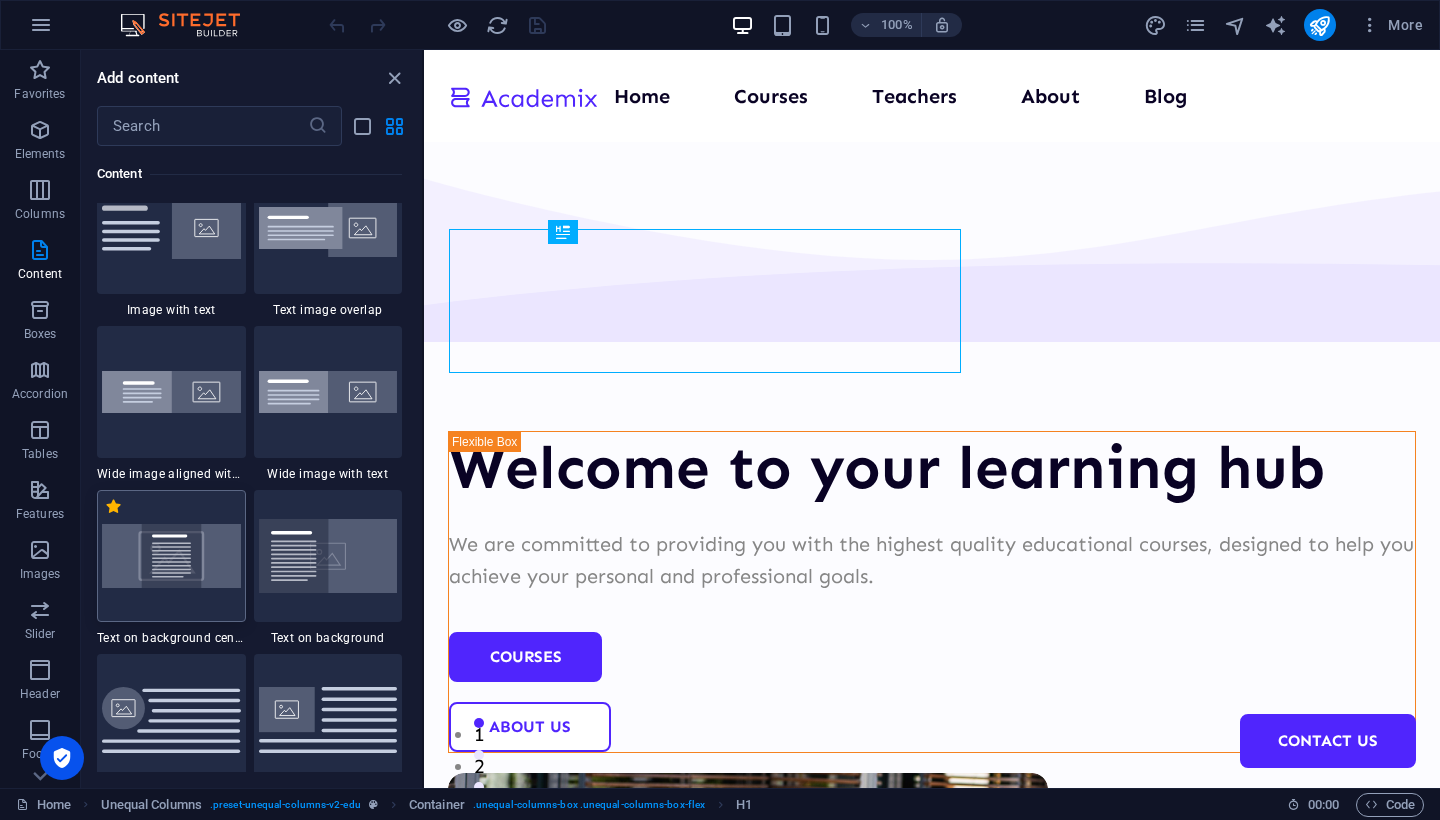 click at bounding box center [171, 555] 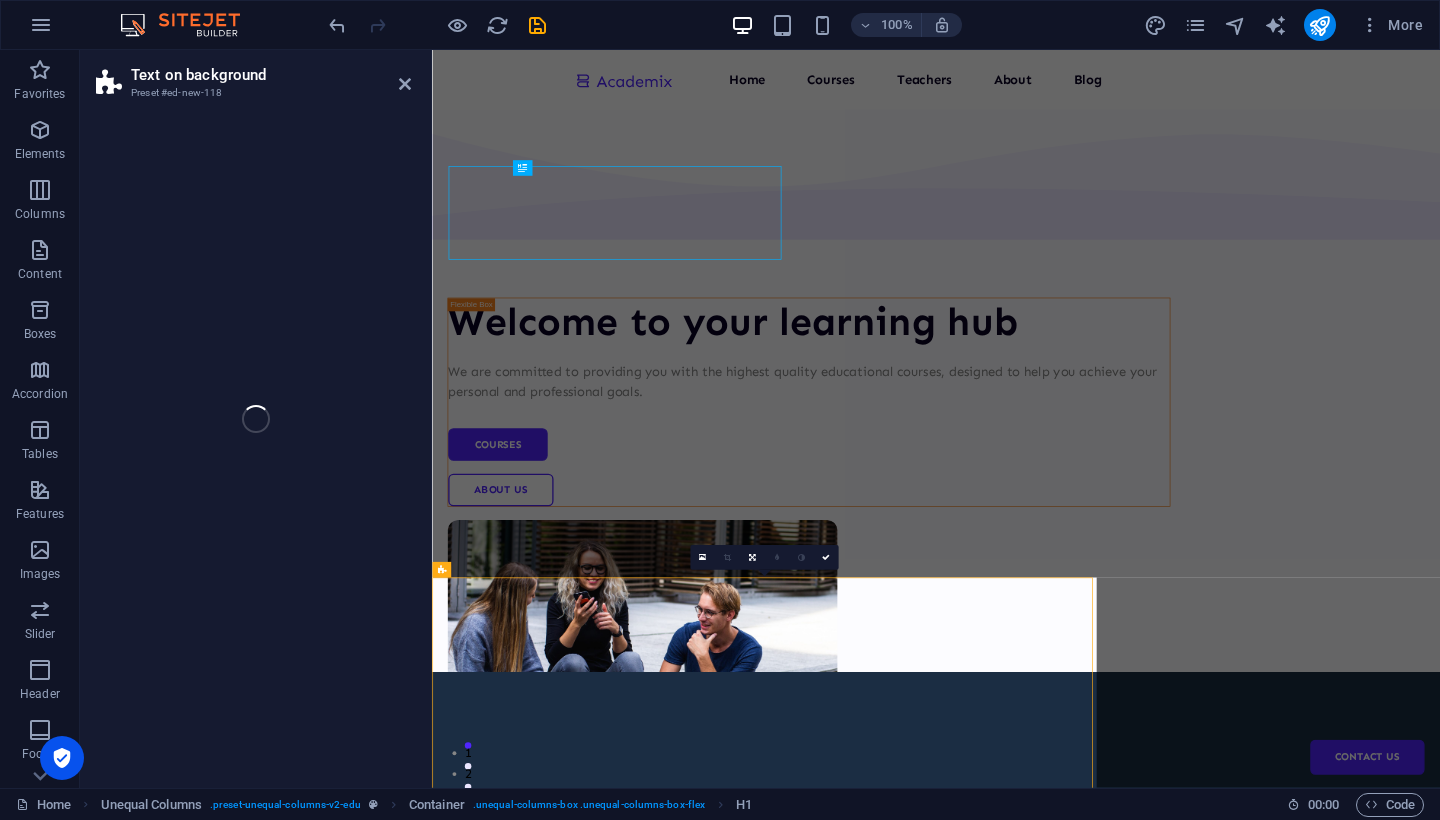 select on "%" 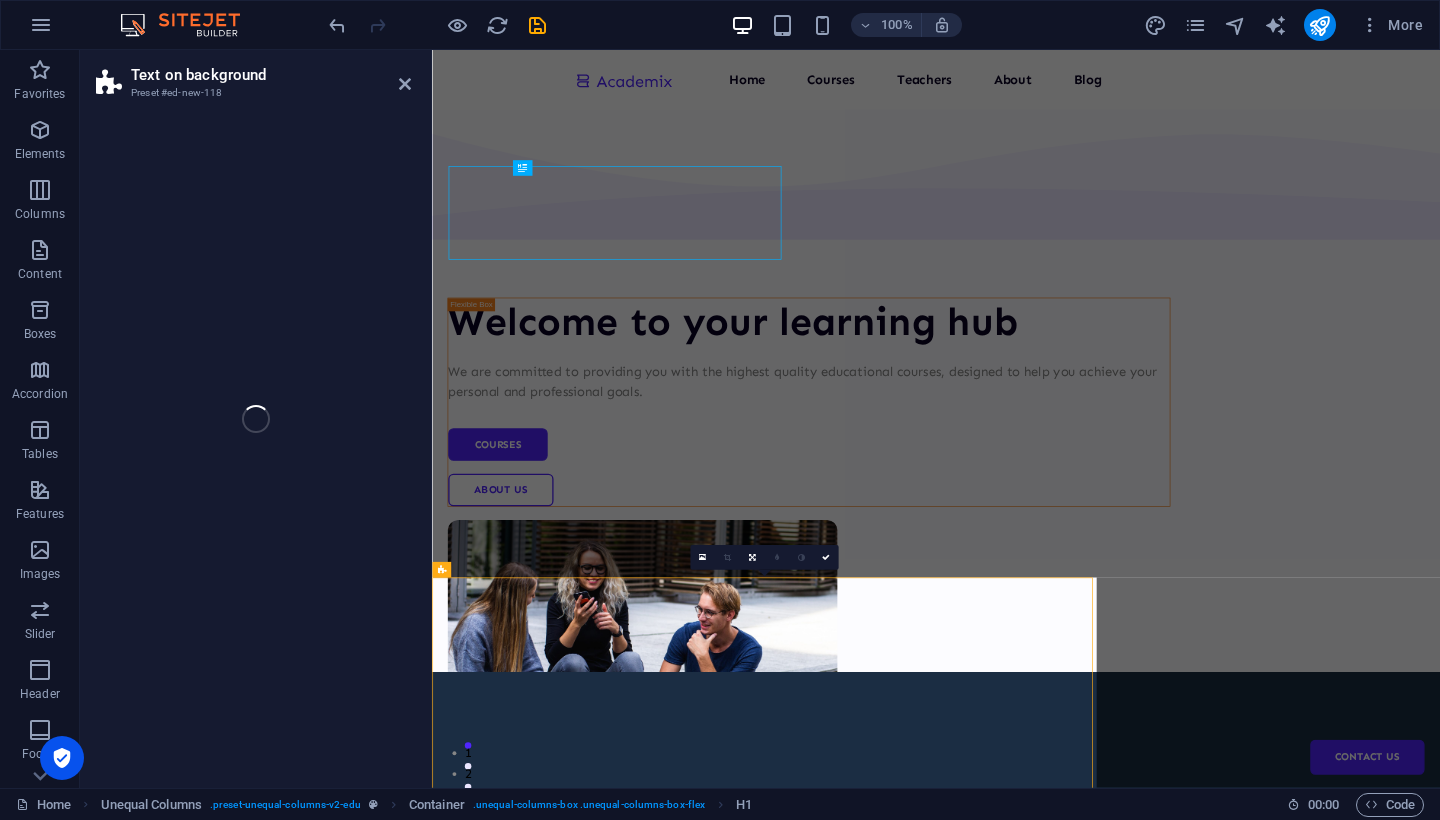 select on "px" 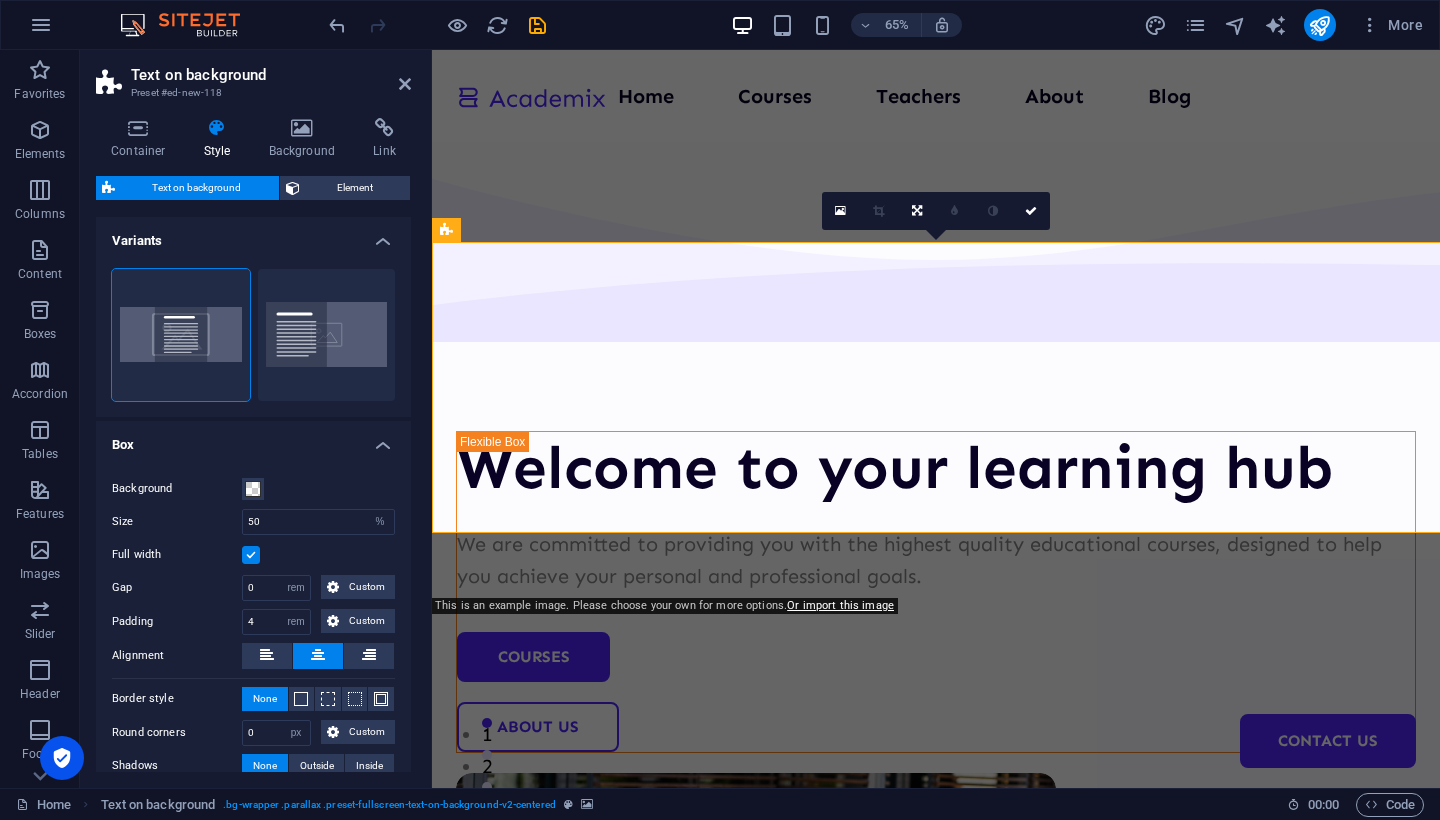 click on "Full width" at bounding box center [177, 555] 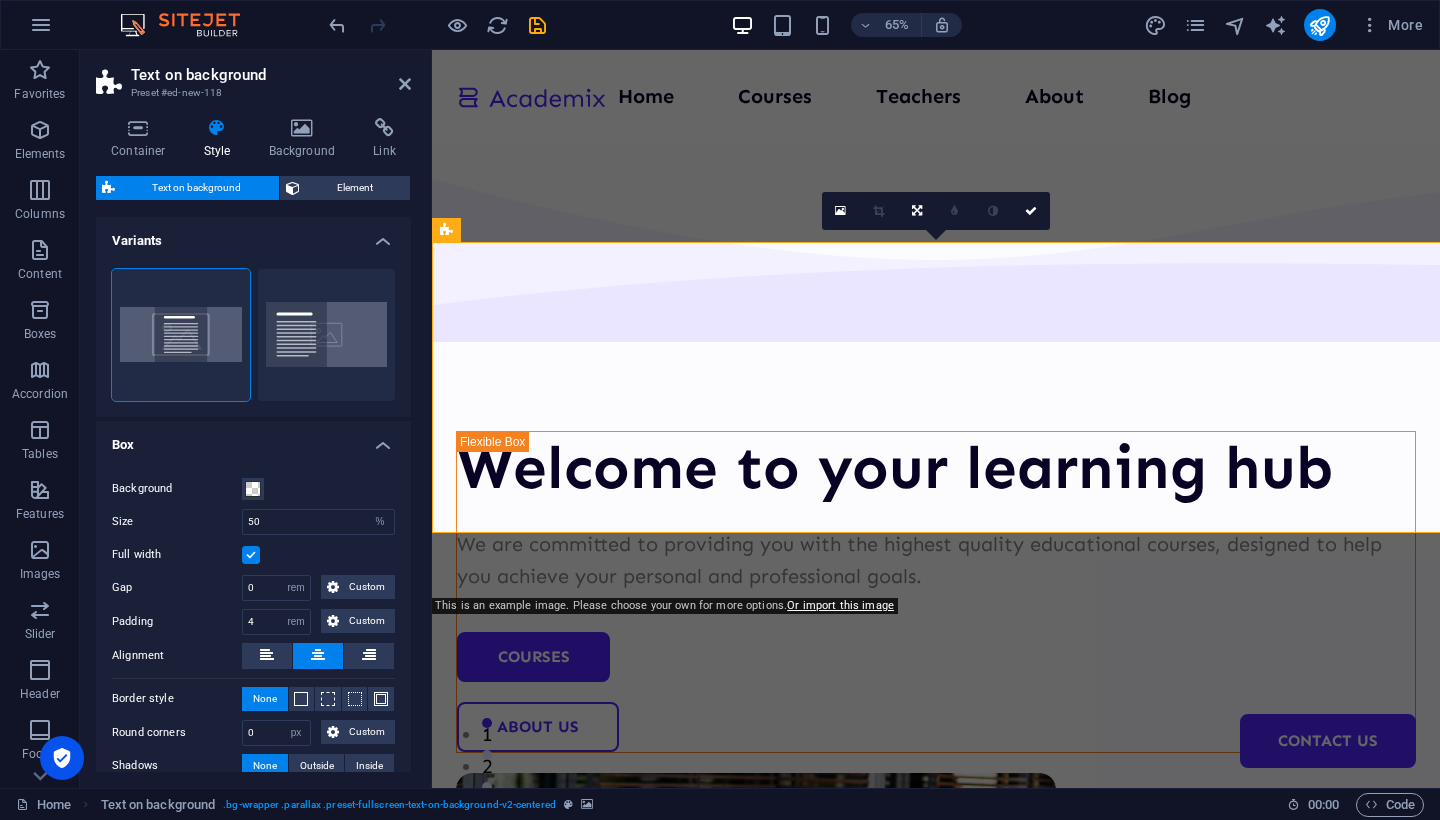 click on "Full width" at bounding box center [0, 0] 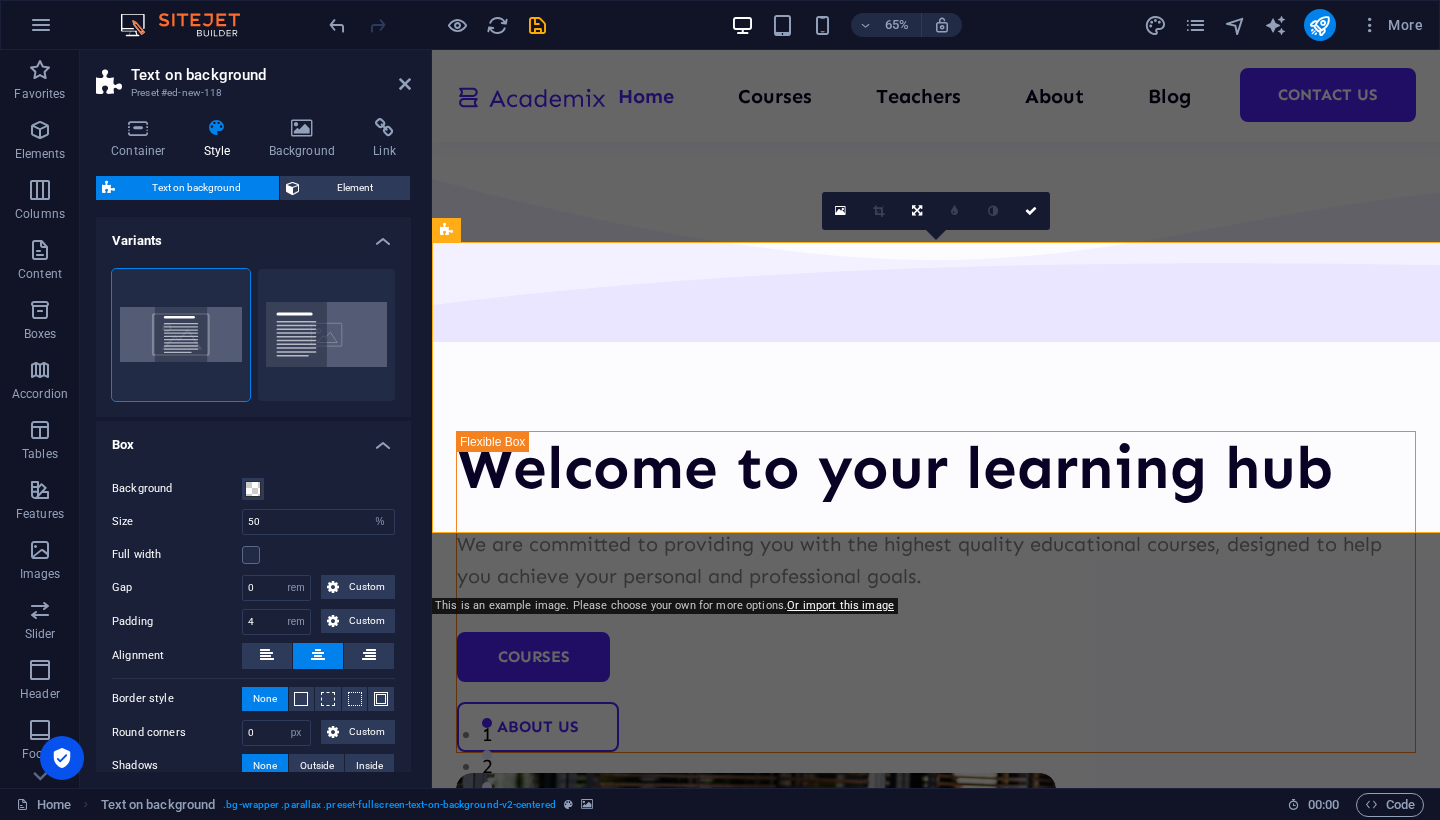 scroll, scrollTop: 620, scrollLeft: 0, axis: vertical 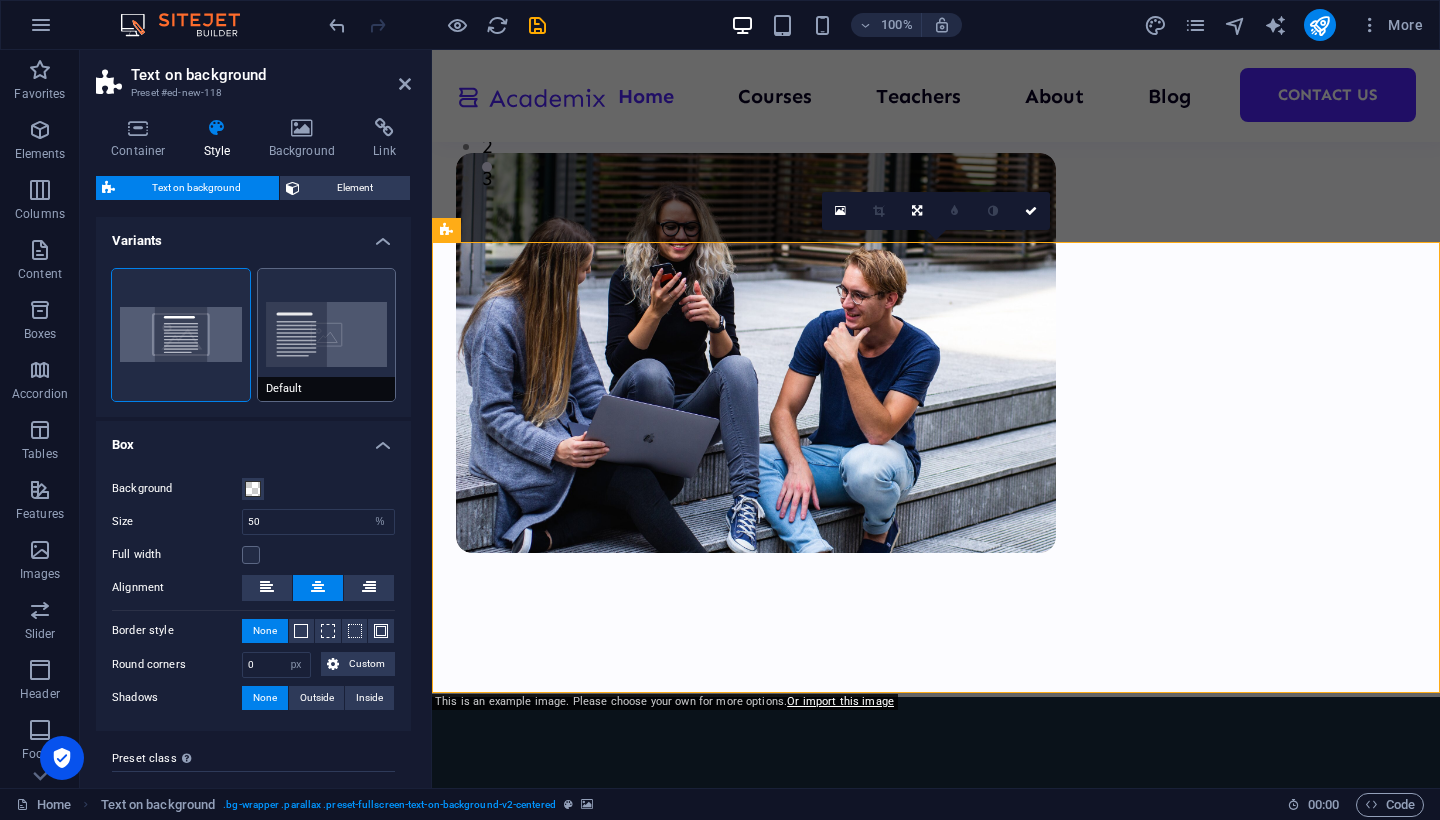 click on "Default" at bounding box center (327, 335) 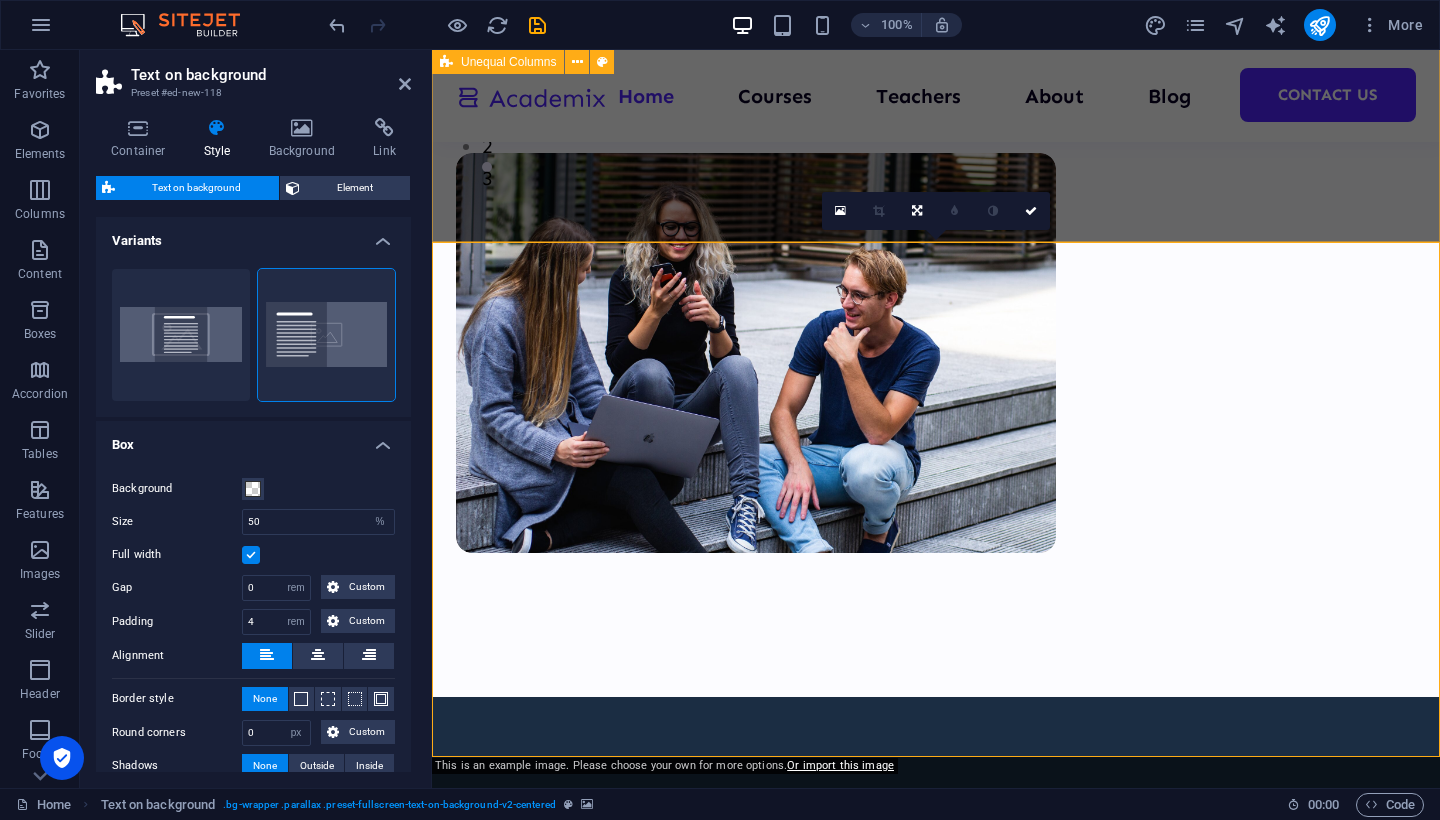 click on "Welcome to your learning hub We are committed to providing you with the highest quality educational courses, designed to help you achieve your personal and professional goals. Courses About Us" at bounding box center (936, 111) 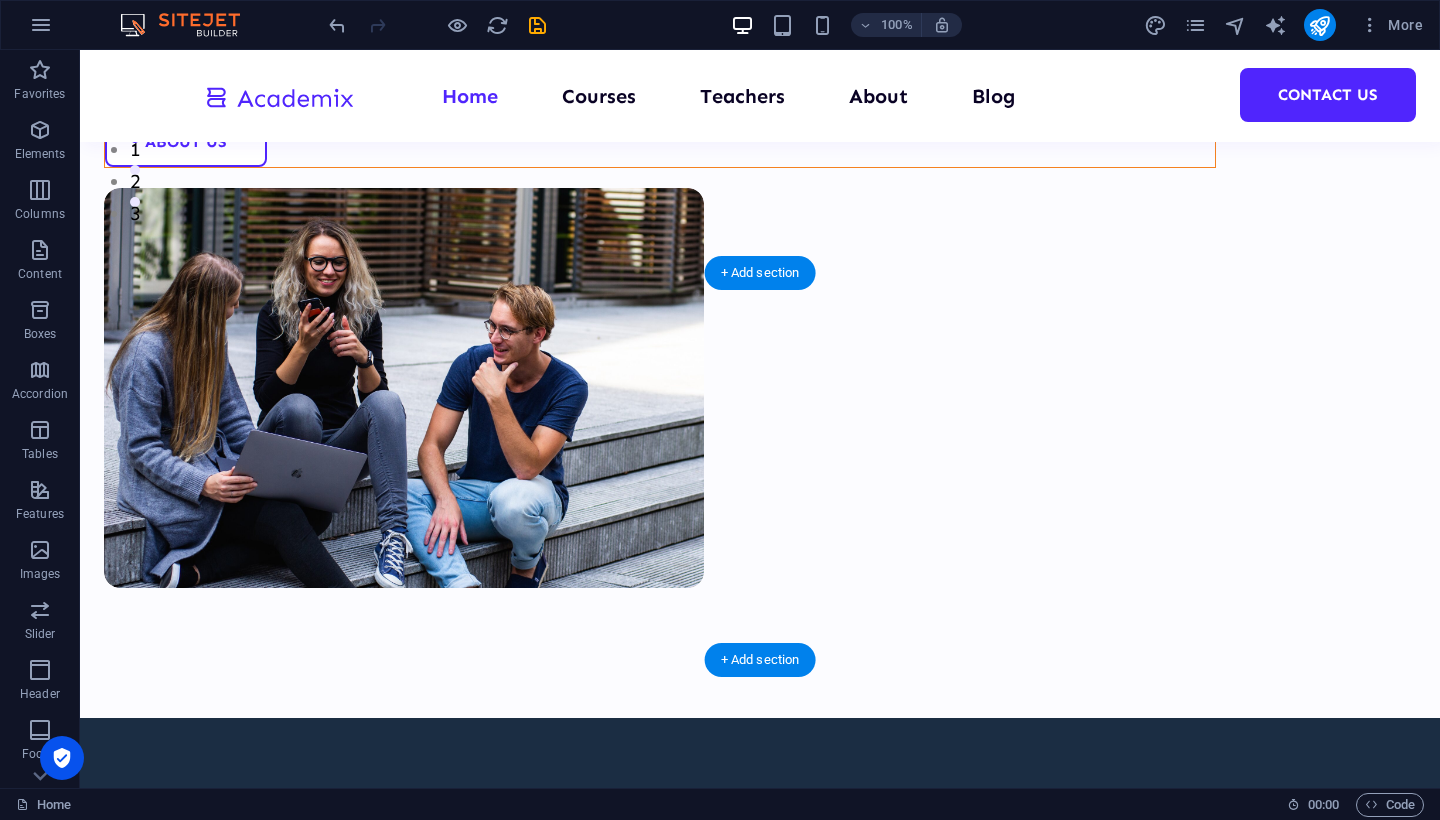 scroll, scrollTop: 592, scrollLeft: 0, axis: vertical 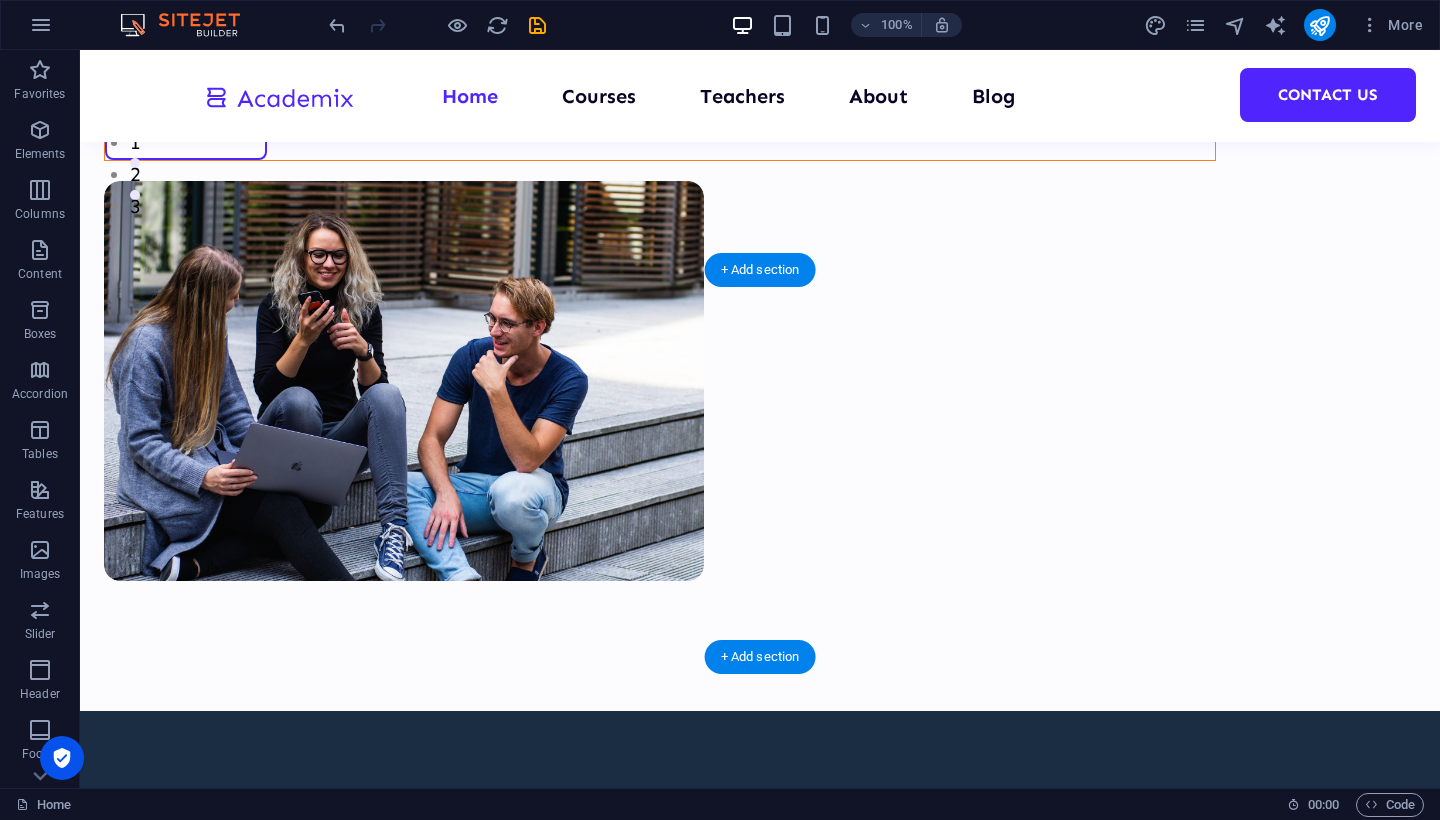 click at bounding box center (760, 992) 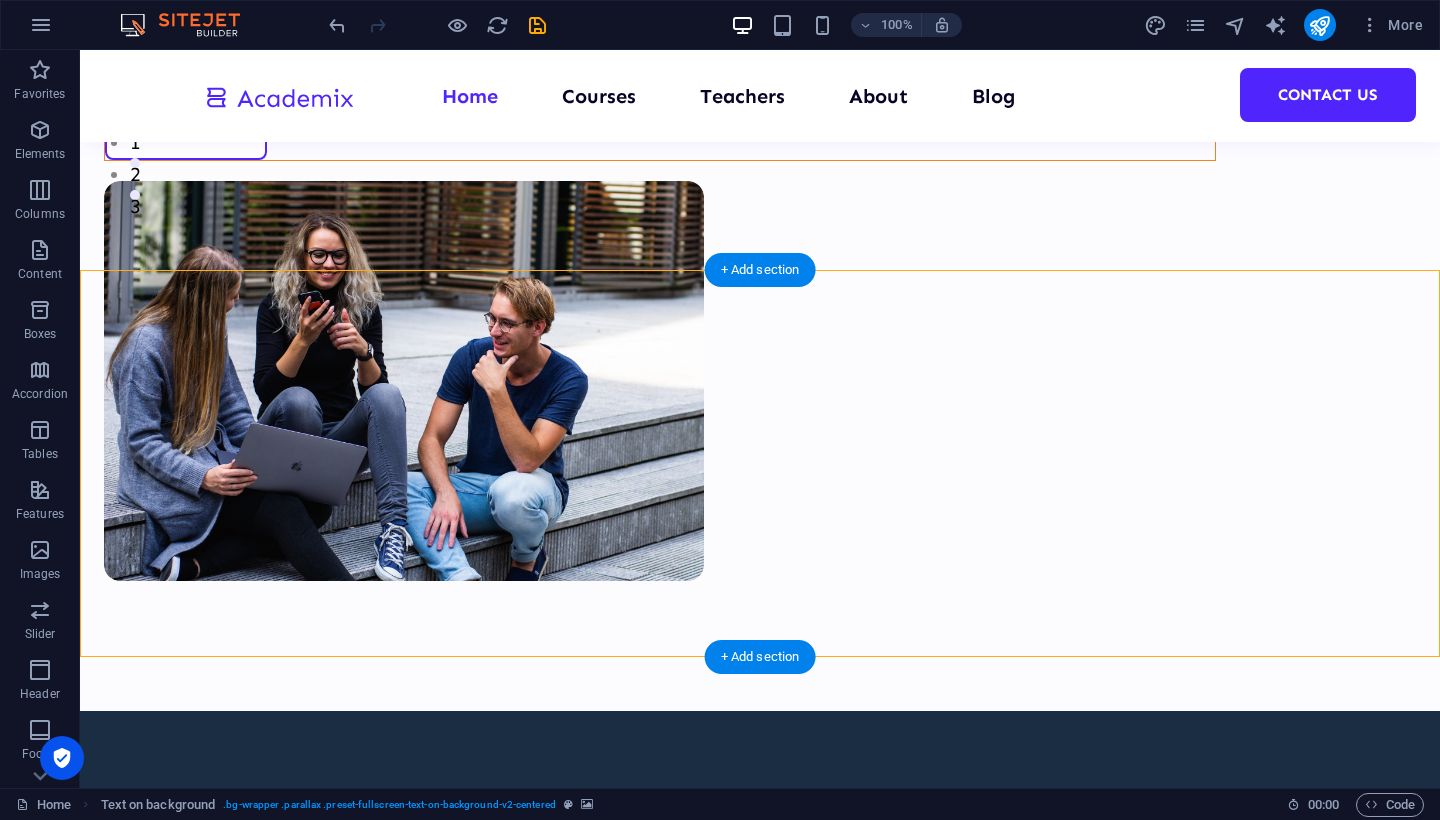 click at bounding box center (760, 992) 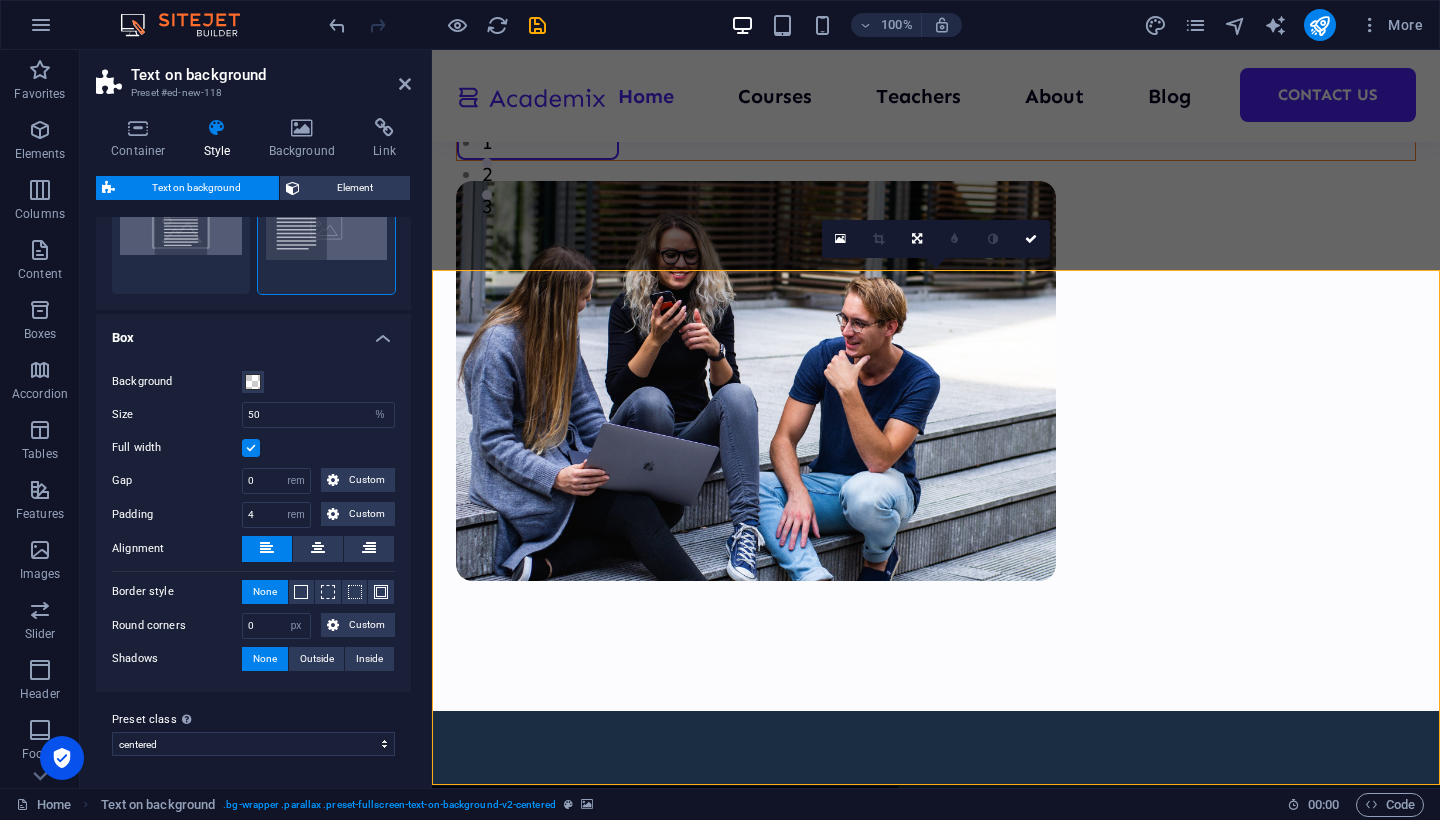 scroll, scrollTop: 106, scrollLeft: 0, axis: vertical 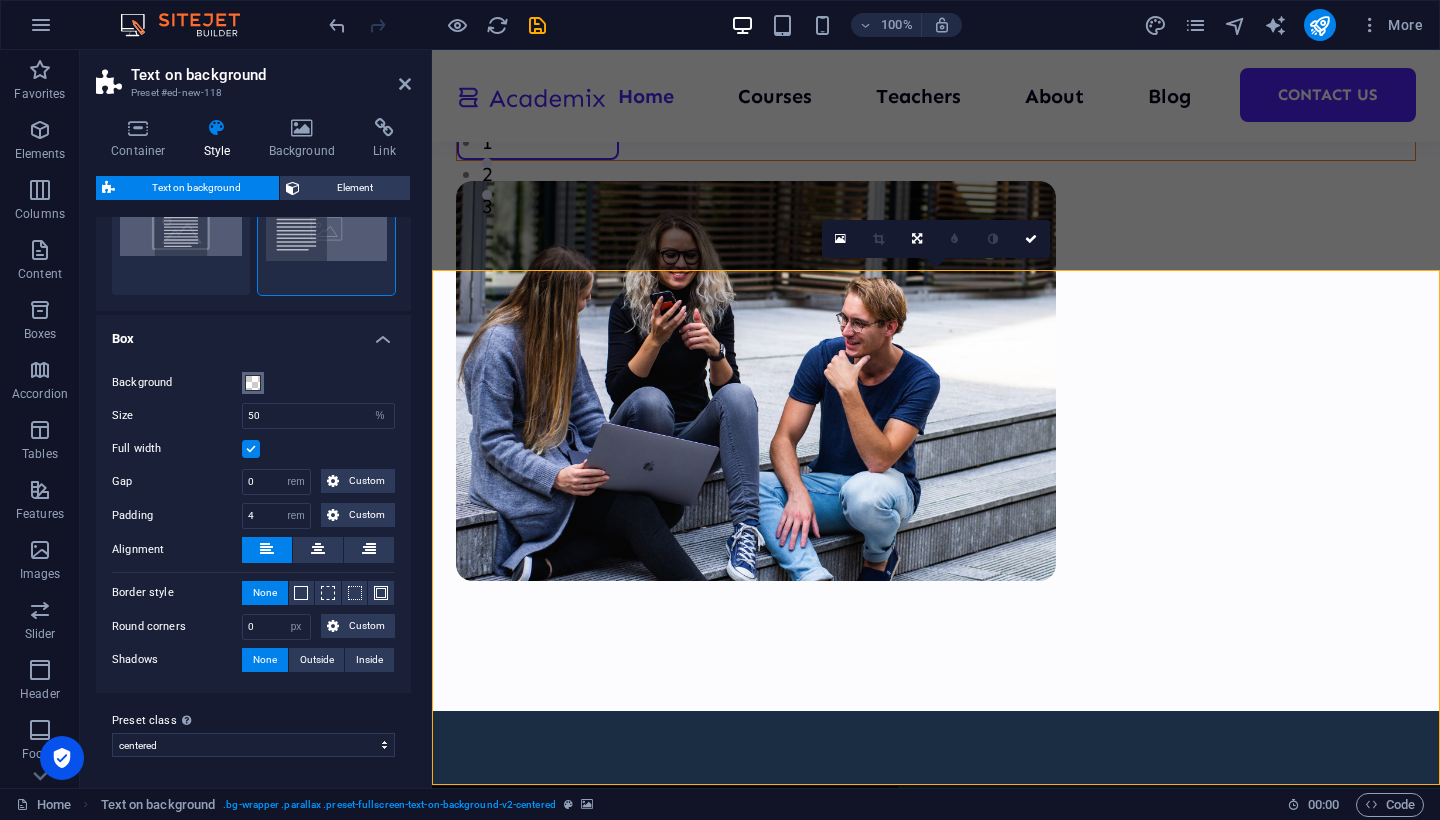 click at bounding box center [253, 383] 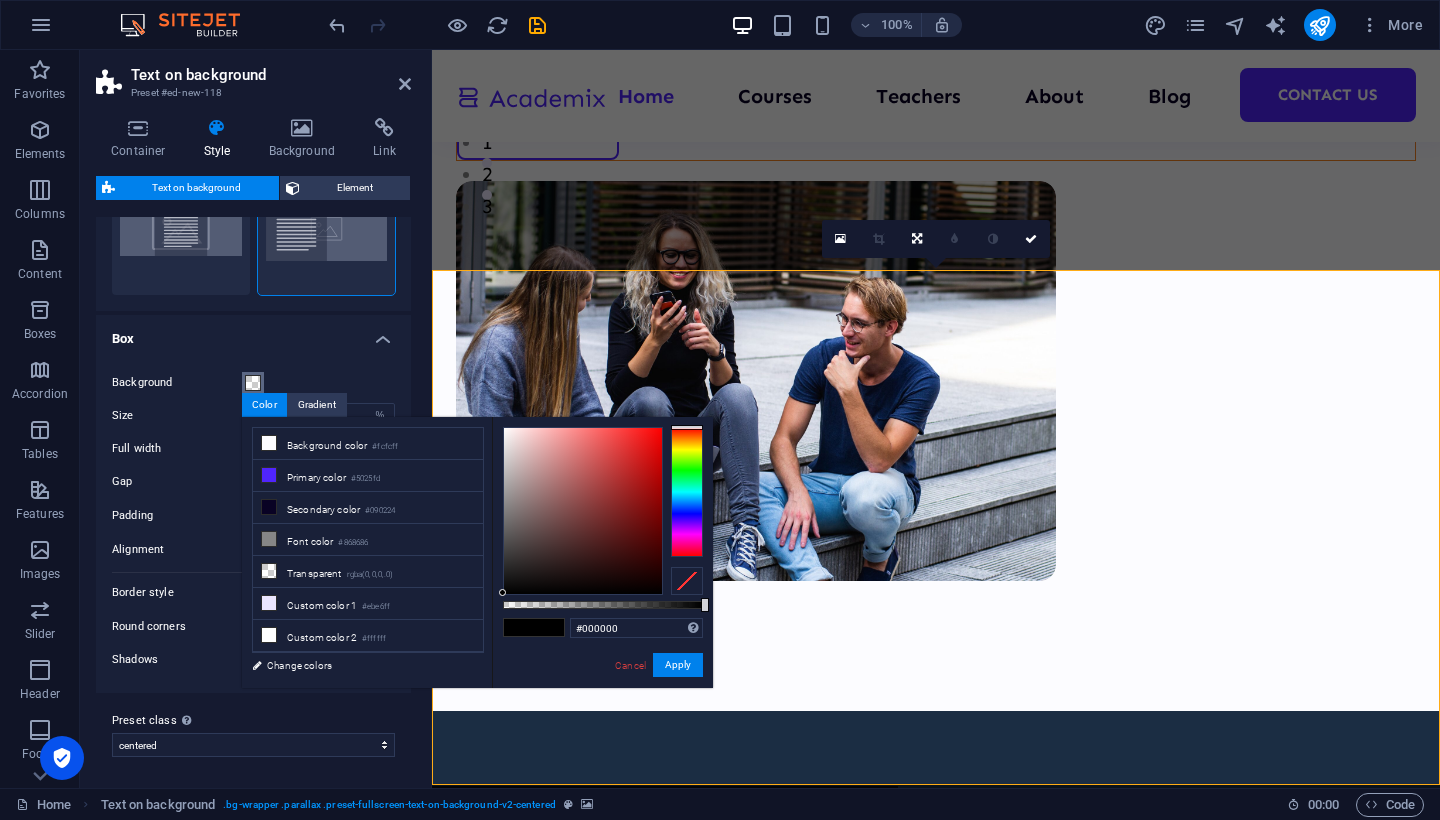 click at bounding box center [253, 383] 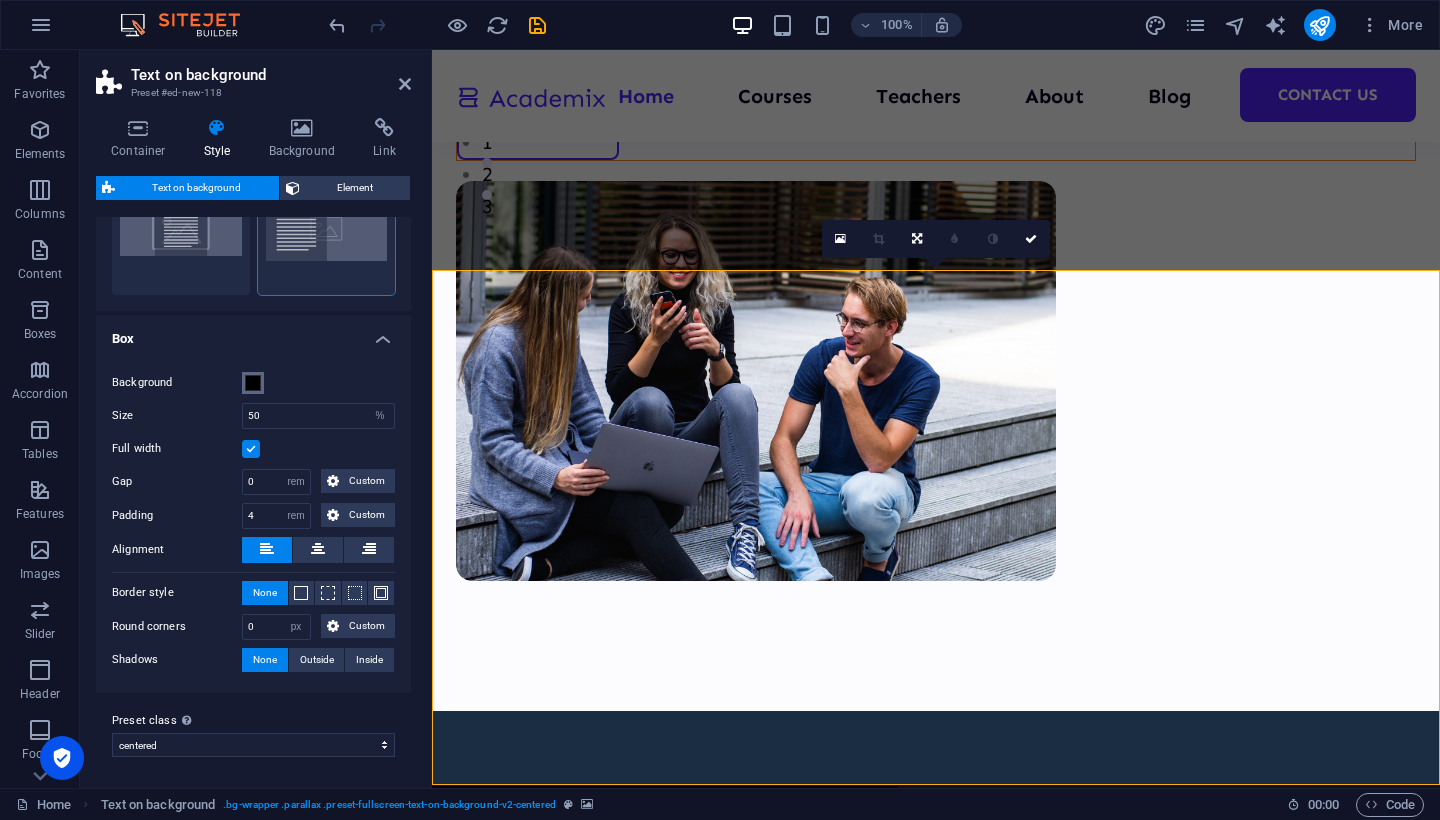 click at bounding box center (253, 383) 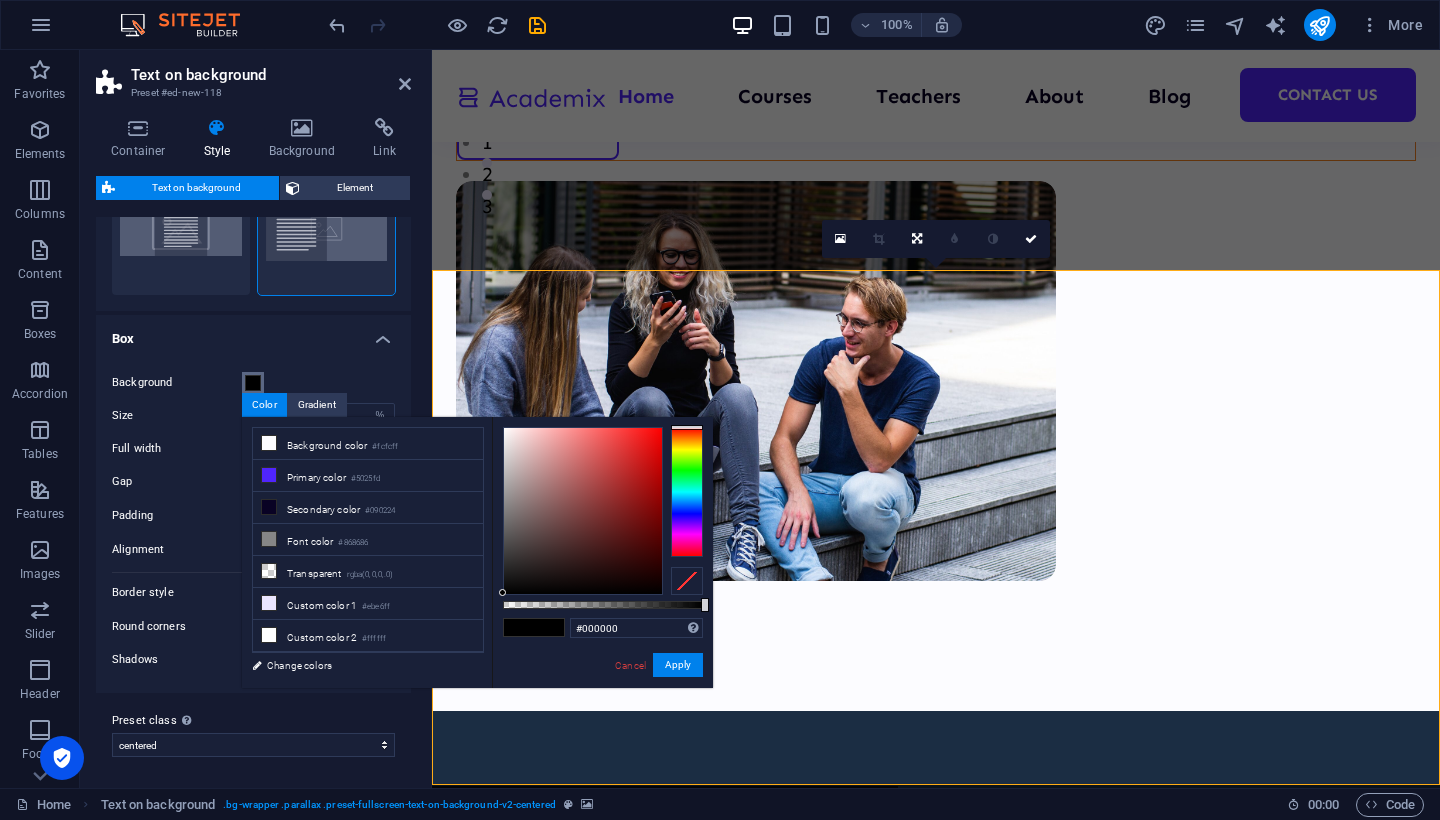 click at bounding box center (253, 383) 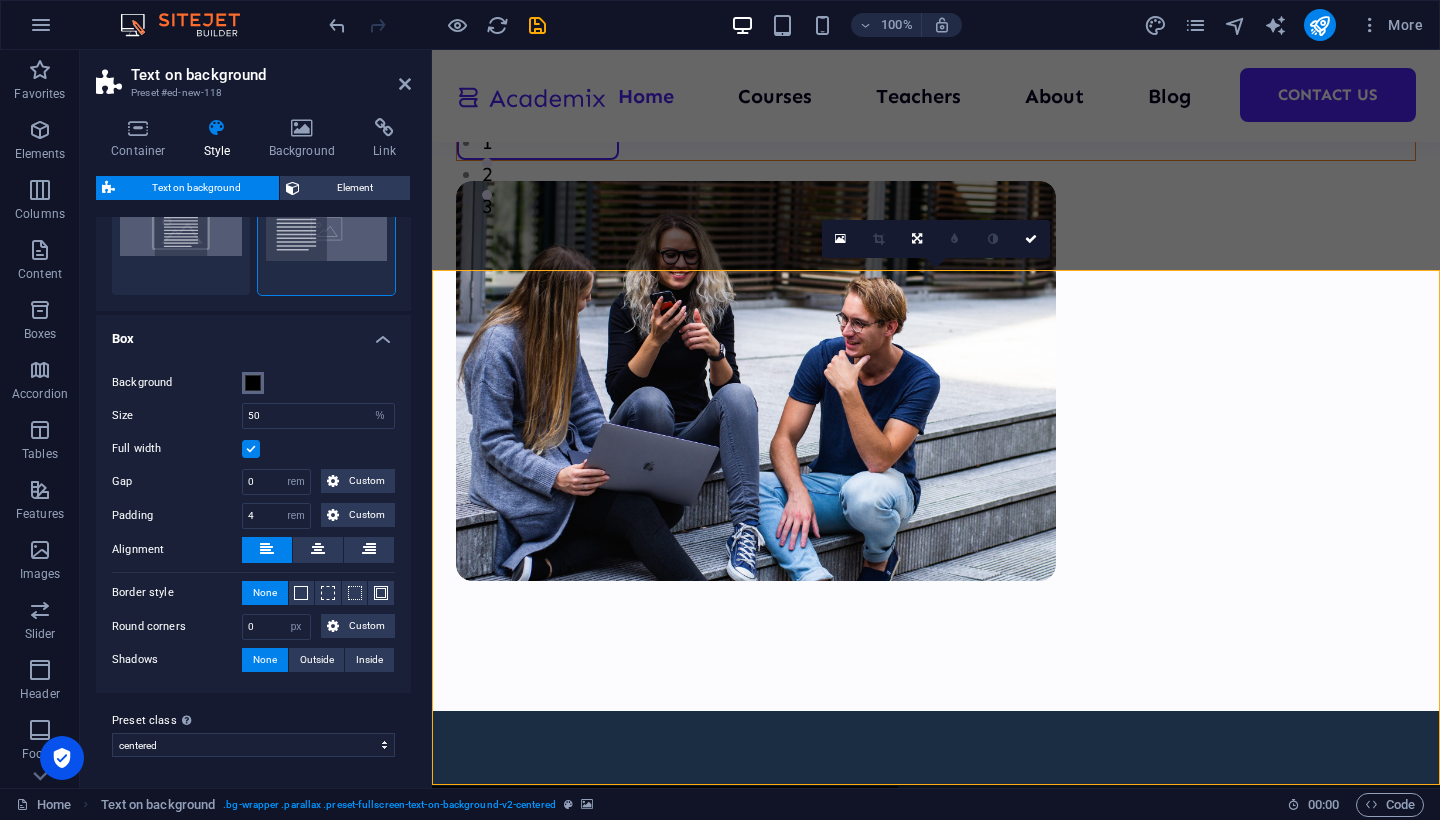 click at bounding box center [253, 383] 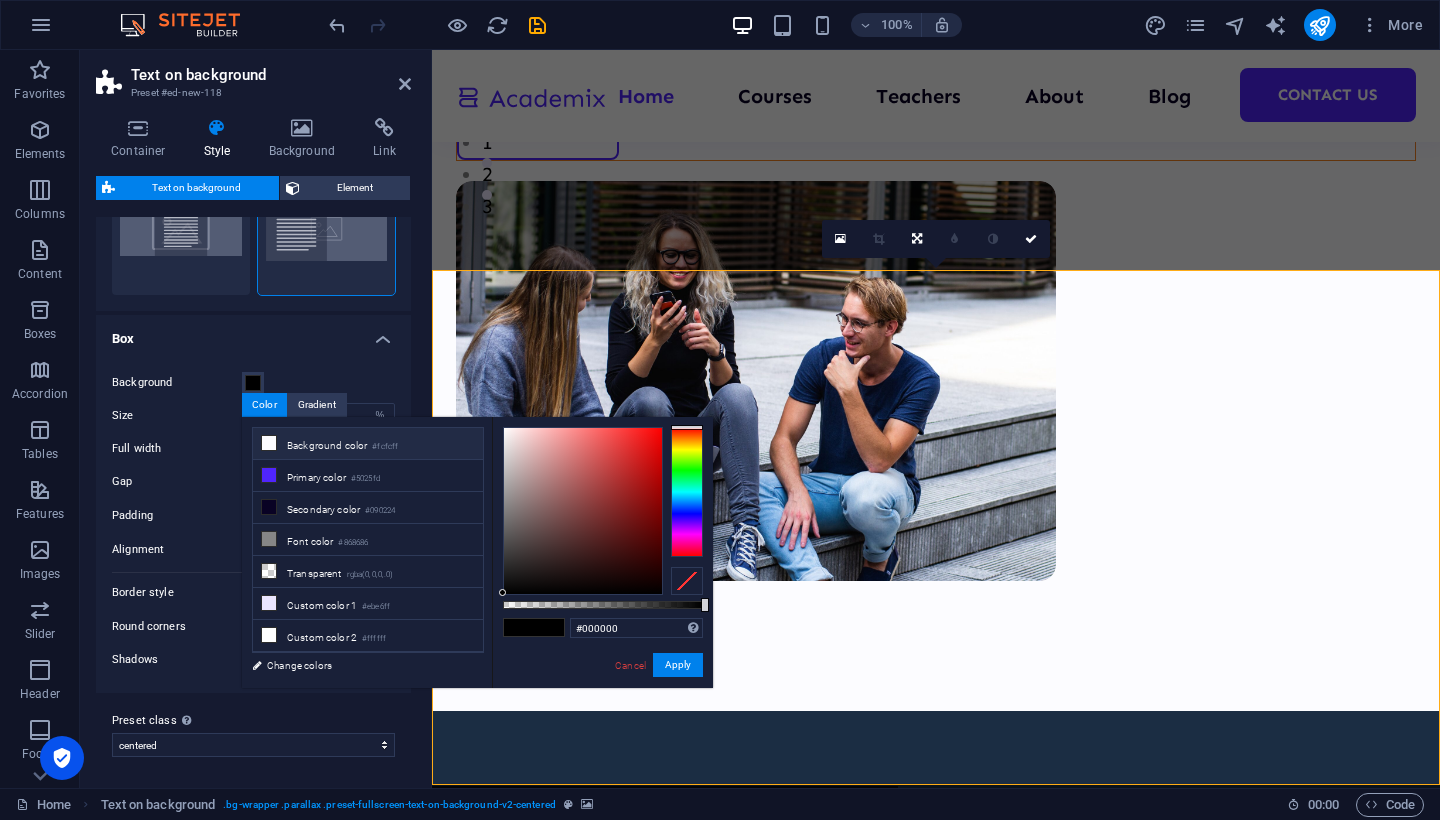 click on "Background color
#fcfcff" at bounding box center (368, 444) 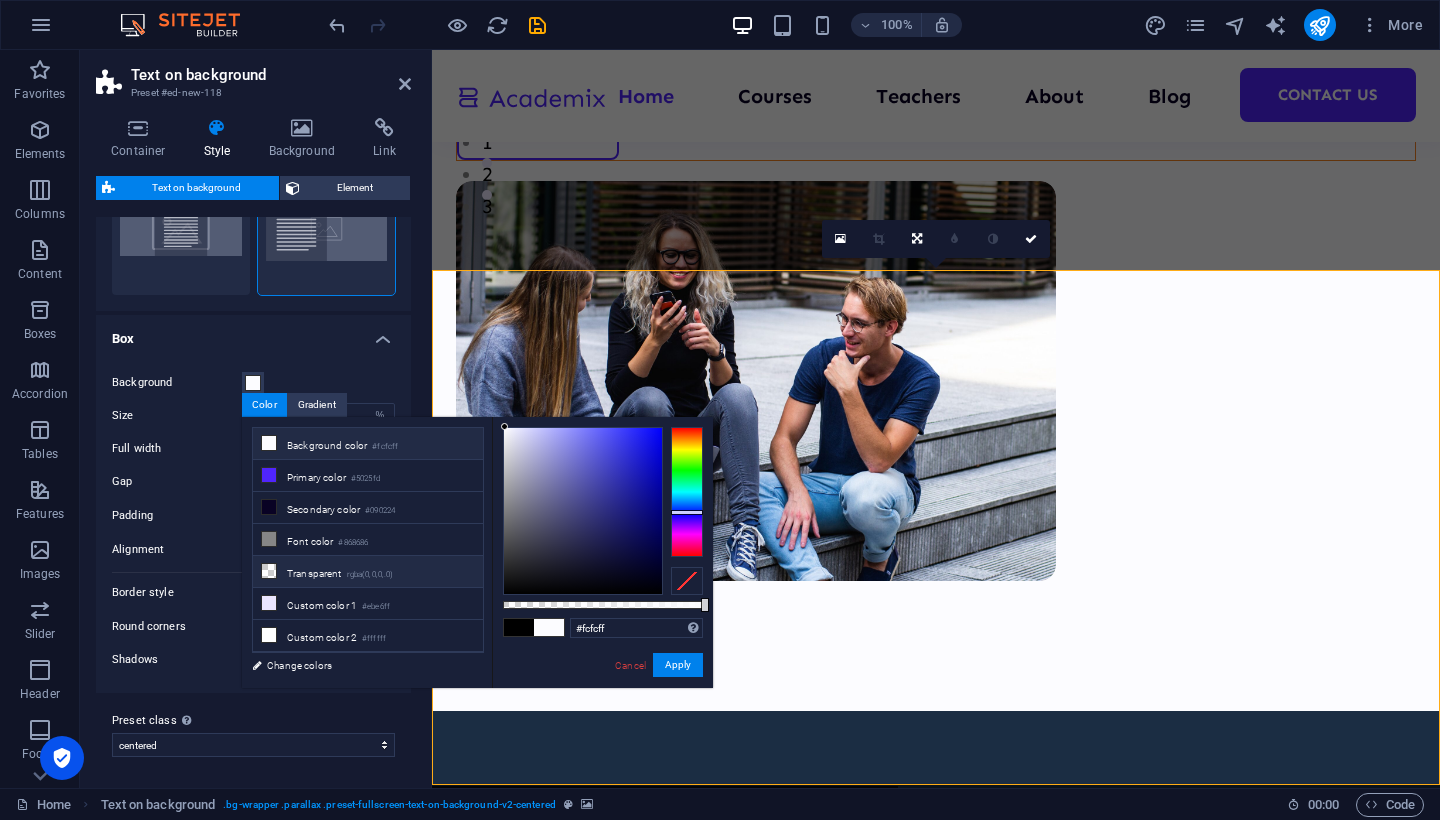 click on "Transparent
rgba(0,0,0,.0)" at bounding box center [368, 572] 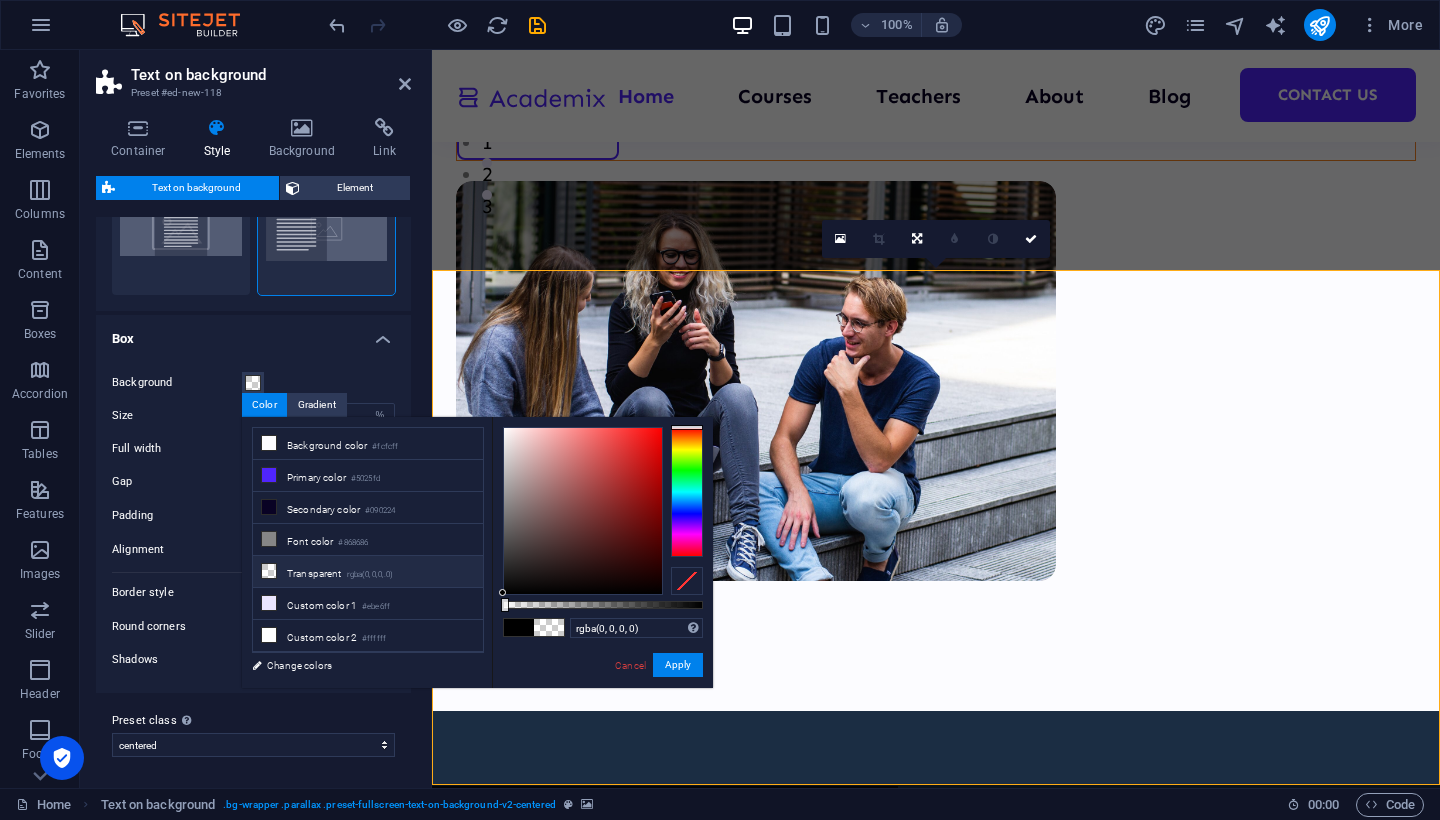 click on "Box" at bounding box center [253, 333] 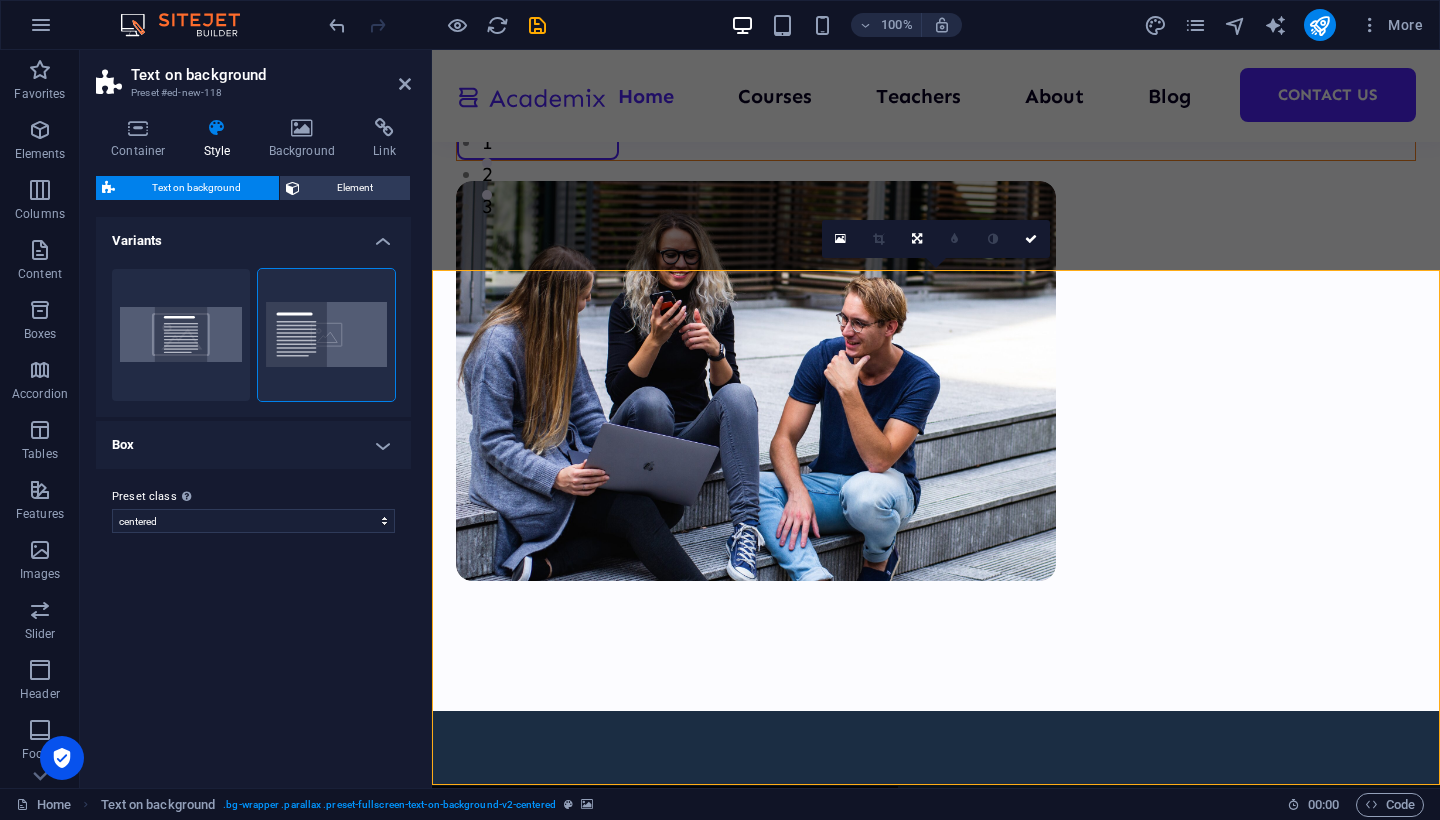 scroll, scrollTop: 0, scrollLeft: 0, axis: both 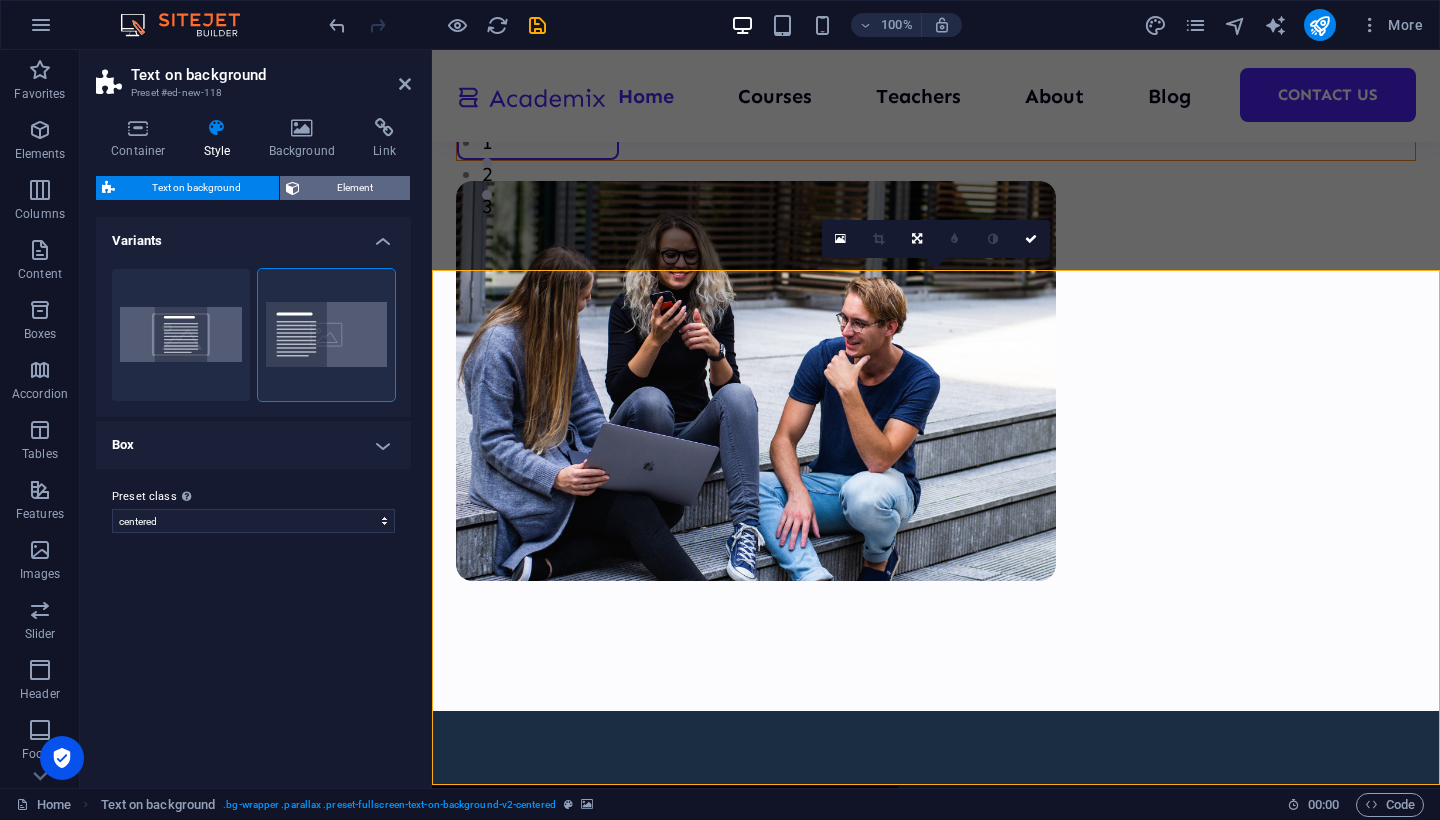 click on "Element" at bounding box center (355, 188) 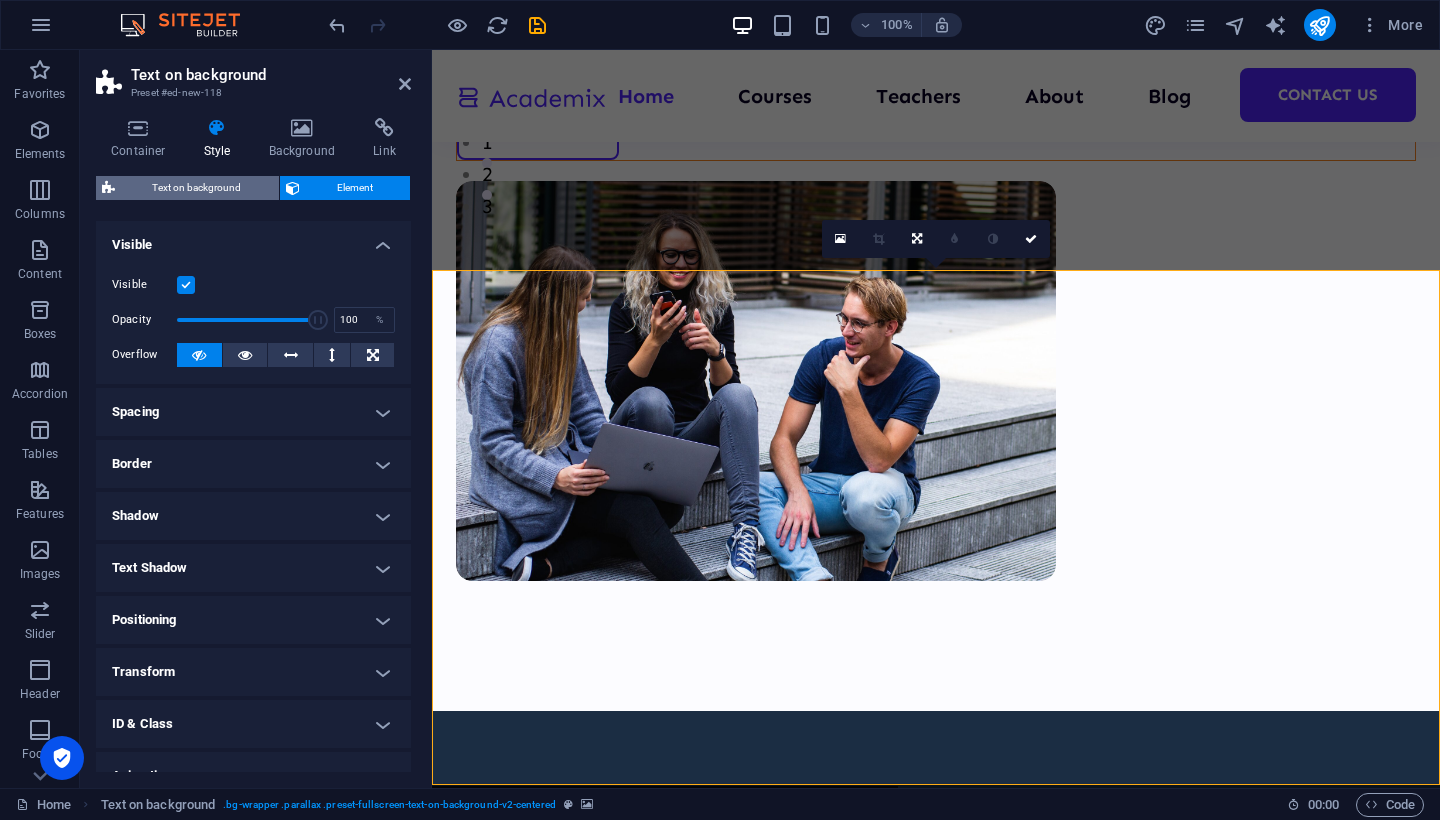click on "Text on background" at bounding box center (197, 188) 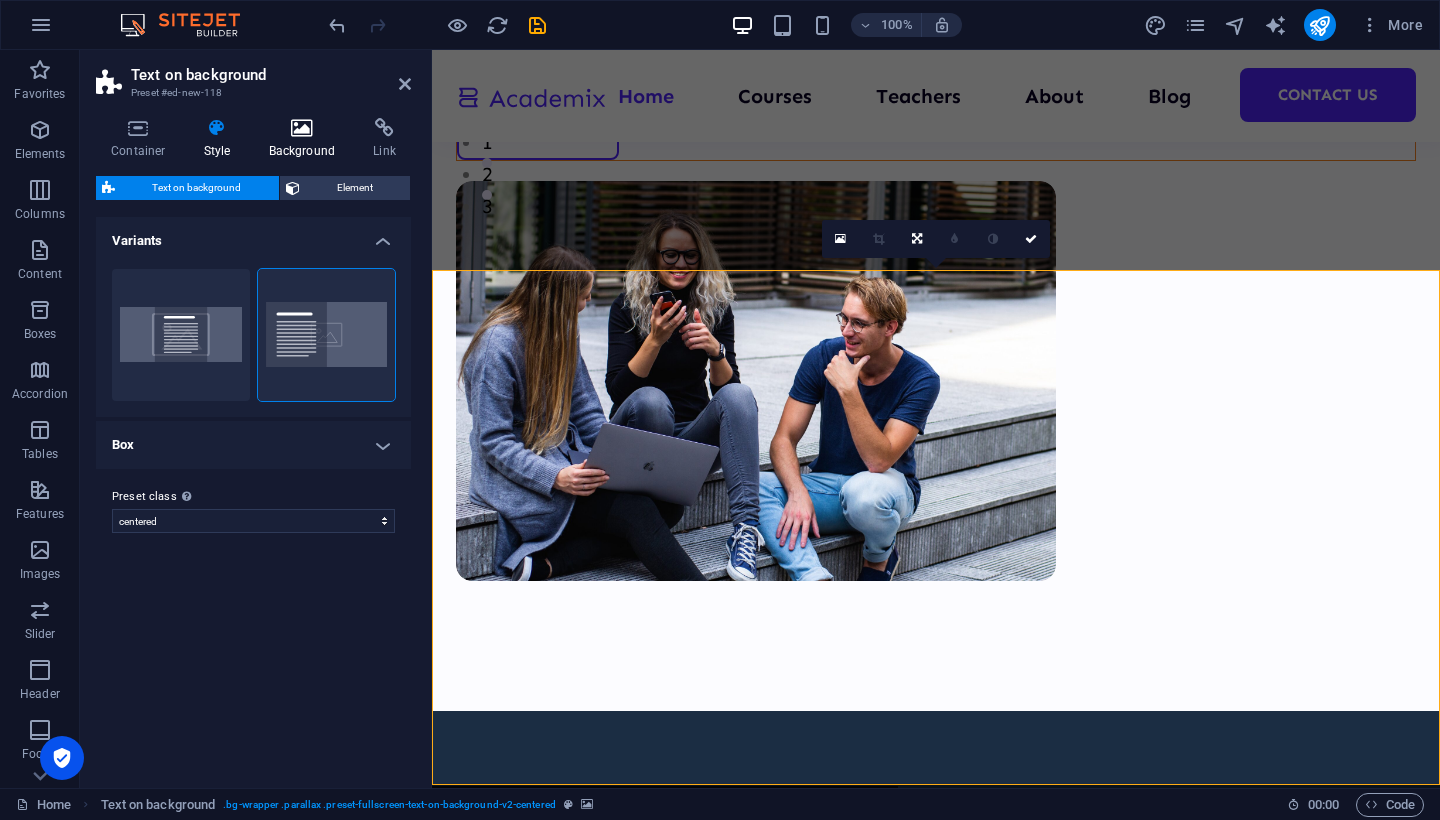 click at bounding box center (302, 128) 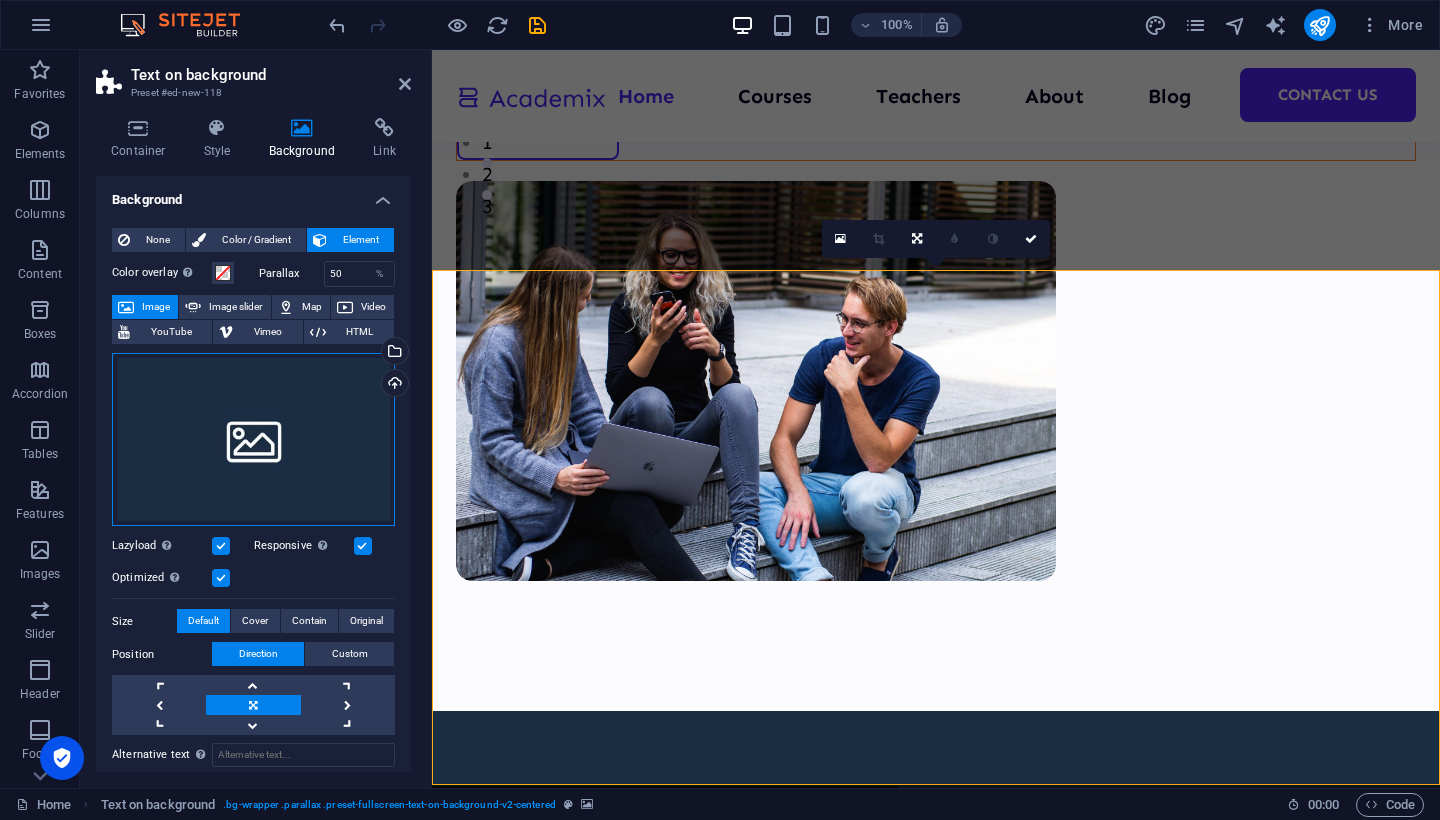 click on "Drag files here, click to choose files or select files from Files or our free stock photos & videos" at bounding box center [253, 440] 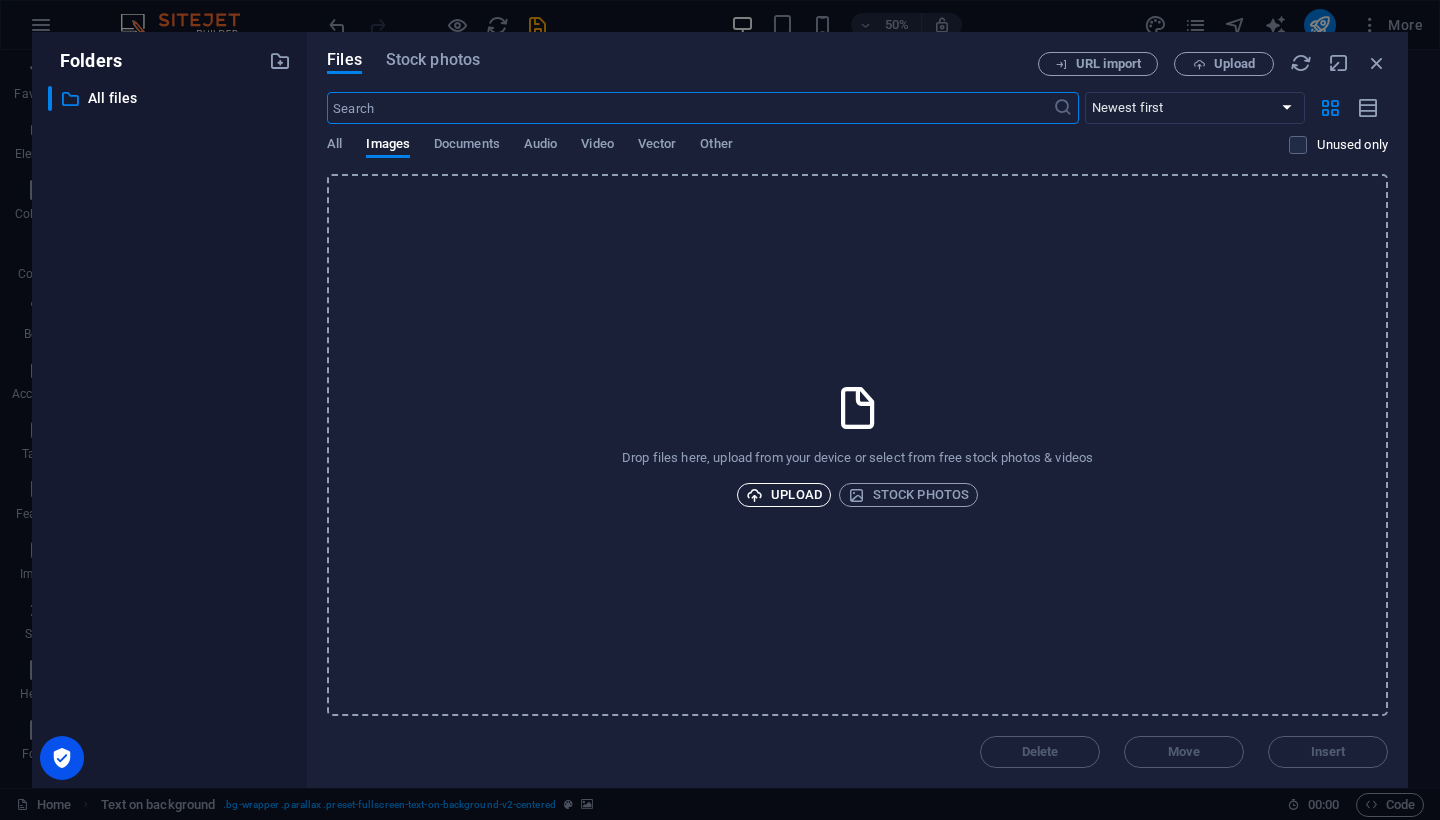 click on "Upload" at bounding box center (784, 495) 